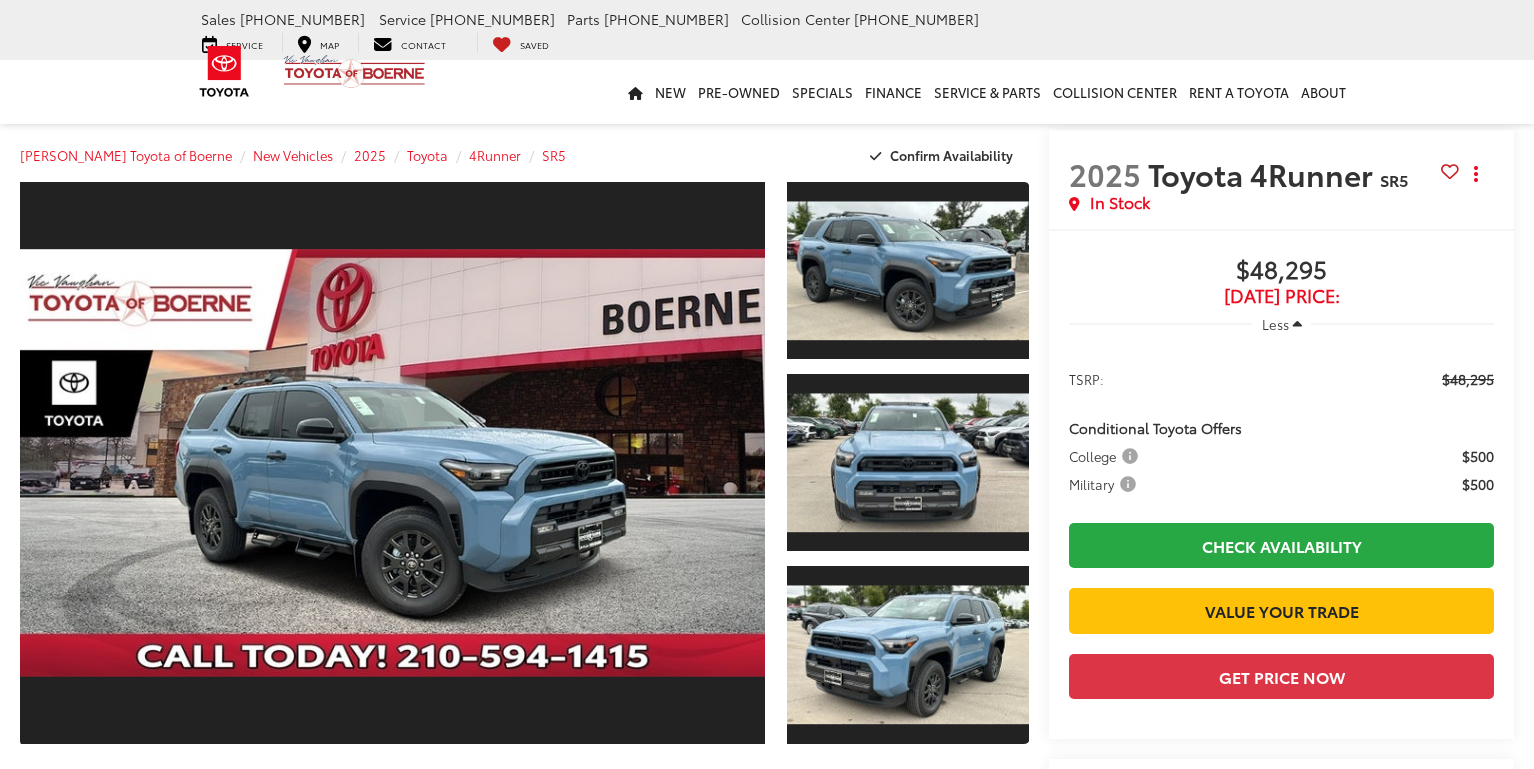 scroll, scrollTop: 0, scrollLeft: 0, axis: both 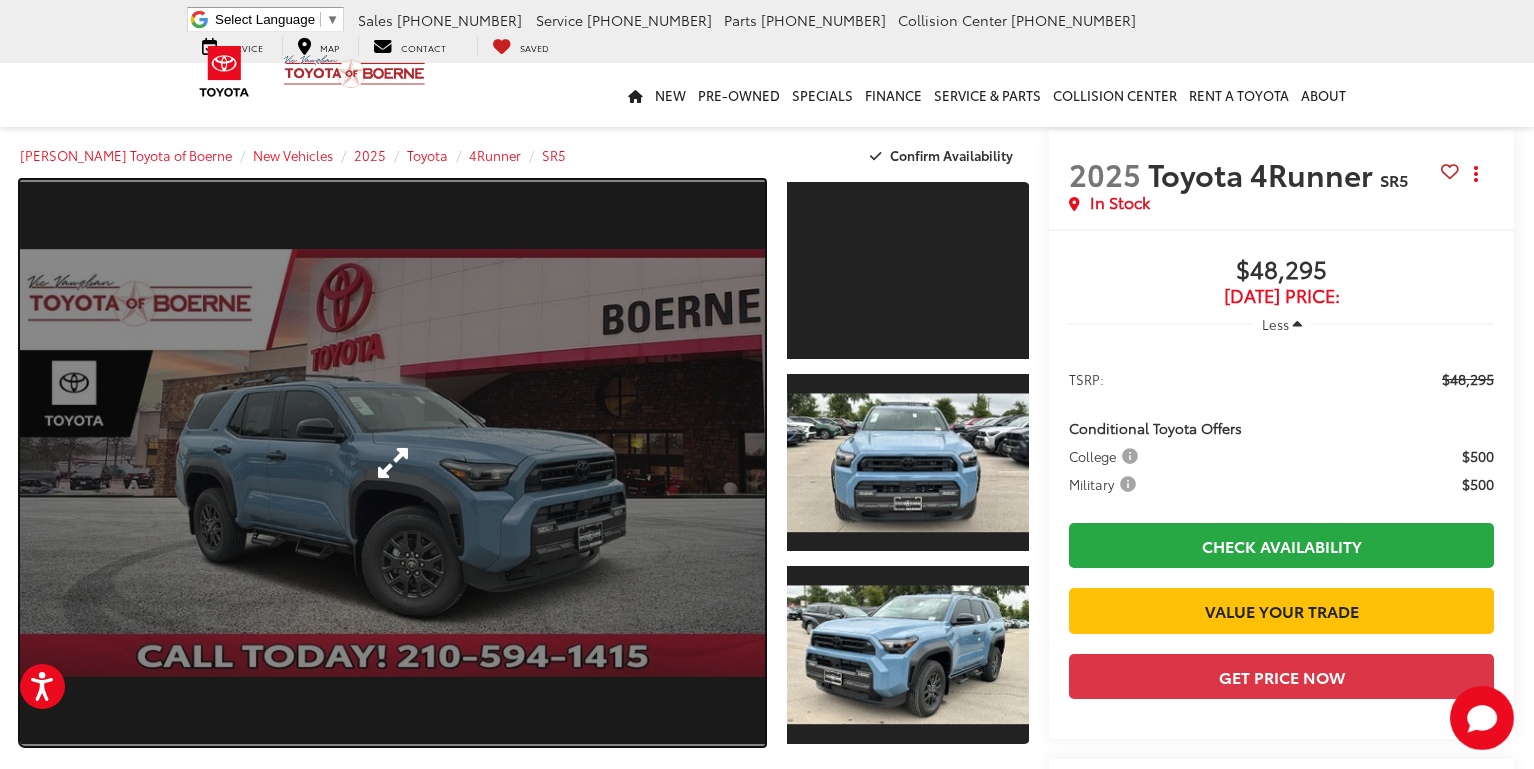 click at bounding box center [392, 463] 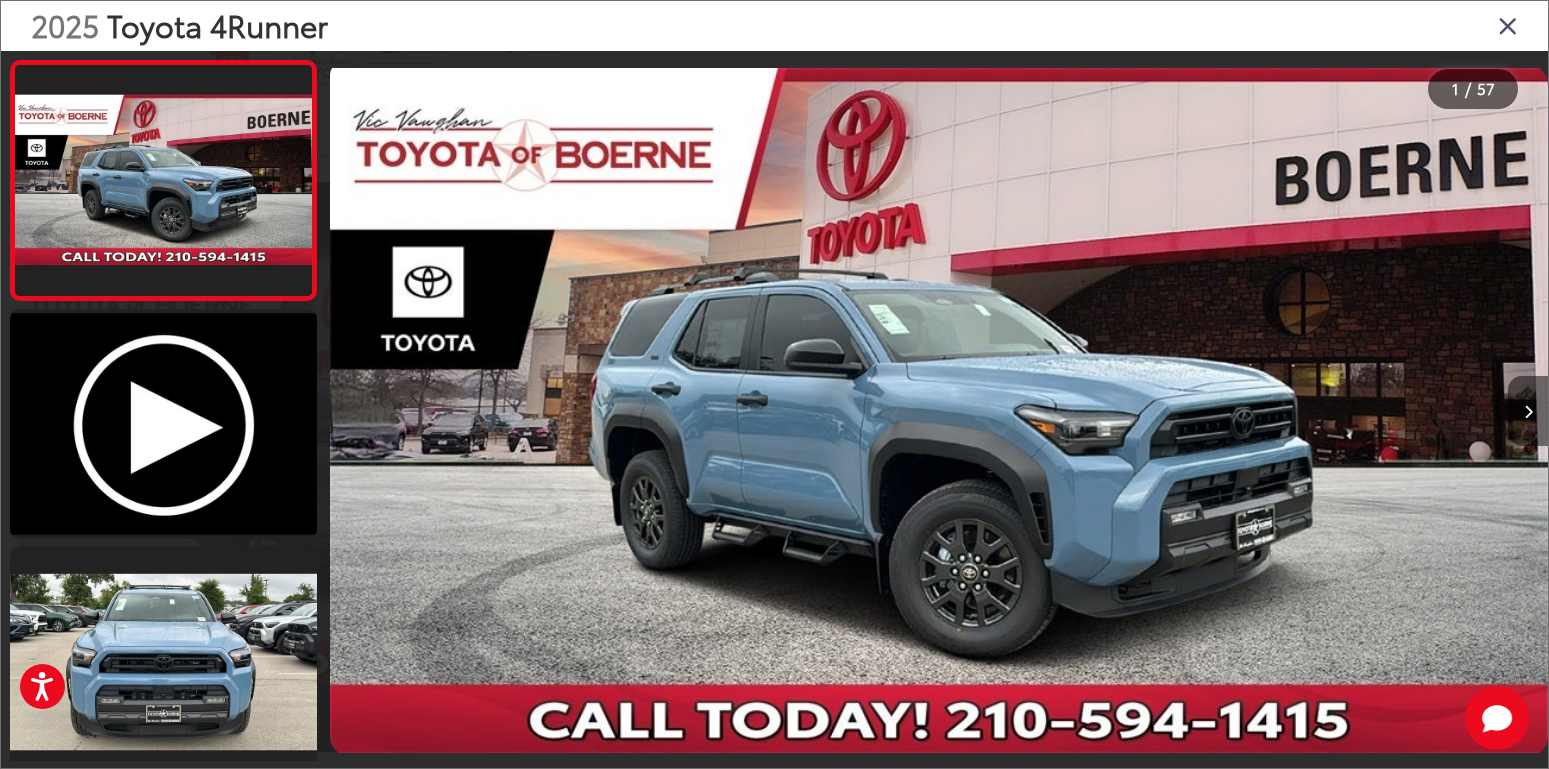 click at bounding box center (1528, 411) 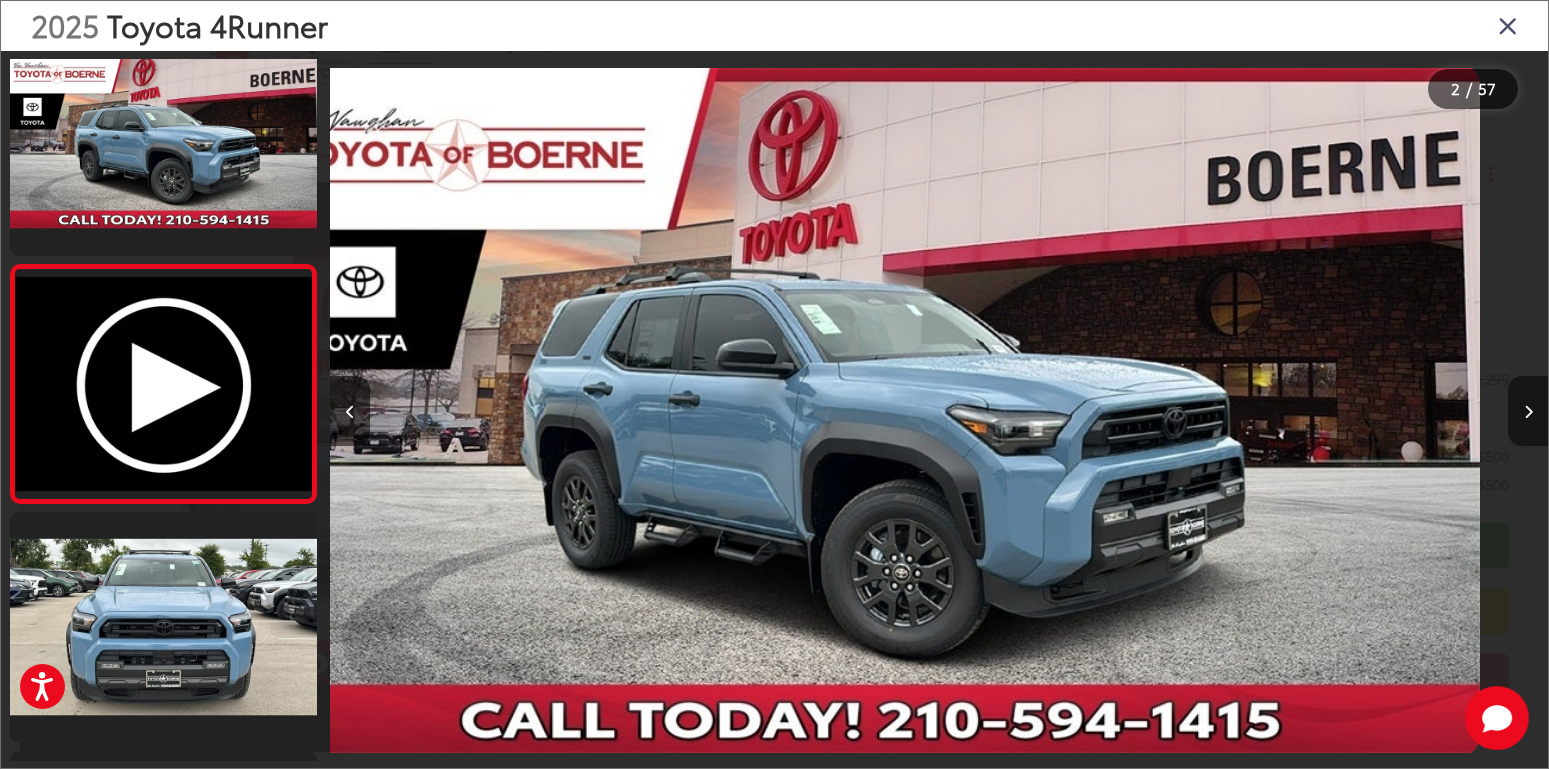scroll, scrollTop: 67, scrollLeft: 0, axis: vertical 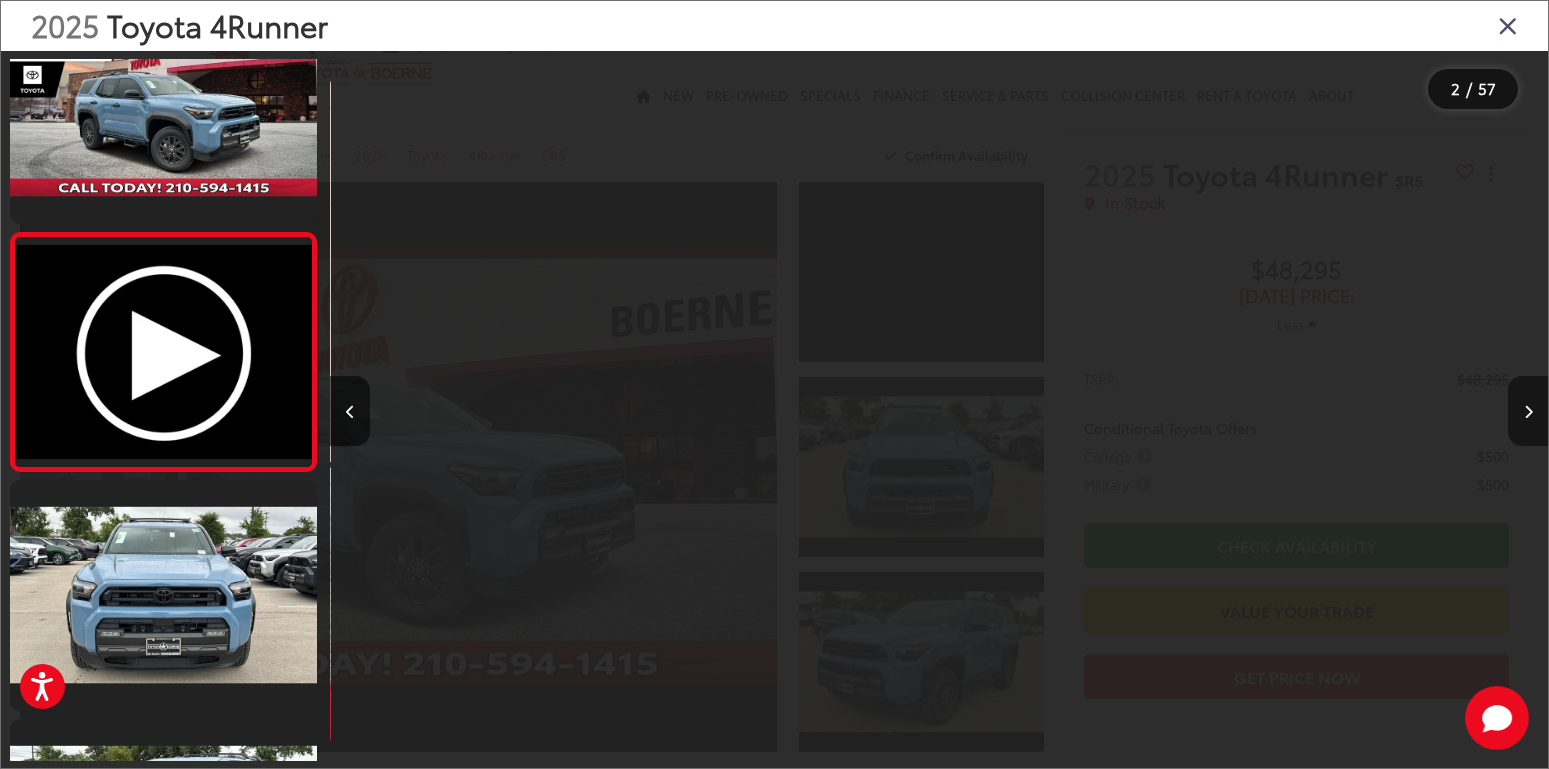 click at bounding box center [1528, 411] 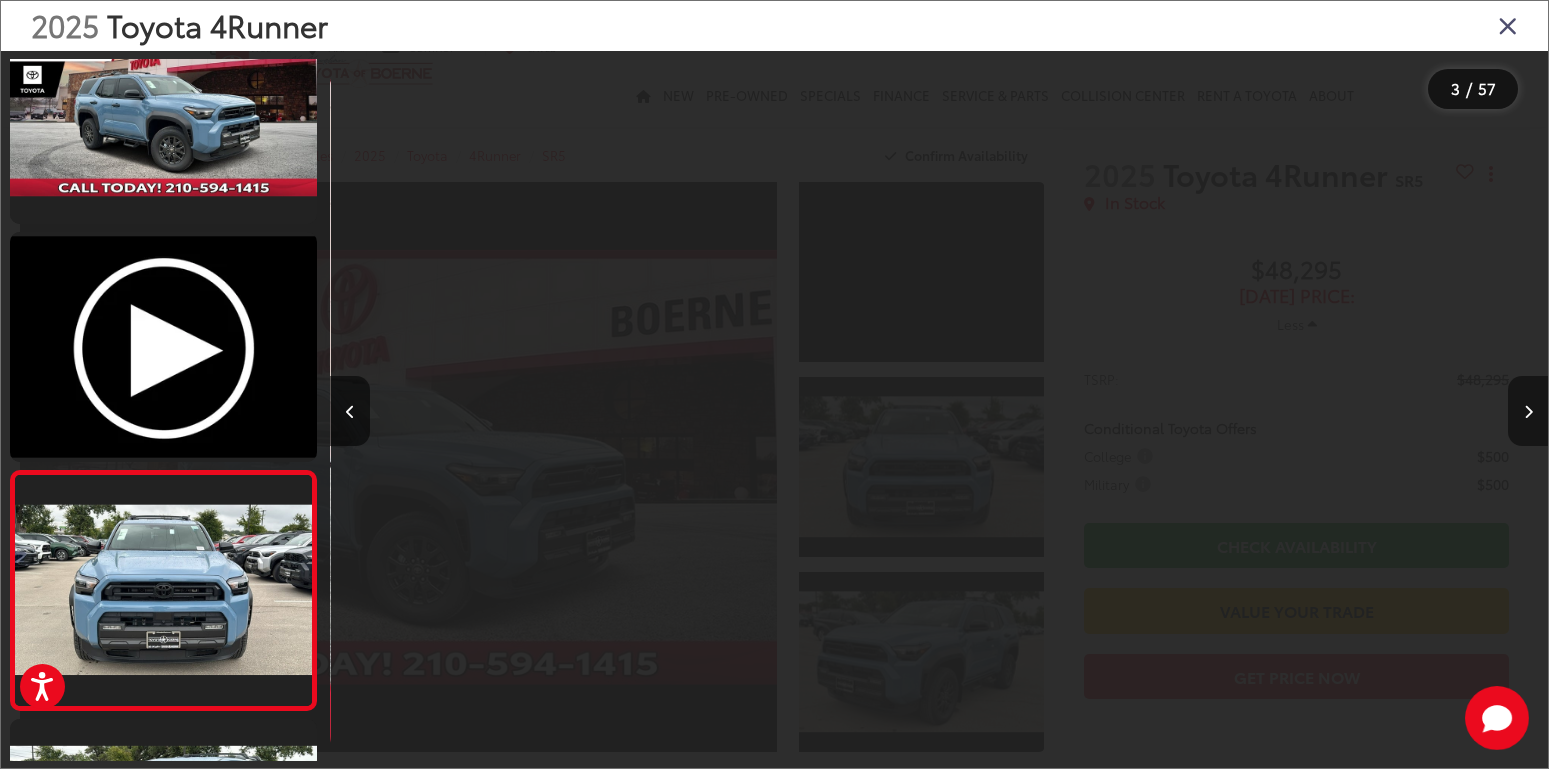 scroll, scrollTop: 0, scrollLeft: 1500, axis: horizontal 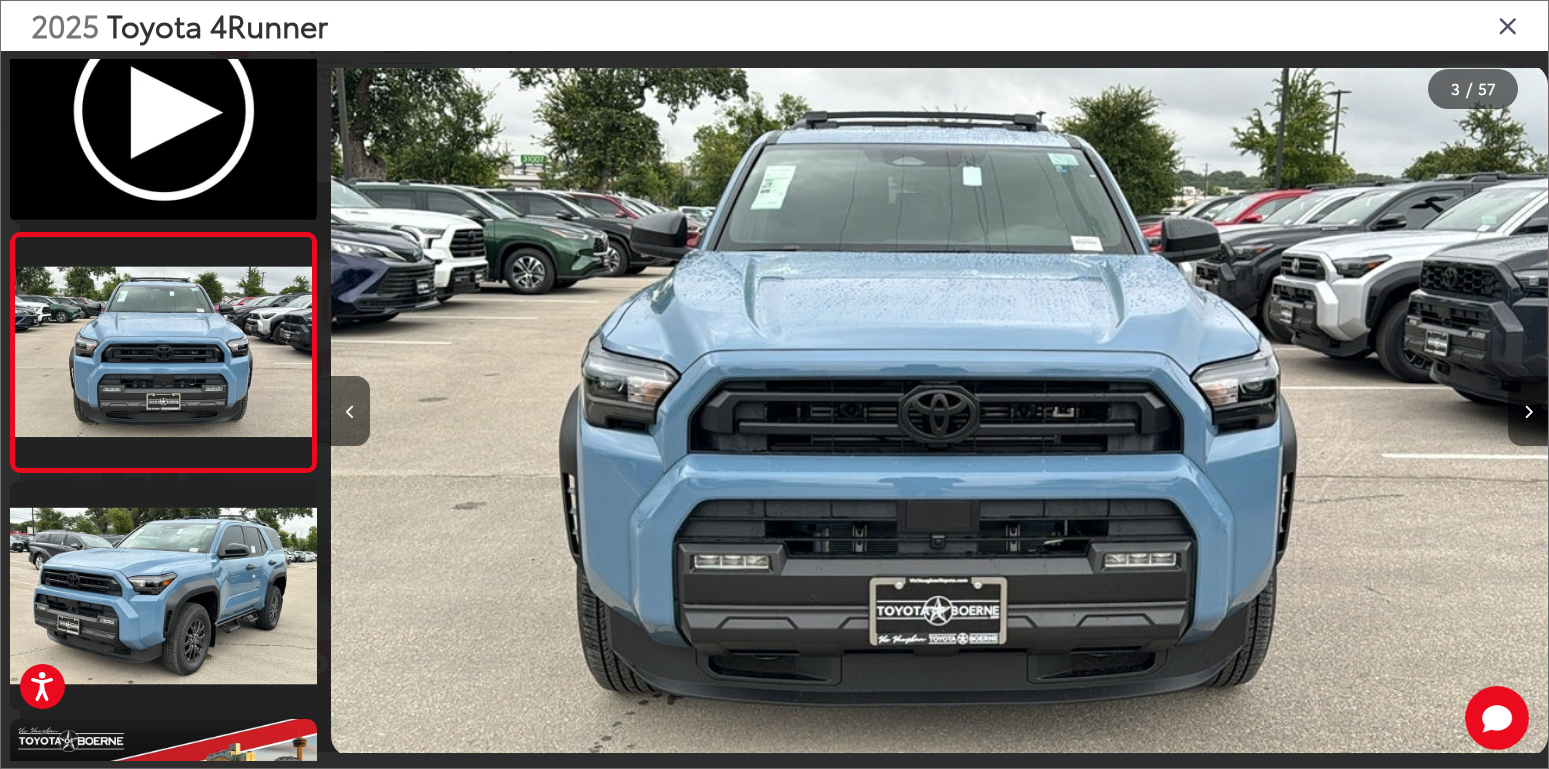 click at bounding box center (1528, 411) 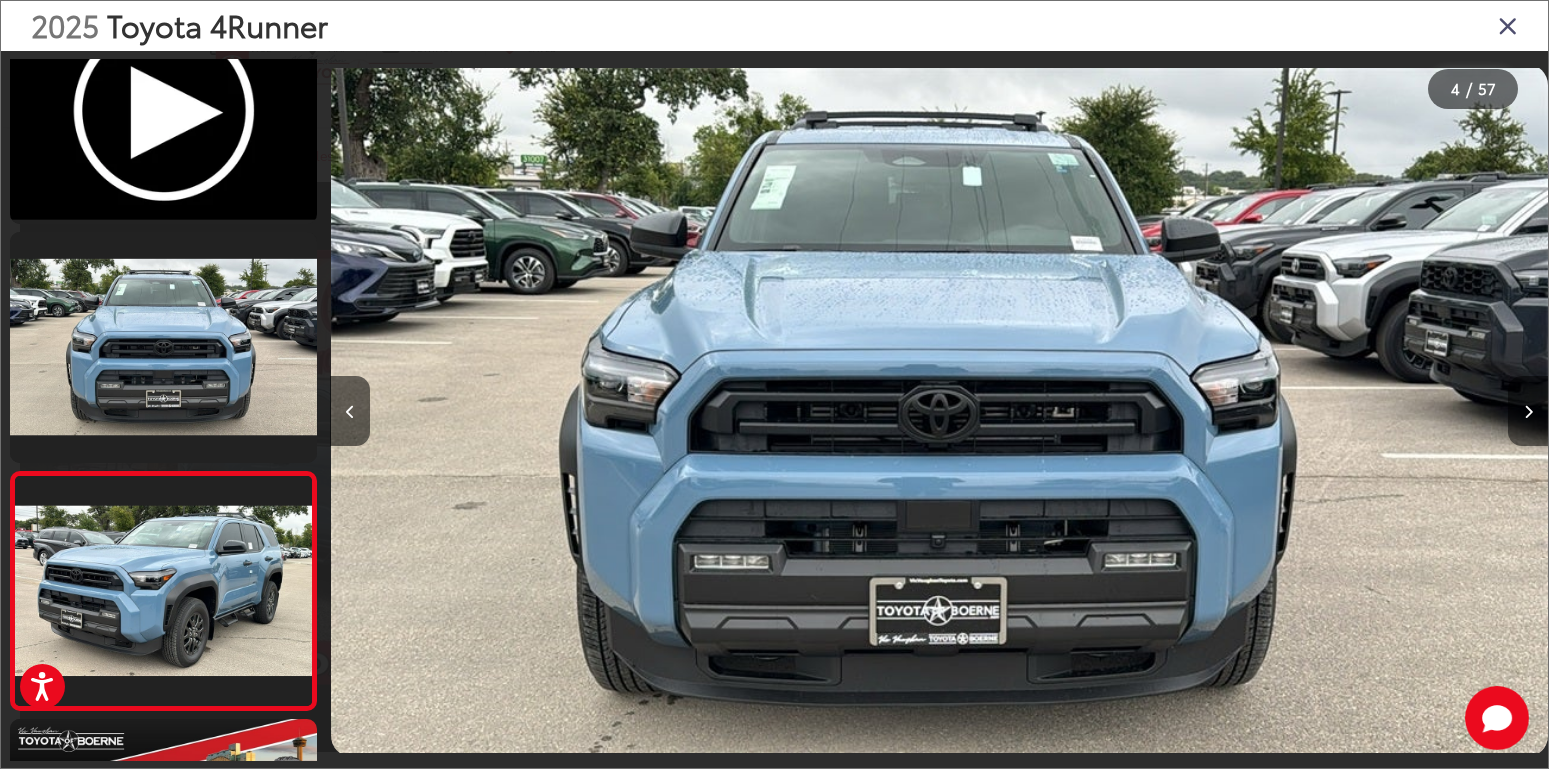 scroll, scrollTop: 0, scrollLeft: 2717, axis: horizontal 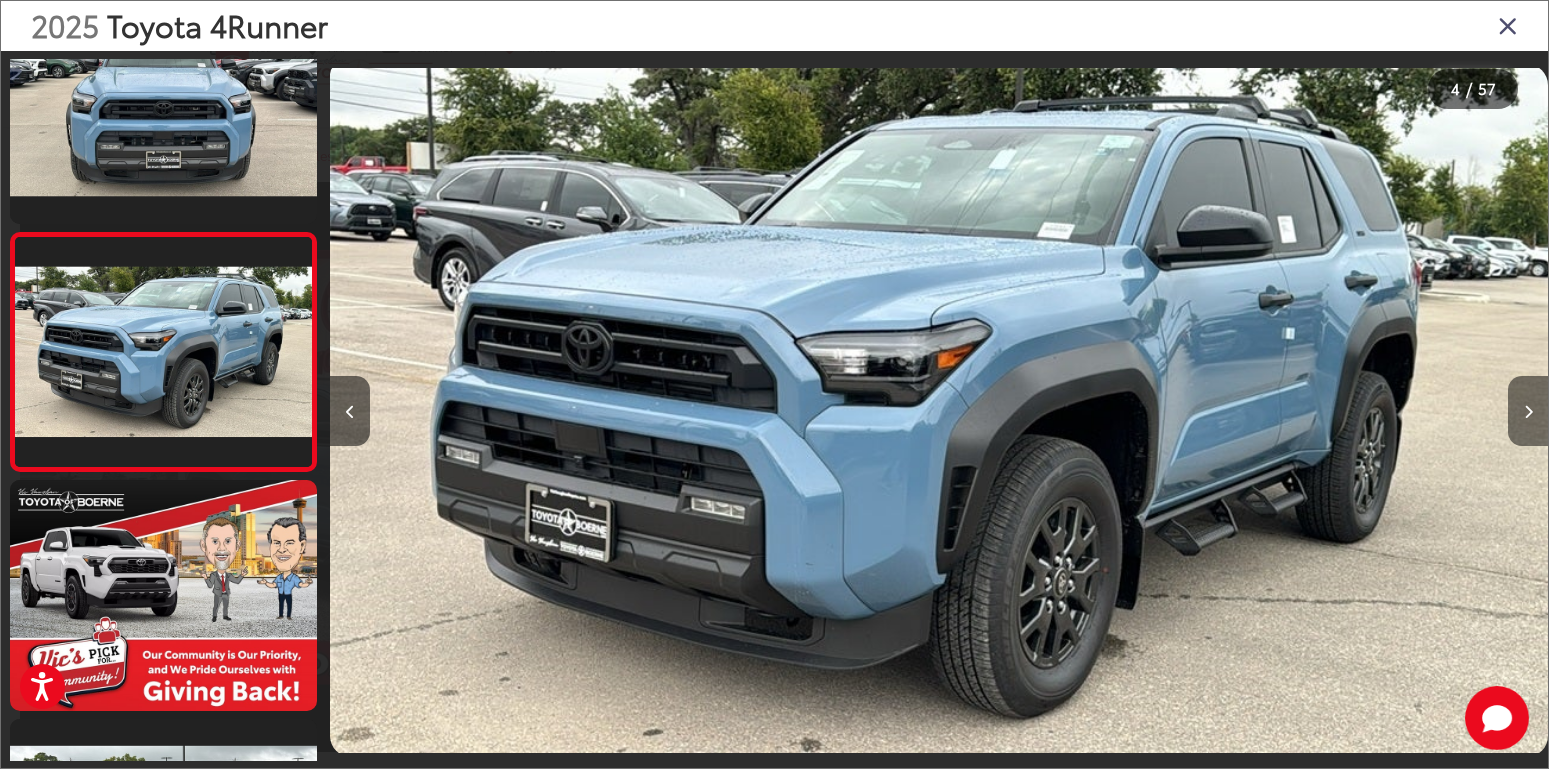 click at bounding box center (1528, 412) 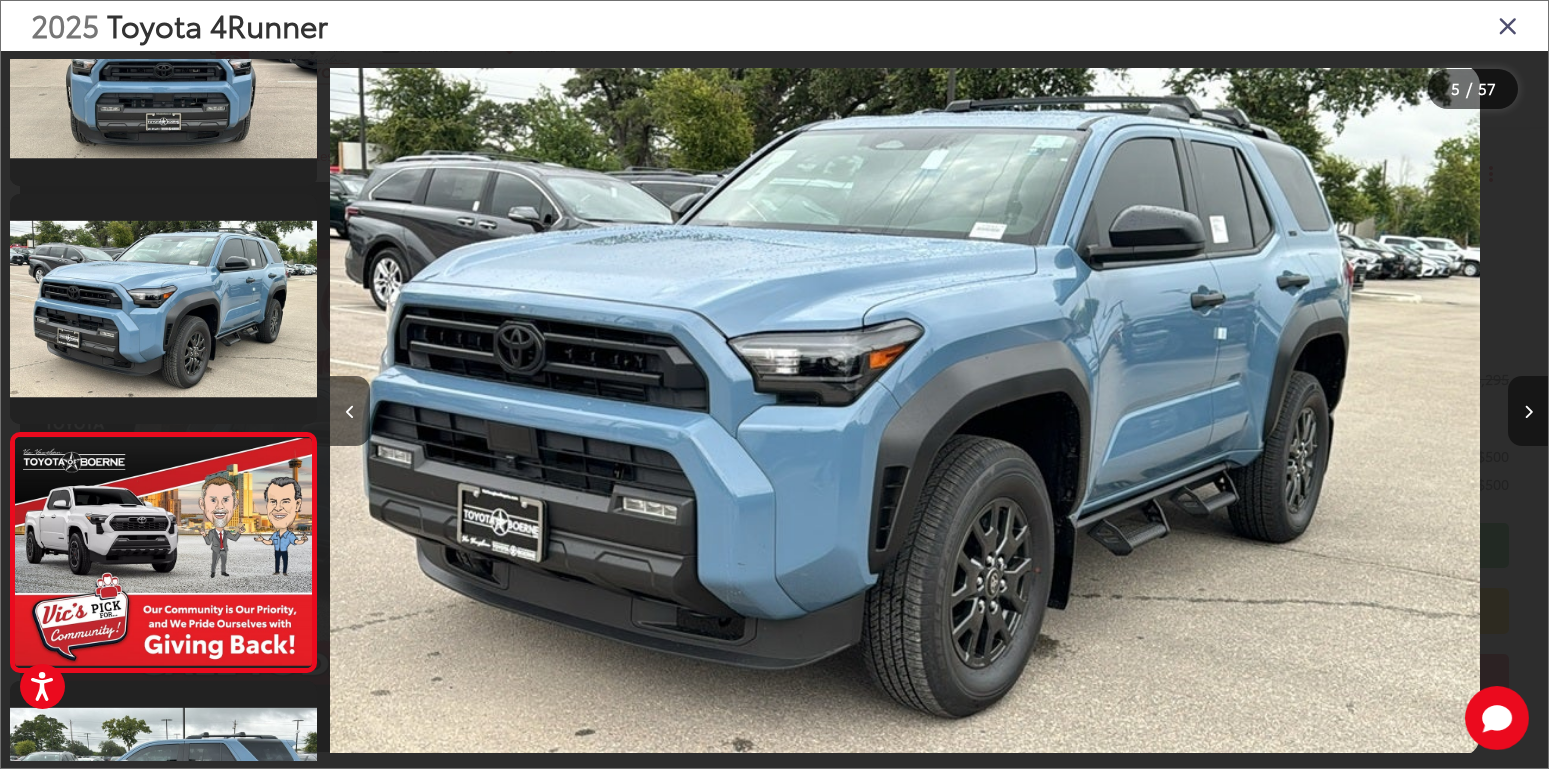 scroll, scrollTop: 702, scrollLeft: 0, axis: vertical 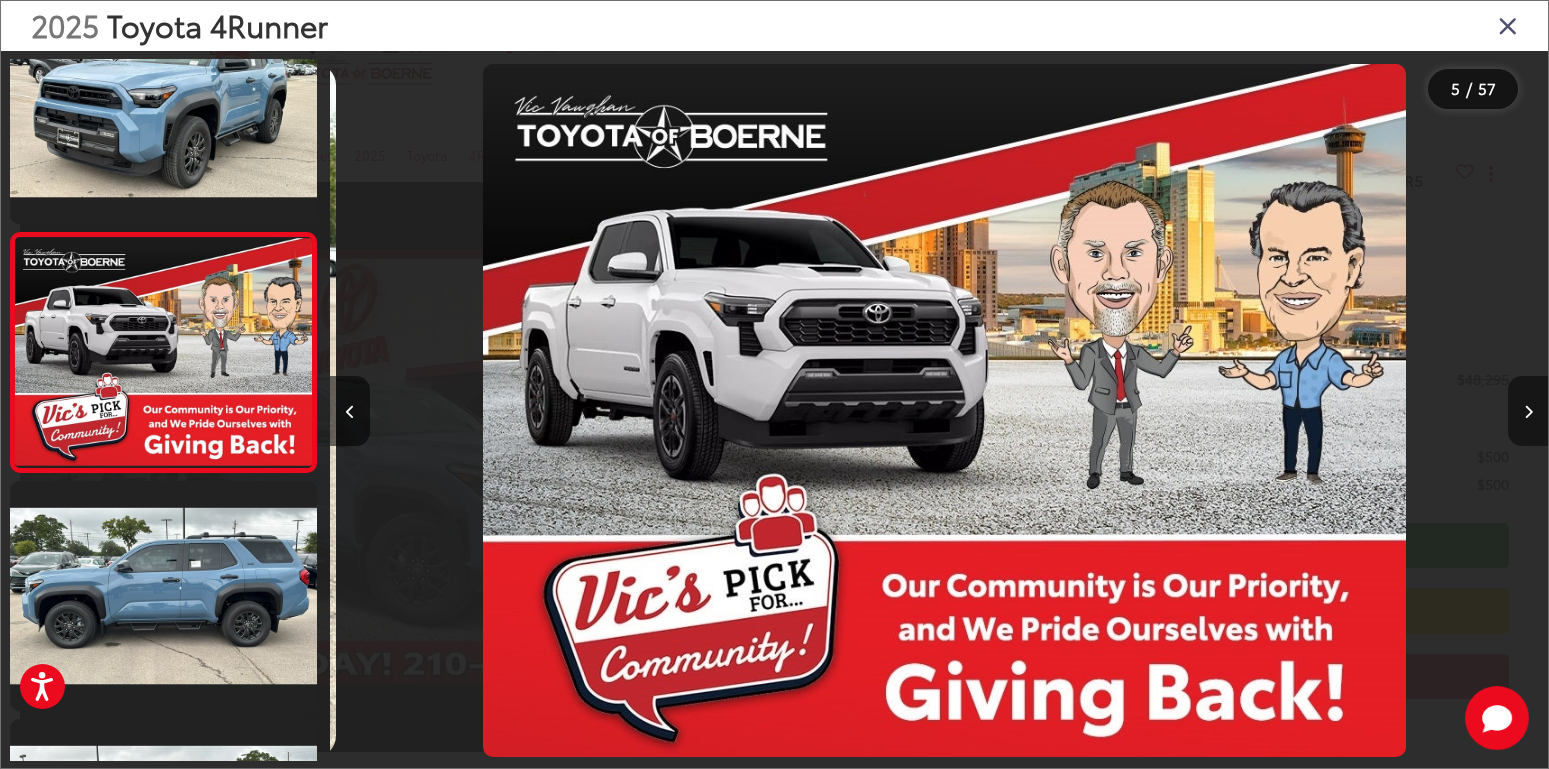 click at bounding box center (1528, 412) 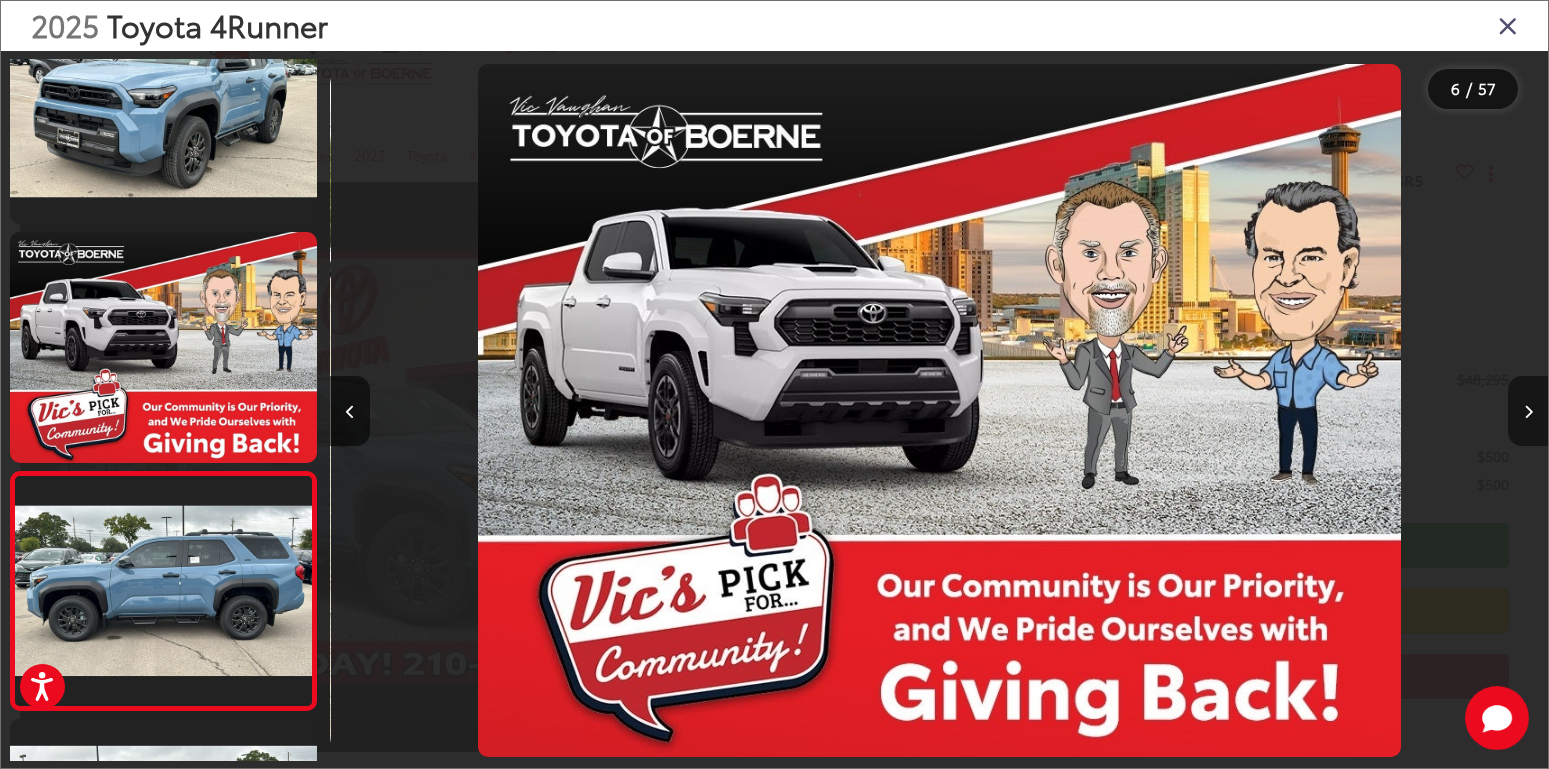 scroll, scrollTop: 0, scrollLeft: 4939, axis: horizontal 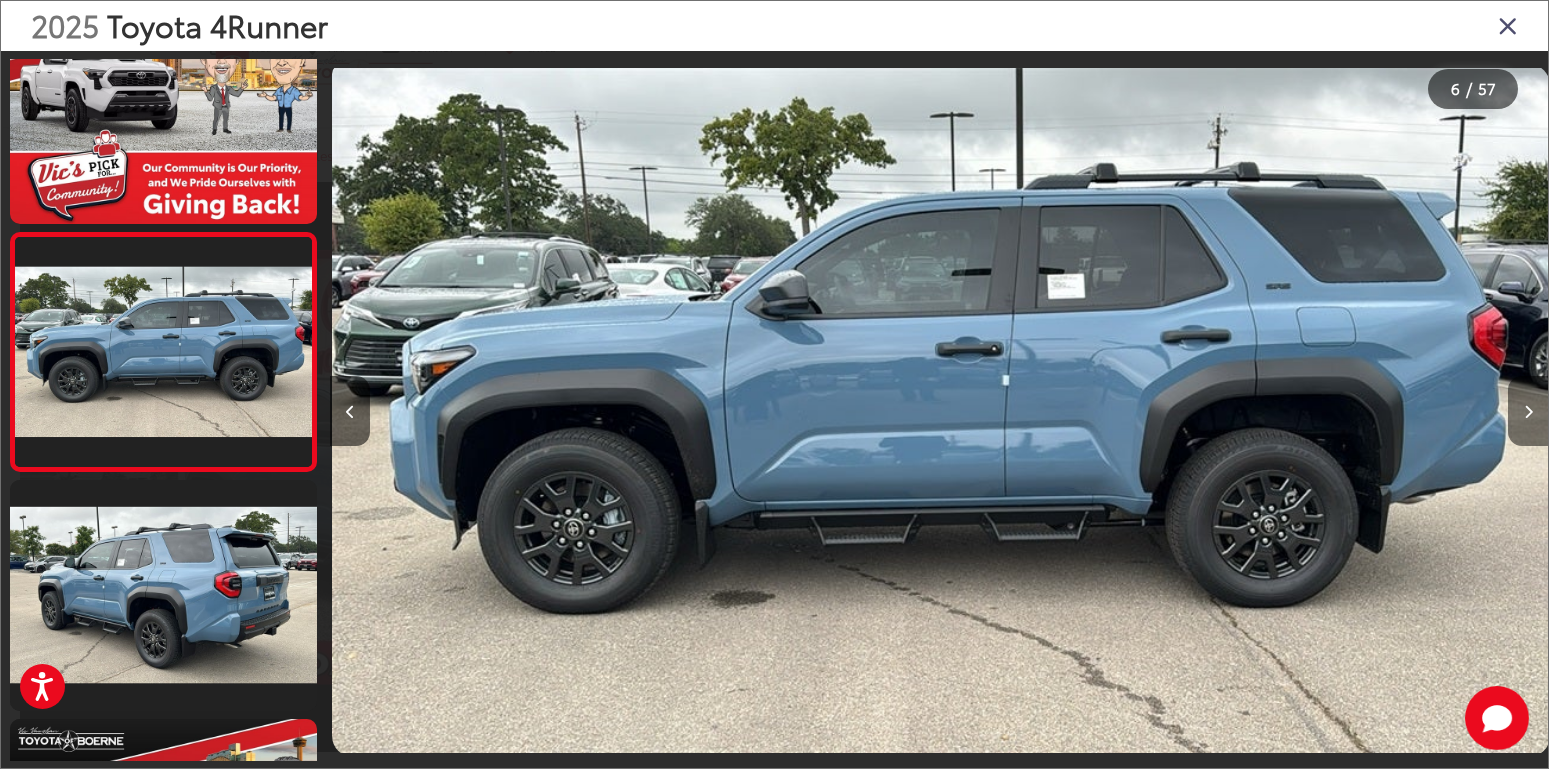 click at bounding box center (1528, 412) 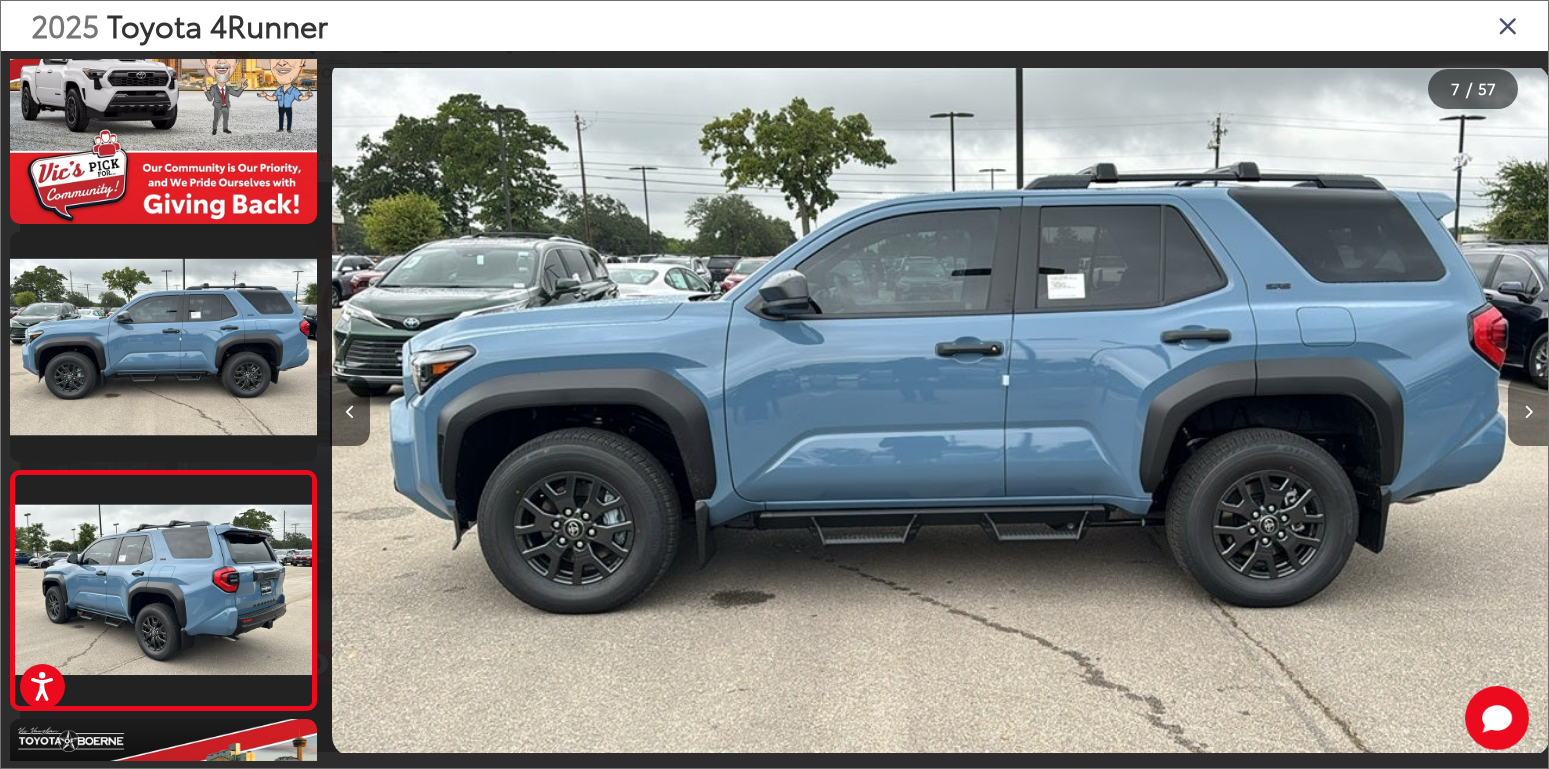 scroll, scrollTop: 0, scrollLeft: 6331, axis: horizontal 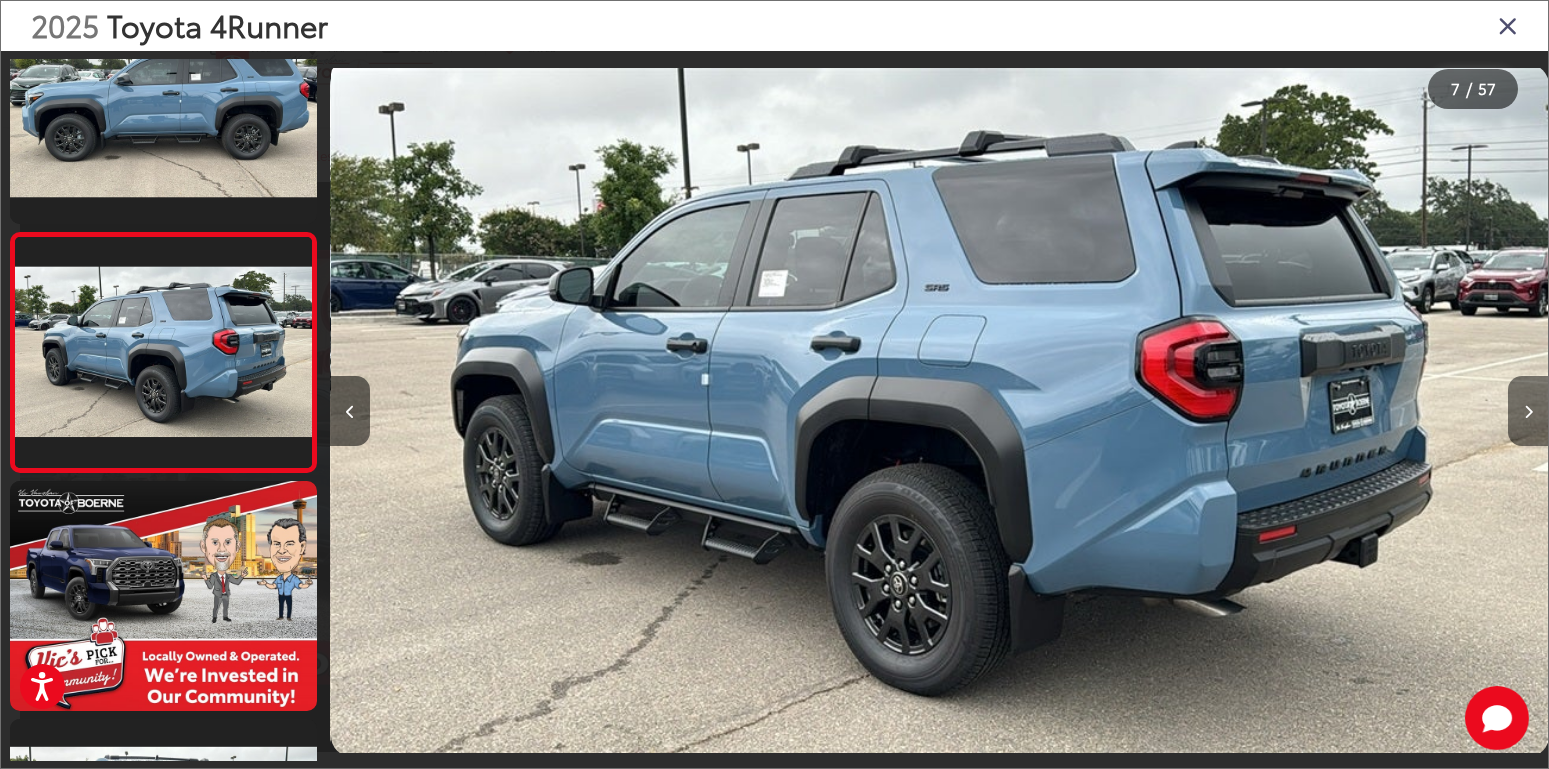 click at bounding box center [1528, 412] 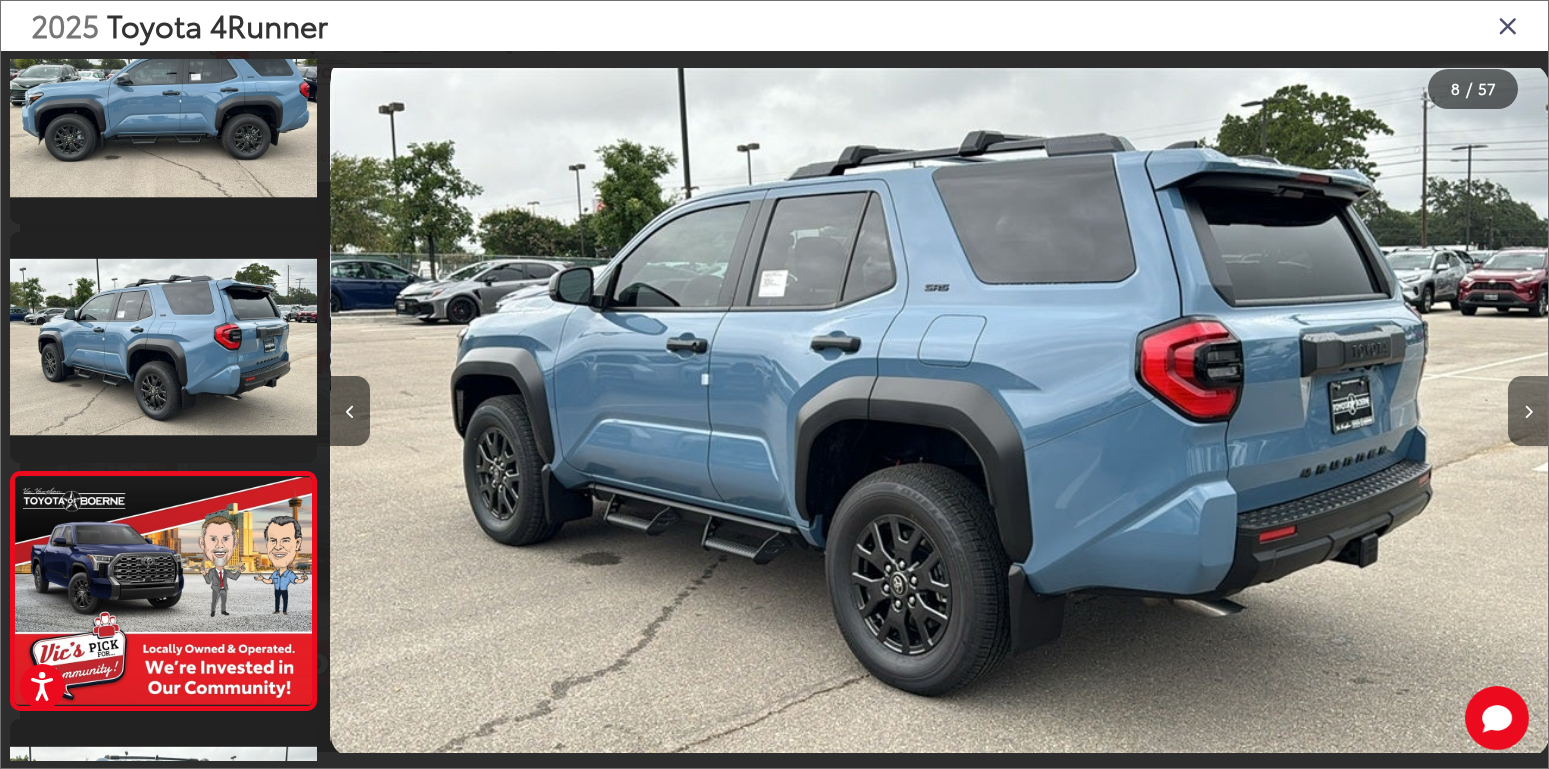 scroll, scrollTop: 0, scrollLeft: 7588, axis: horizontal 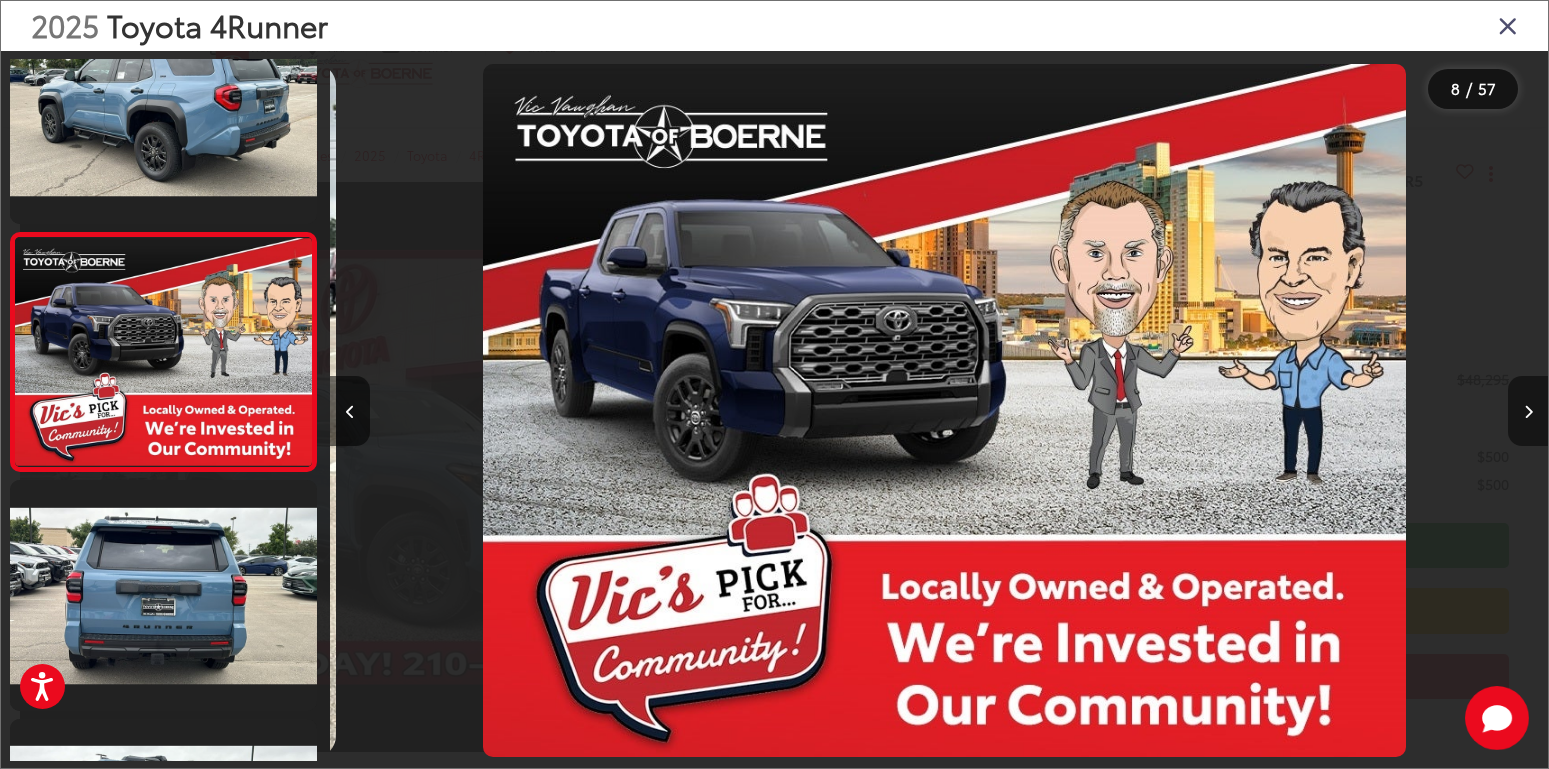click at bounding box center (1528, 412) 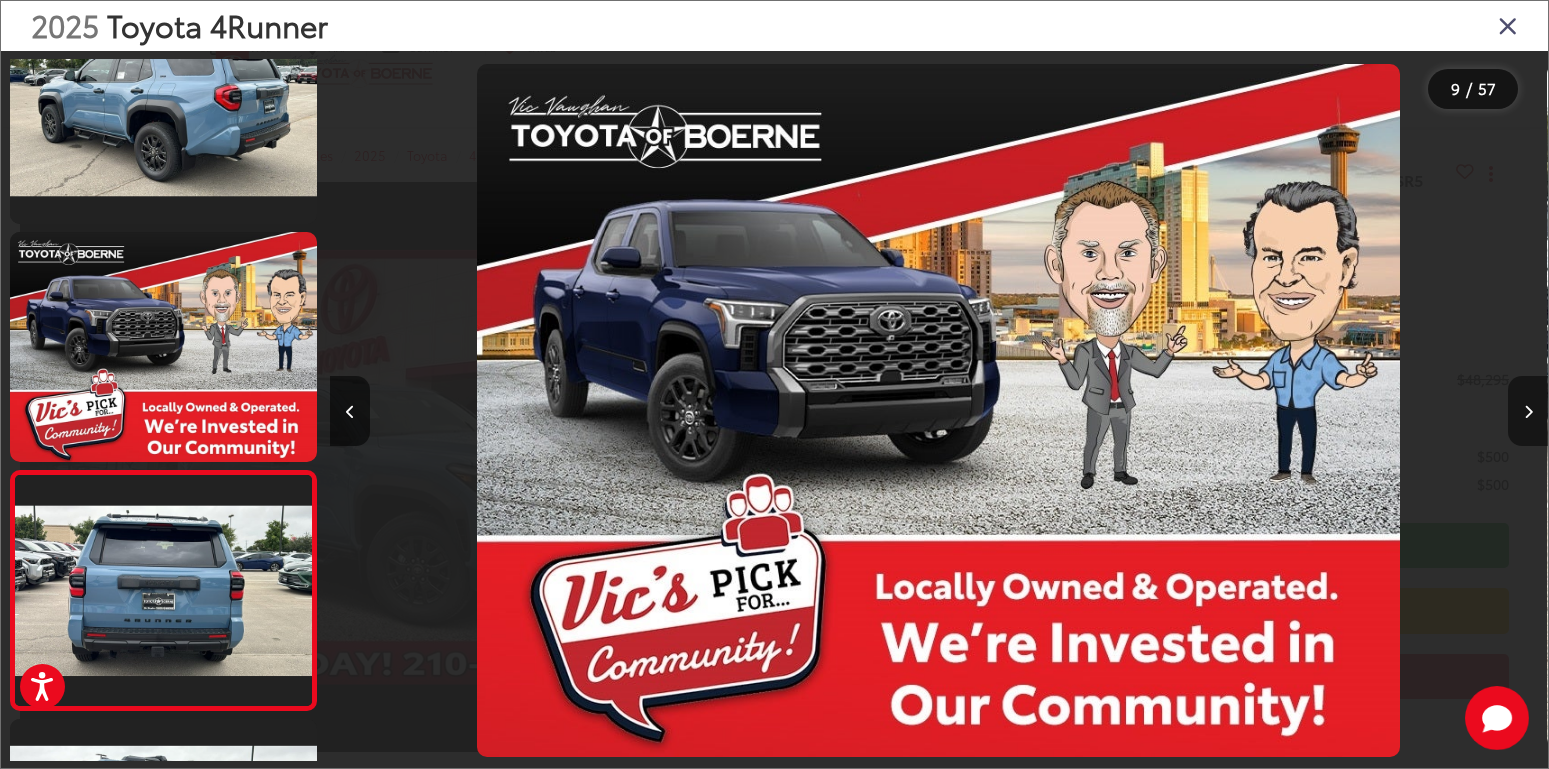 scroll, scrollTop: 1549, scrollLeft: 0, axis: vertical 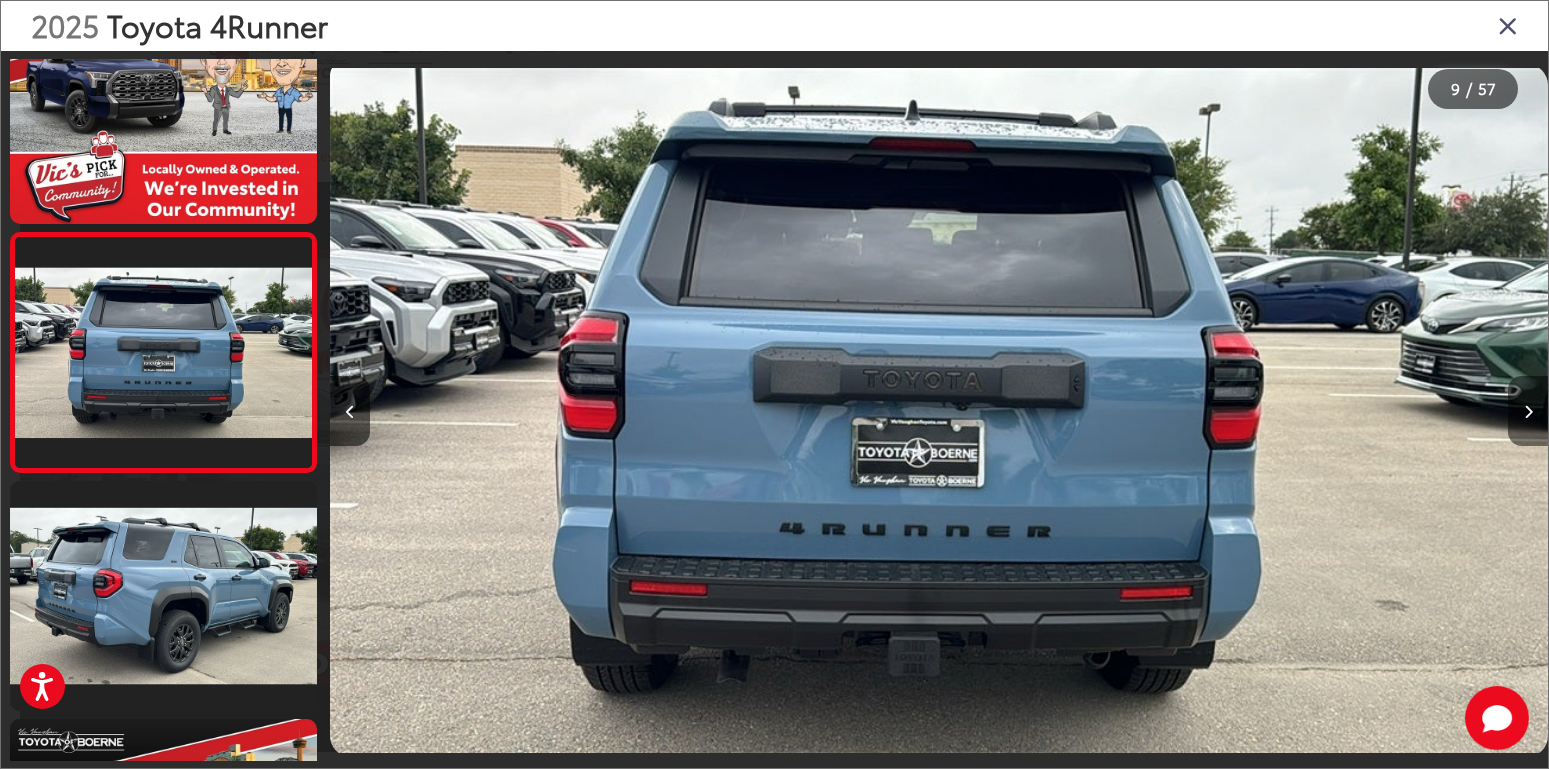 click at bounding box center [1528, 411] 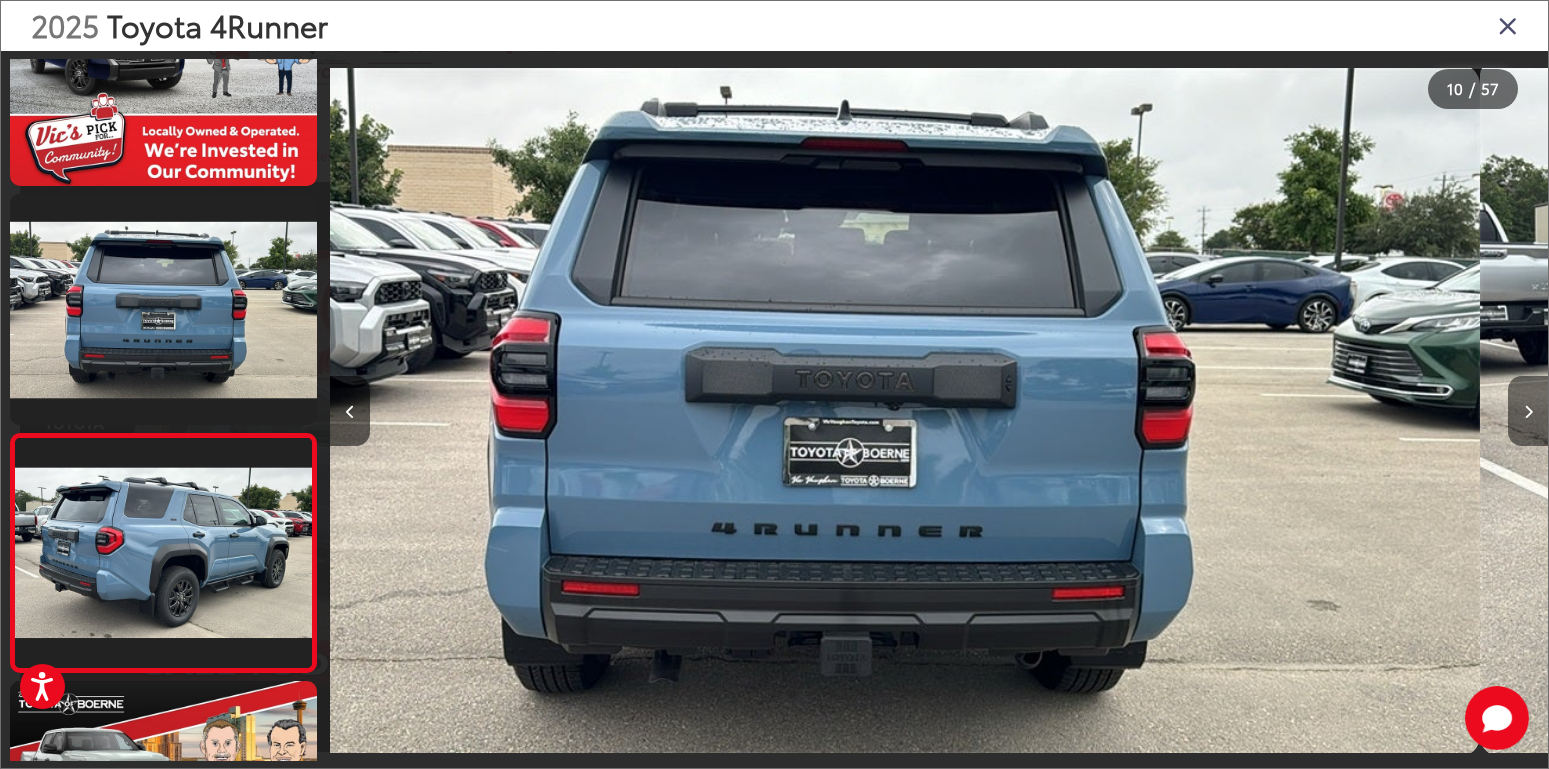 scroll, scrollTop: 1893, scrollLeft: 0, axis: vertical 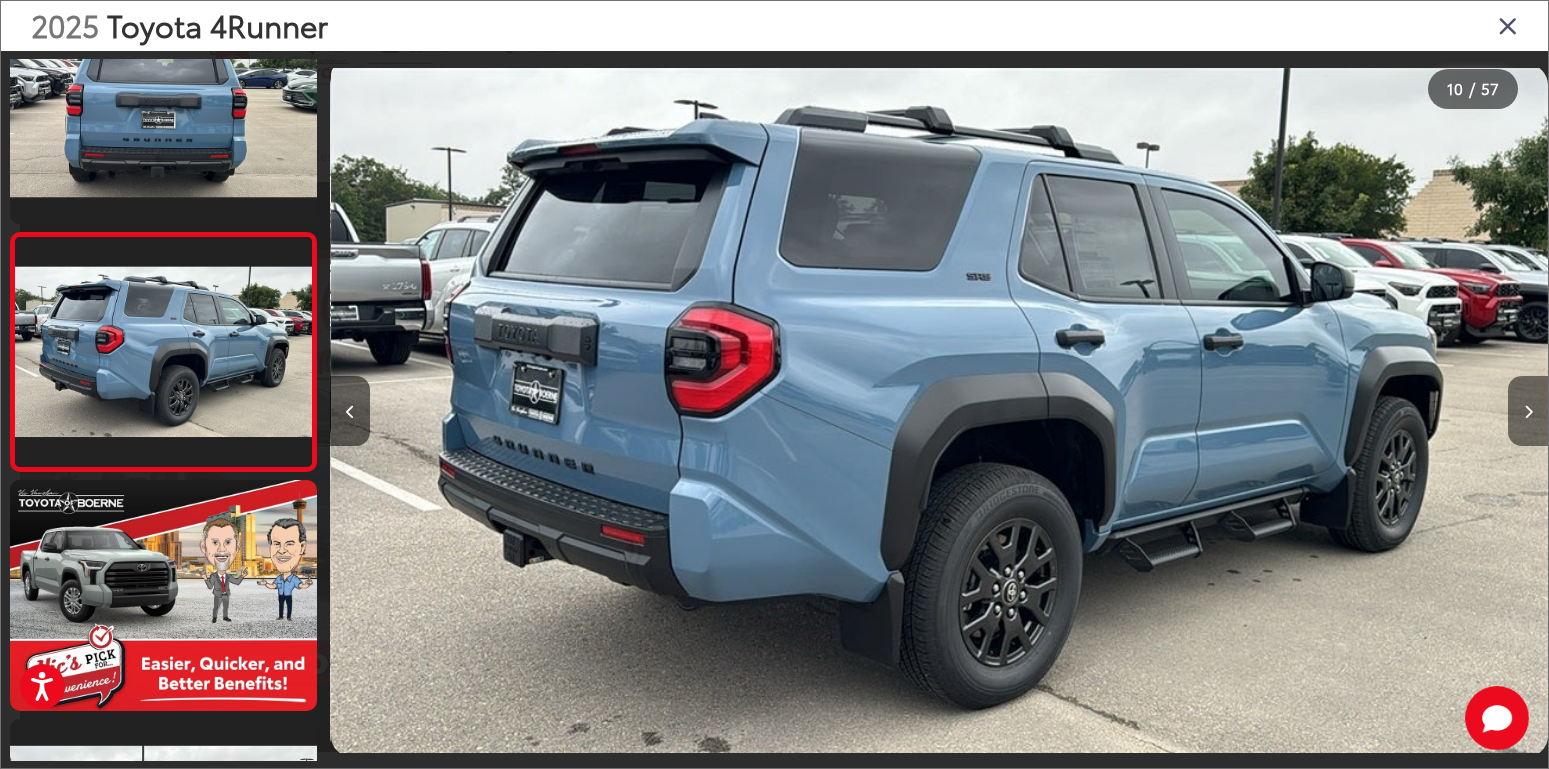 click at bounding box center [1528, 411] 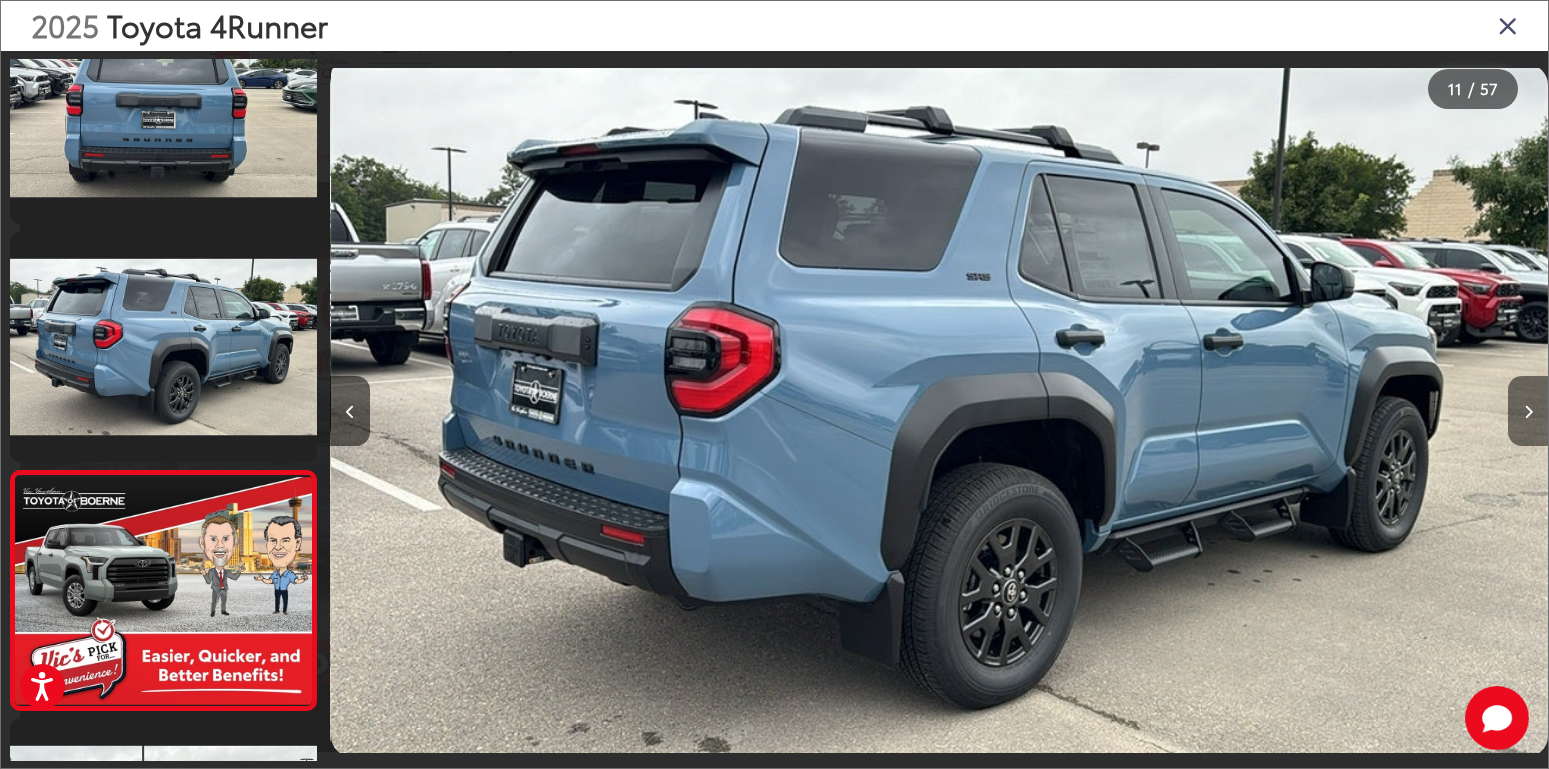scroll, scrollTop: 0, scrollLeft: 11240, axis: horizontal 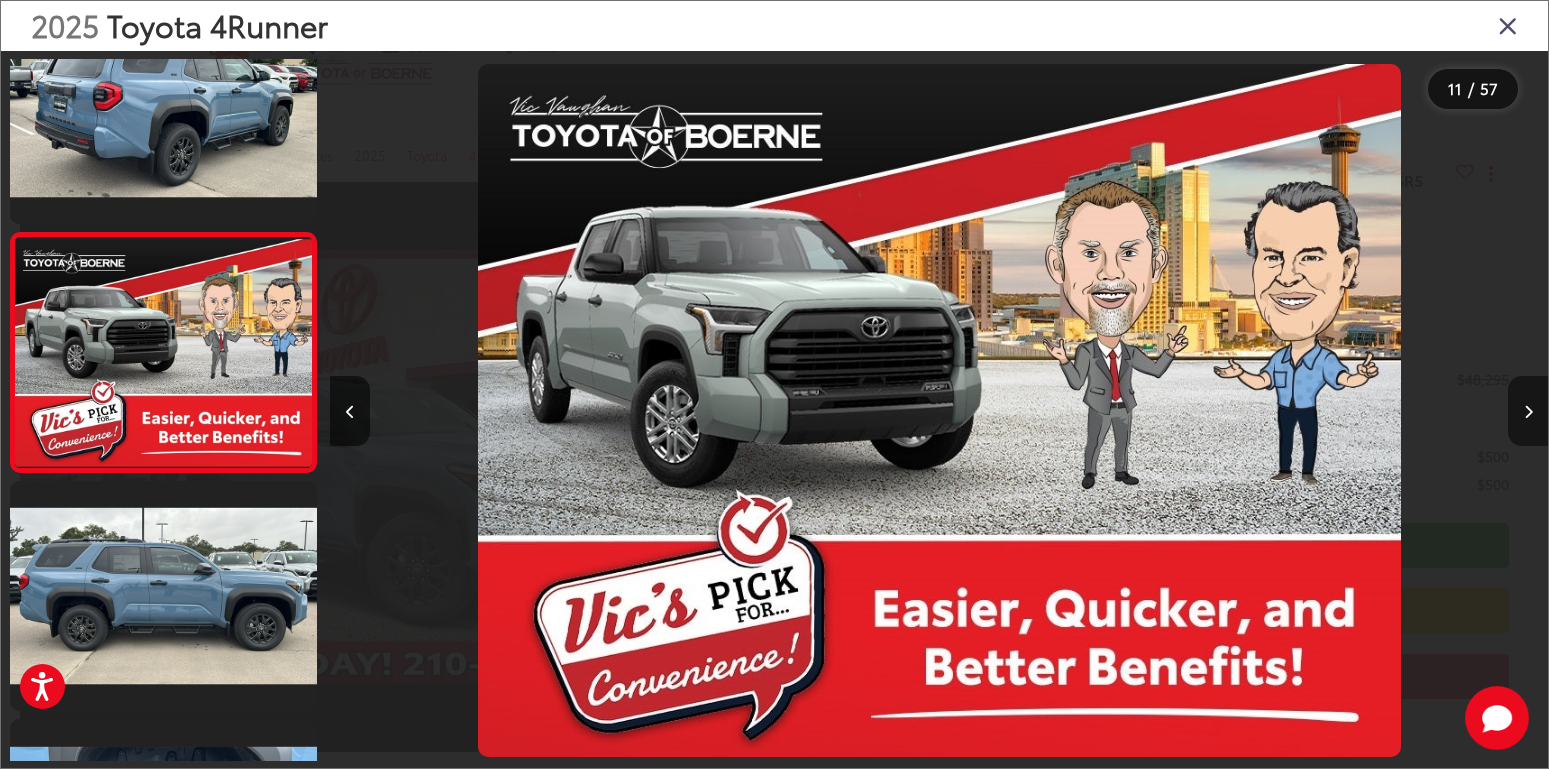 click at bounding box center (1528, 411) 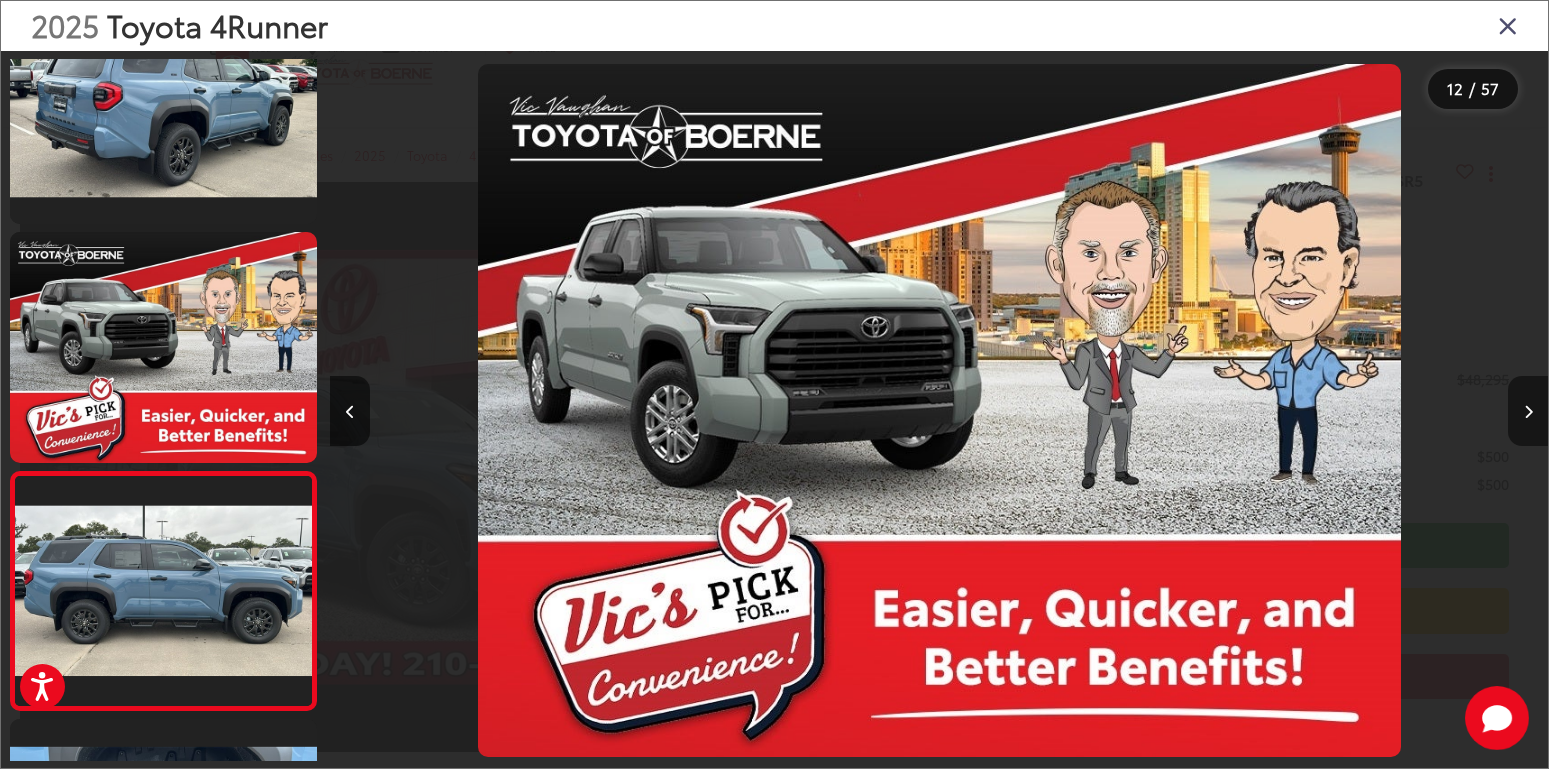 scroll, scrollTop: 0, scrollLeft: 12419, axis: horizontal 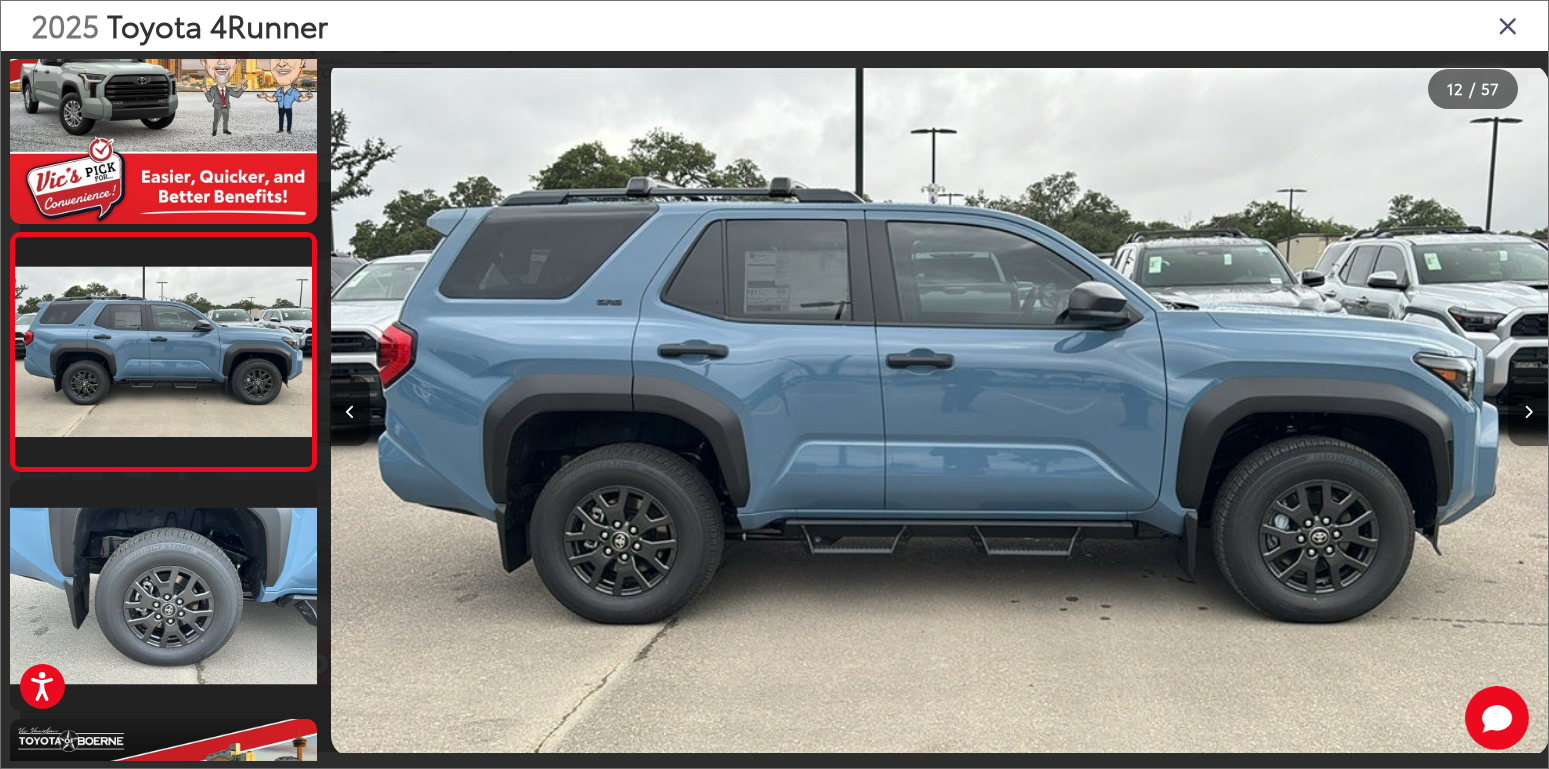 click at bounding box center (1528, 411) 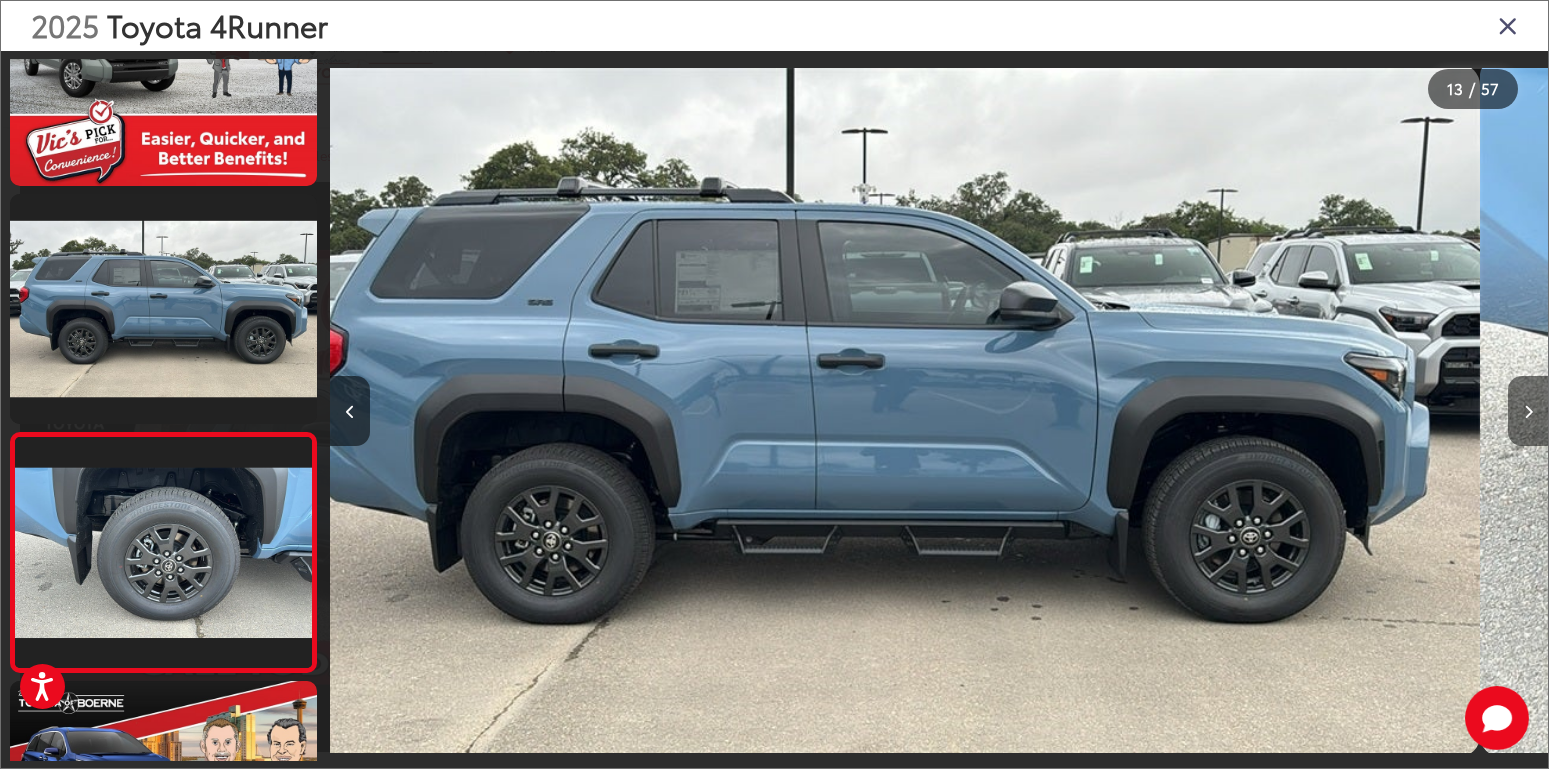 scroll, scrollTop: 2554, scrollLeft: 0, axis: vertical 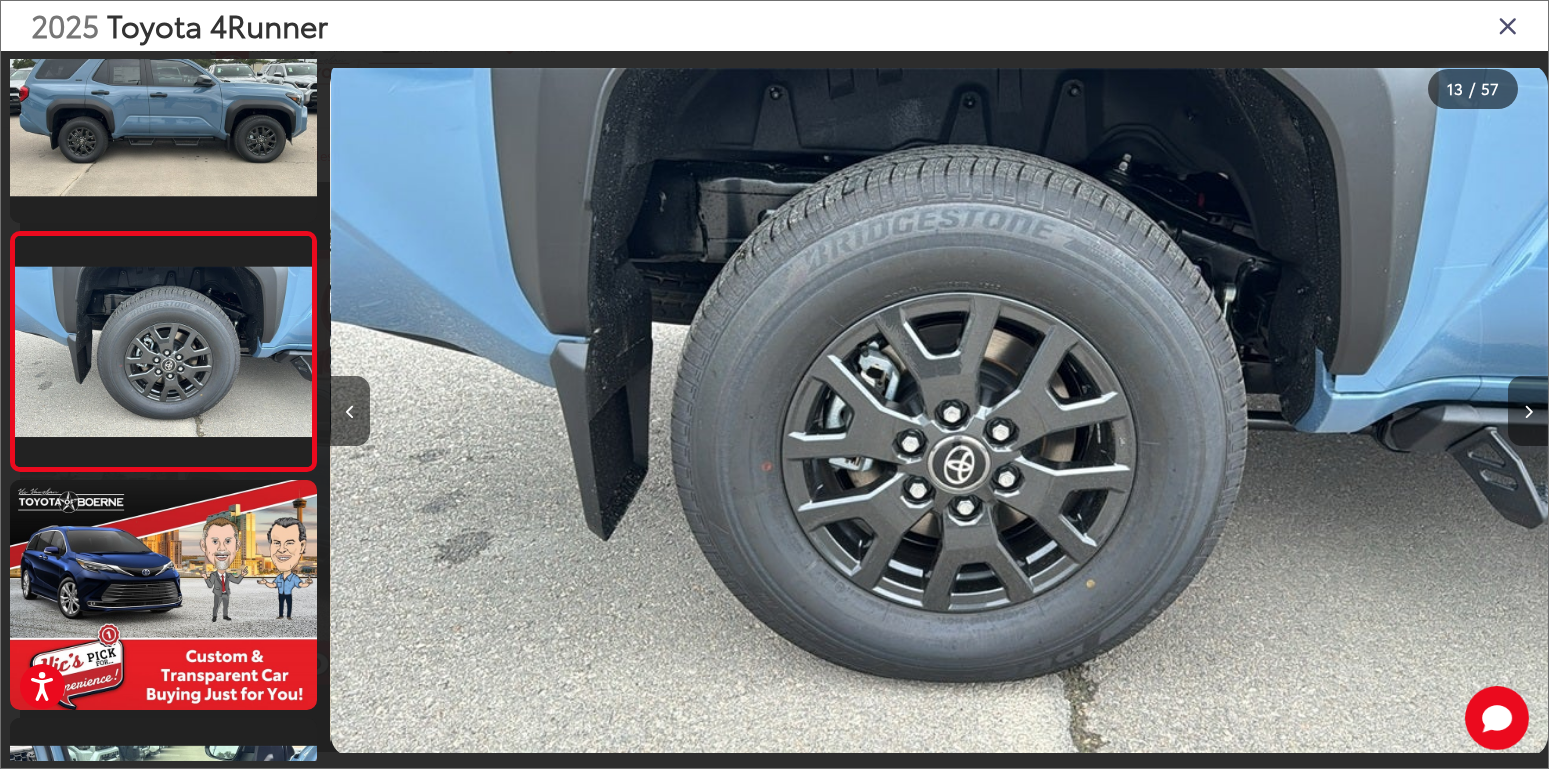 click at bounding box center (1528, 411) 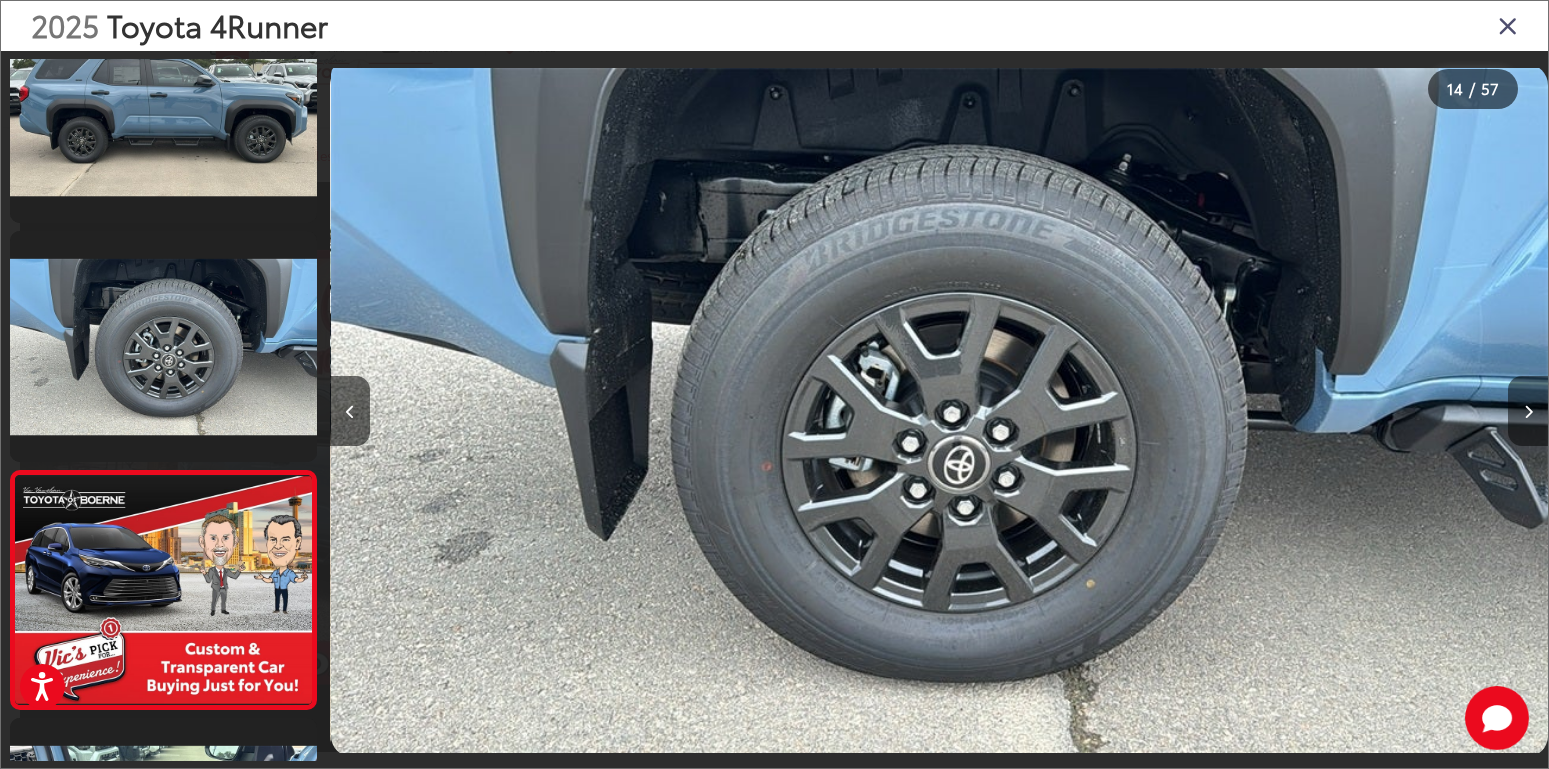 scroll, scrollTop: 0, scrollLeft: 14893, axis: horizontal 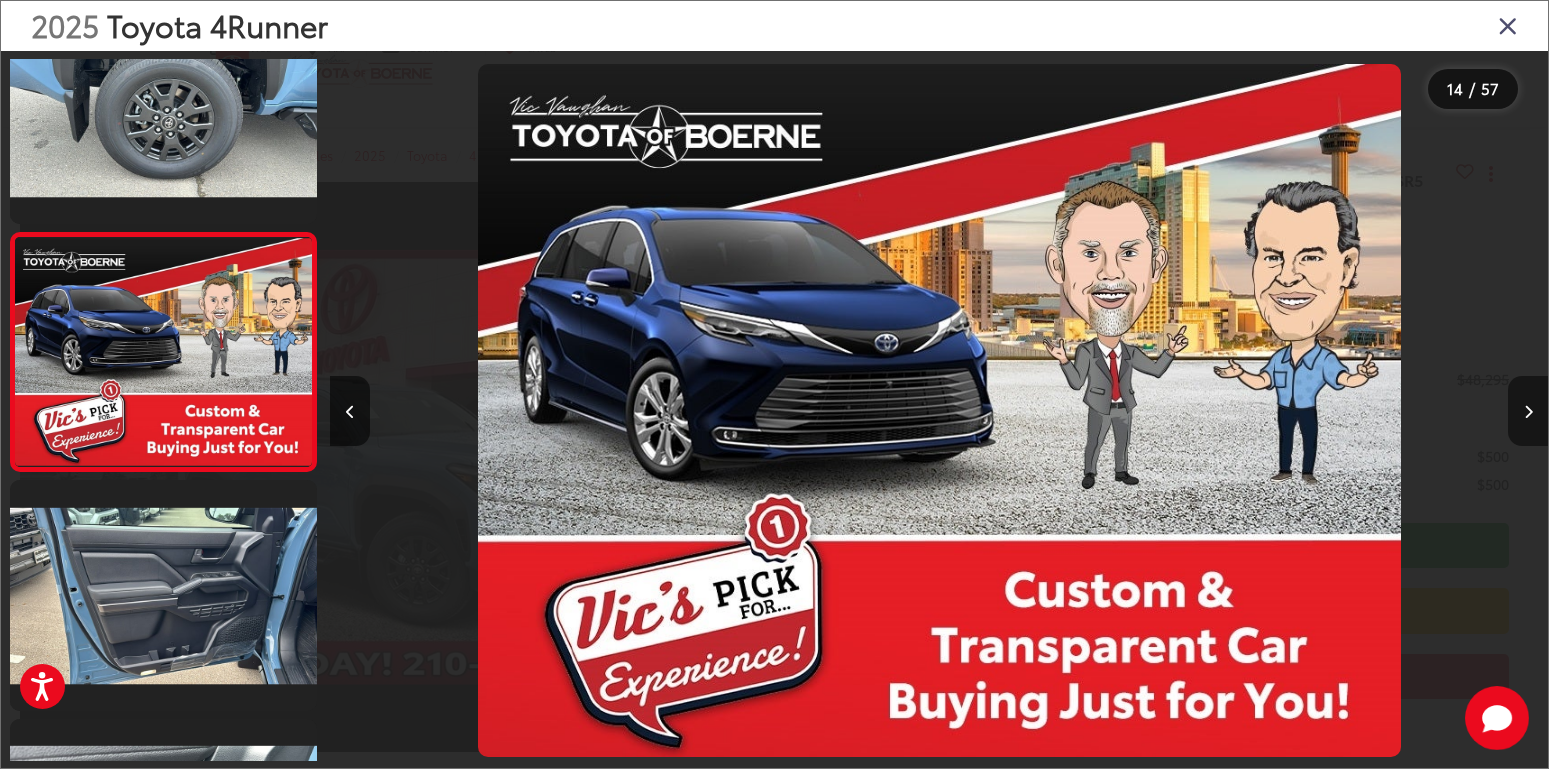 click at bounding box center (1528, 411) 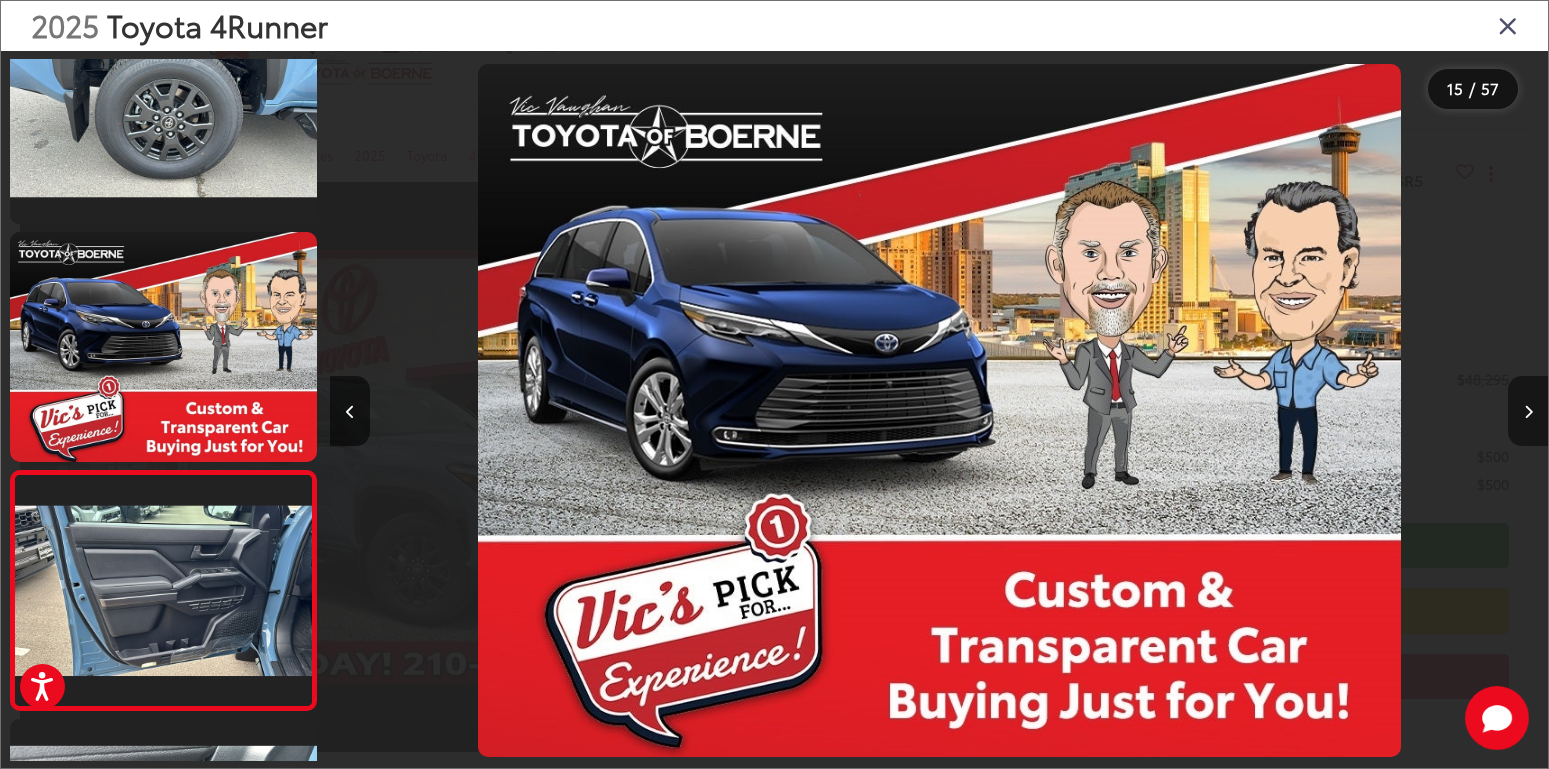scroll, scrollTop: 0, scrollLeft: 16111, axis: horizontal 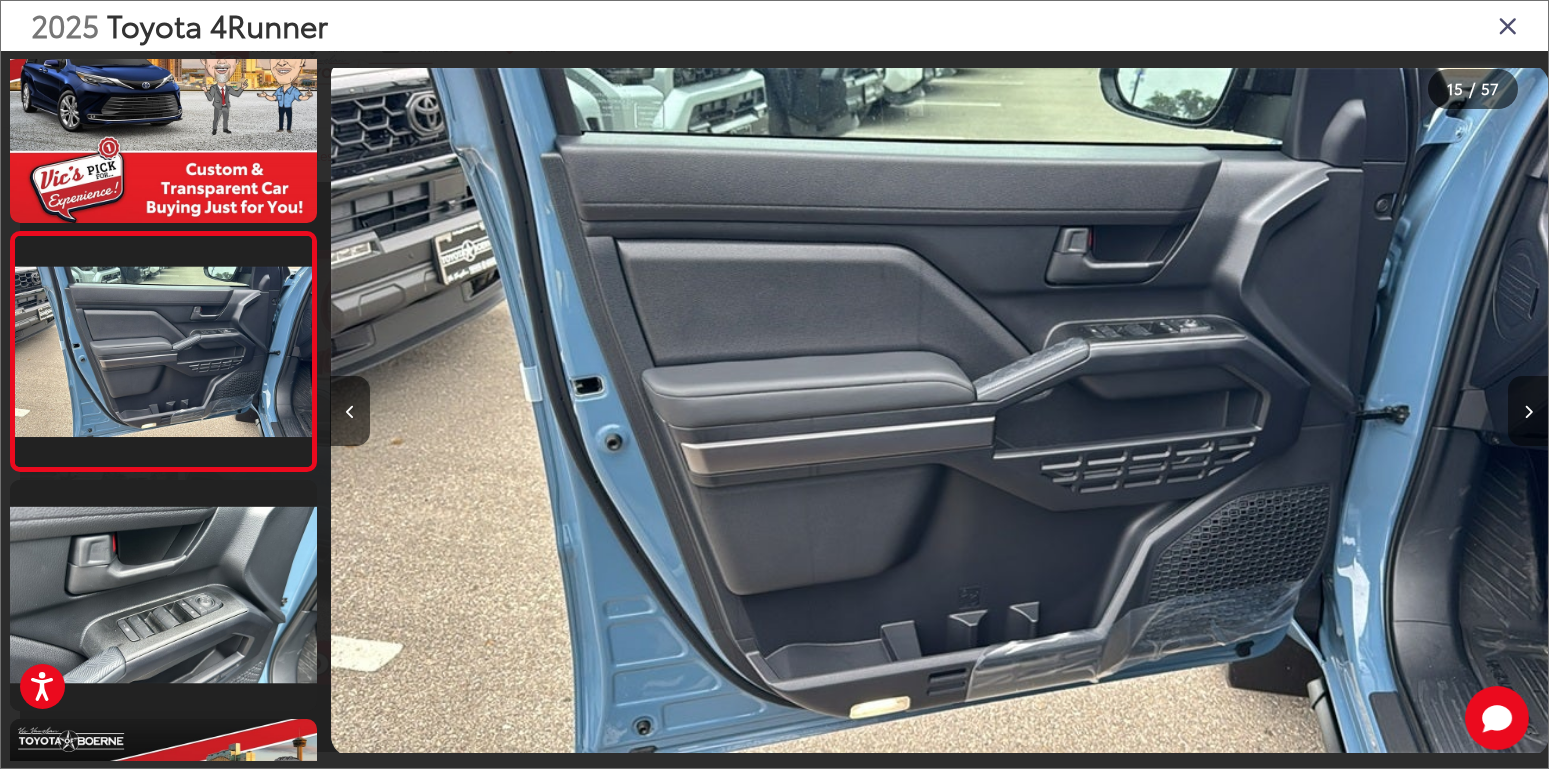 click at bounding box center (1528, 411) 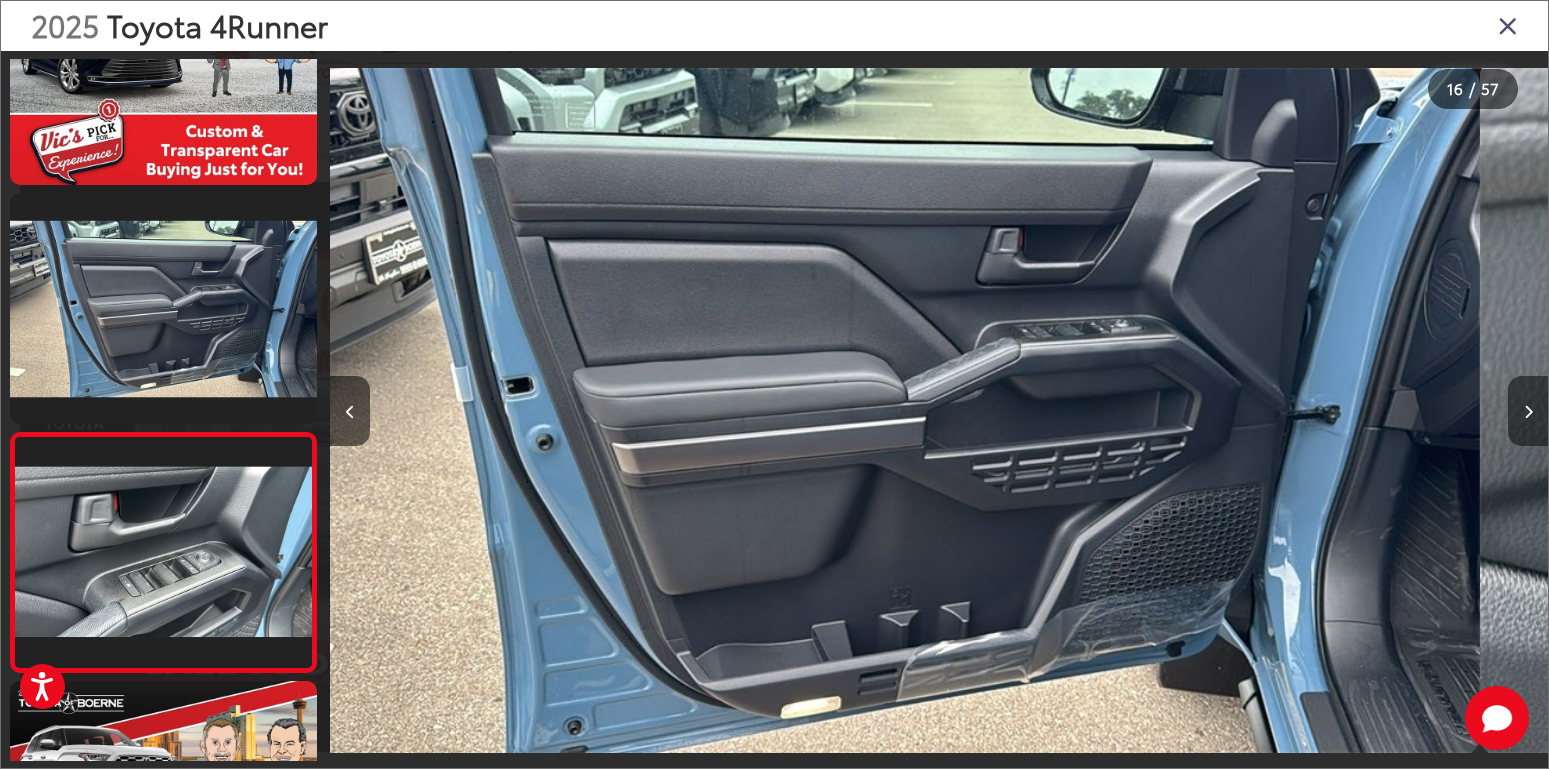scroll, scrollTop: 3326, scrollLeft: 0, axis: vertical 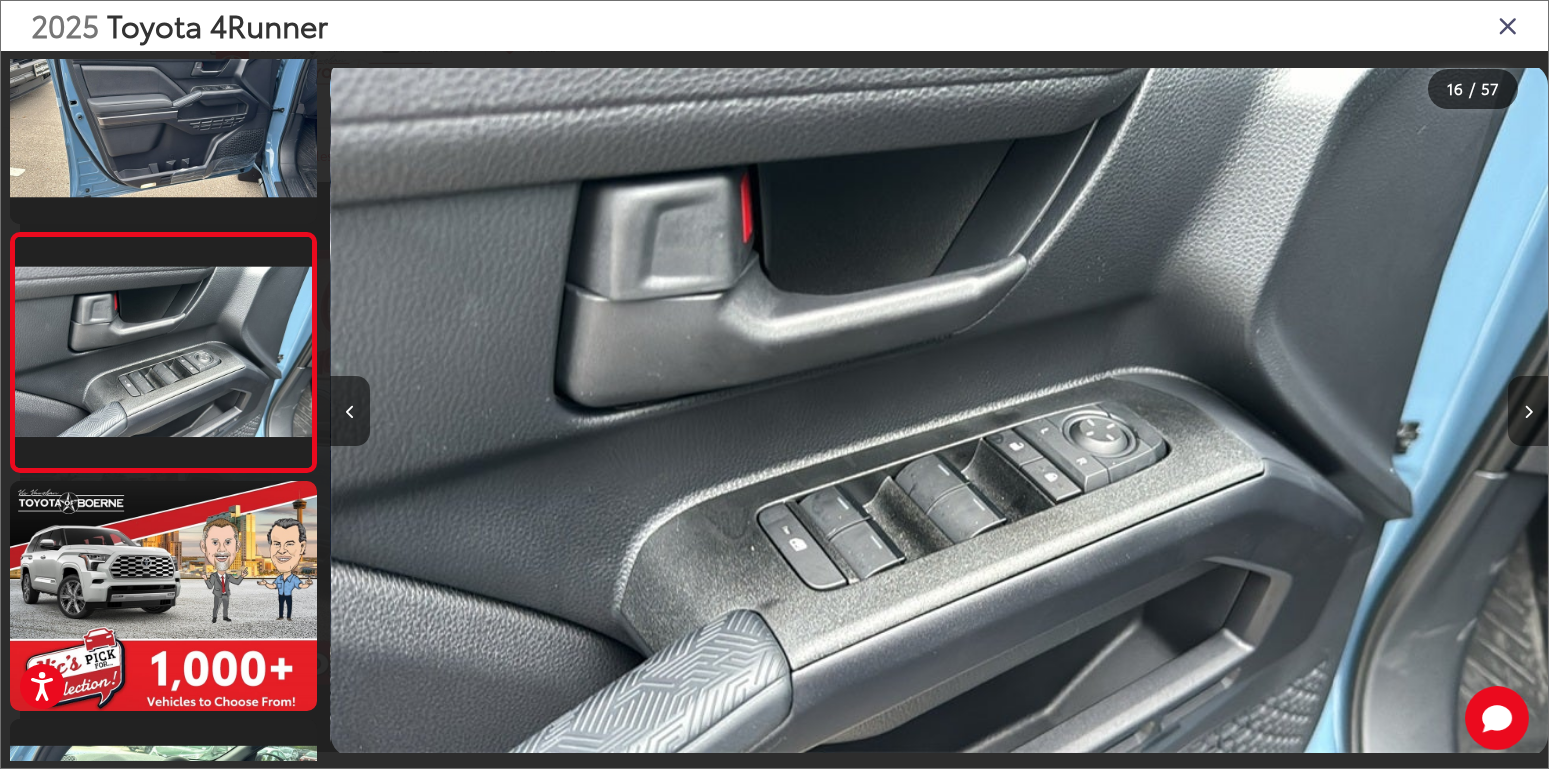 click at bounding box center [1528, 411] 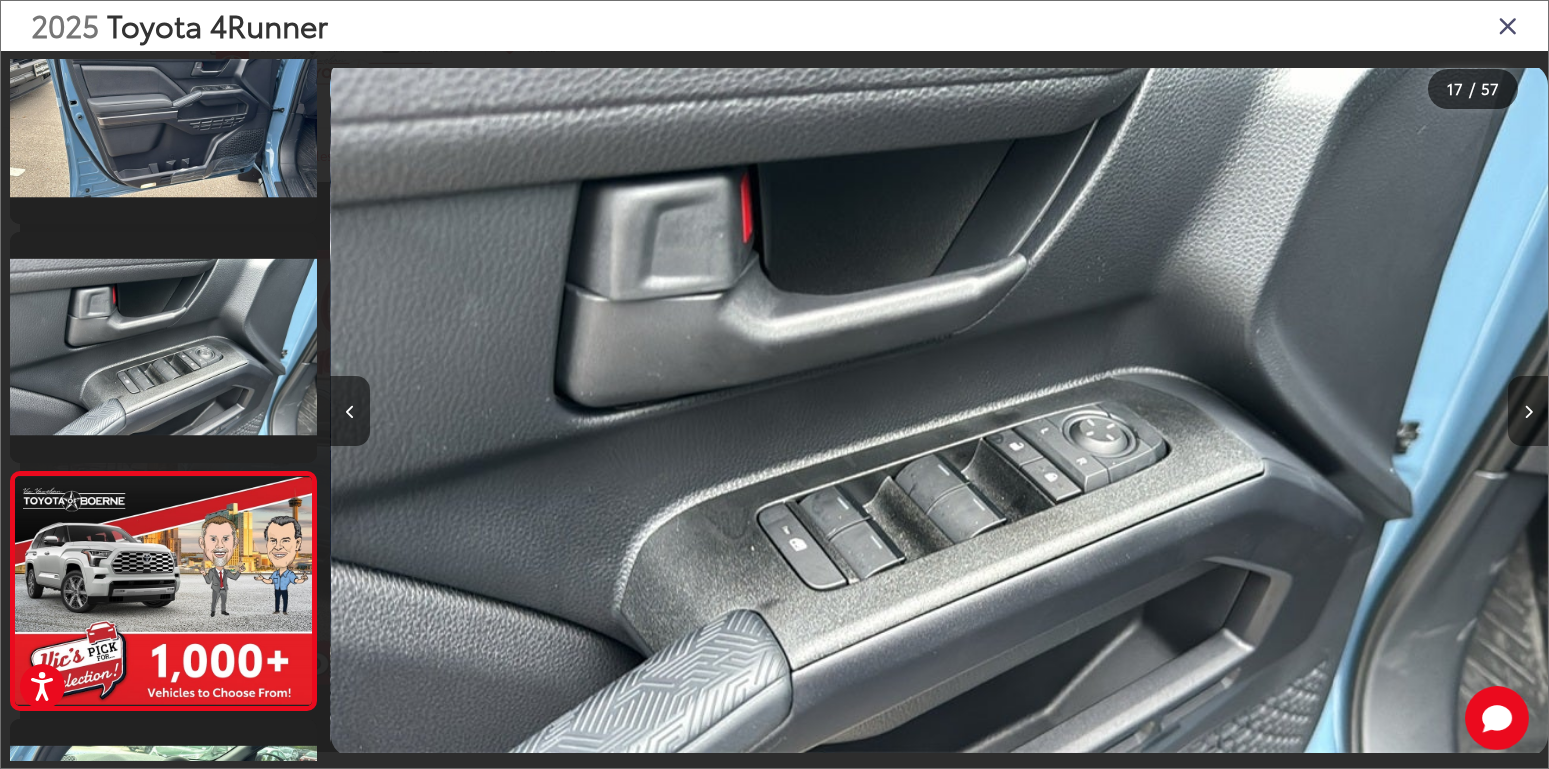scroll 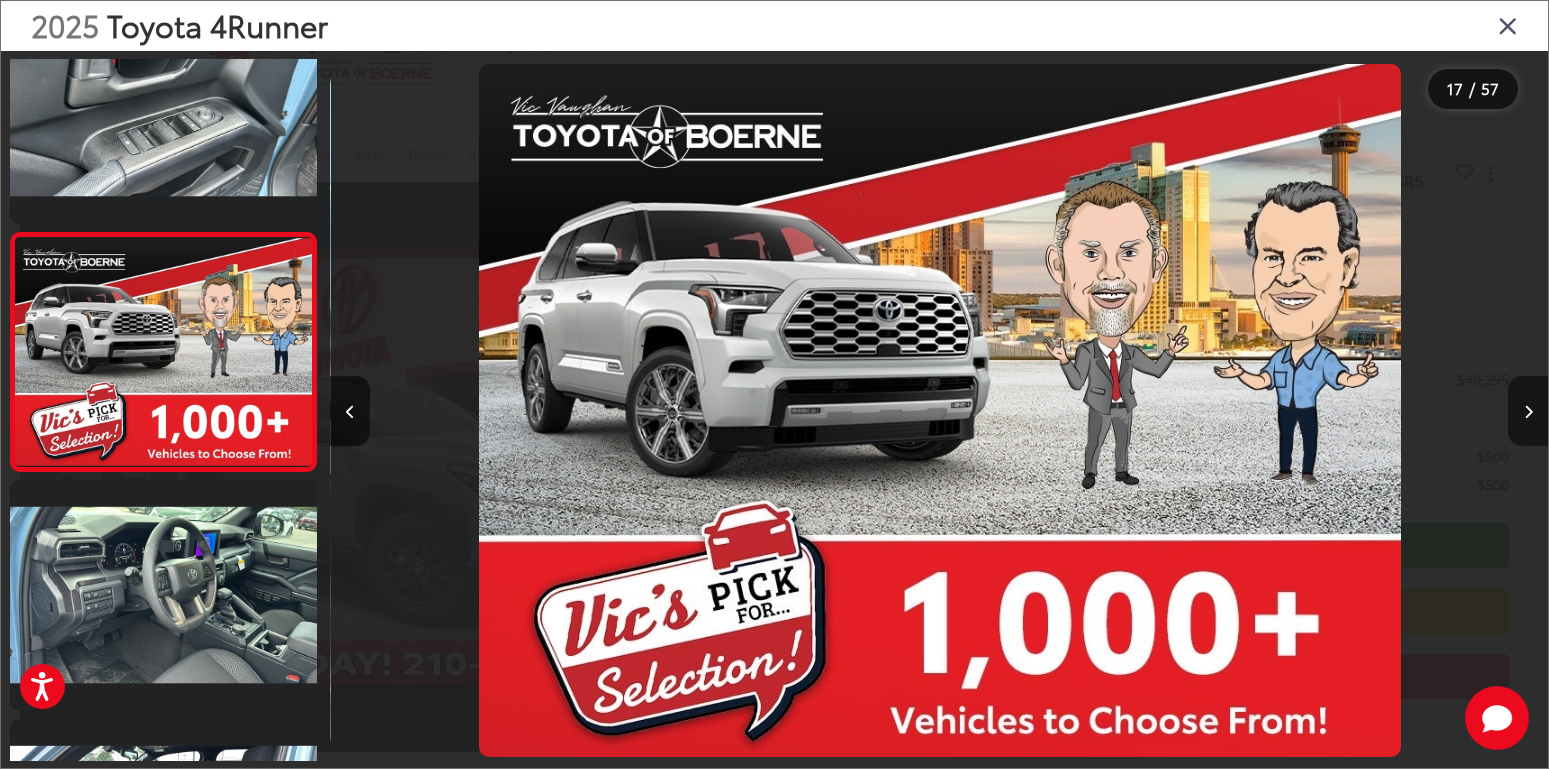 click at bounding box center (1528, 411) 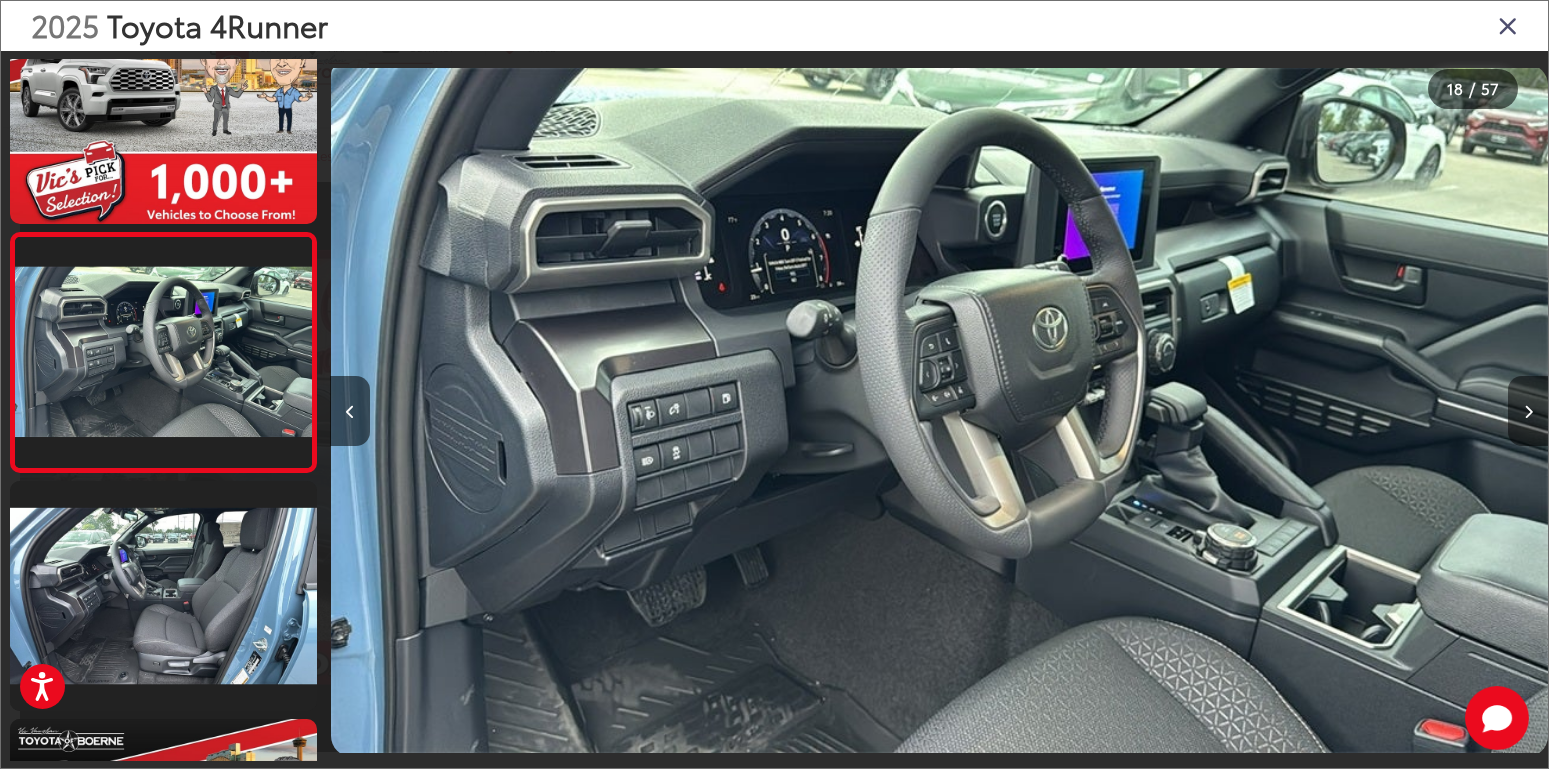 click at bounding box center (1528, 411) 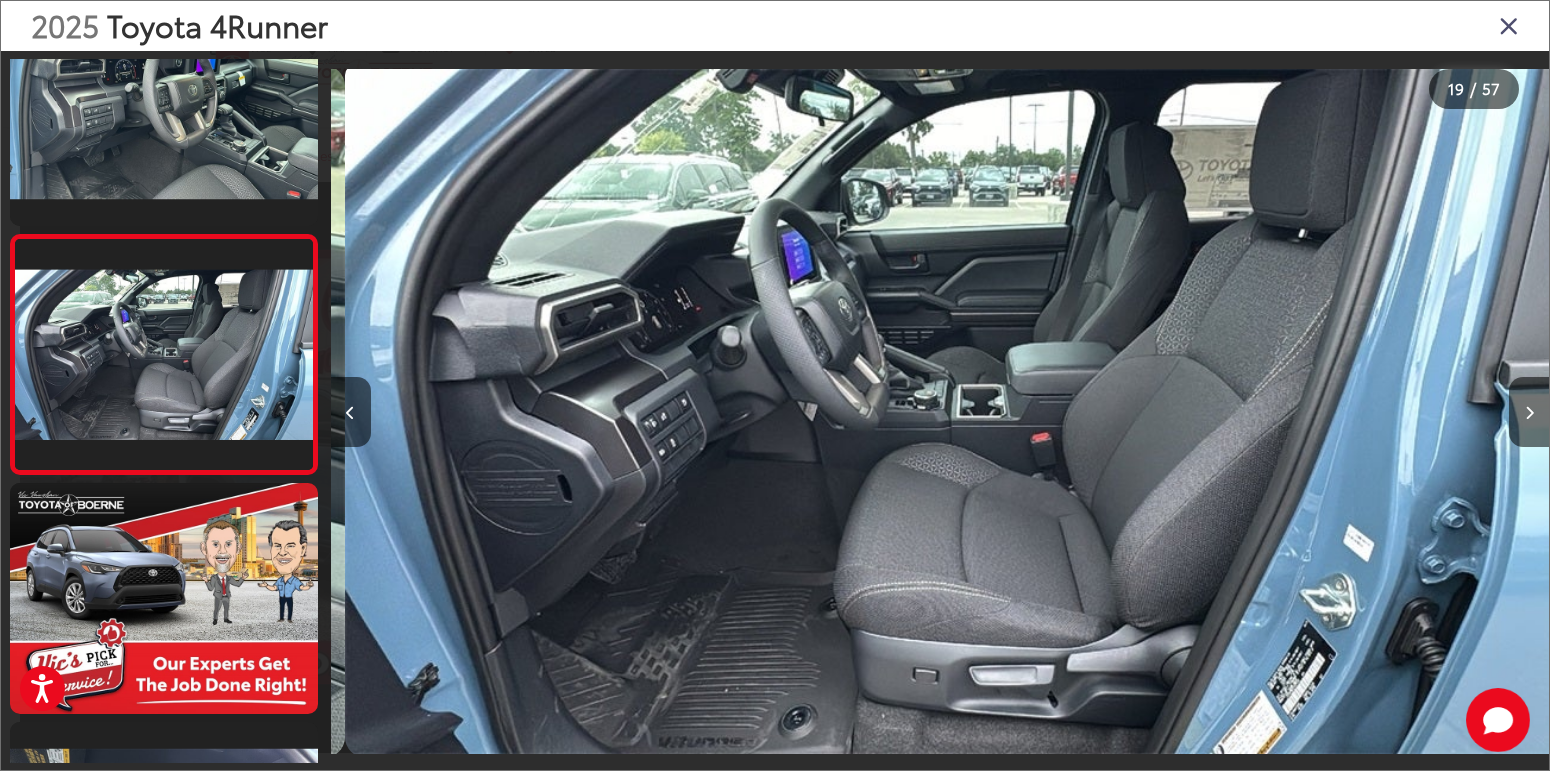 scroll, scrollTop: 0, scrollLeft: 21931, axis: horizontal 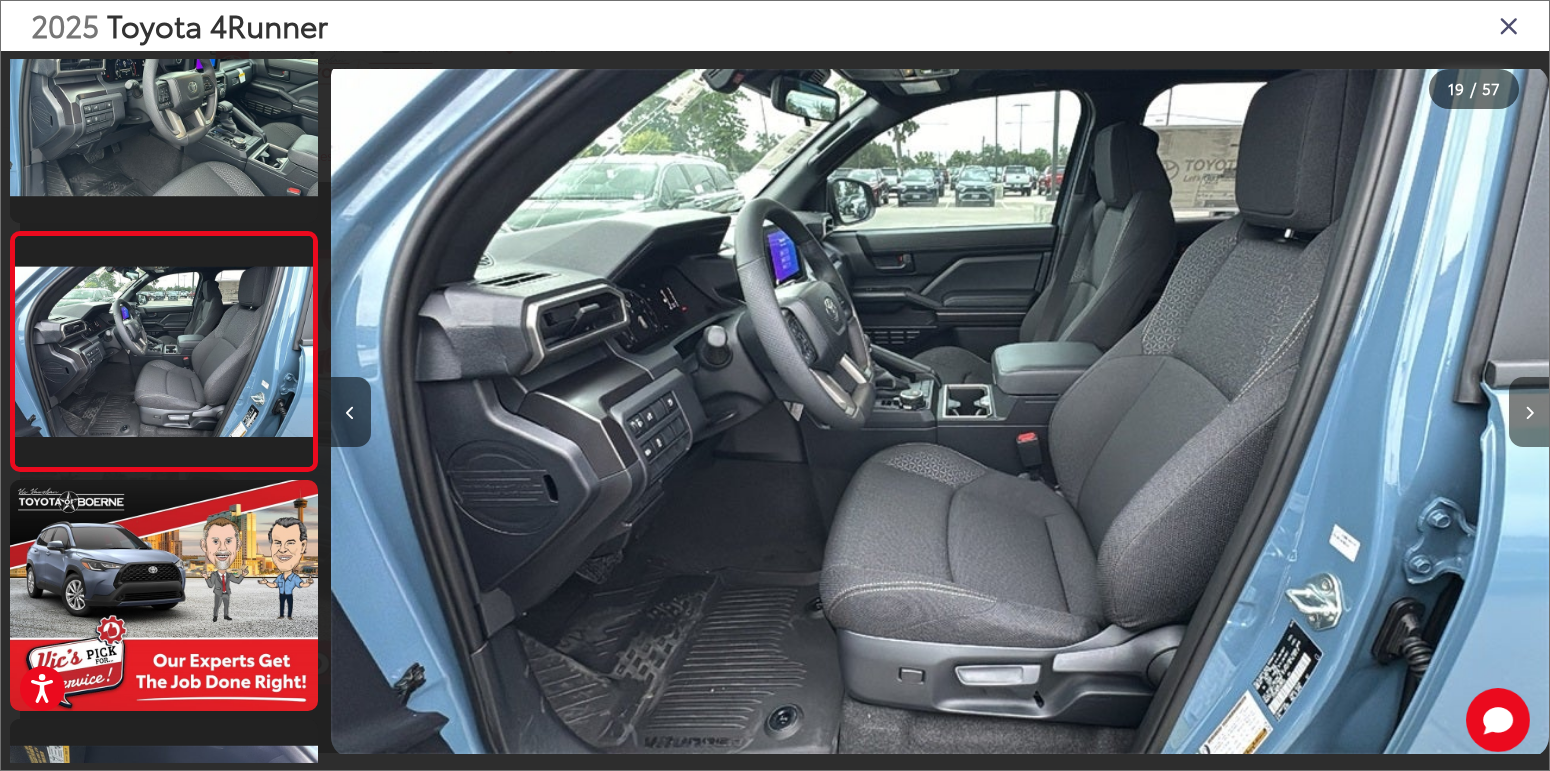 click at bounding box center [1529, 412] 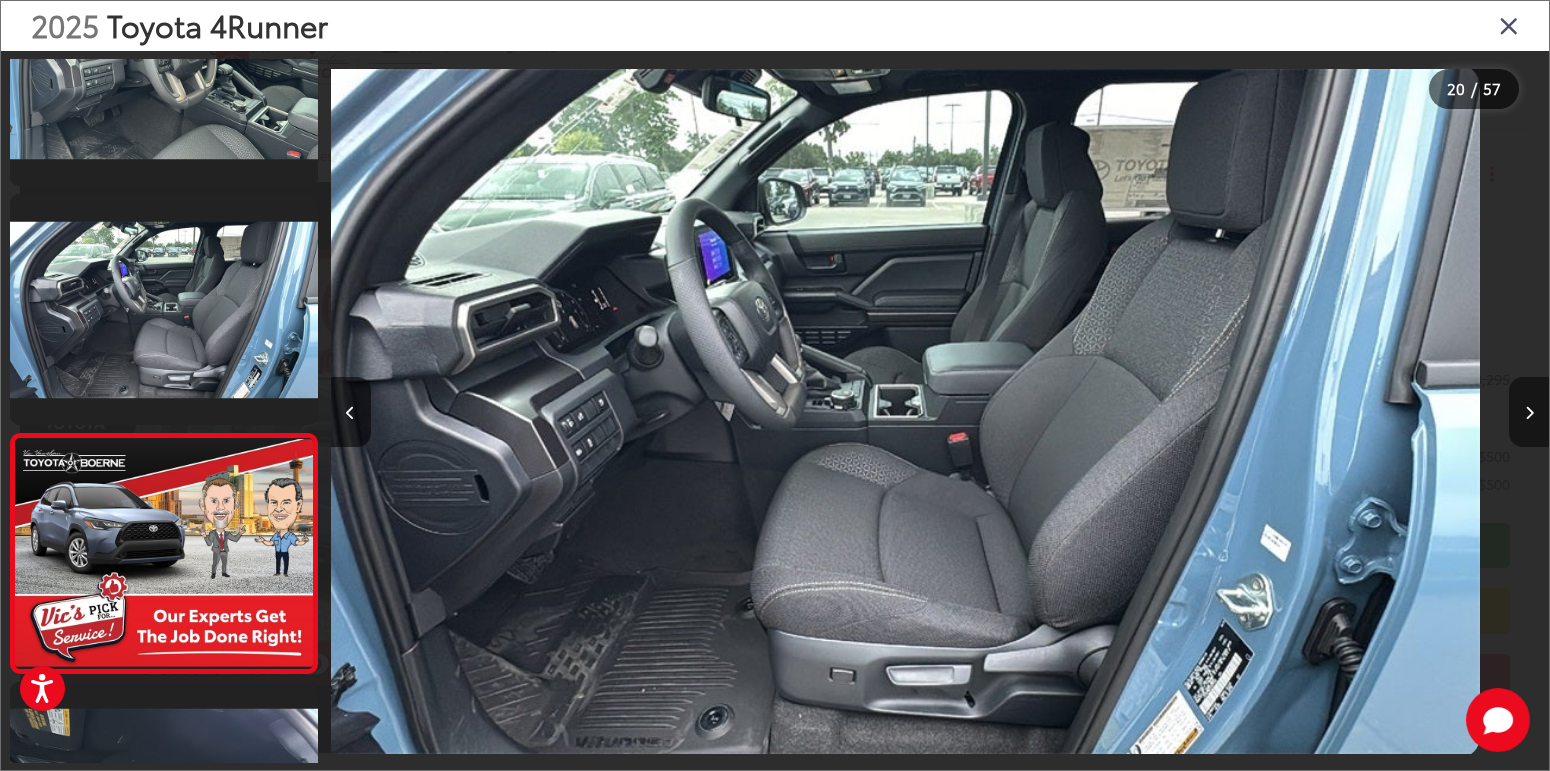 scroll, scrollTop: 4354, scrollLeft: 0, axis: vertical 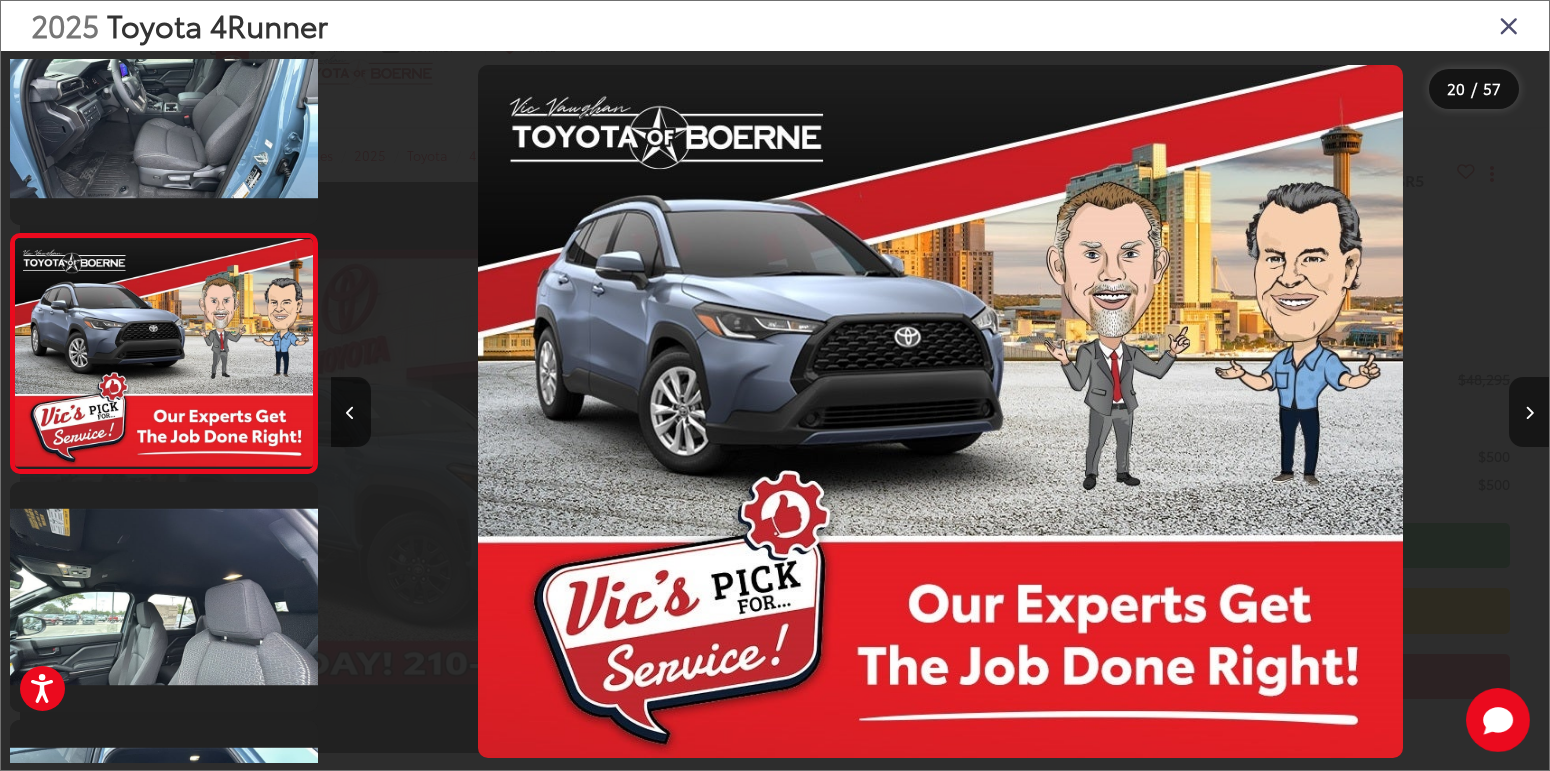click at bounding box center [1529, 412] 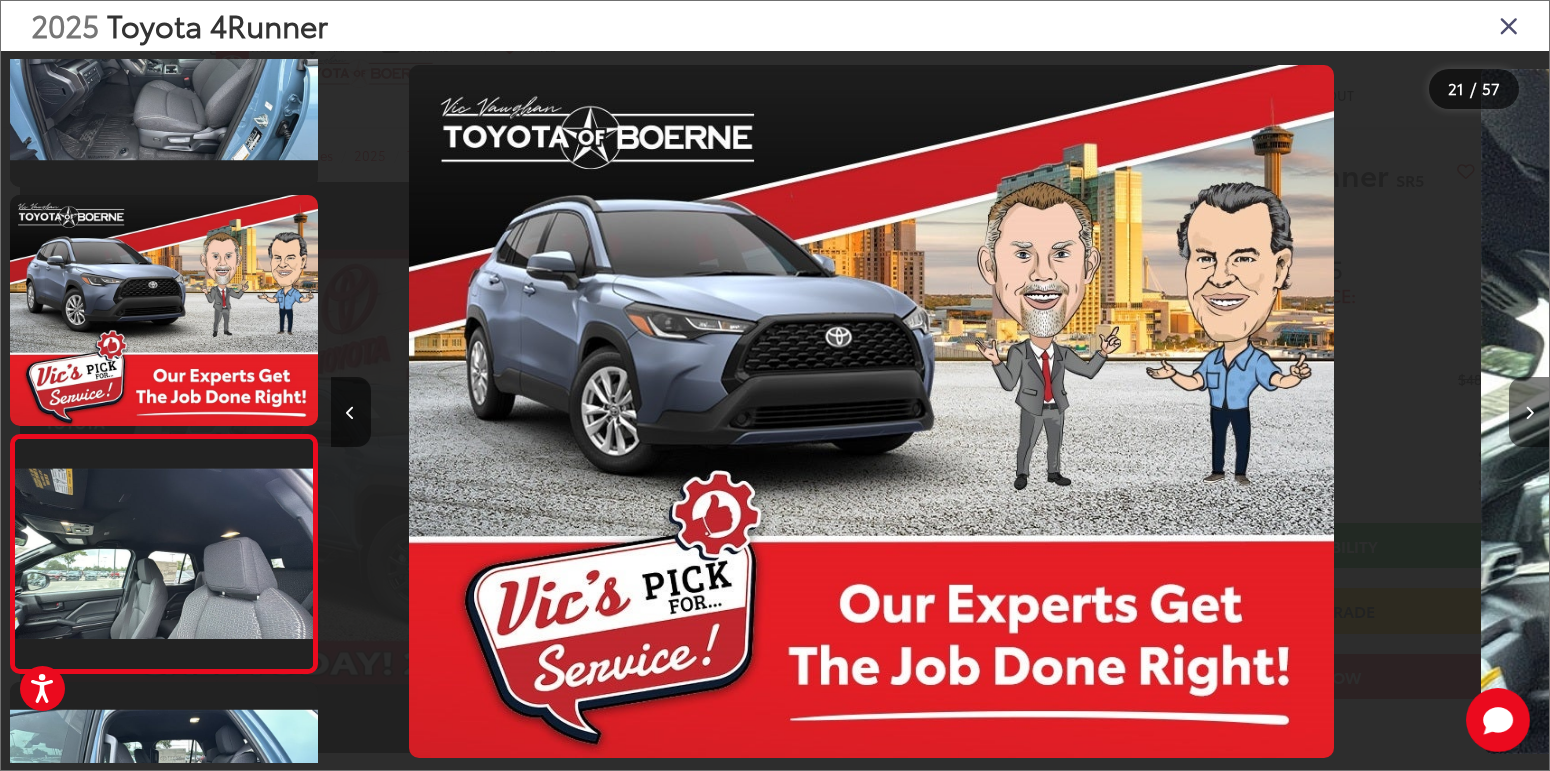 scroll, scrollTop: 4520, scrollLeft: 0, axis: vertical 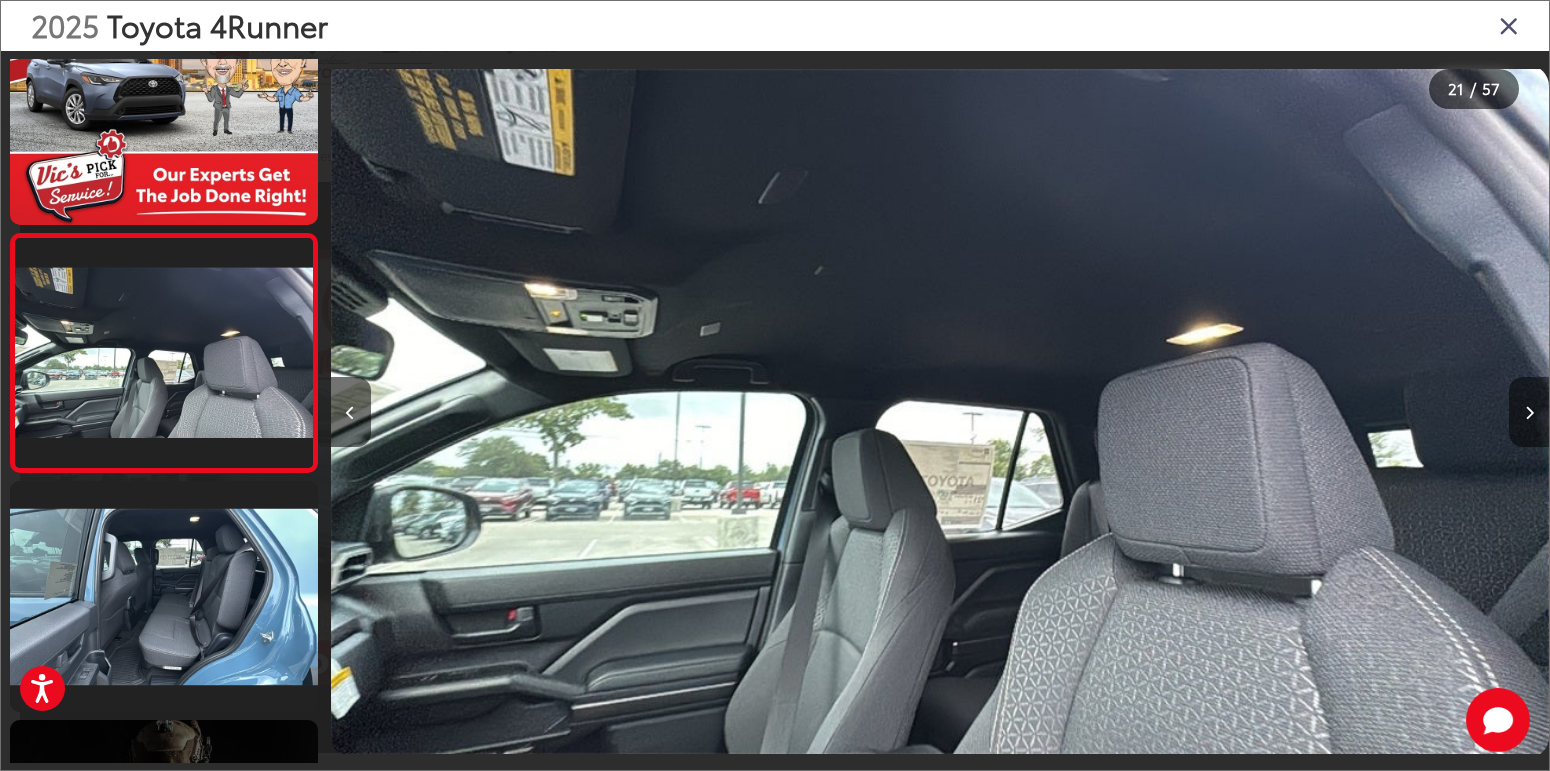 click at bounding box center (1529, 412) 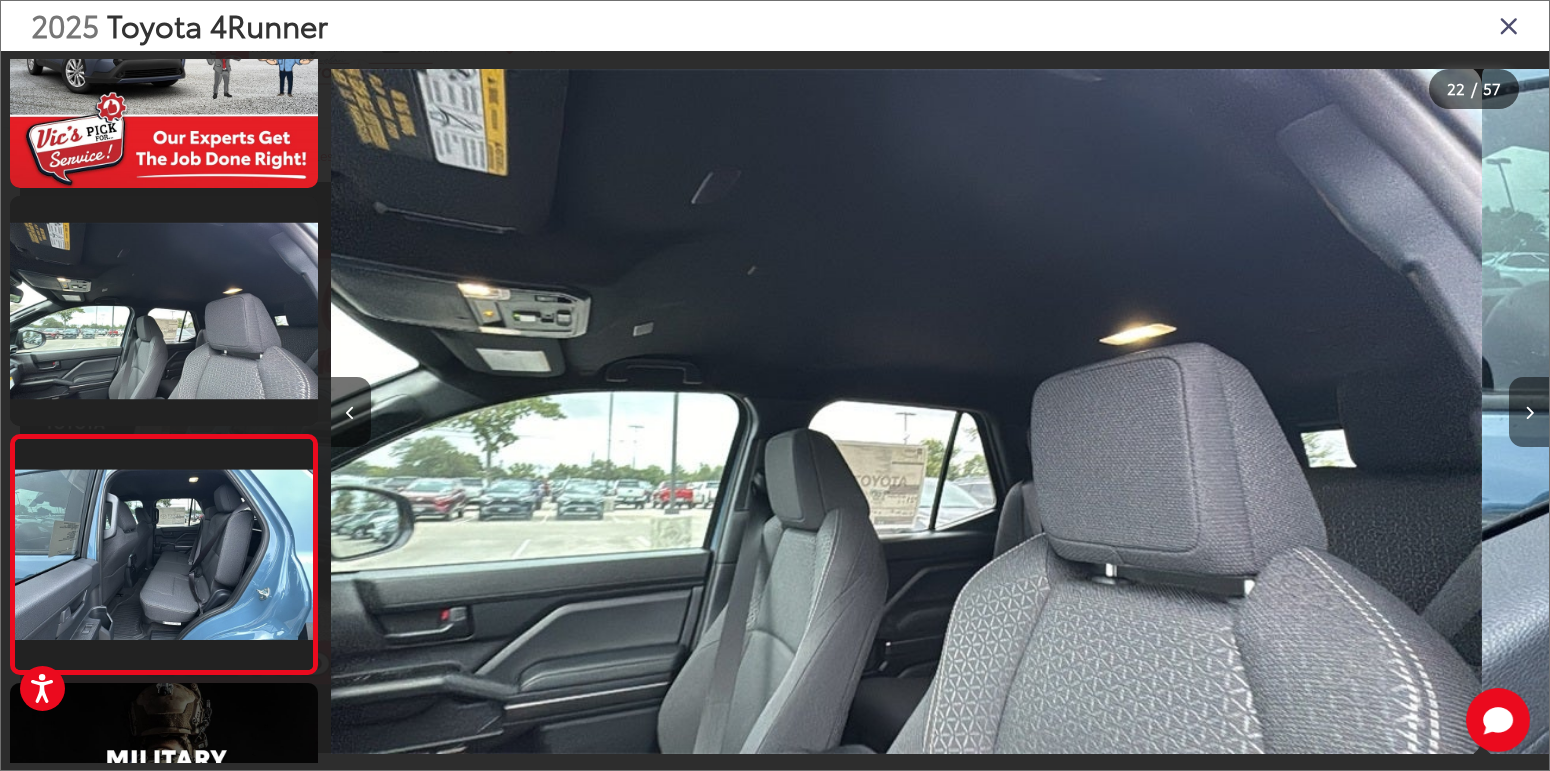scroll, scrollTop: 4759, scrollLeft: 0, axis: vertical 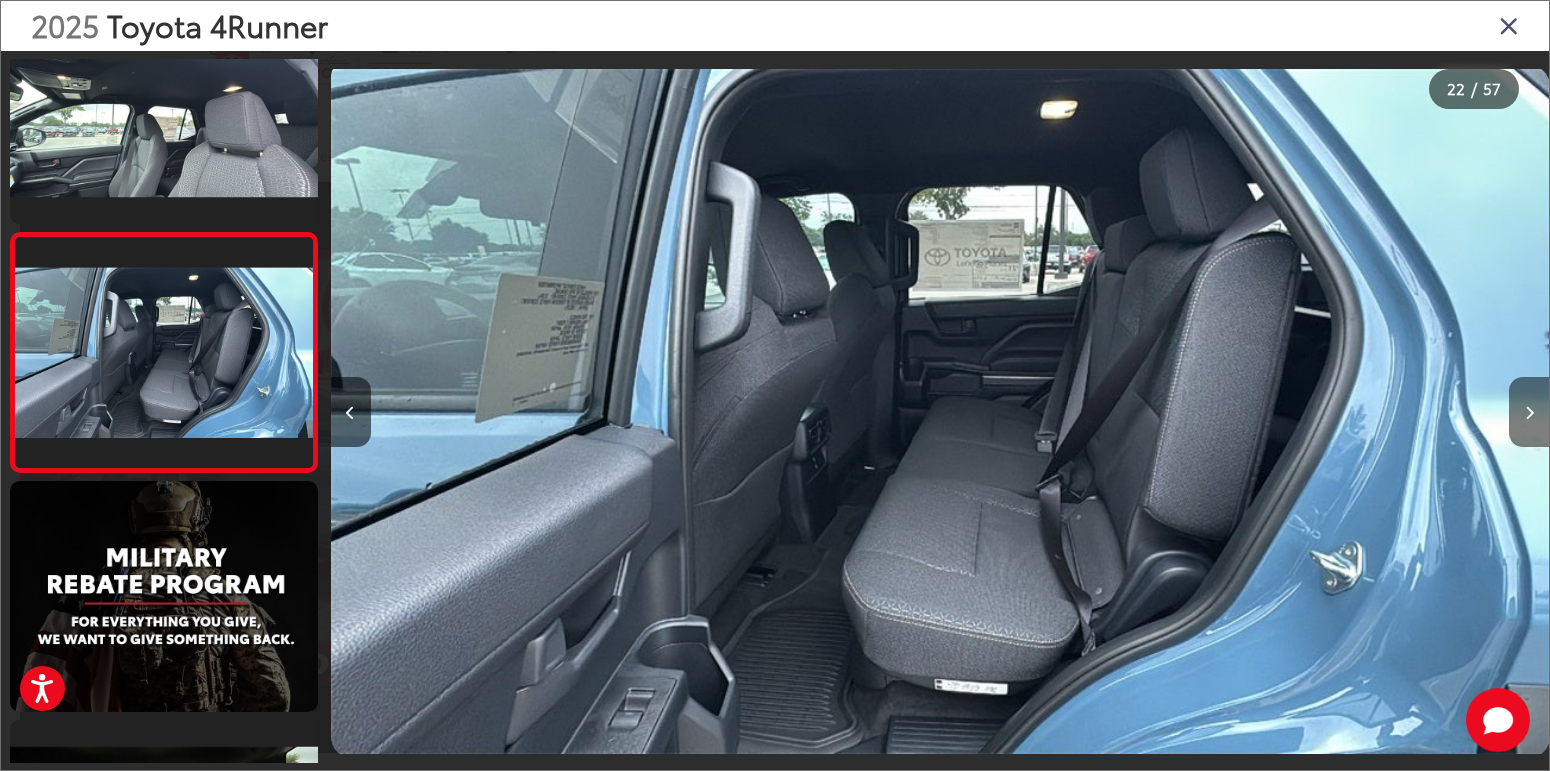 click at bounding box center [1529, 412] 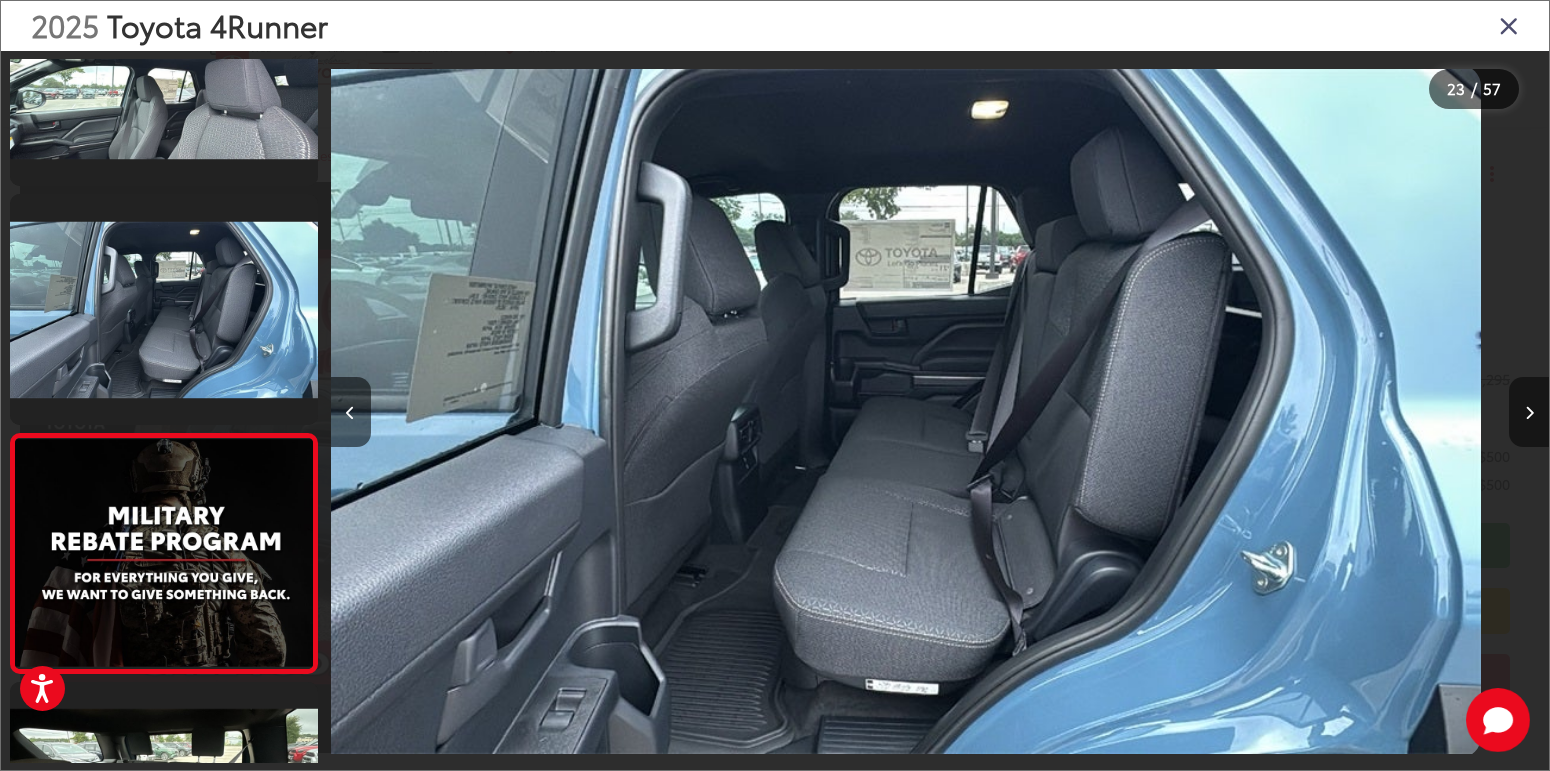 scroll, scrollTop: 4961, scrollLeft: 0, axis: vertical 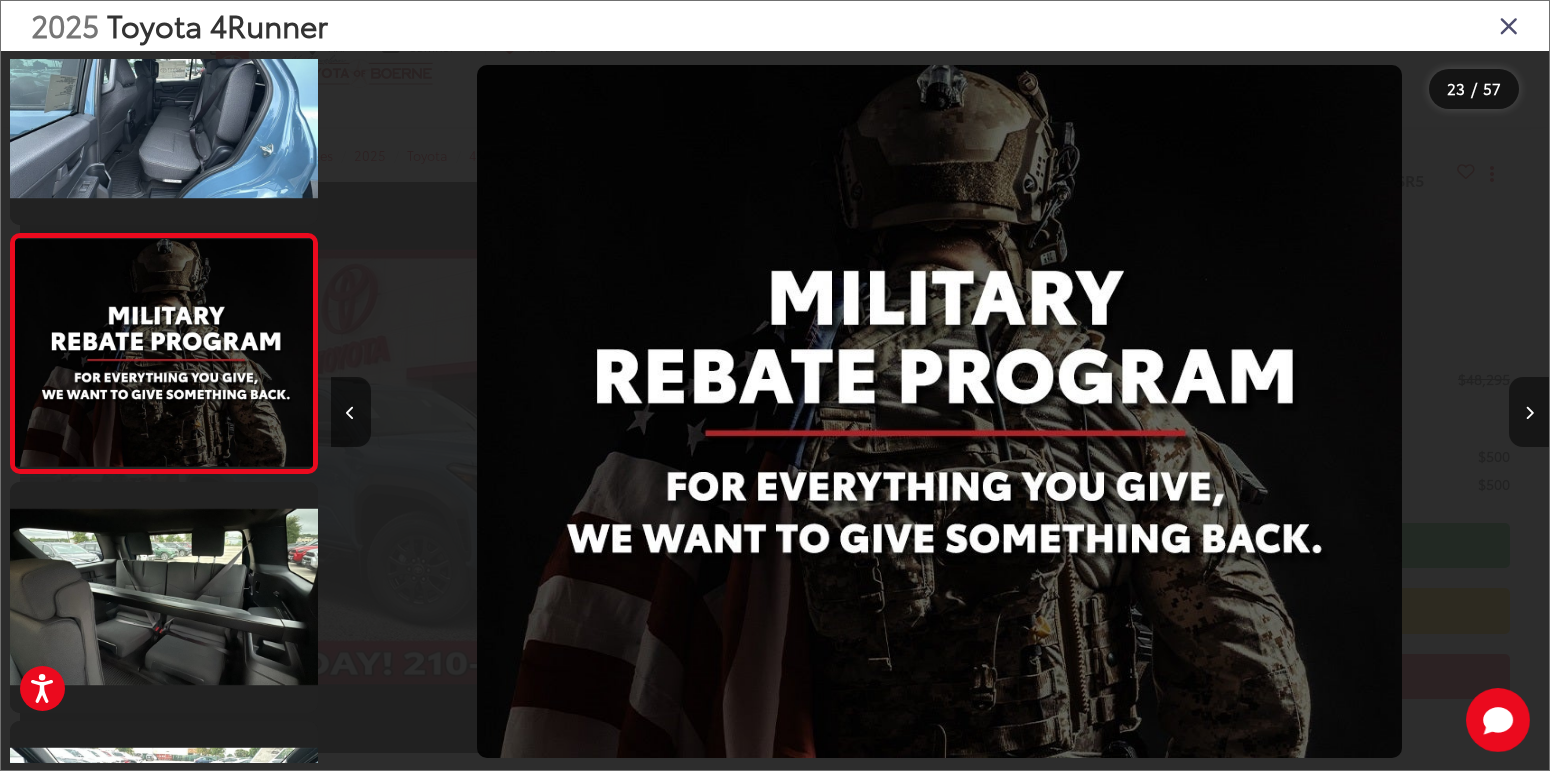 click at bounding box center (1529, 412) 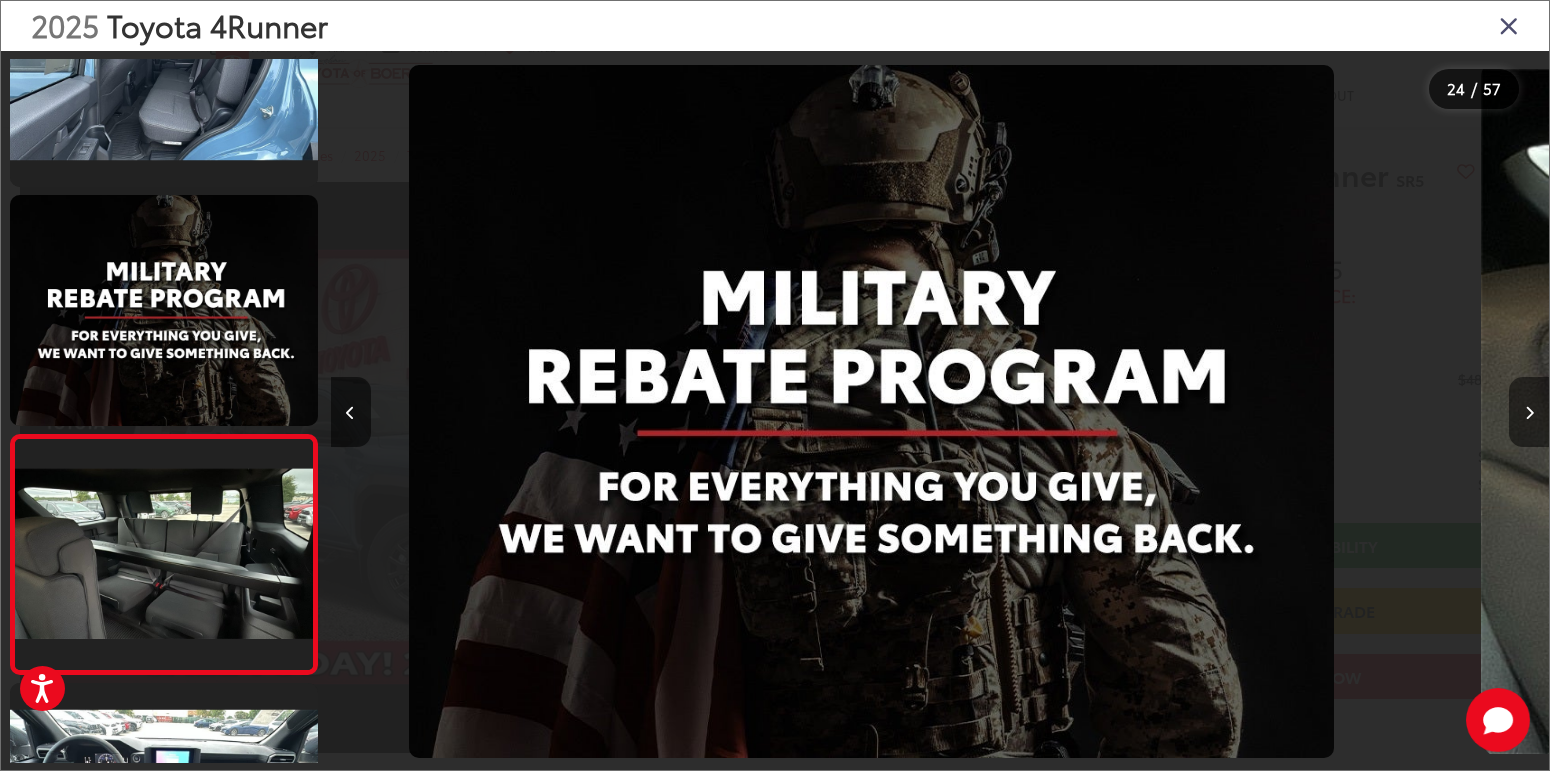 scroll, scrollTop: 5199, scrollLeft: 0, axis: vertical 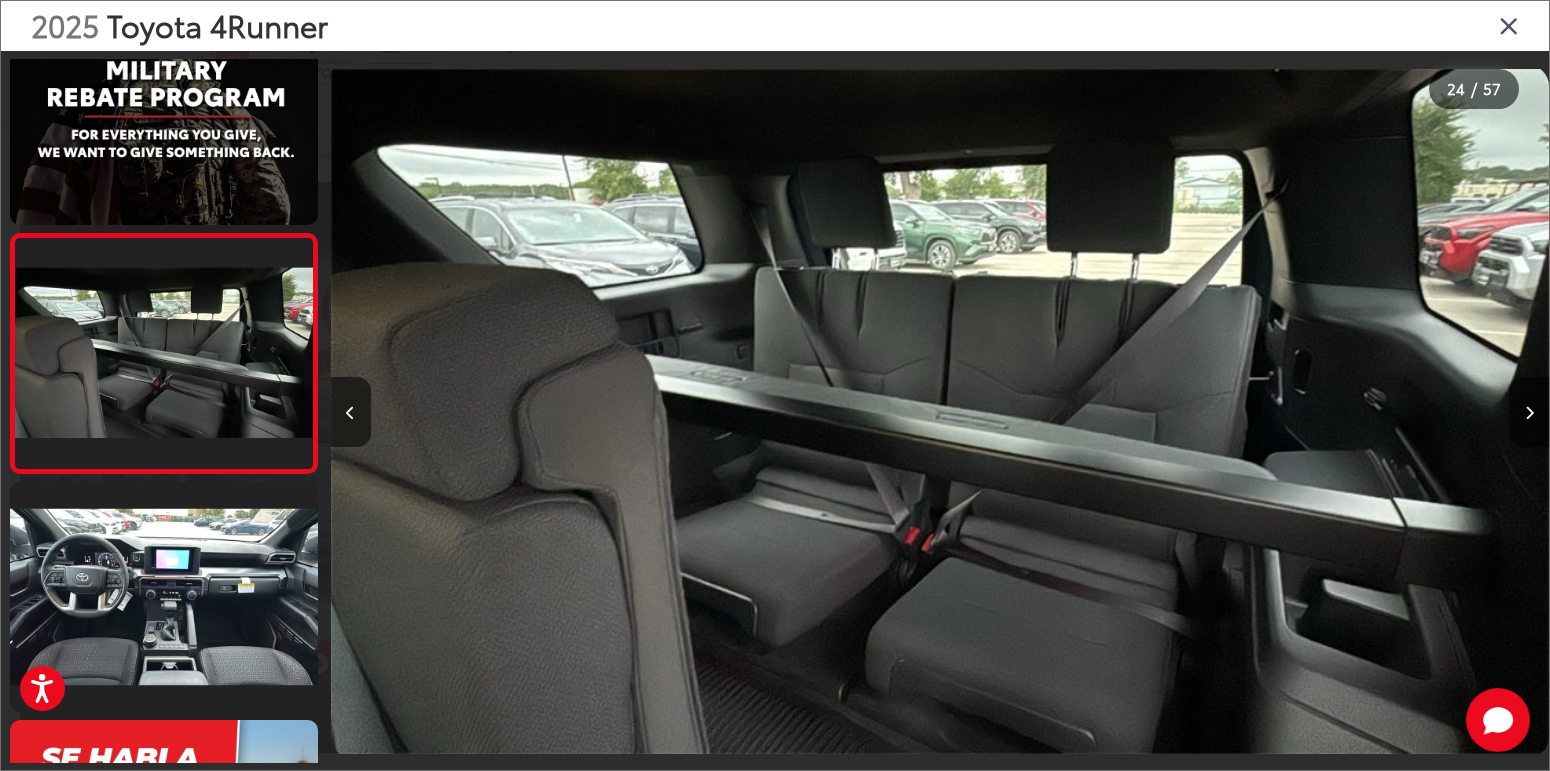 click at bounding box center [1529, 412] 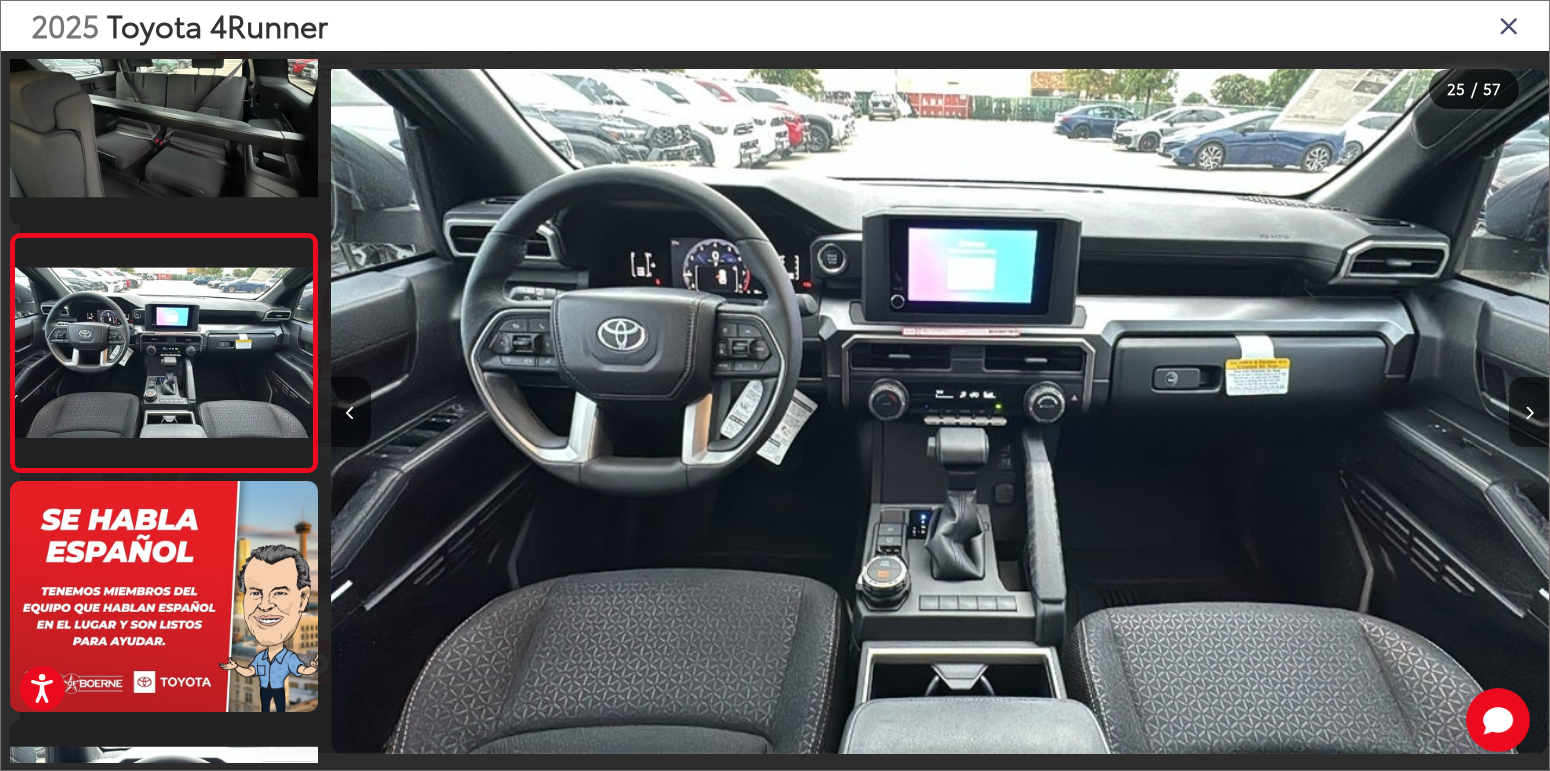 click at bounding box center (1529, 412) 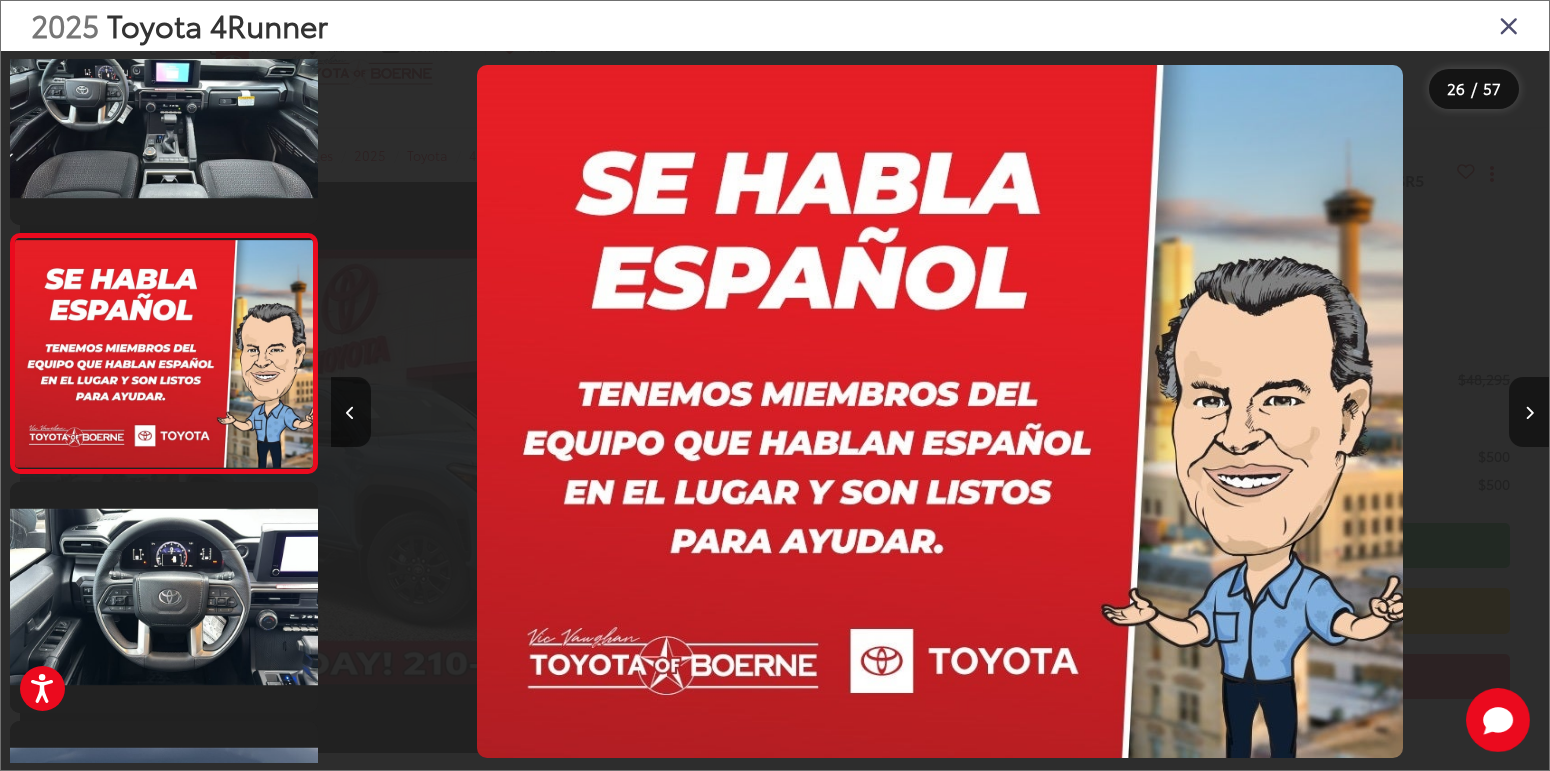 click at bounding box center (1529, 412) 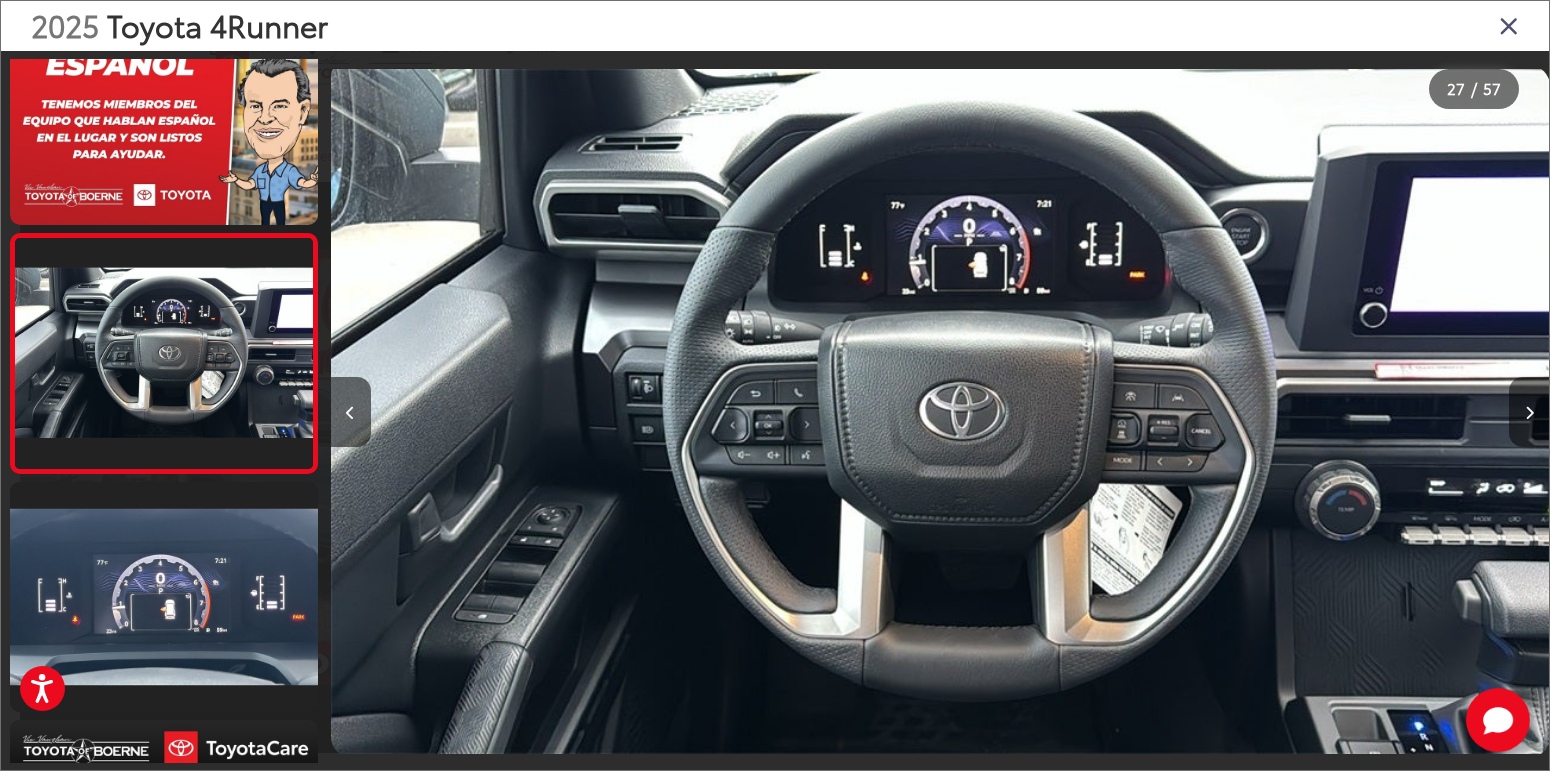 click at bounding box center (1529, 413) 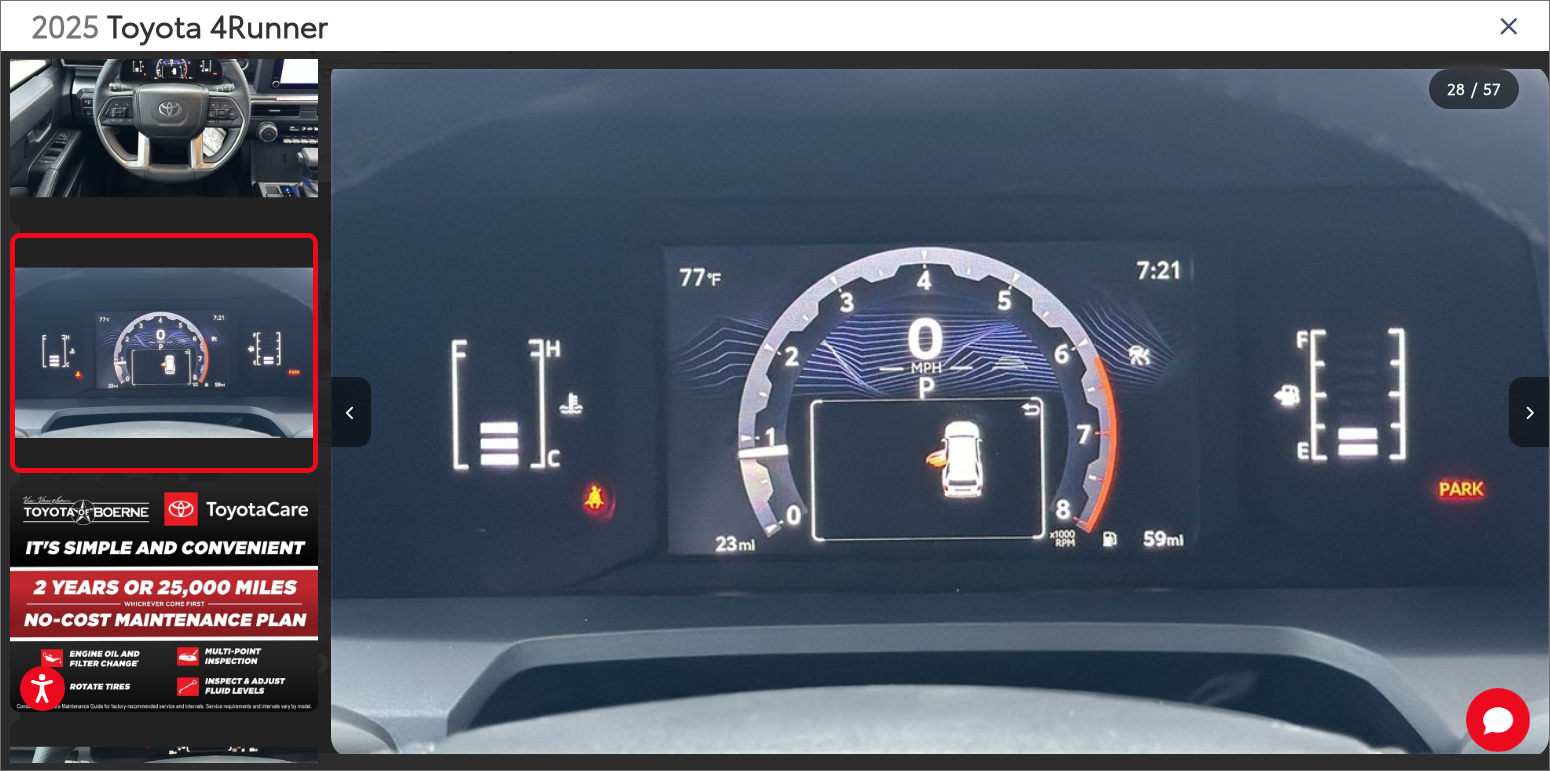 click at bounding box center (1529, 413) 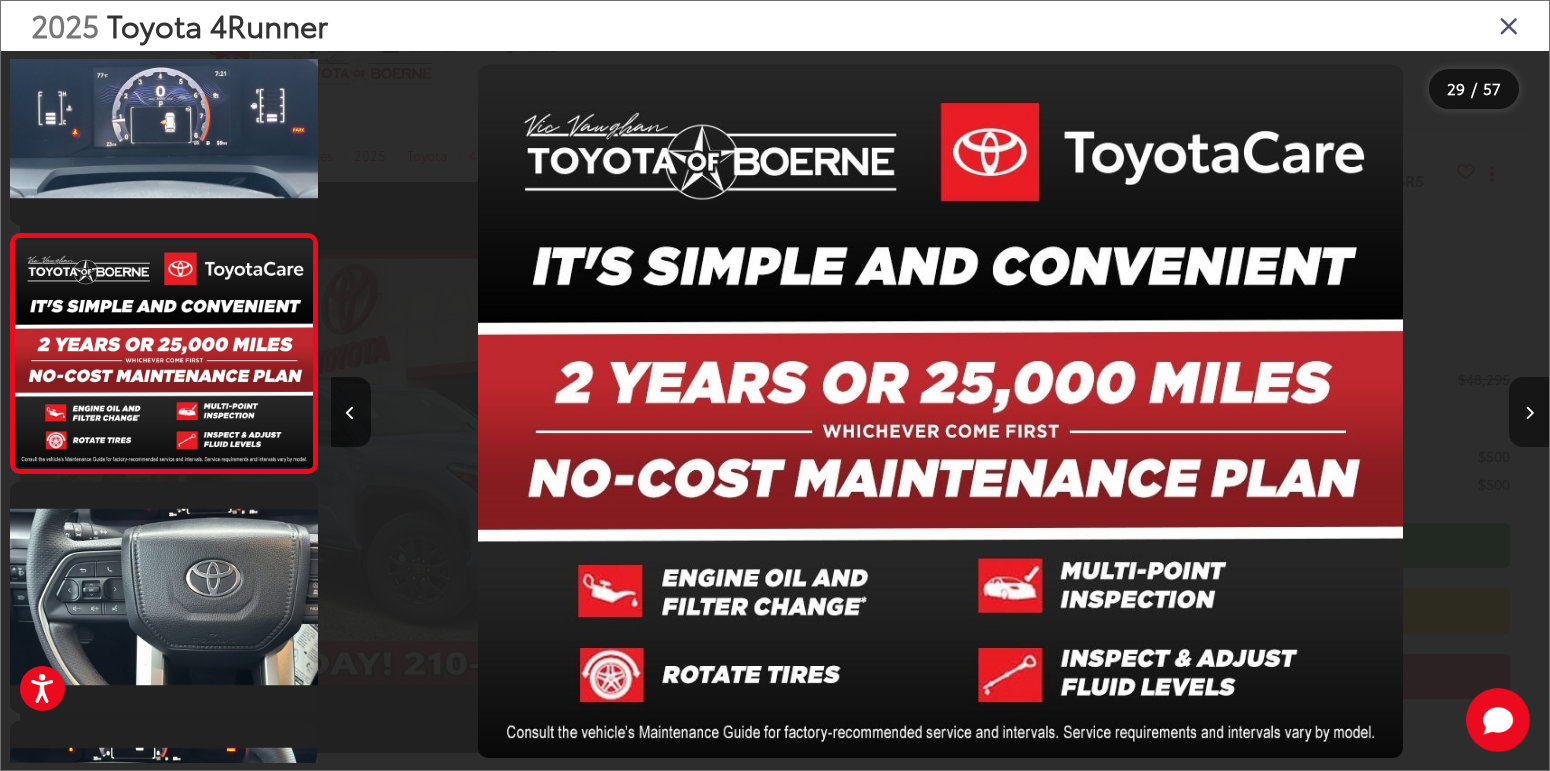 click at bounding box center (1529, 413) 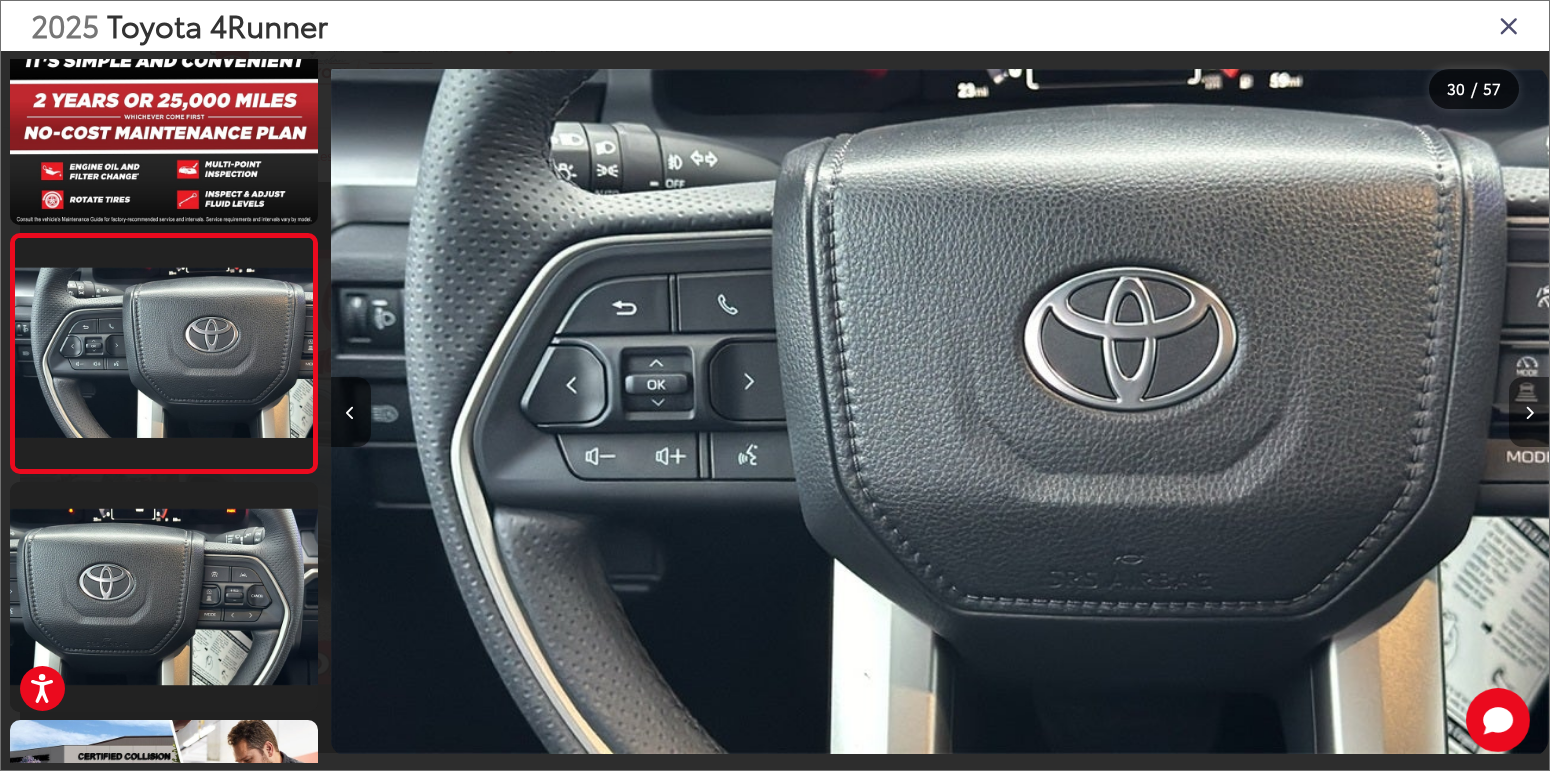 click at bounding box center [1529, 413] 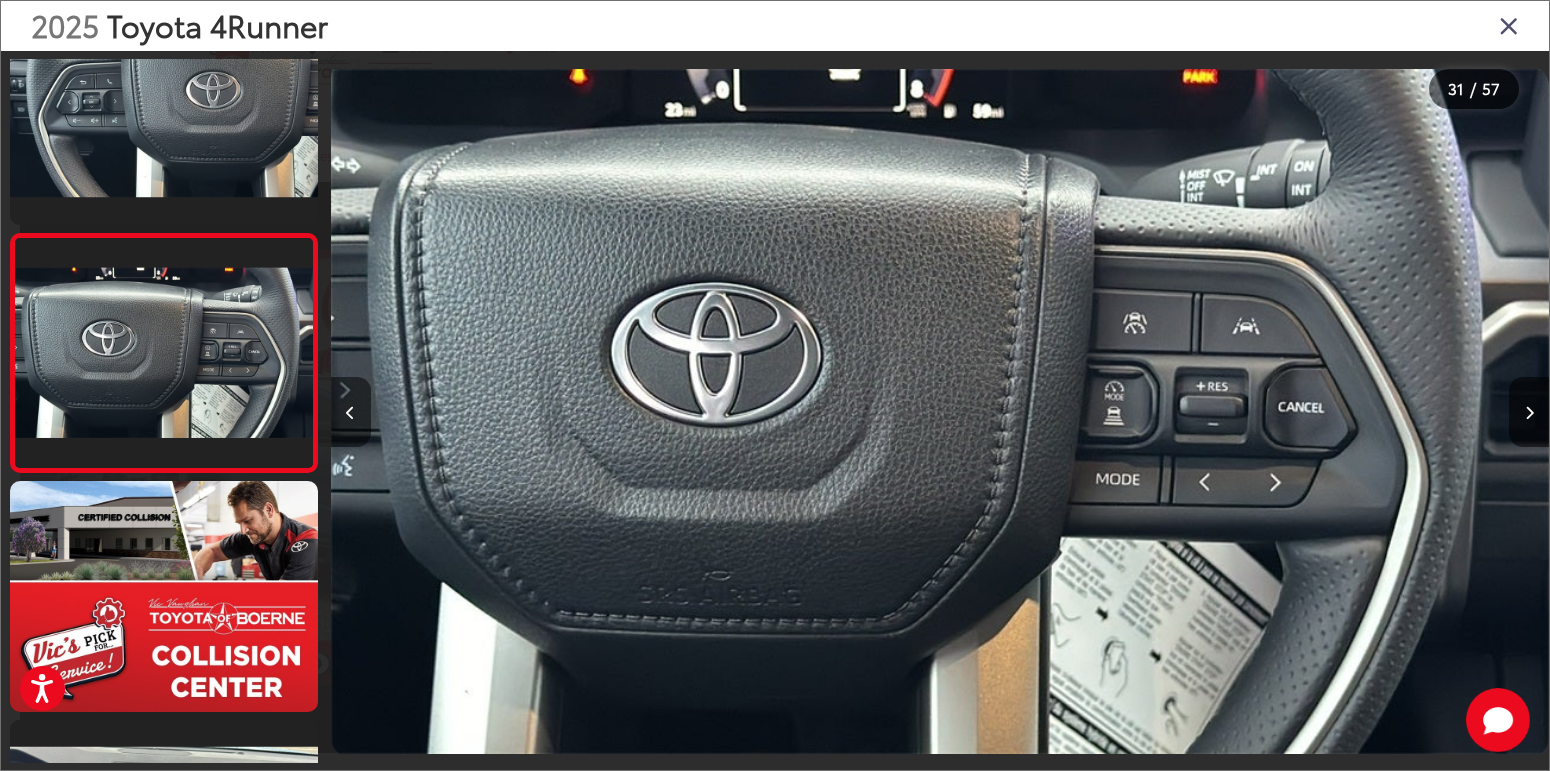 click at bounding box center [351, 412] 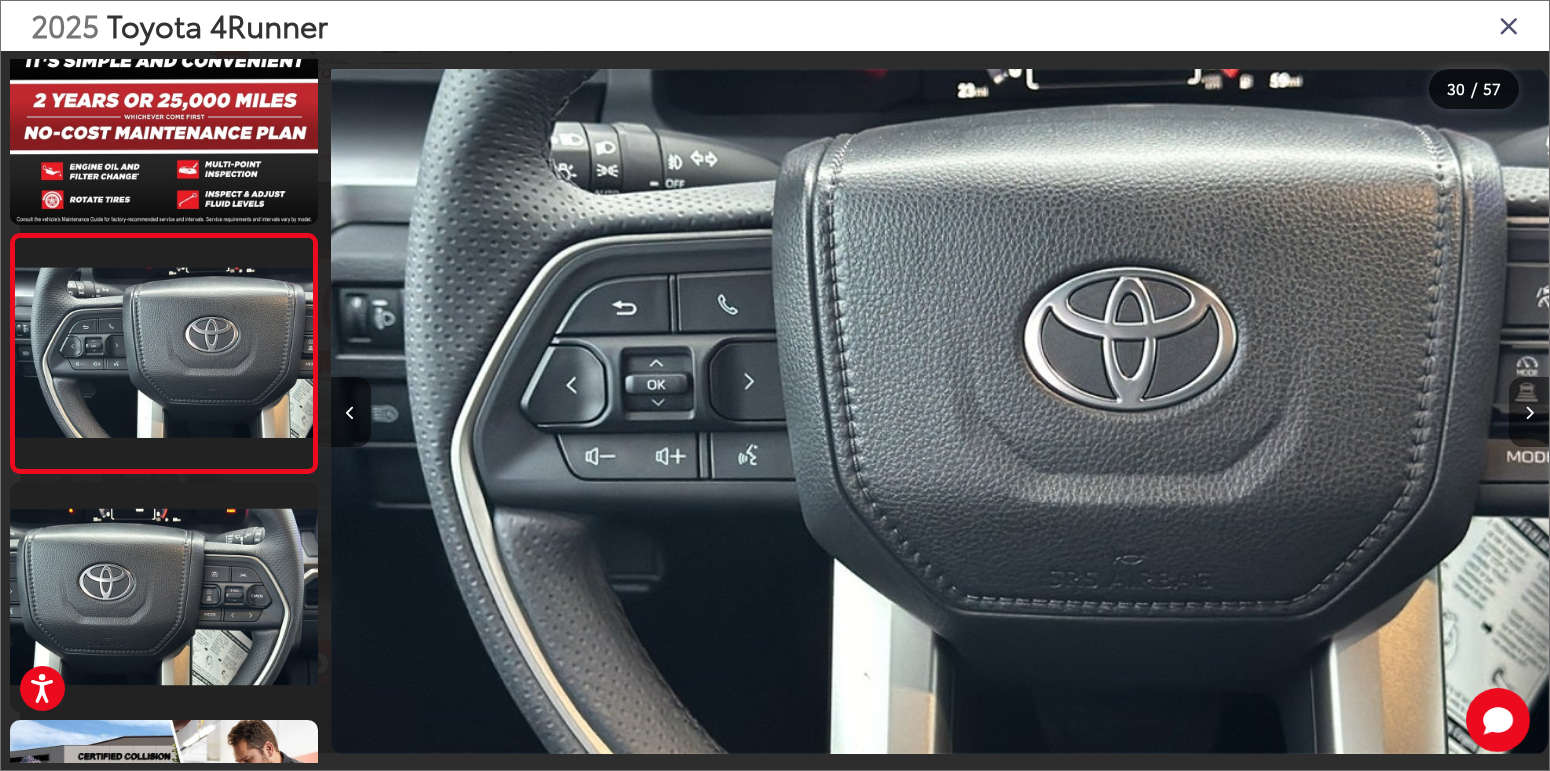 click at bounding box center (1529, 412) 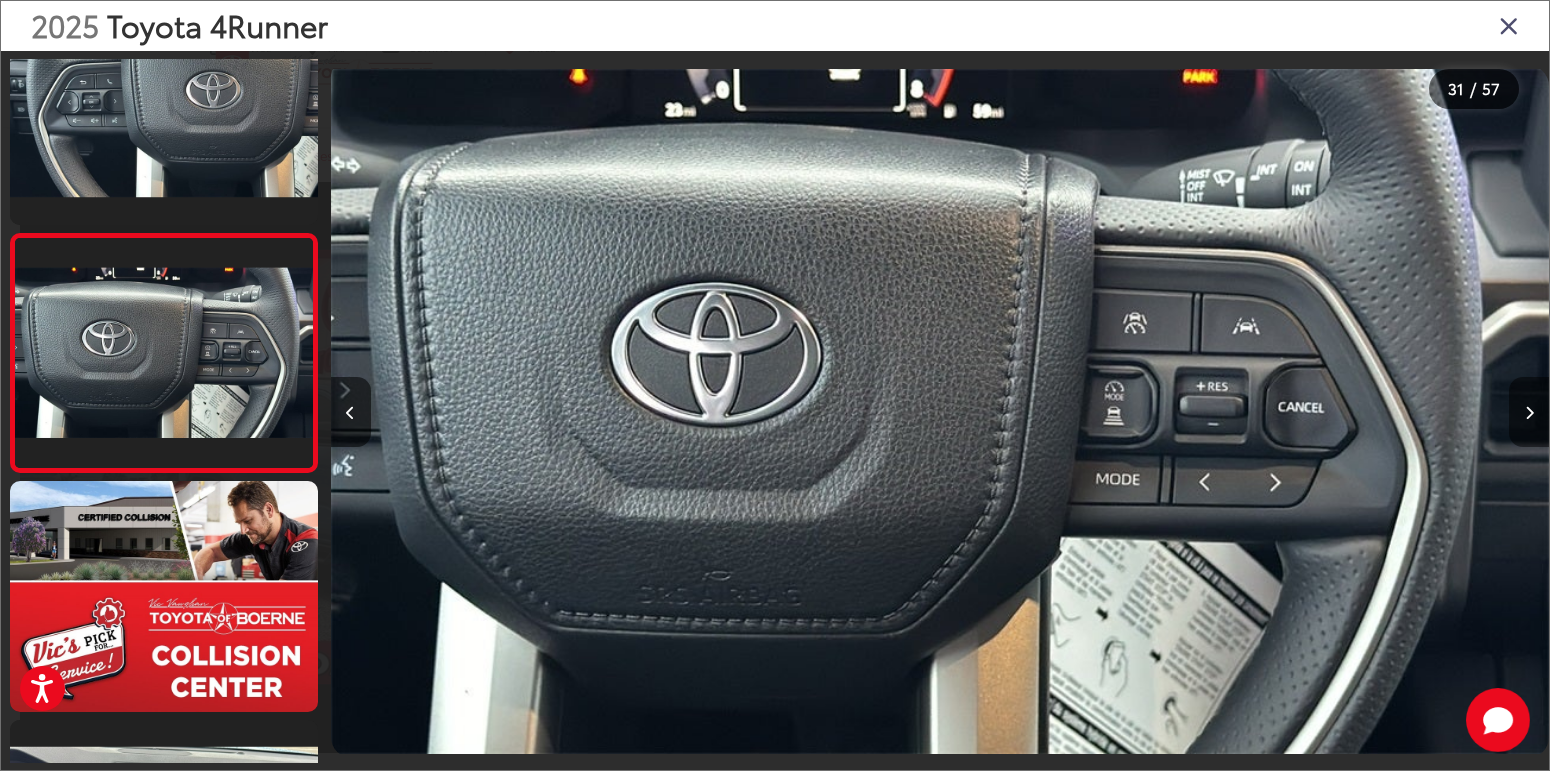 click at bounding box center (1529, 412) 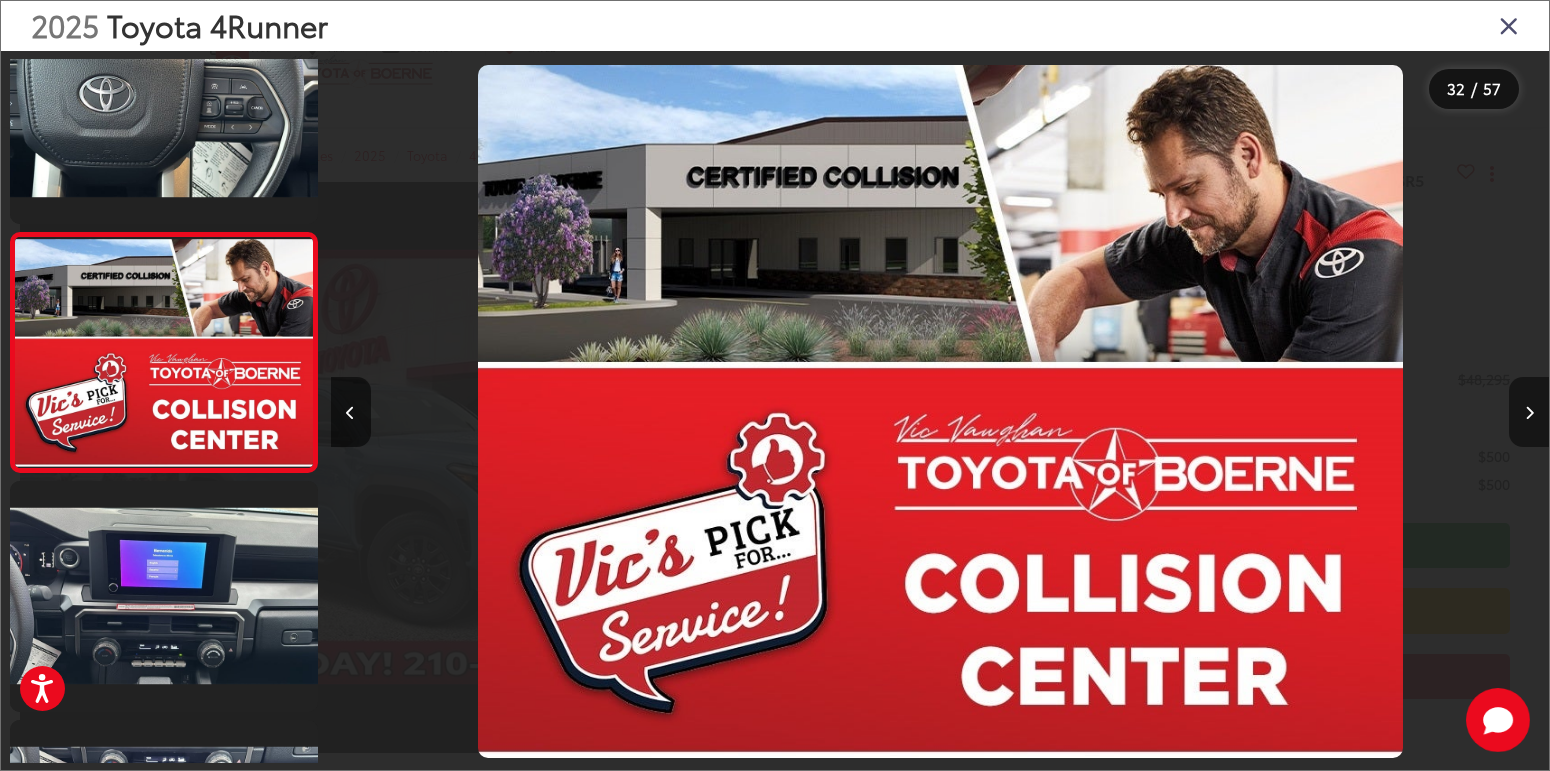 click at bounding box center (1529, 412) 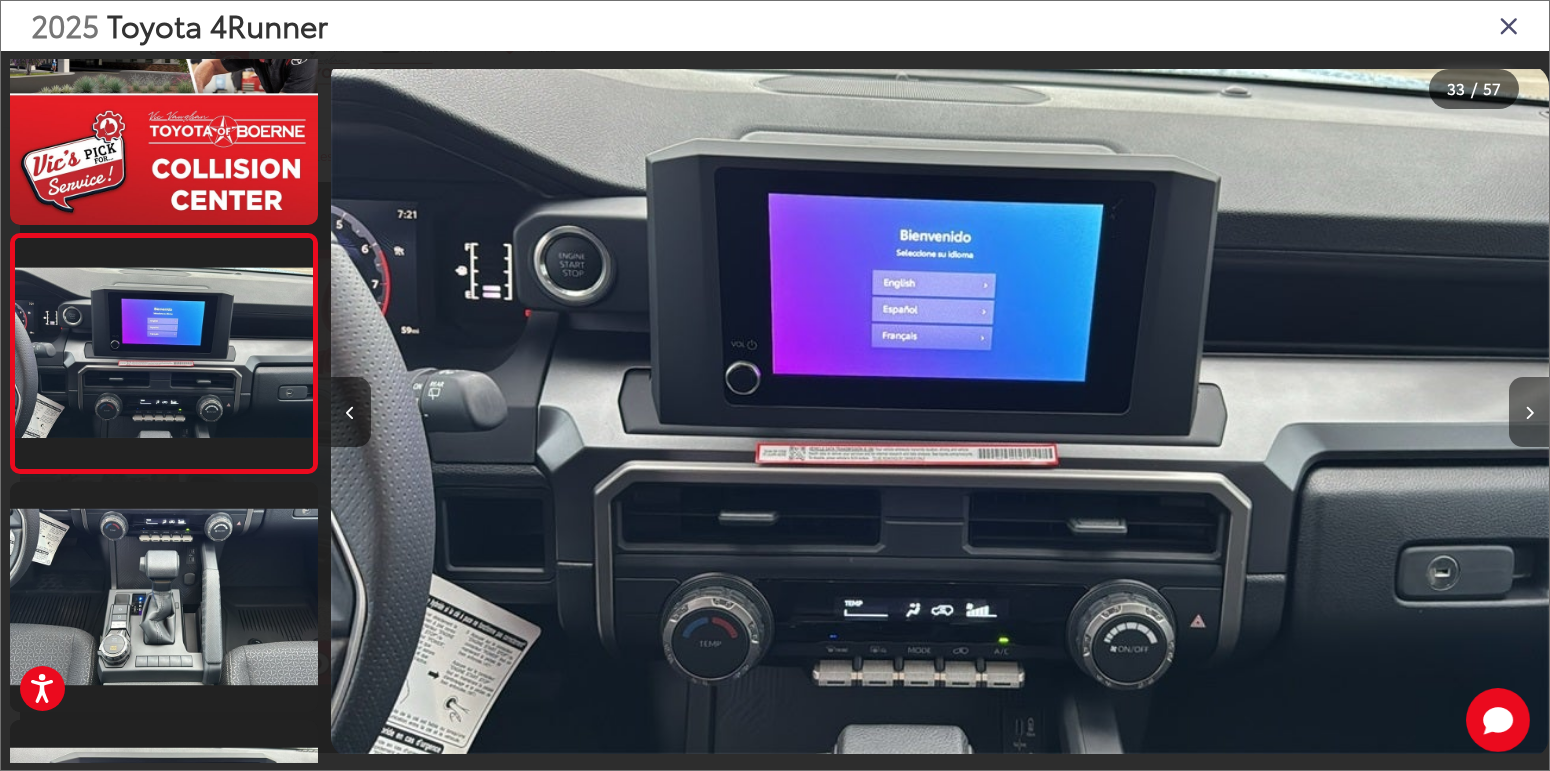 click at bounding box center (1529, 412) 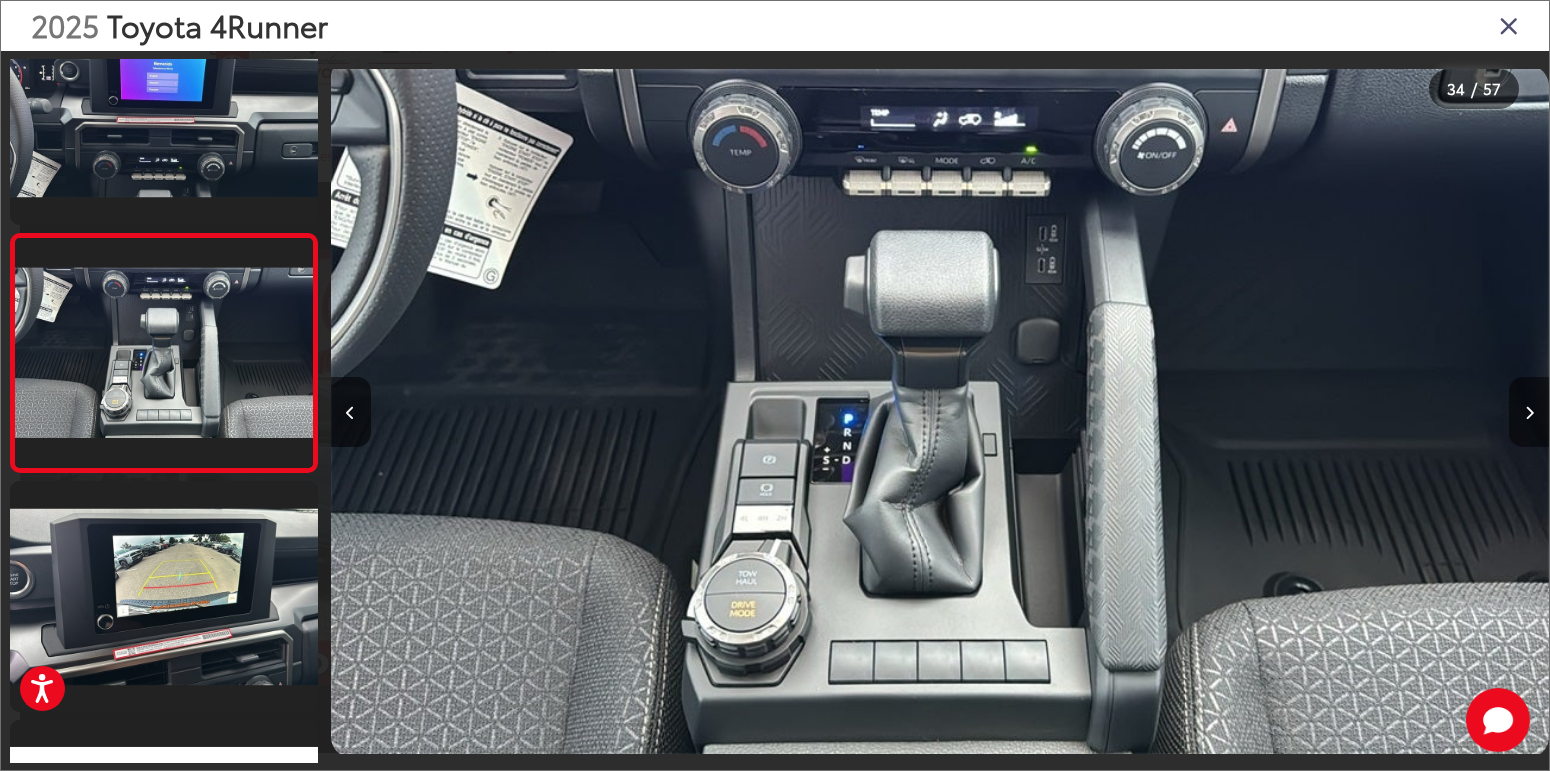 click at bounding box center (1529, 412) 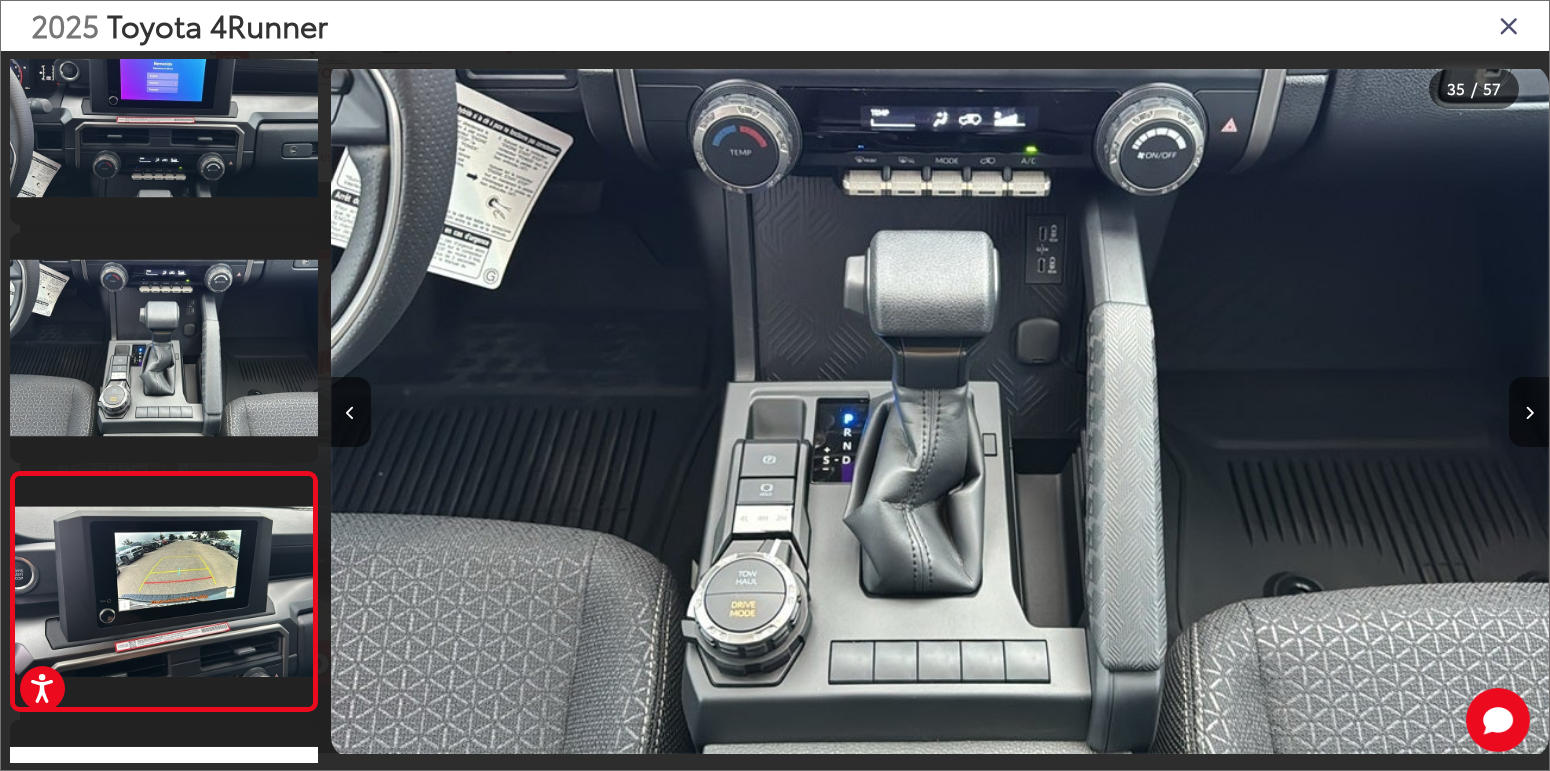scroll, scrollTop: 0, scrollLeft: 40276, axis: horizontal 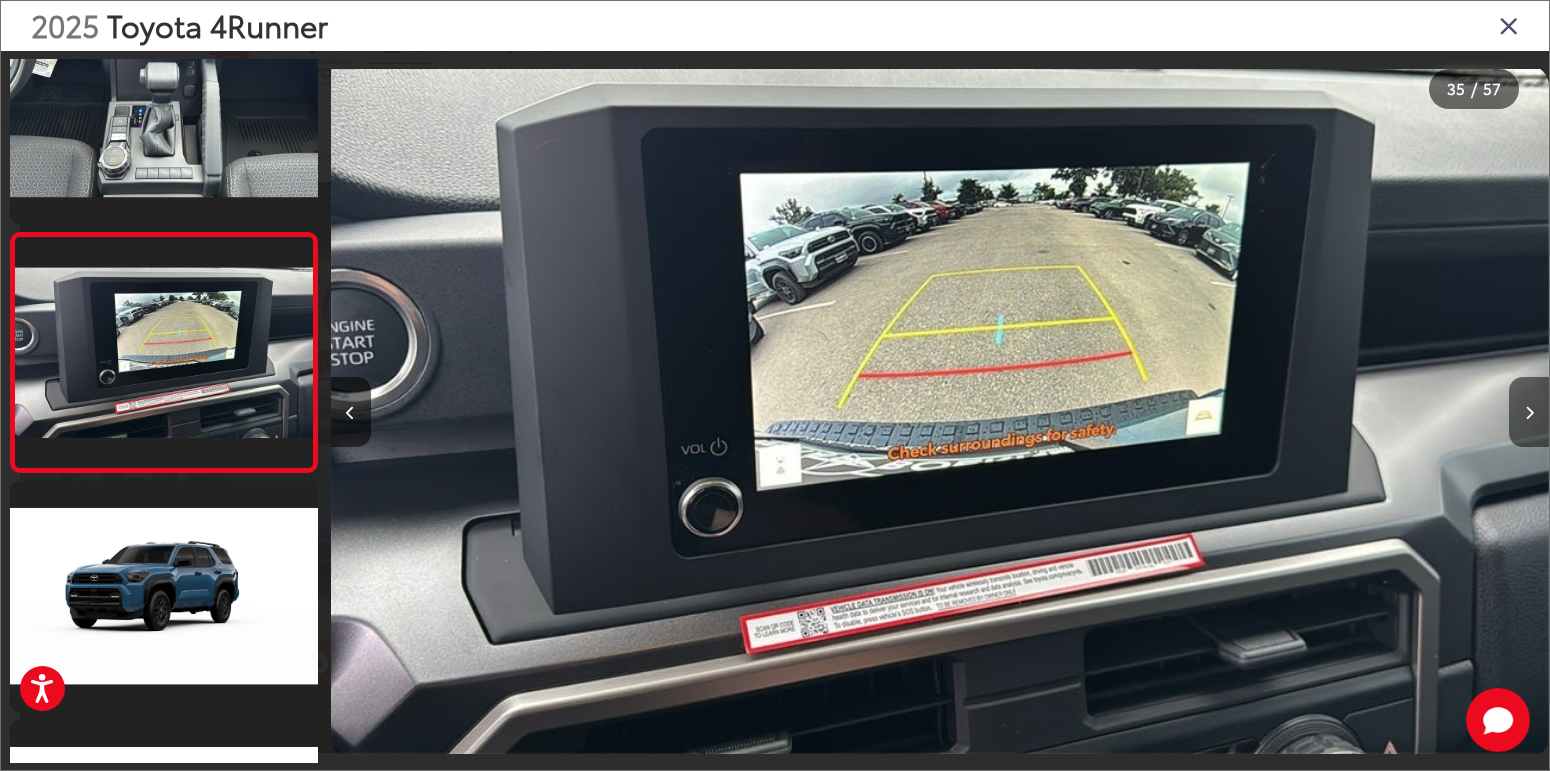click at bounding box center [1529, 412] 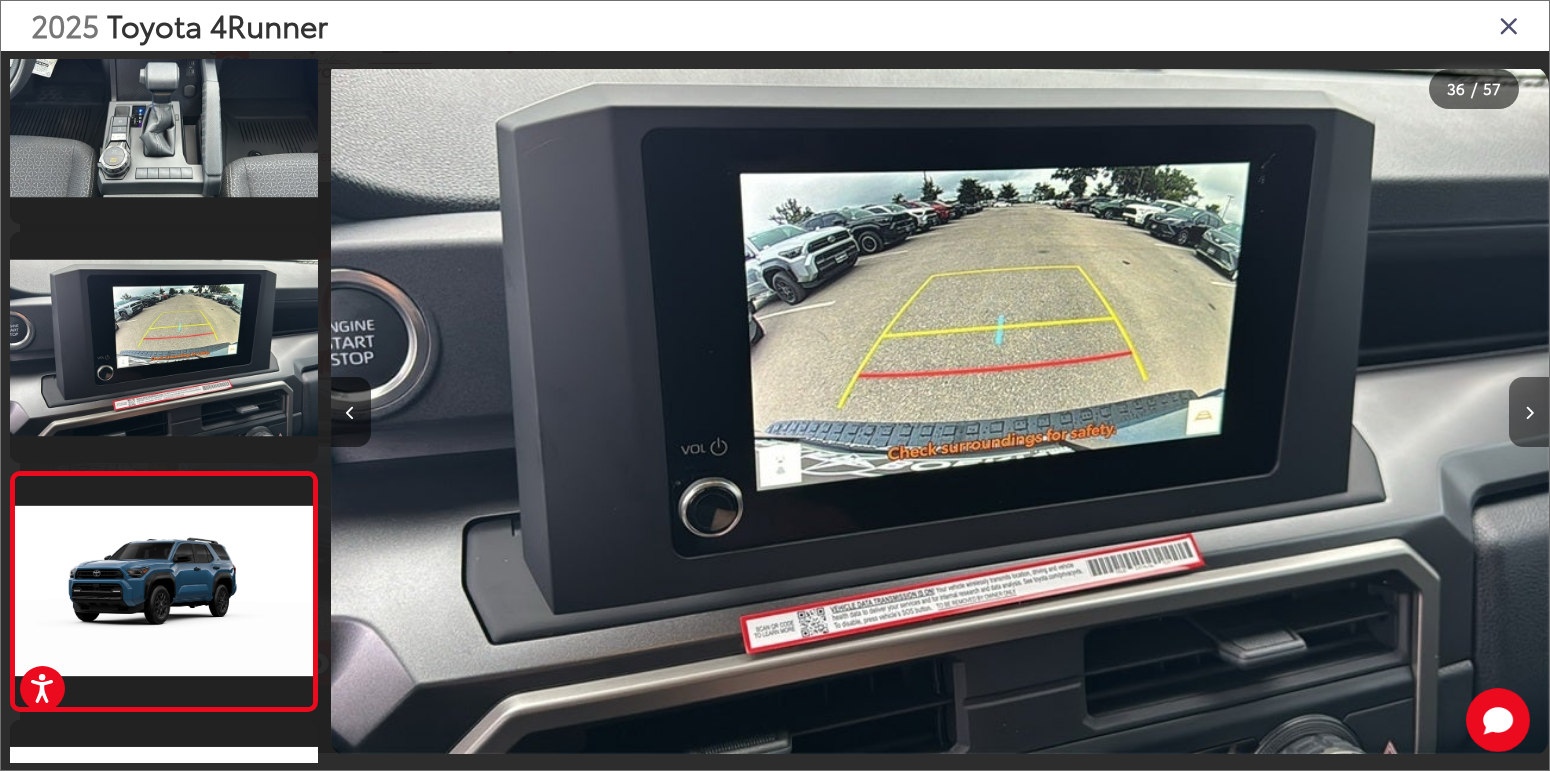 scroll, scrollTop: 0, scrollLeft: 41706, axis: horizontal 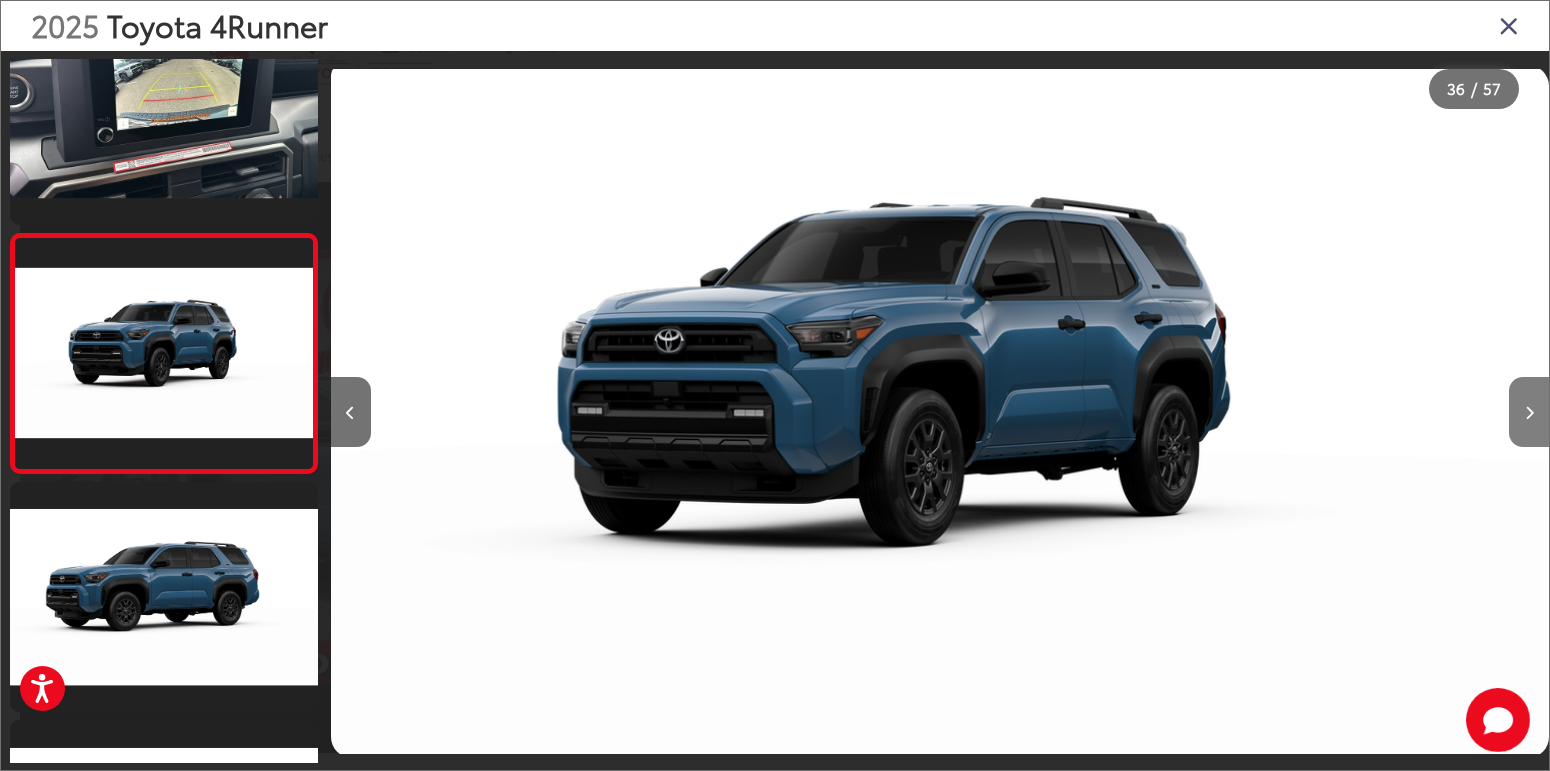 click at bounding box center (1529, 412) 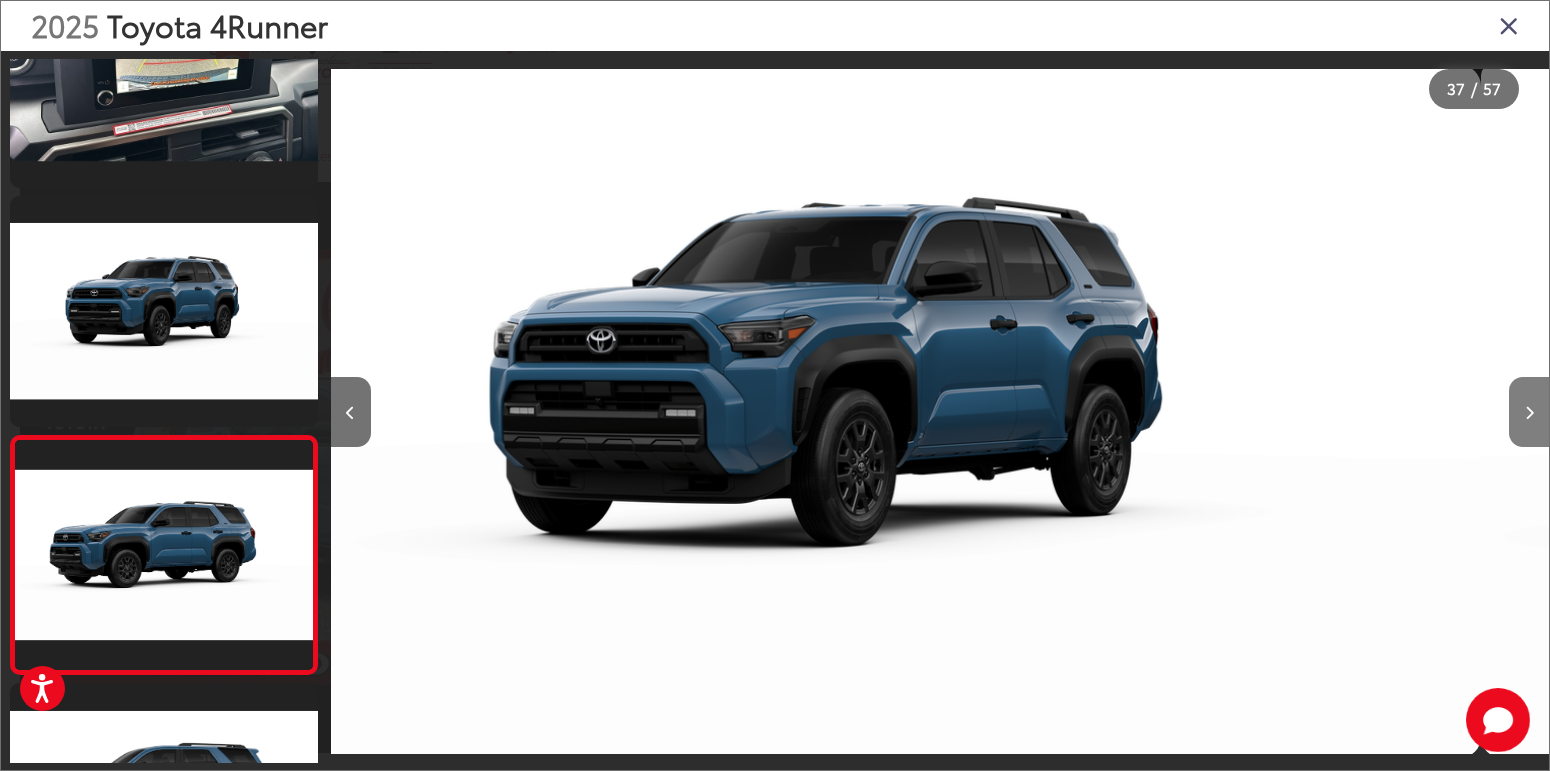 scroll, scrollTop: 8339, scrollLeft: 0, axis: vertical 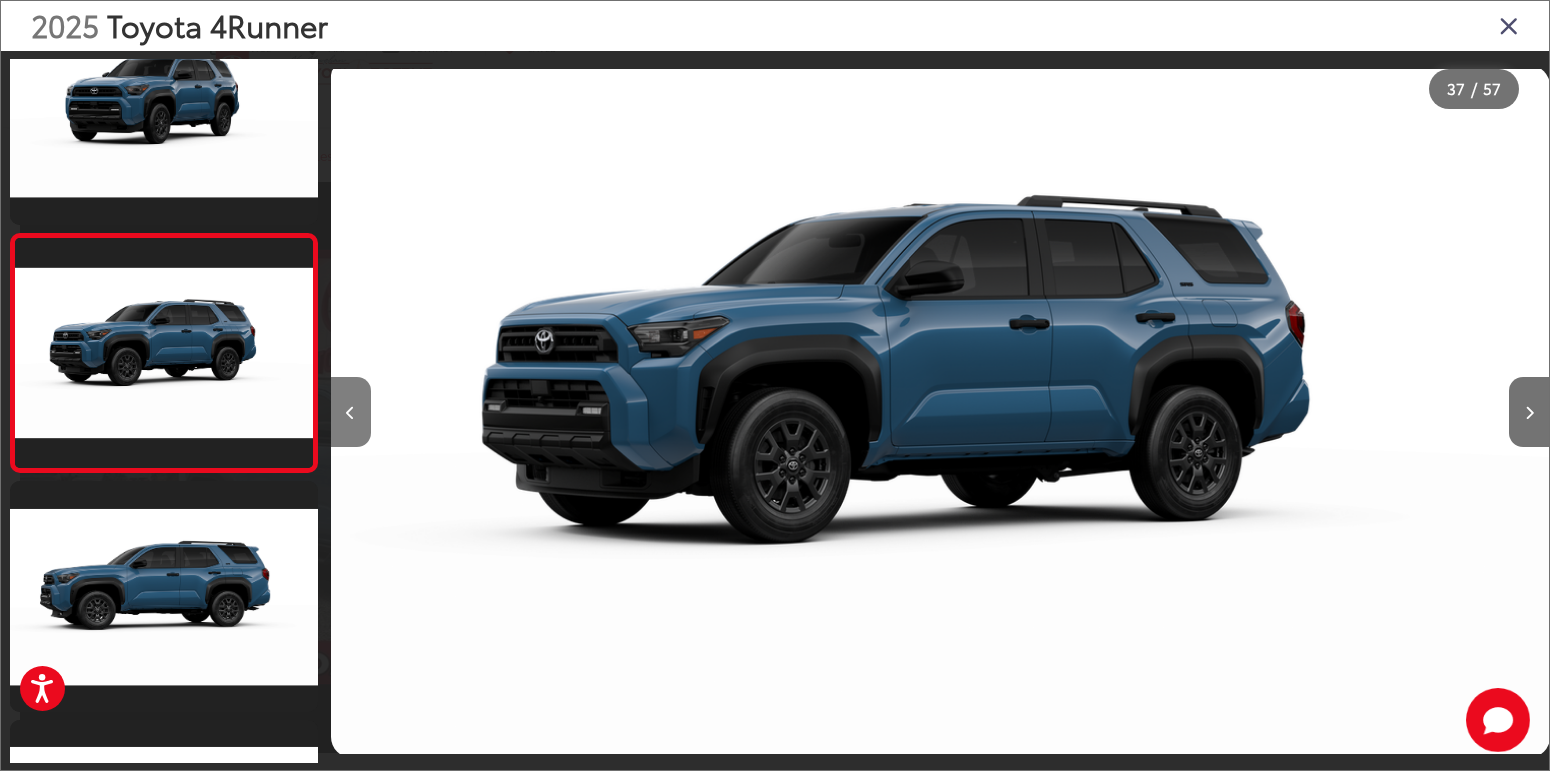 click at bounding box center [351, 412] 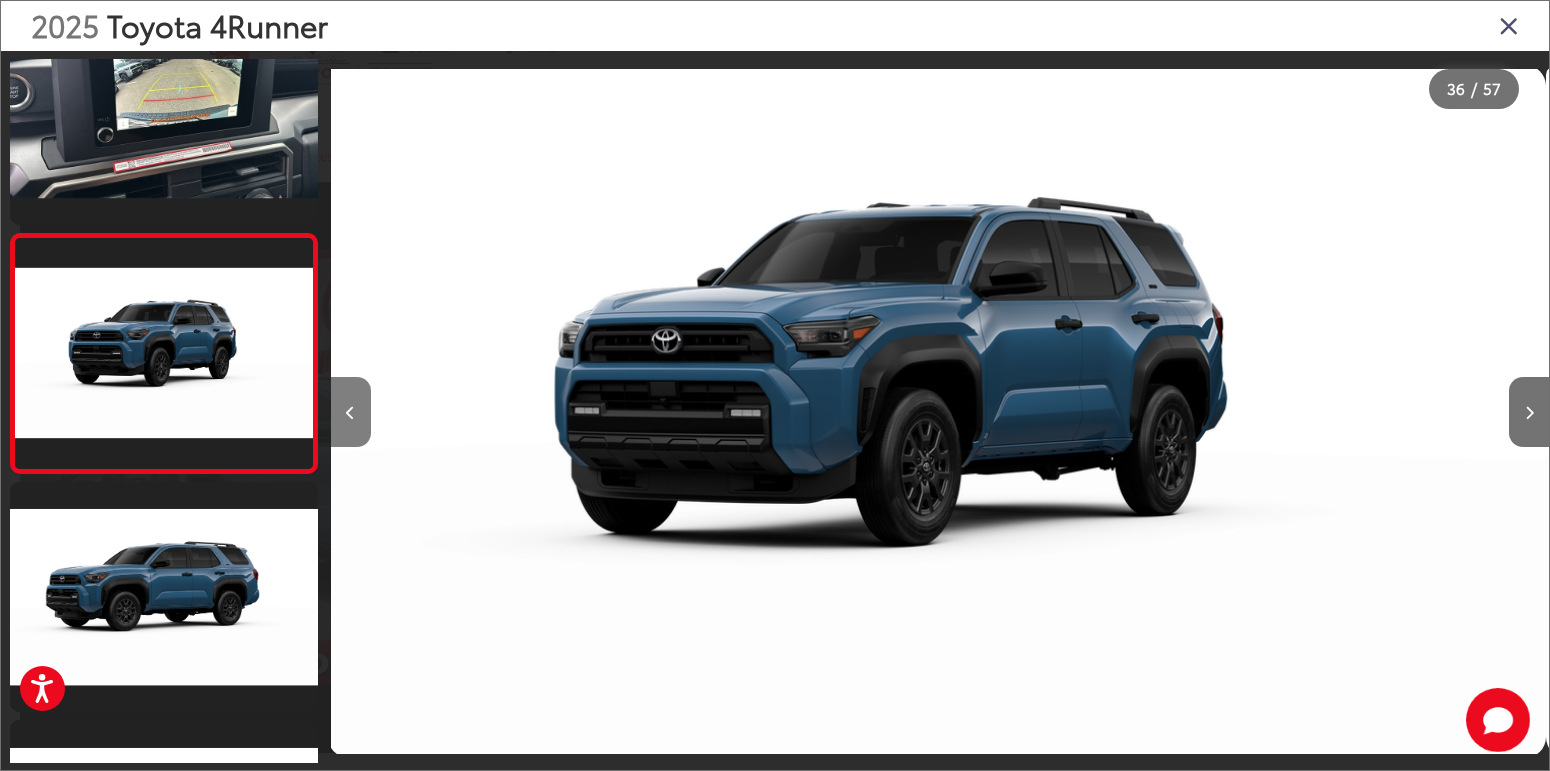 click at bounding box center [351, 412] 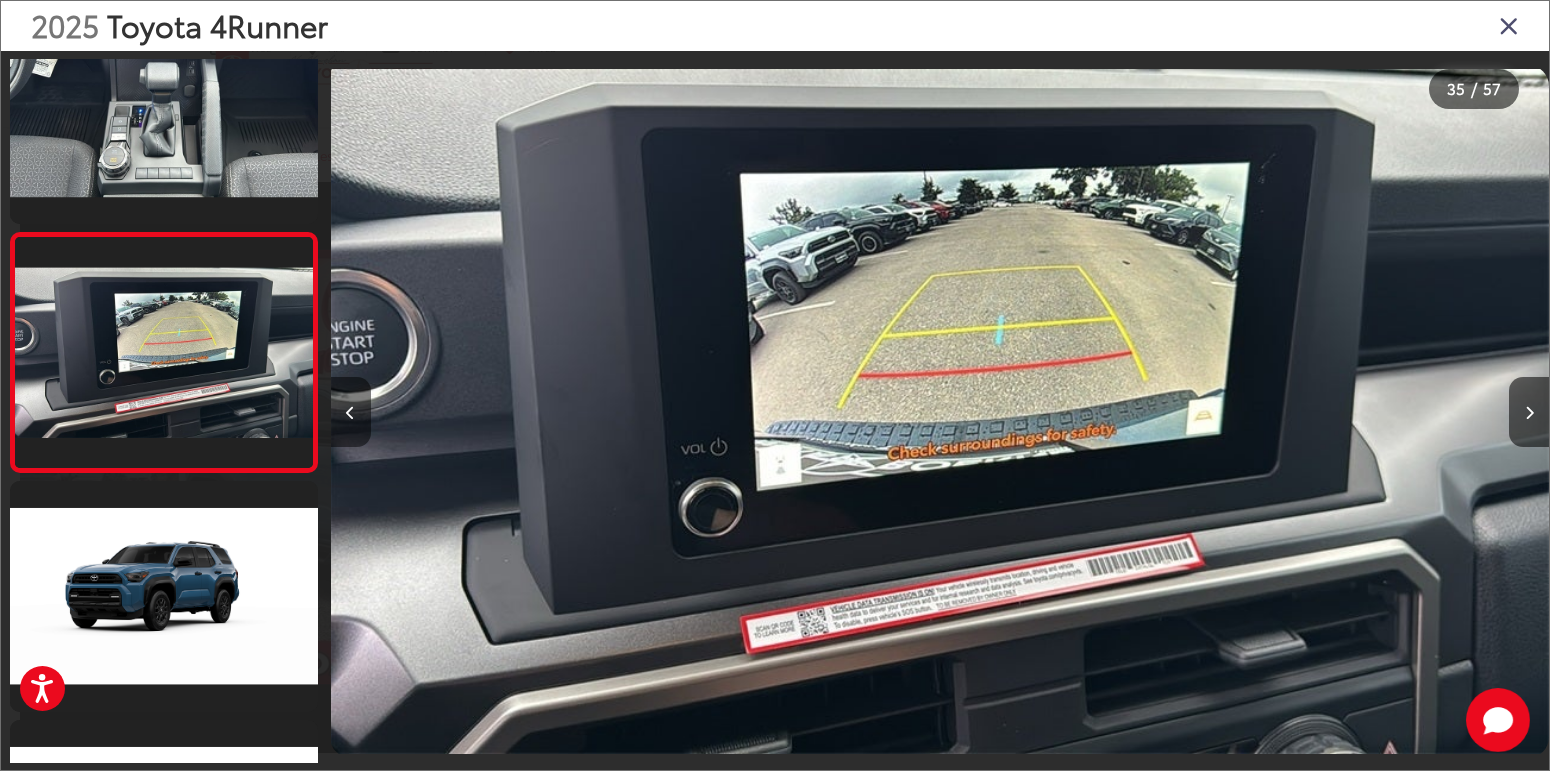 click at bounding box center [351, 412] 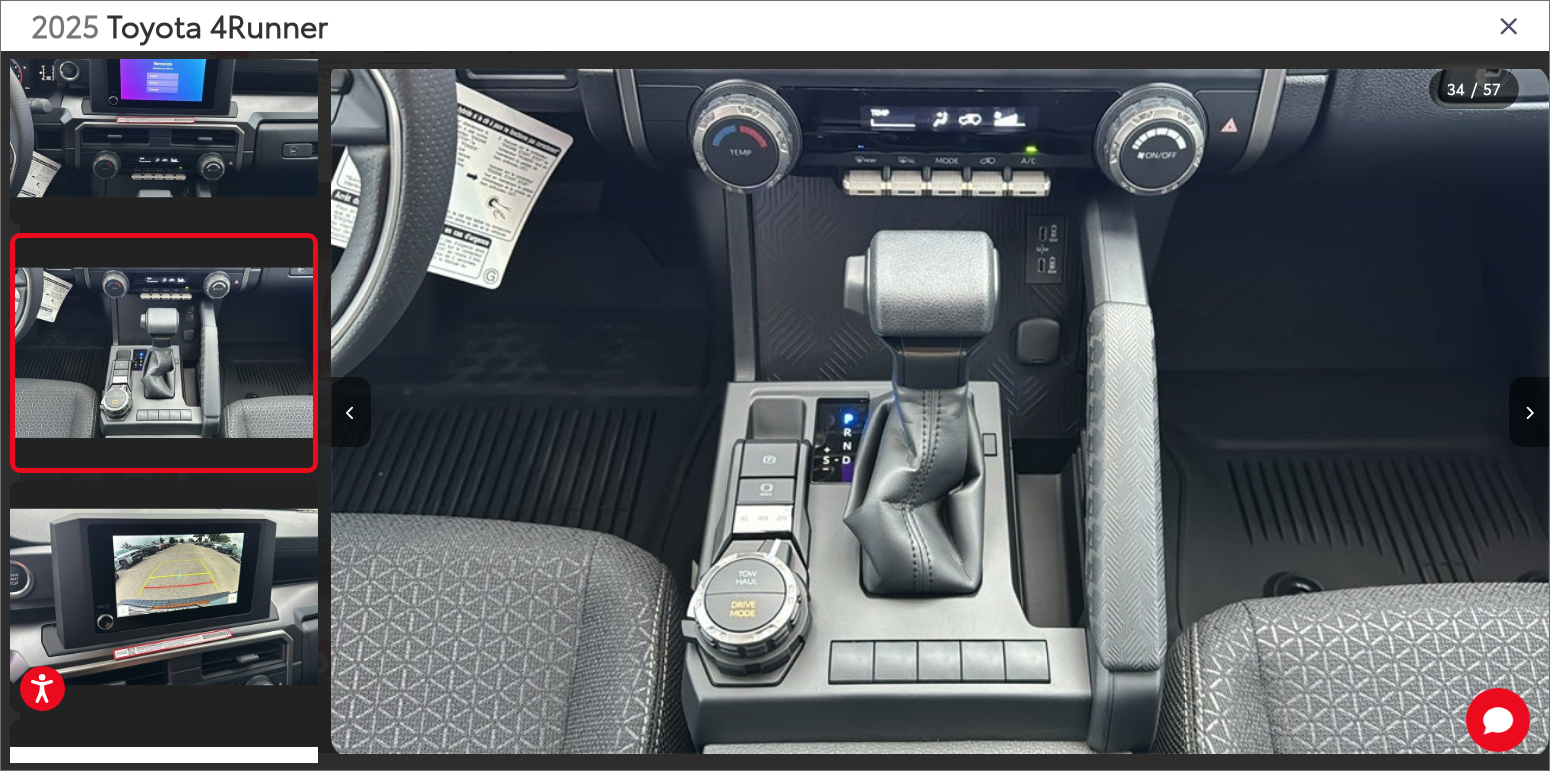 click at bounding box center (351, 412) 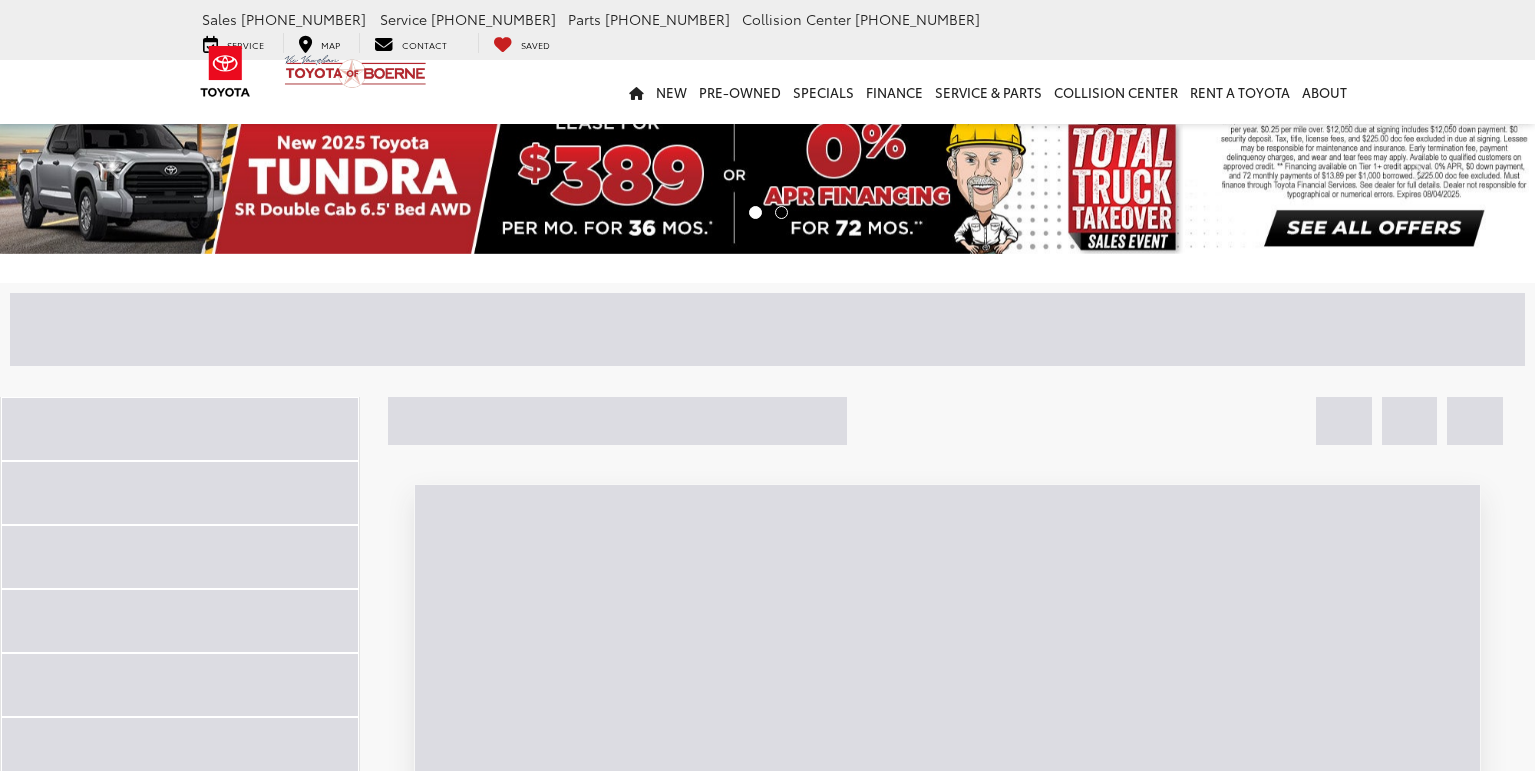 scroll, scrollTop: 149, scrollLeft: 0, axis: vertical 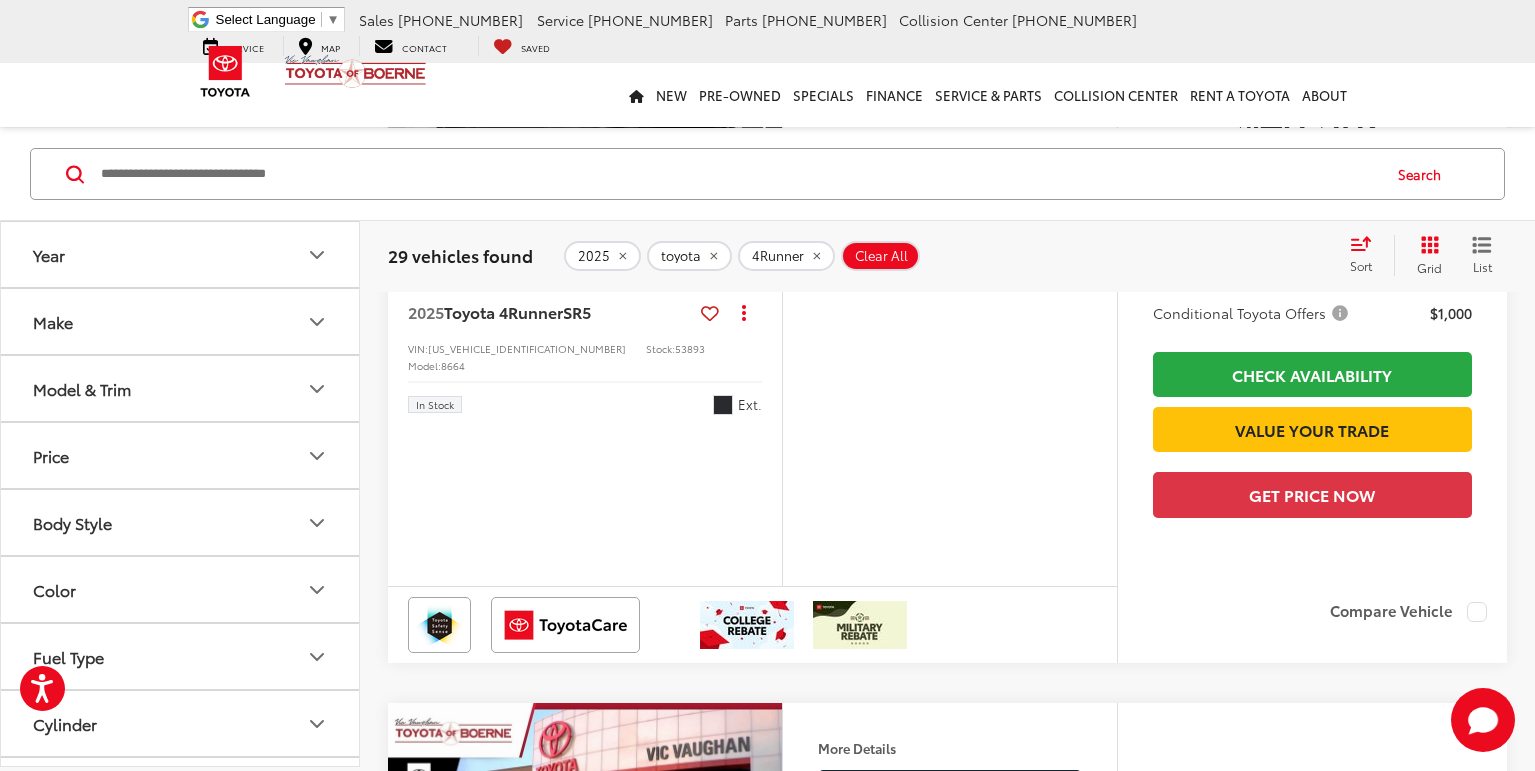 click on "Model & Trim" at bounding box center (181, 388) 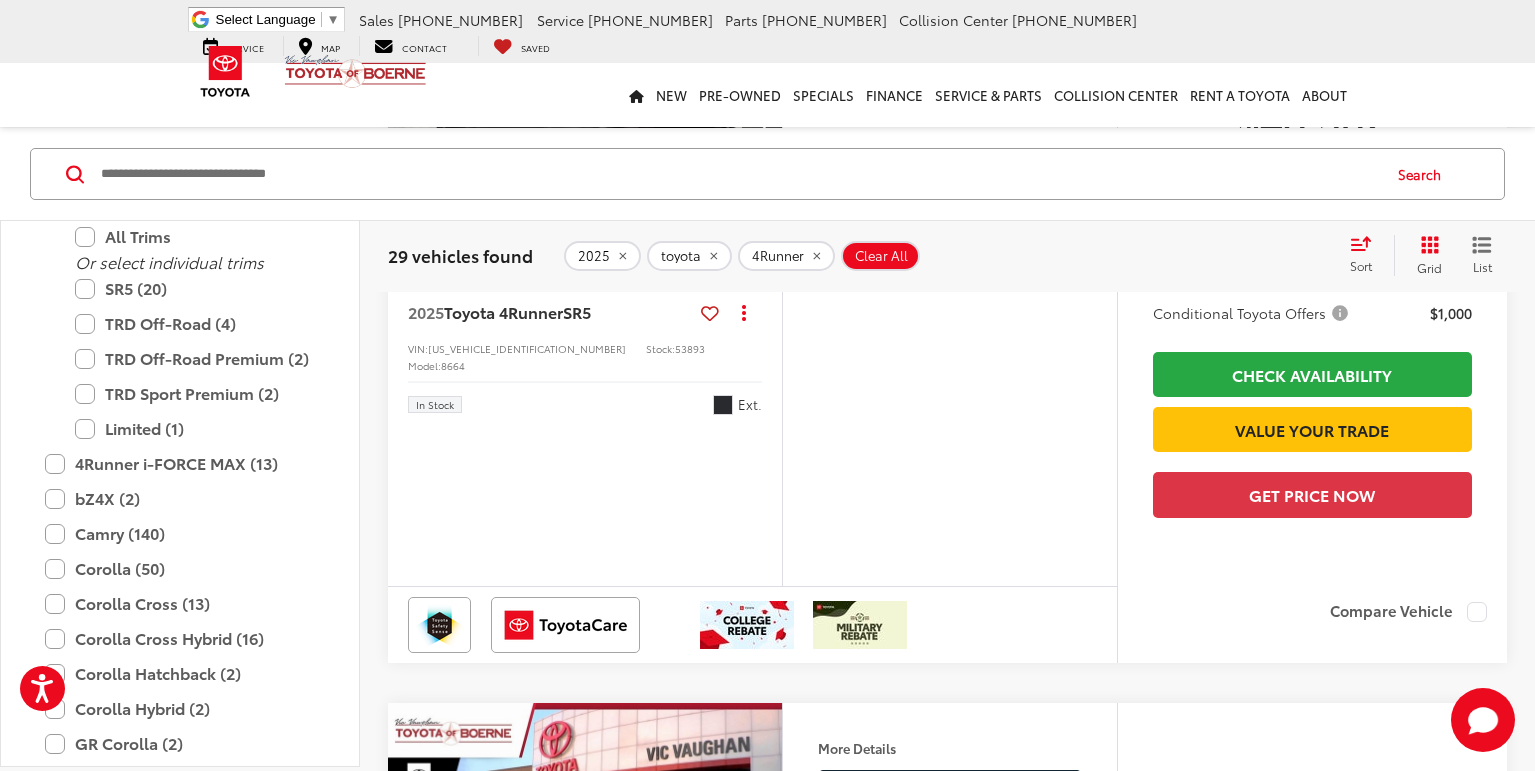scroll, scrollTop: 255, scrollLeft: 0, axis: vertical 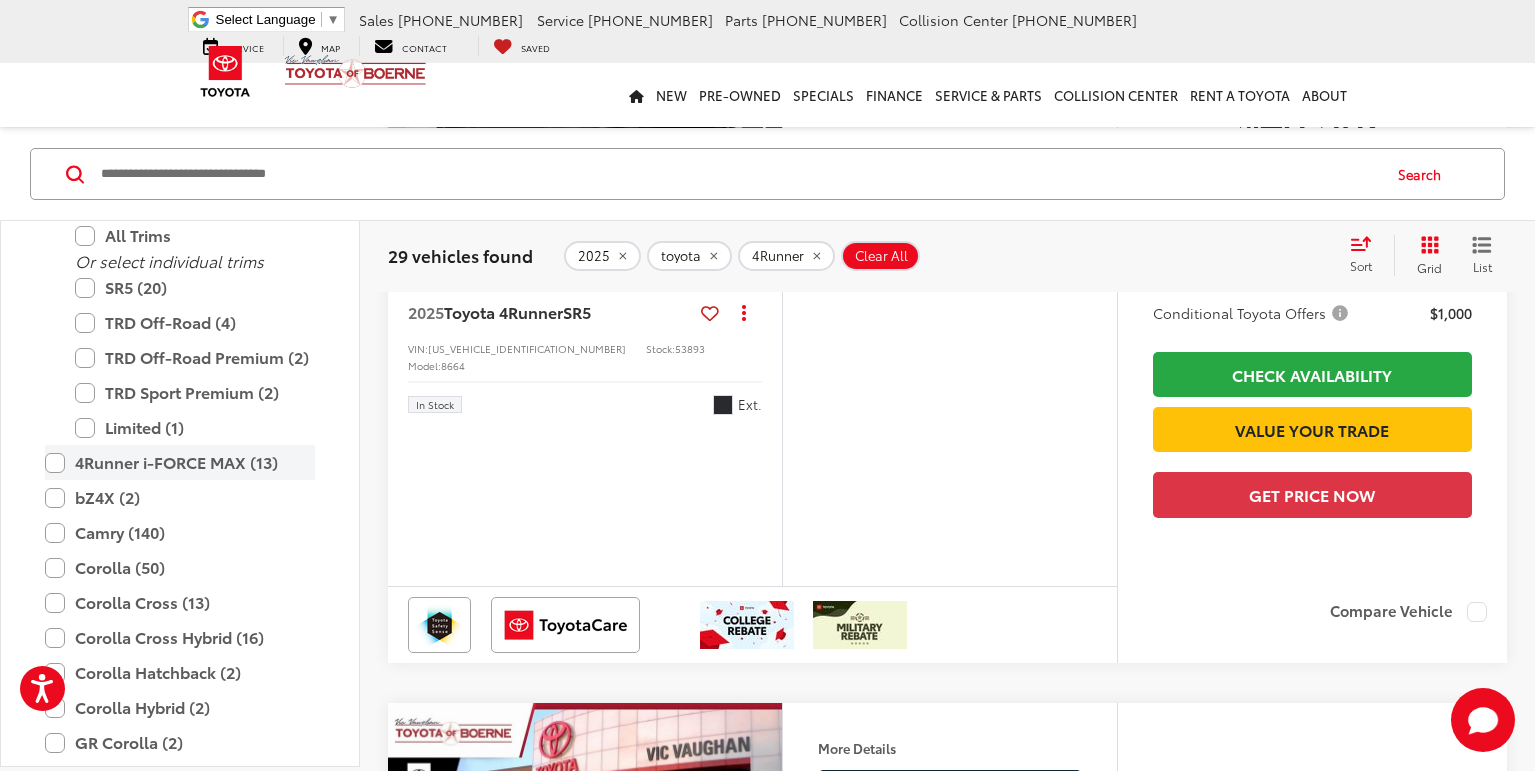 click on "4Runner i-FORCE MAX (13)" at bounding box center (180, 462) 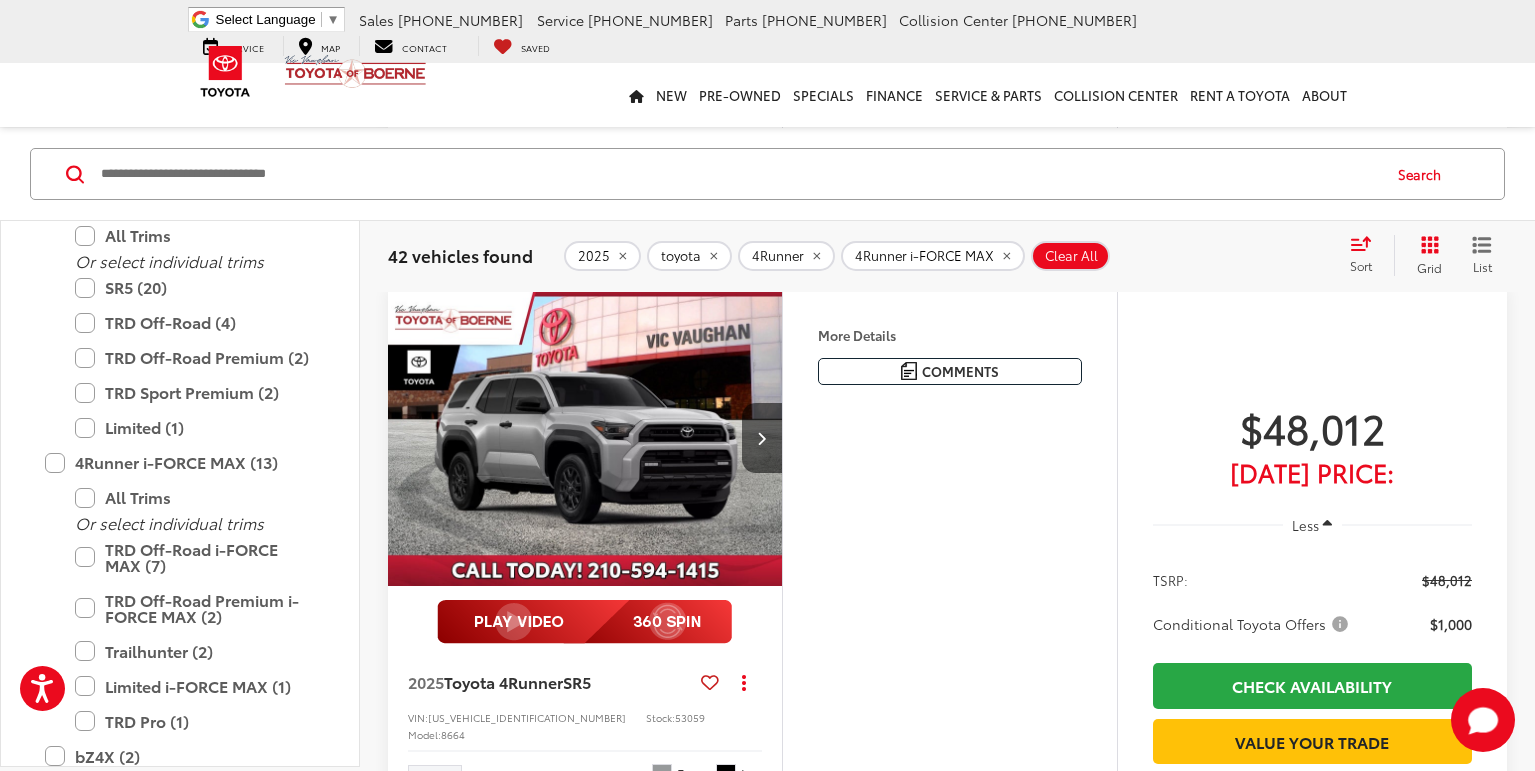 scroll, scrollTop: 6407, scrollLeft: 0, axis: vertical 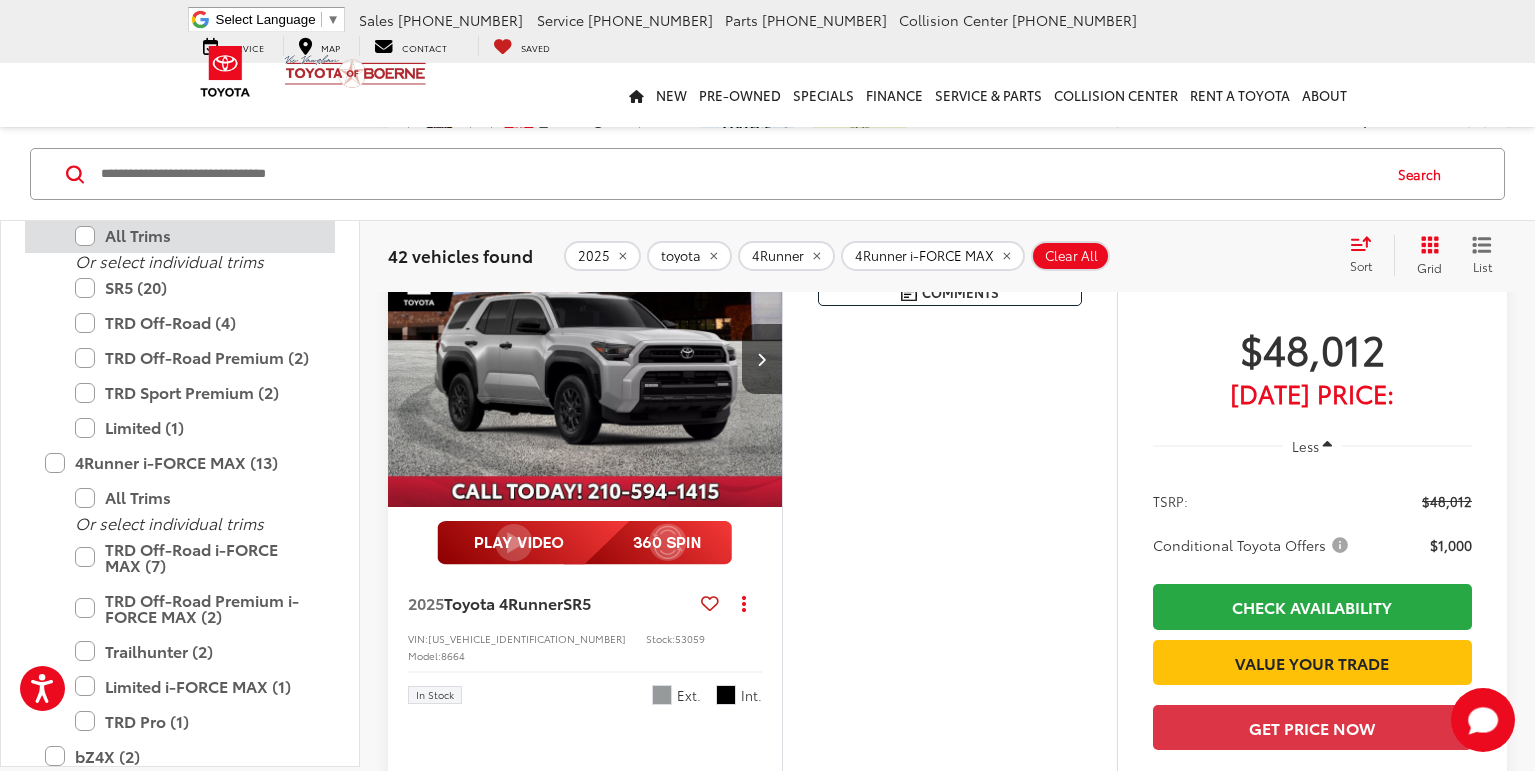 click on "All Trims" at bounding box center (195, 235) 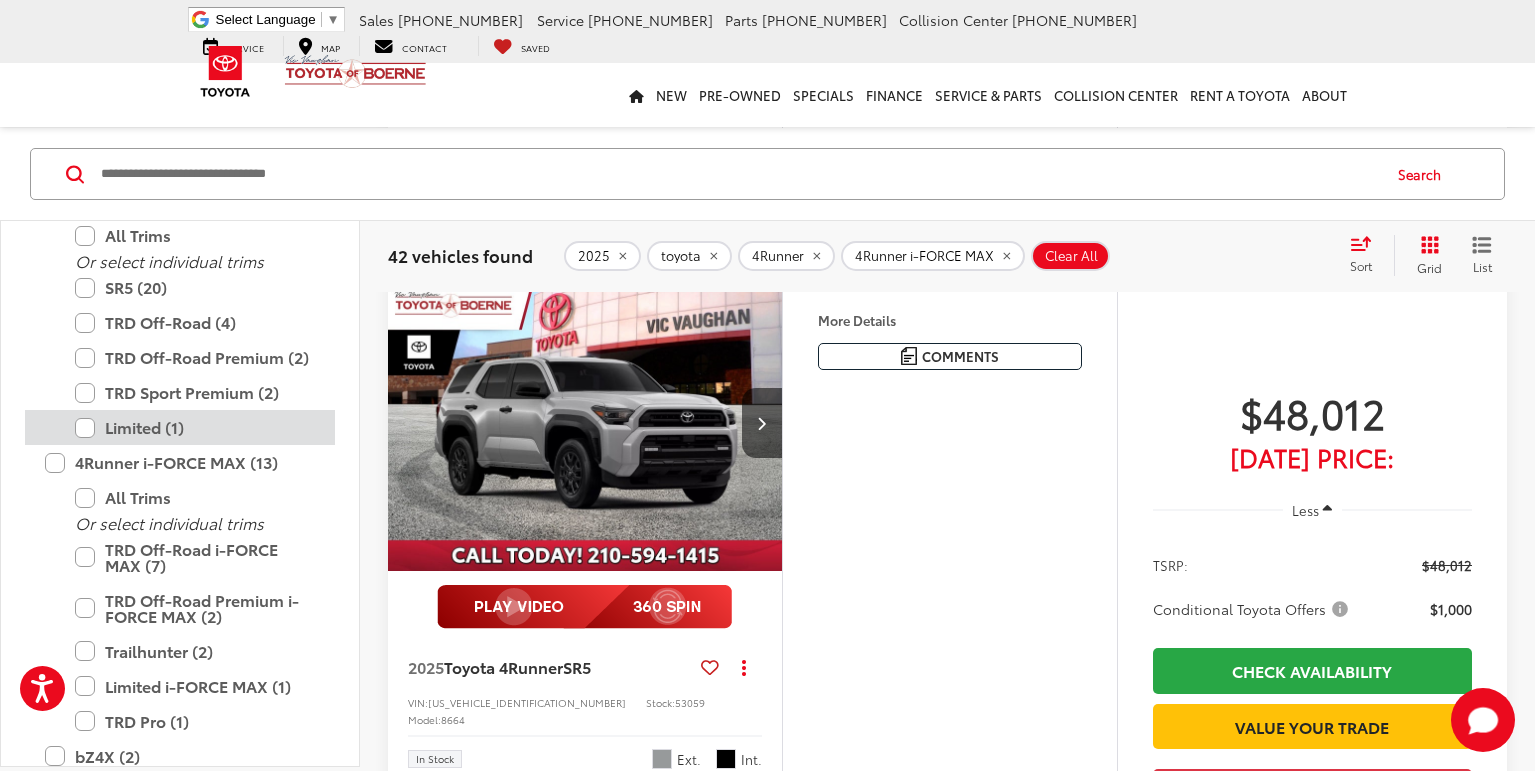 scroll, scrollTop: 6336, scrollLeft: 0, axis: vertical 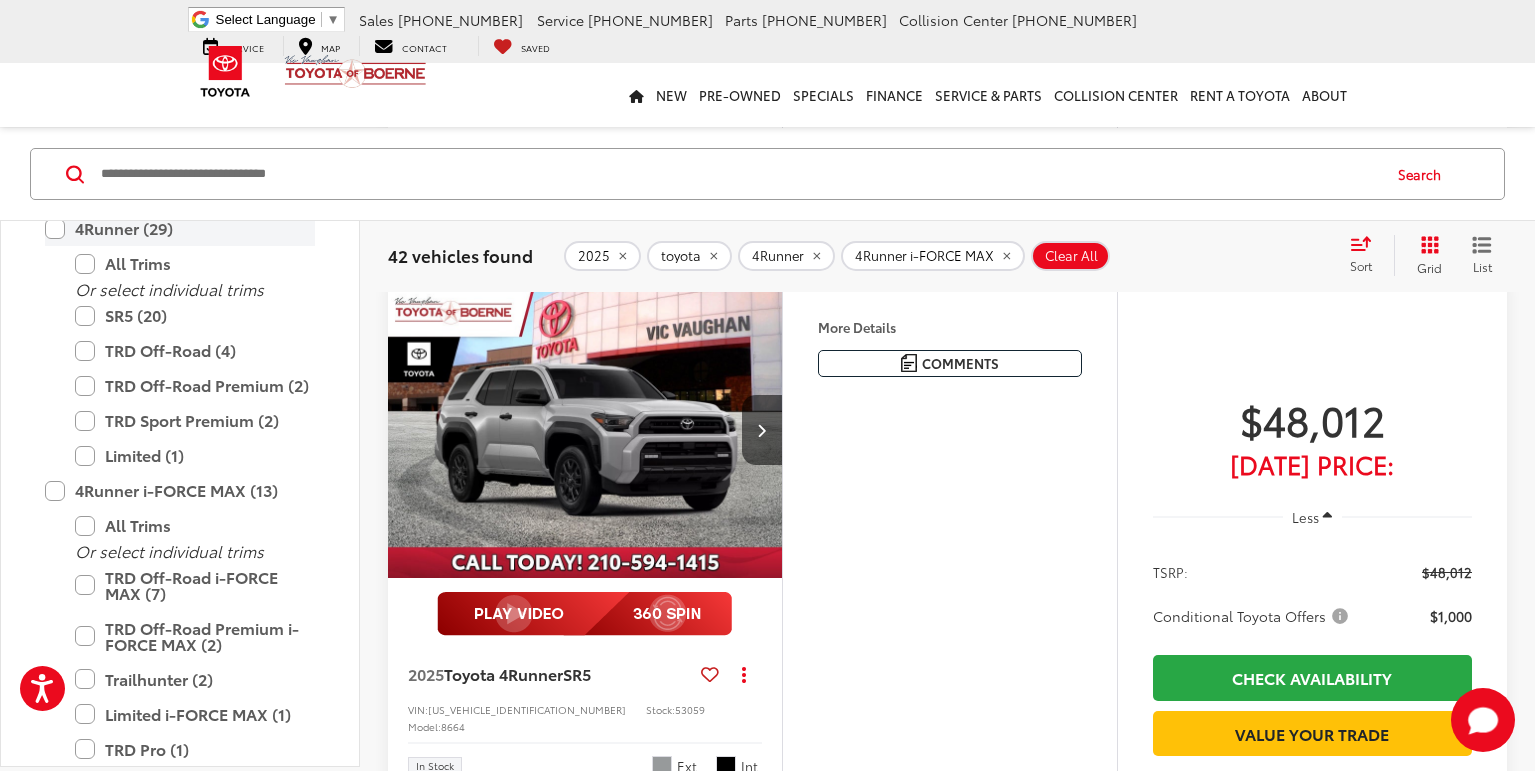 click on "4Runner (29)" at bounding box center [180, 228] 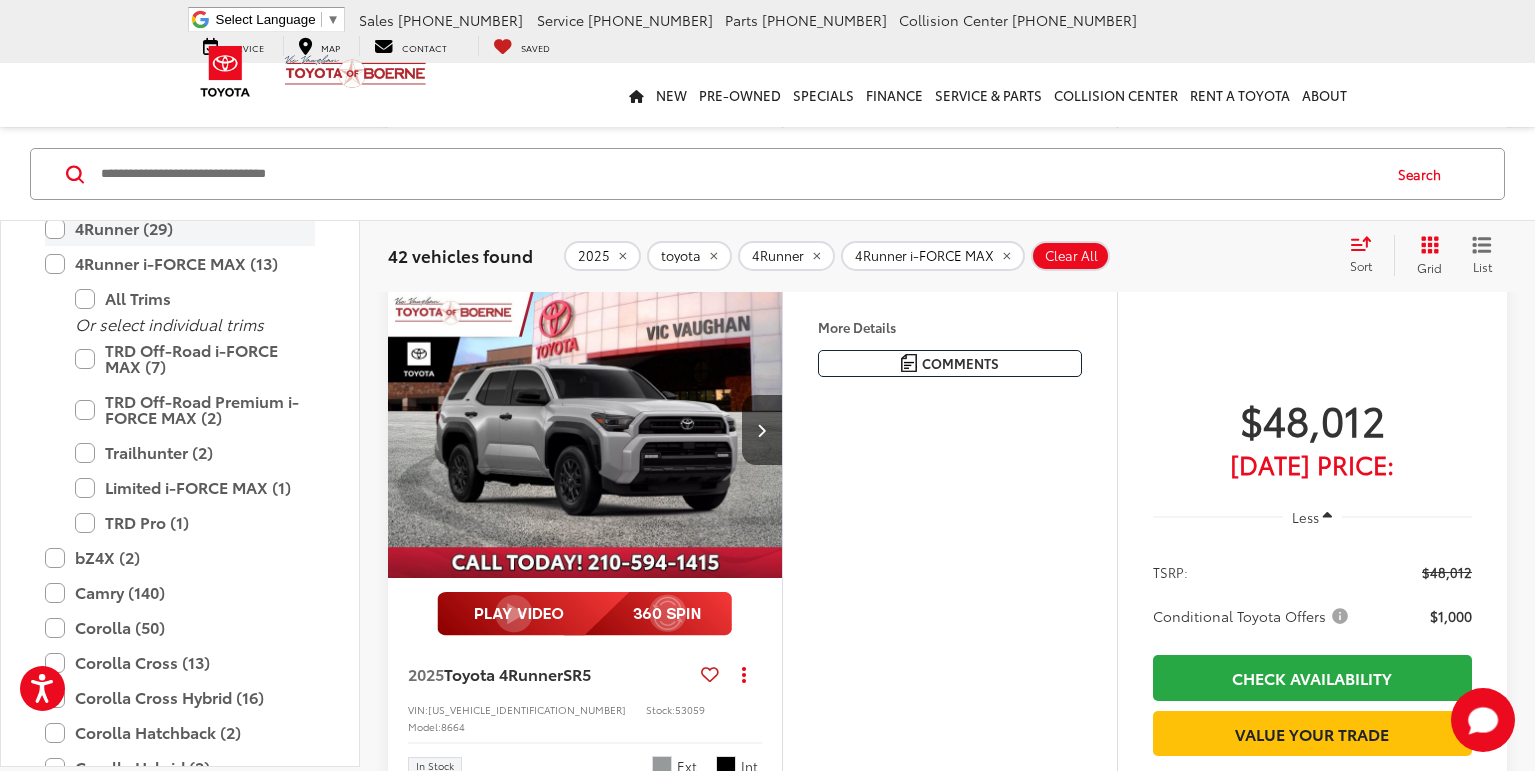 scroll, scrollTop: 0, scrollLeft: 0, axis: both 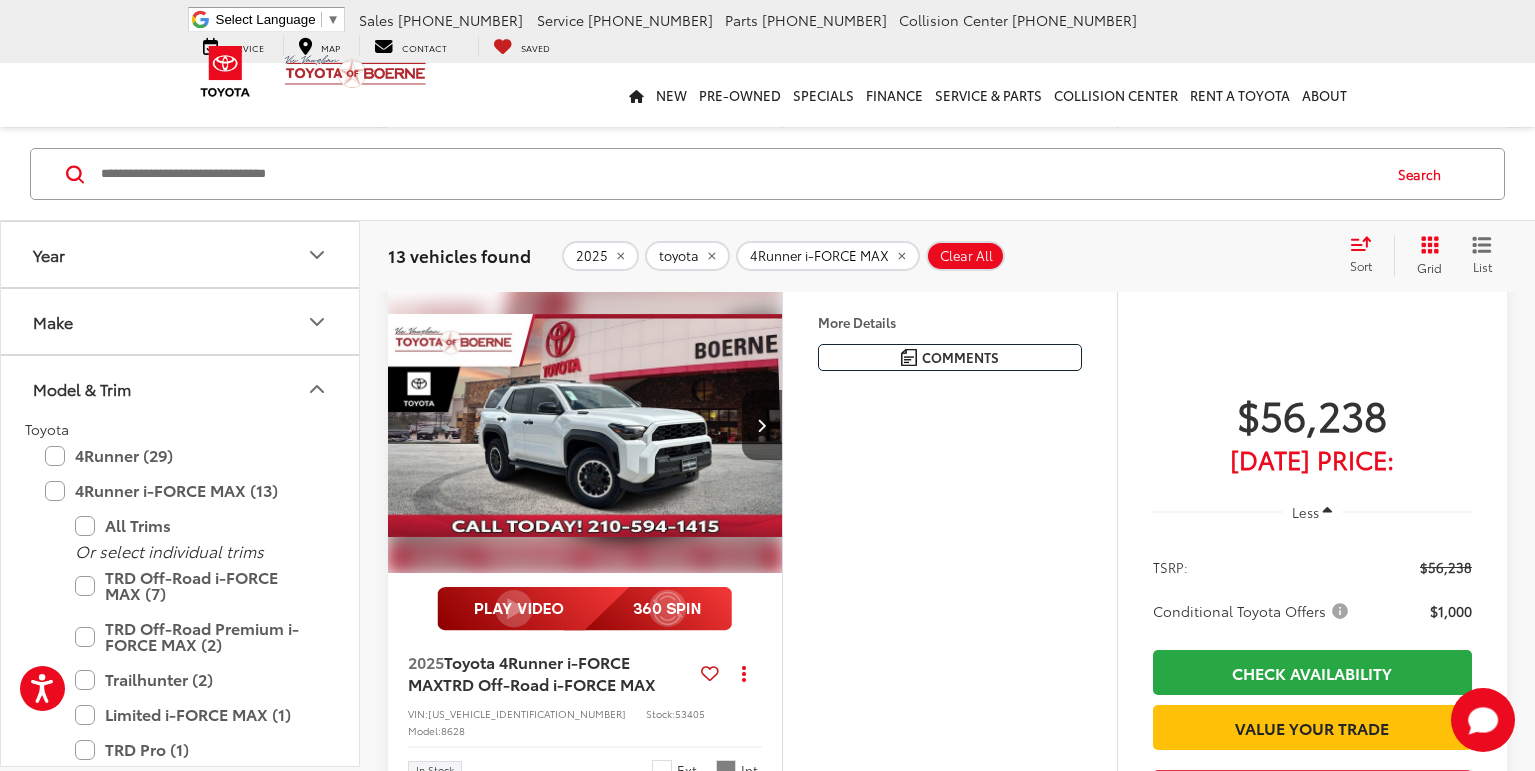 click at bounding box center (585, 425) 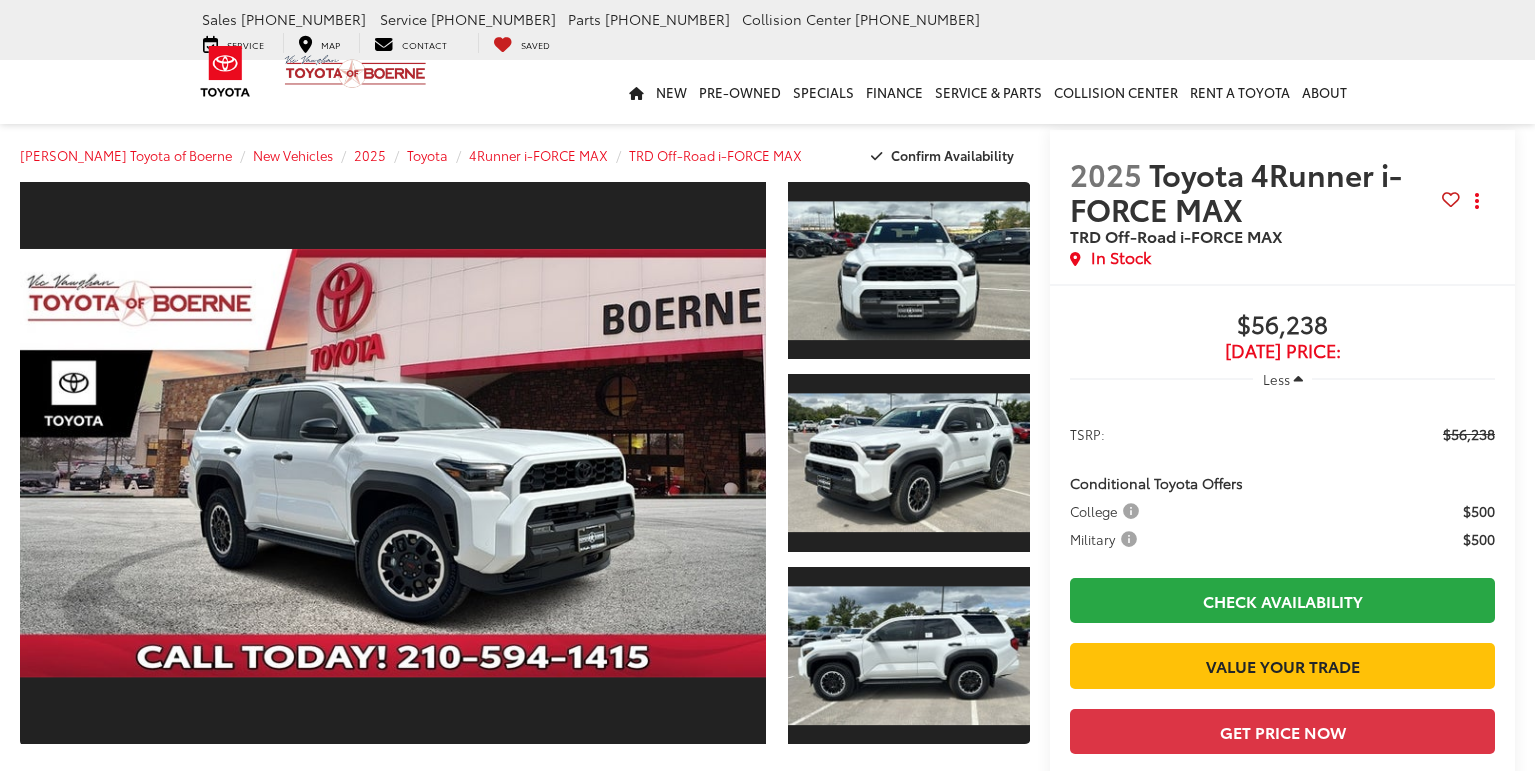 scroll, scrollTop: 0, scrollLeft: 0, axis: both 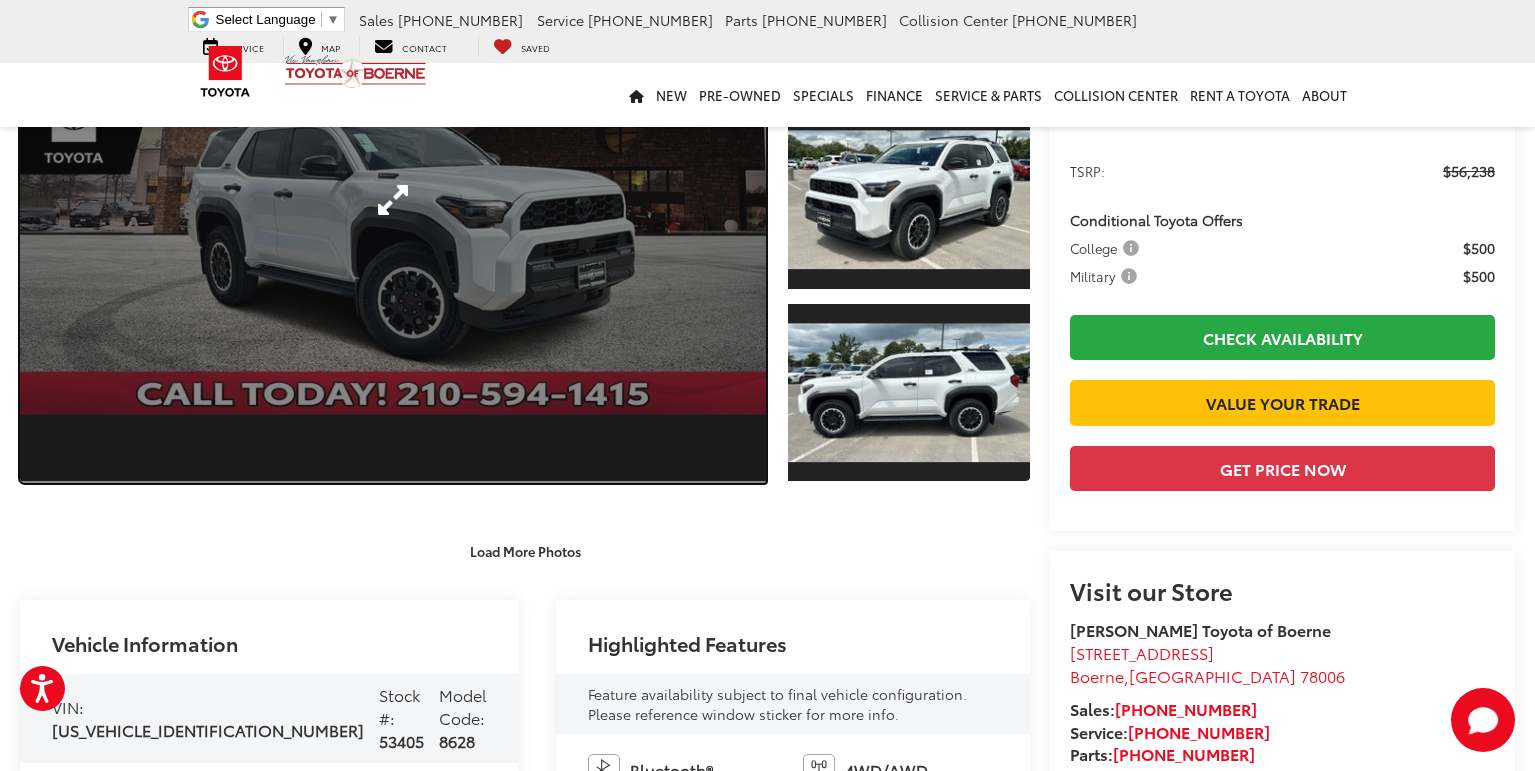 click at bounding box center [393, 200] 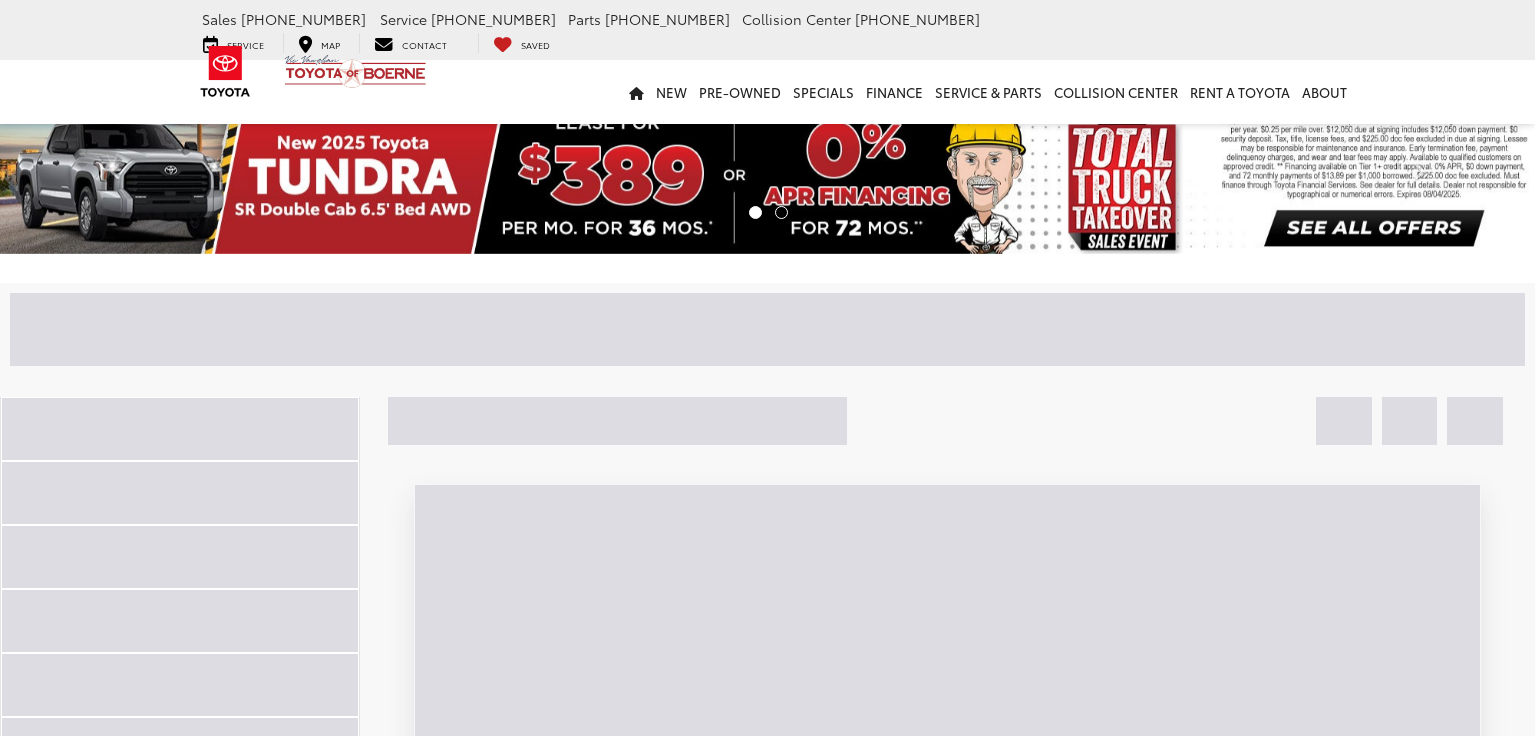 scroll, scrollTop: 0, scrollLeft: 0, axis: both 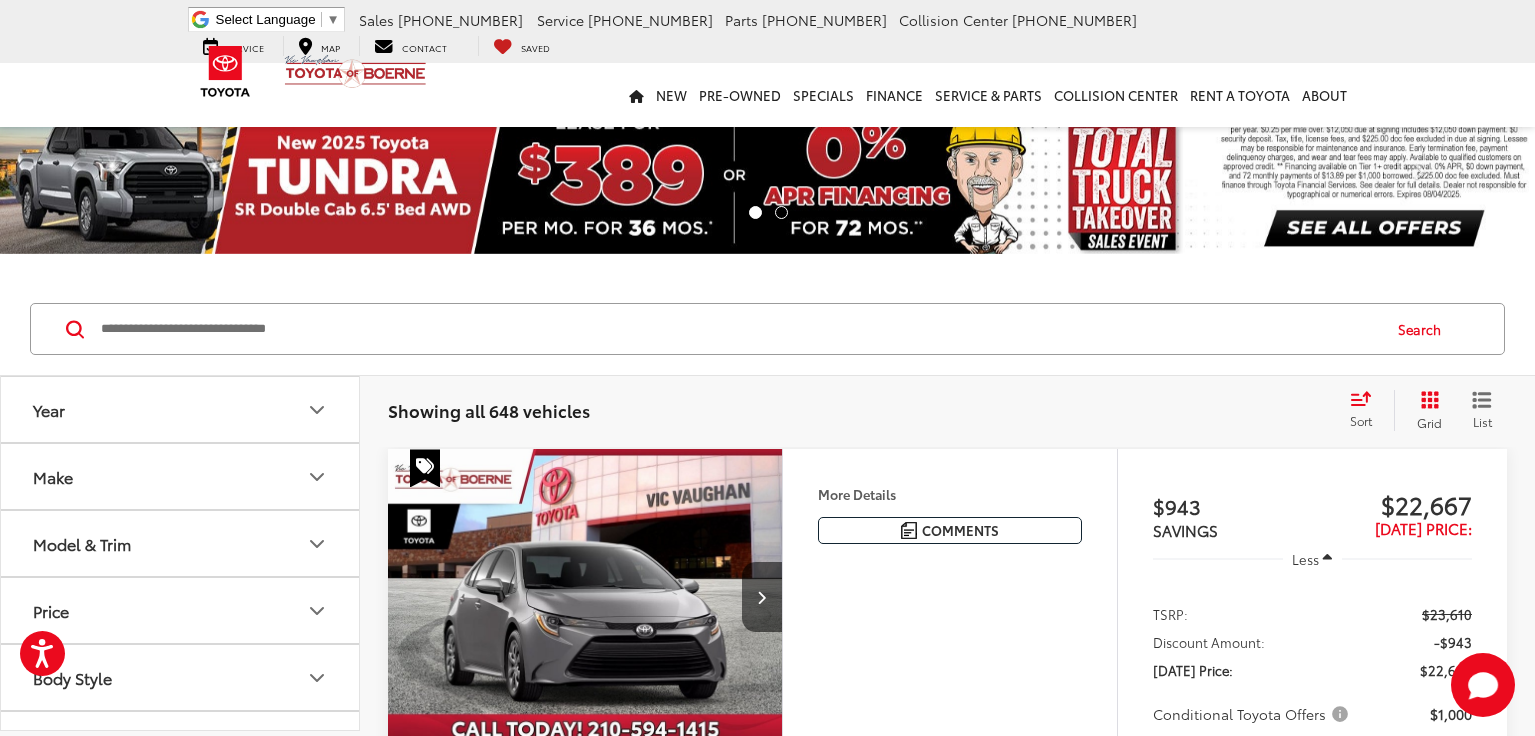 click on "Model & Trim" at bounding box center [181, 543] 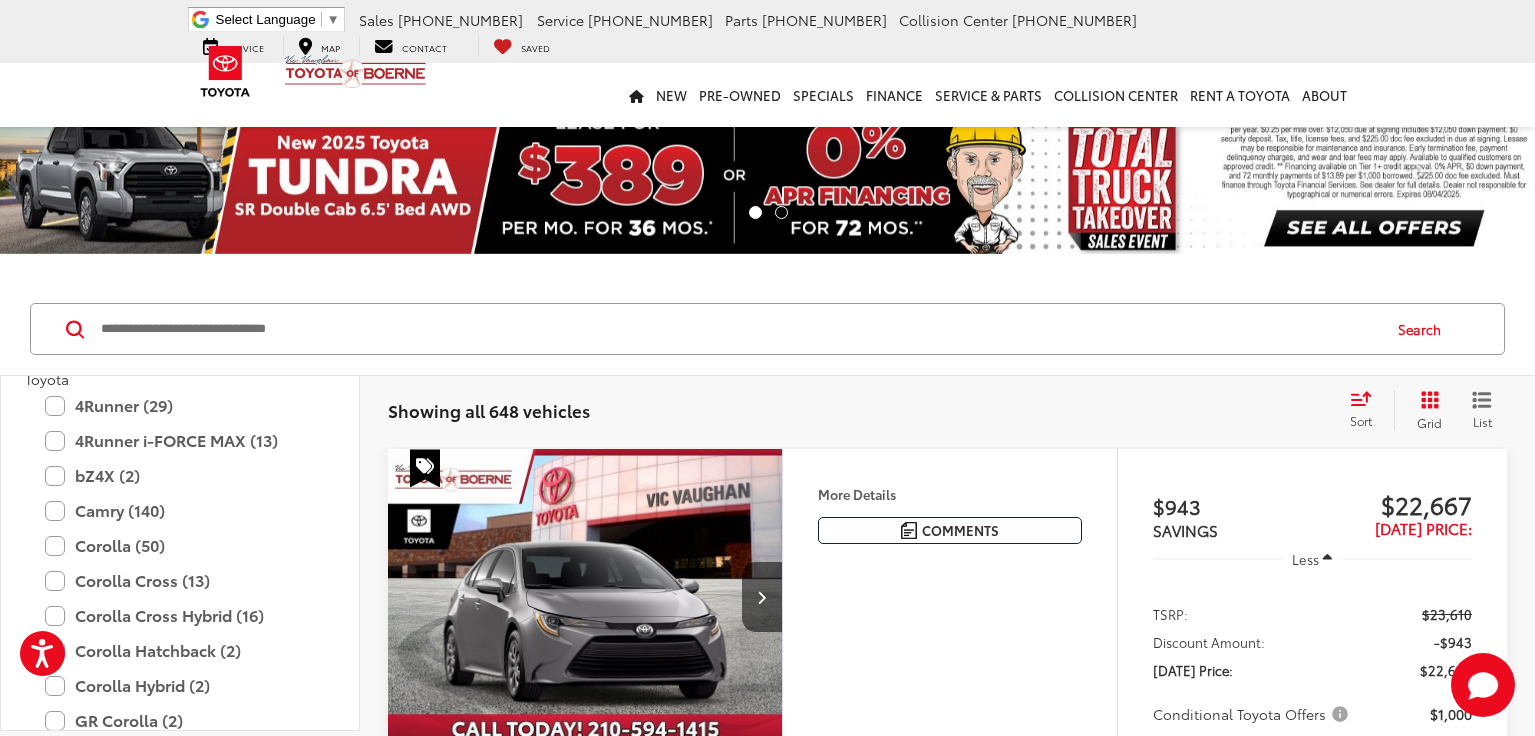 scroll, scrollTop: 206, scrollLeft: 0, axis: vertical 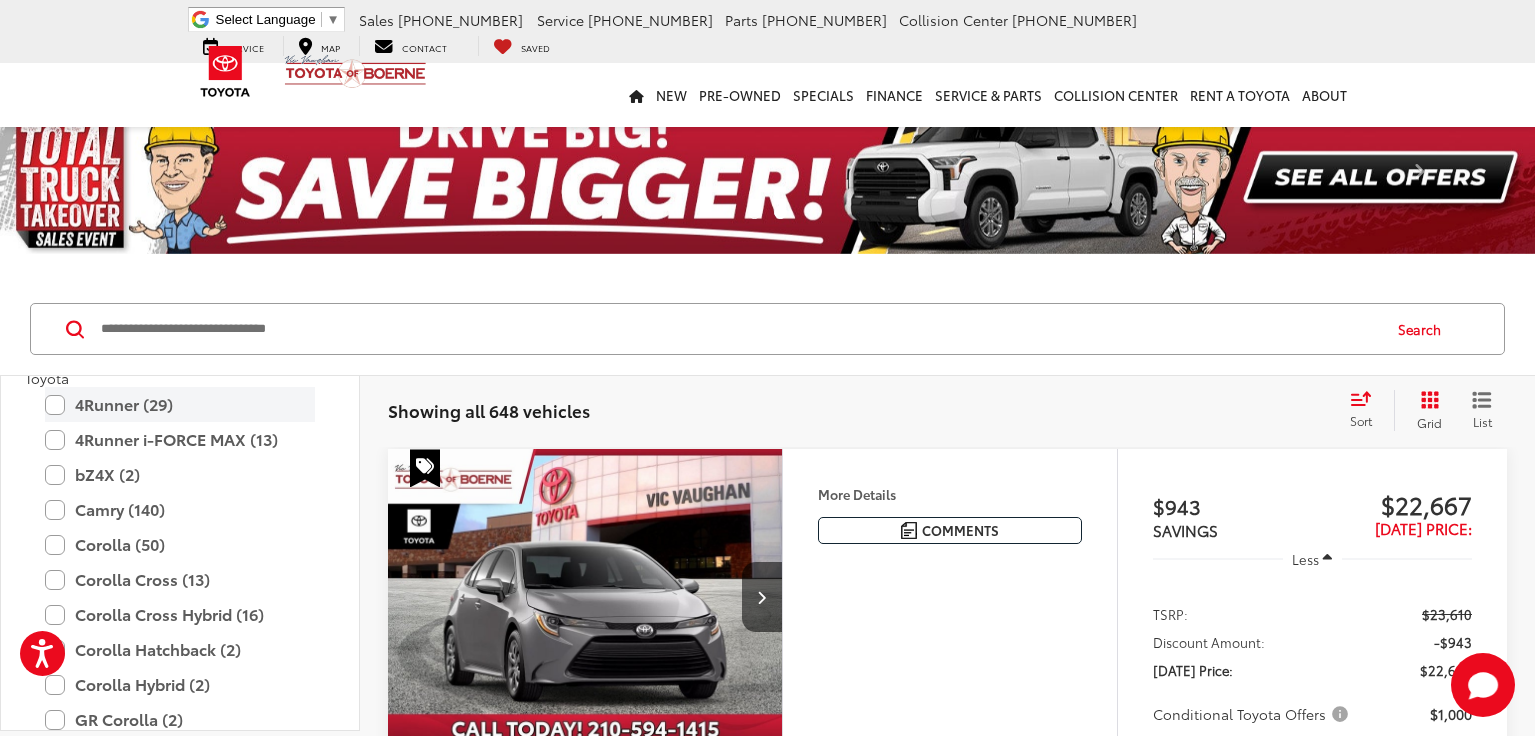 click on "4Runner (29)" at bounding box center (180, 404) 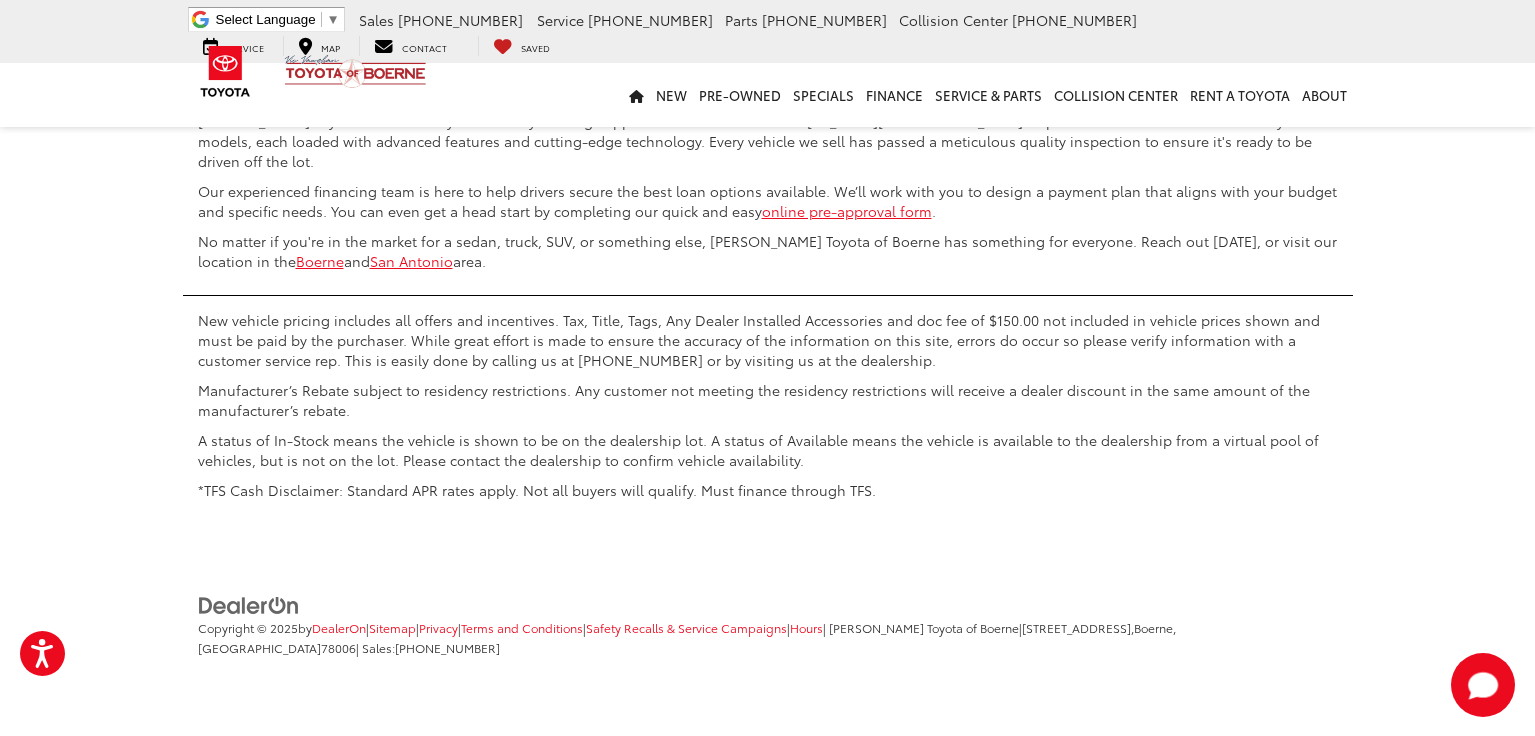scroll, scrollTop: 9892, scrollLeft: 0, axis: vertical 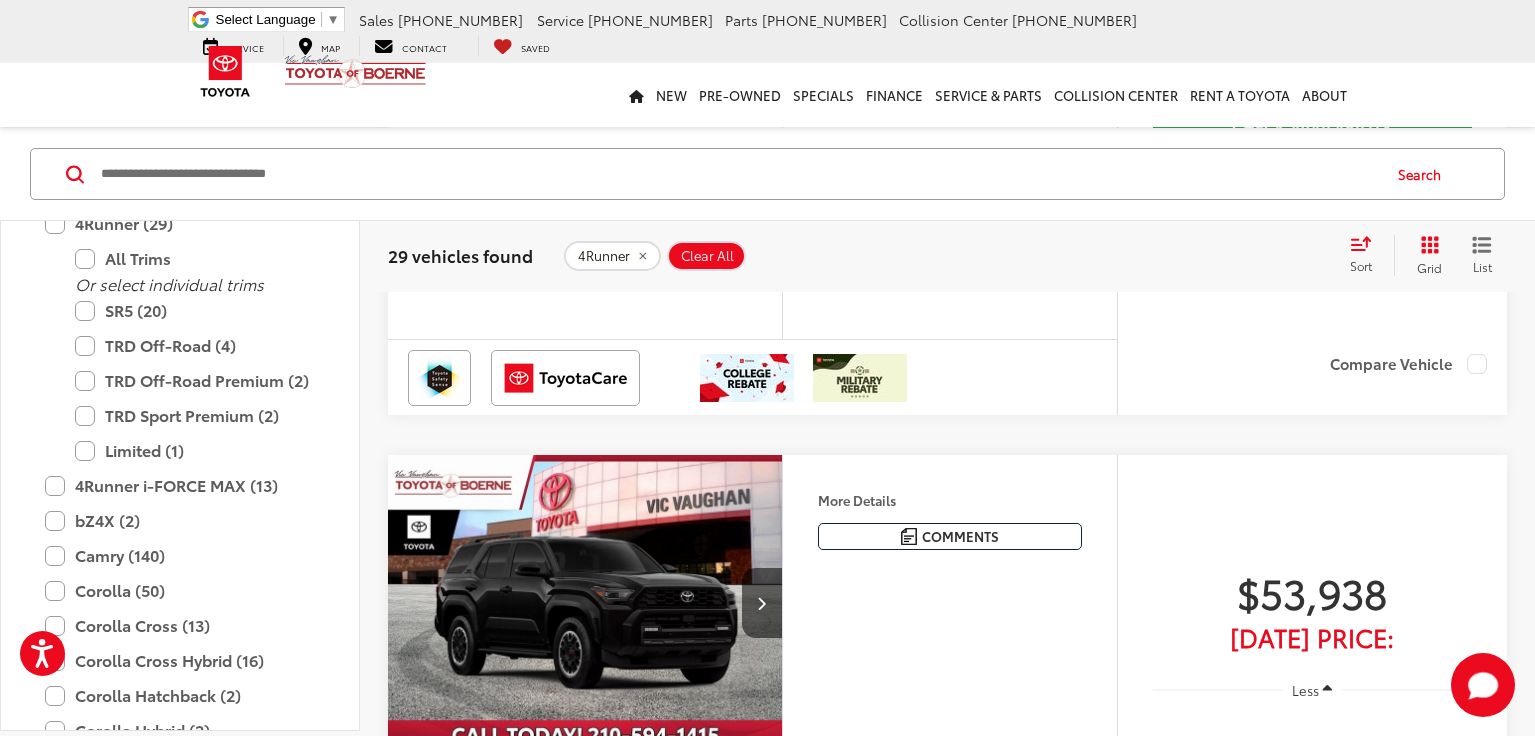 click at bounding box center [762, -121] 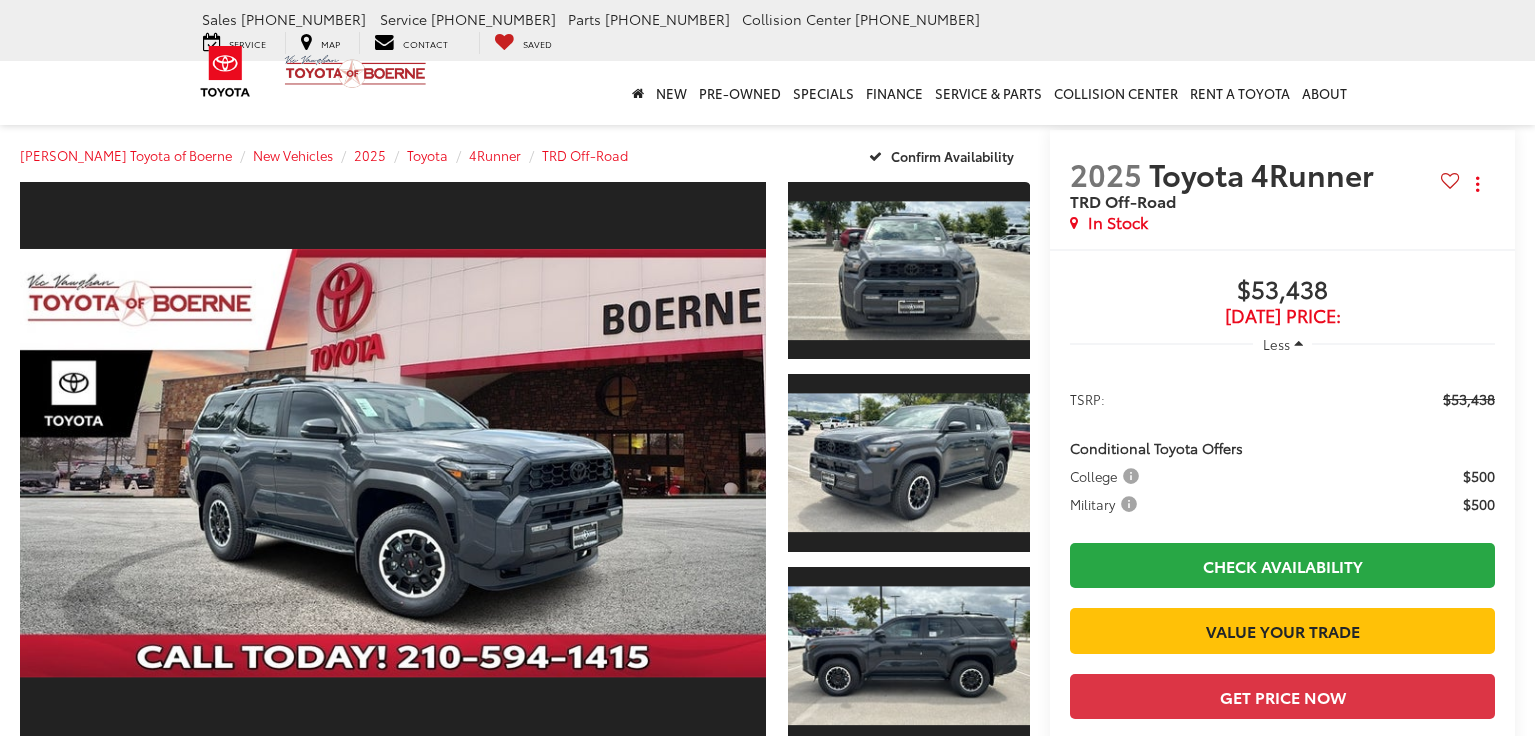 scroll, scrollTop: 0, scrollLeft: 0, axis: both 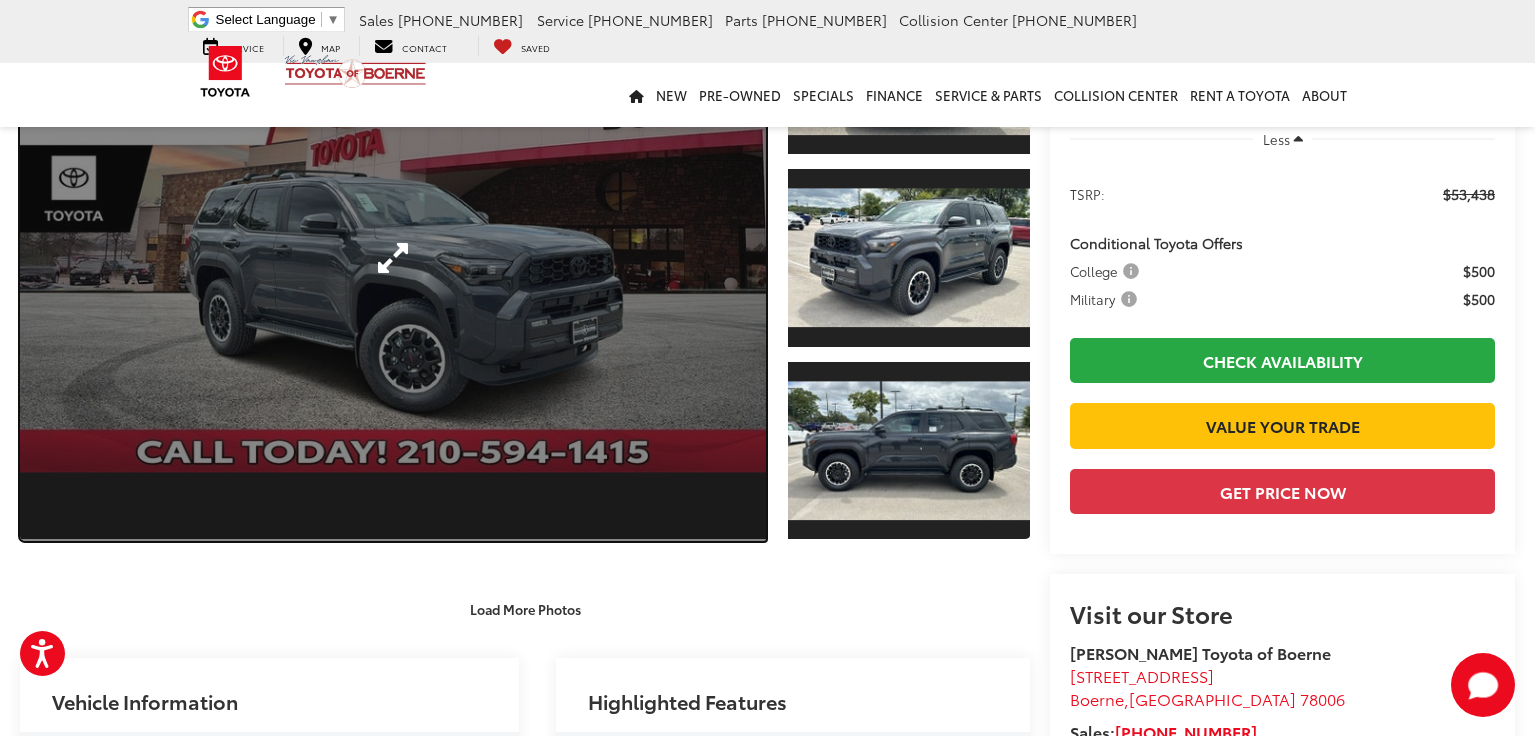click at bounding box center [393, 258] 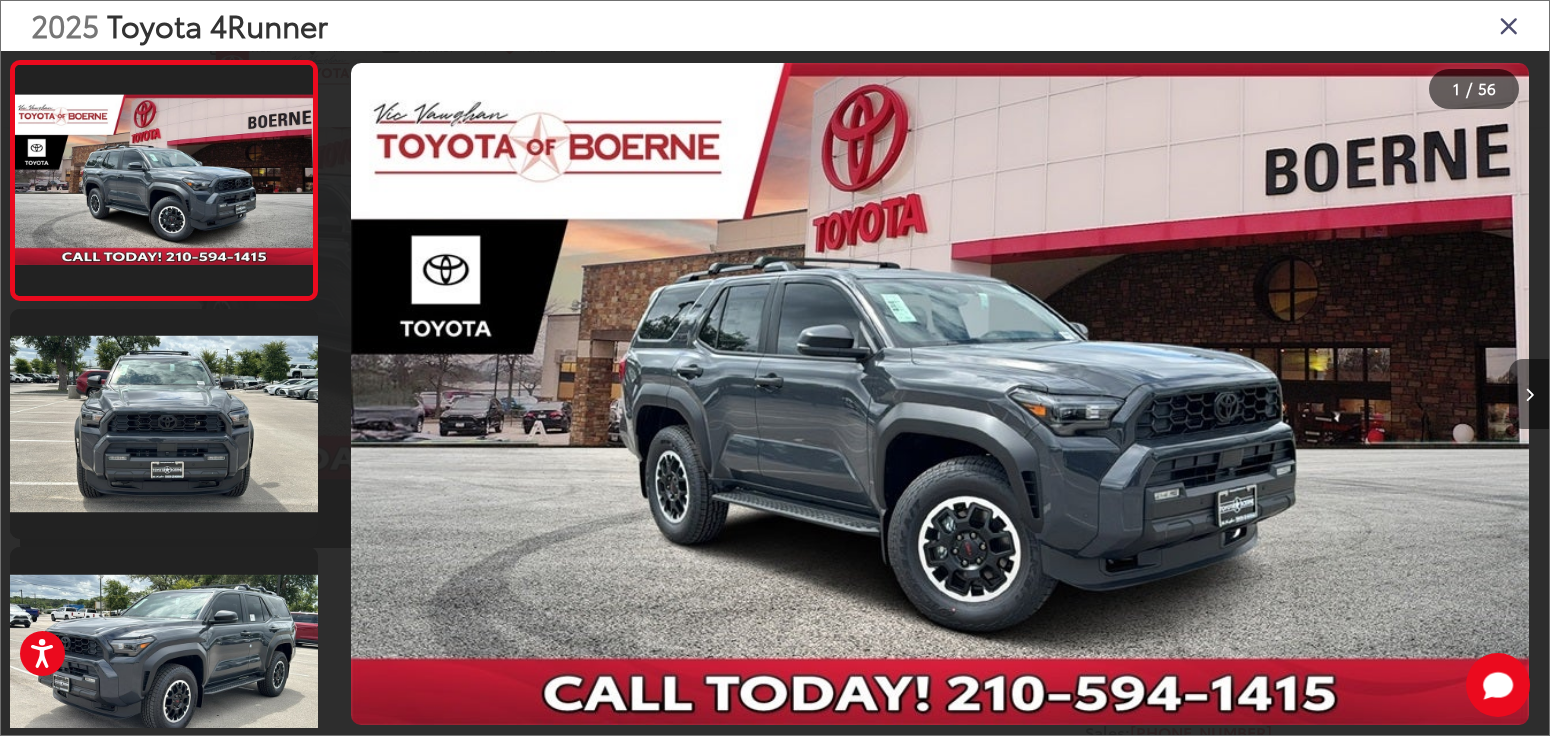 click at bounding box center [1529, 394] 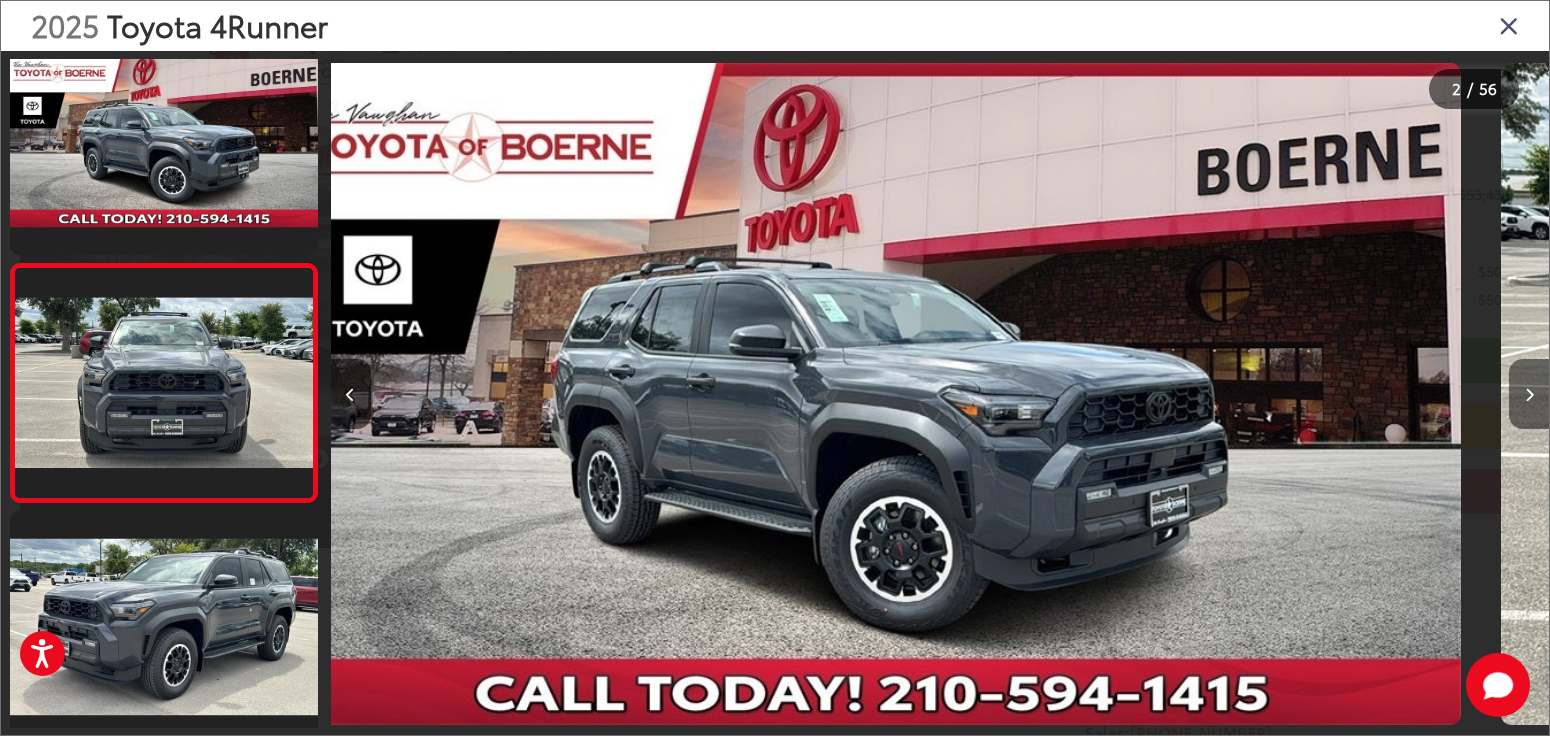 scroll, scrollTop: 84, scrollLeft: 0, axis: vertical 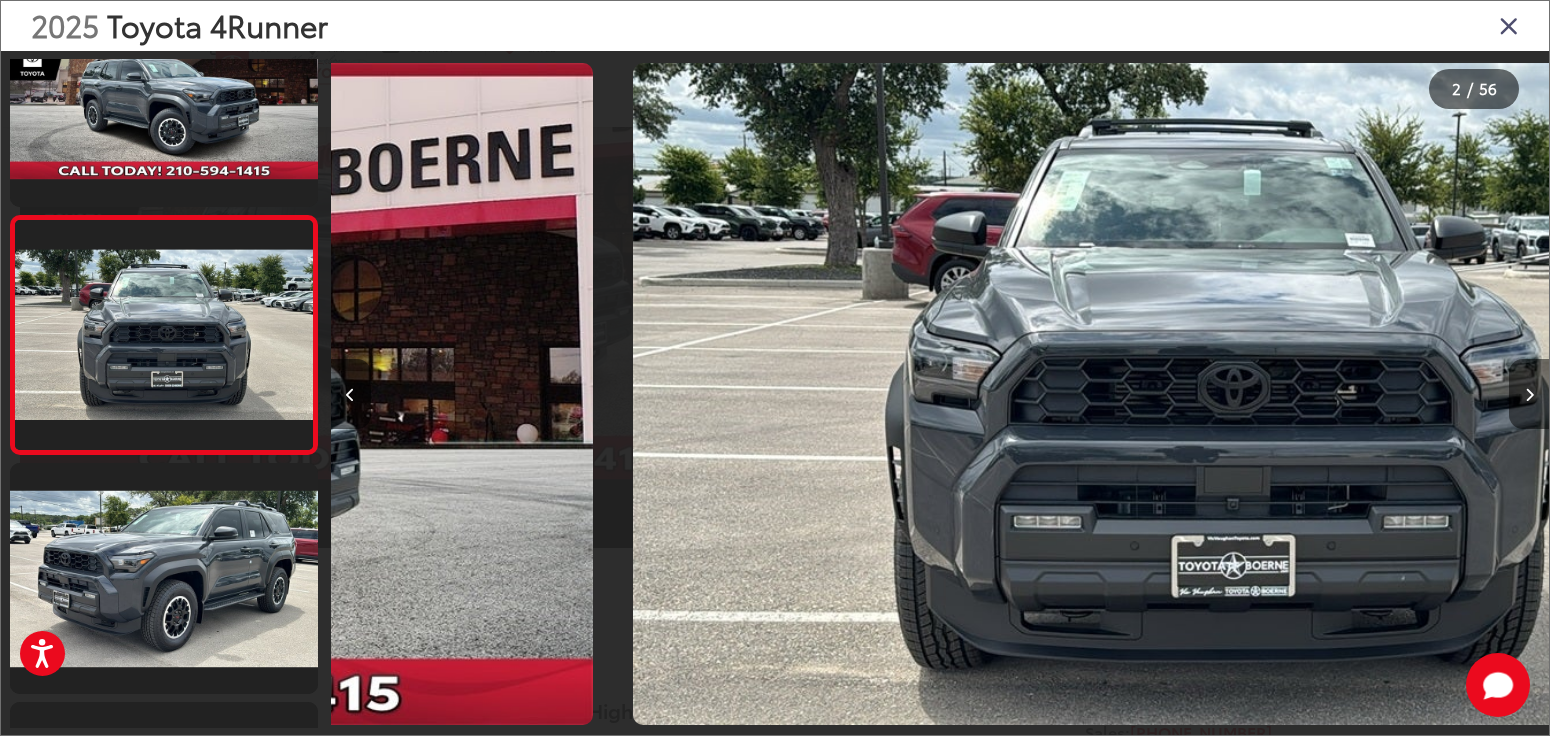 click at bounding box center (1529, 394) 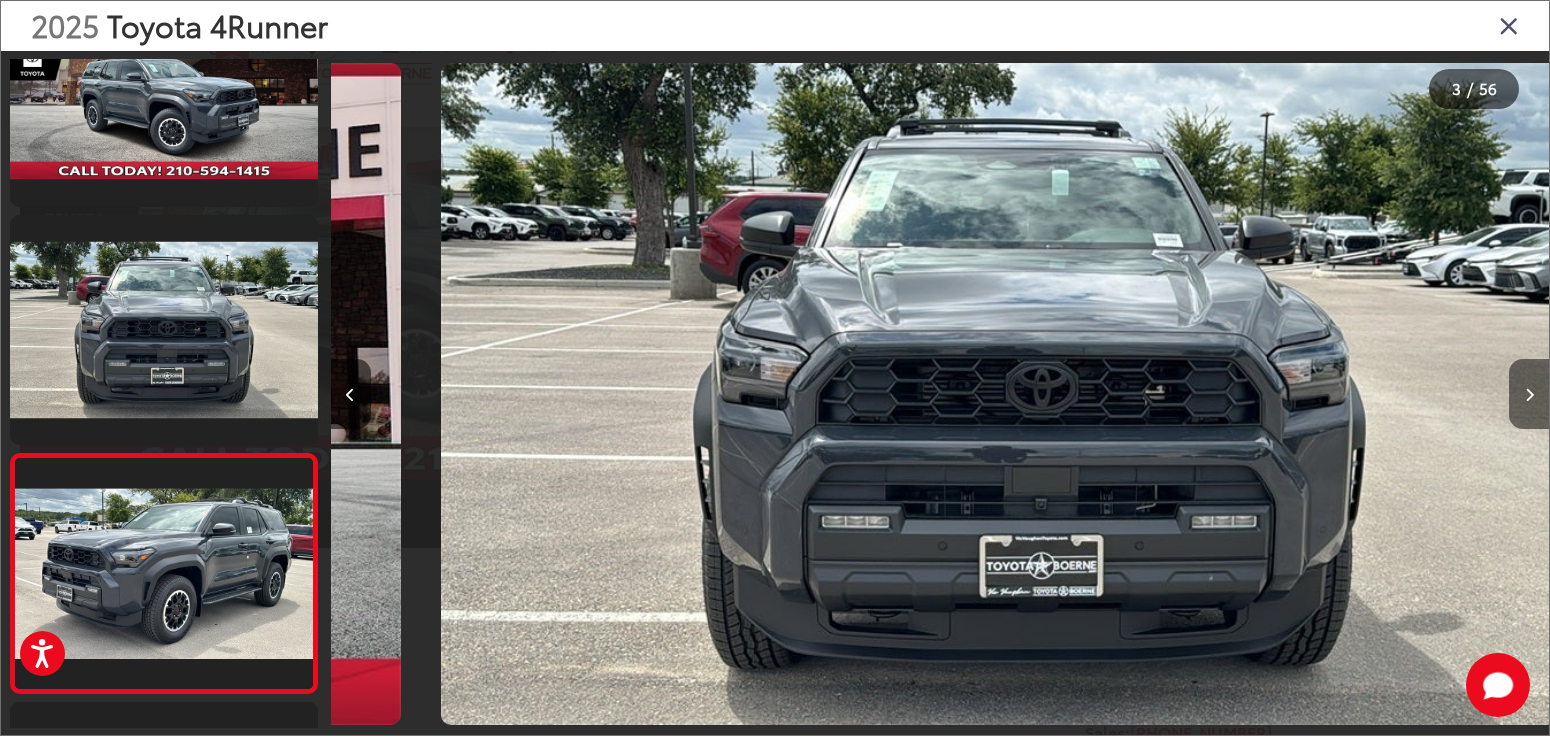 scroll, scrollTop: 0, scrollLeft: 1202, axis: horizontal 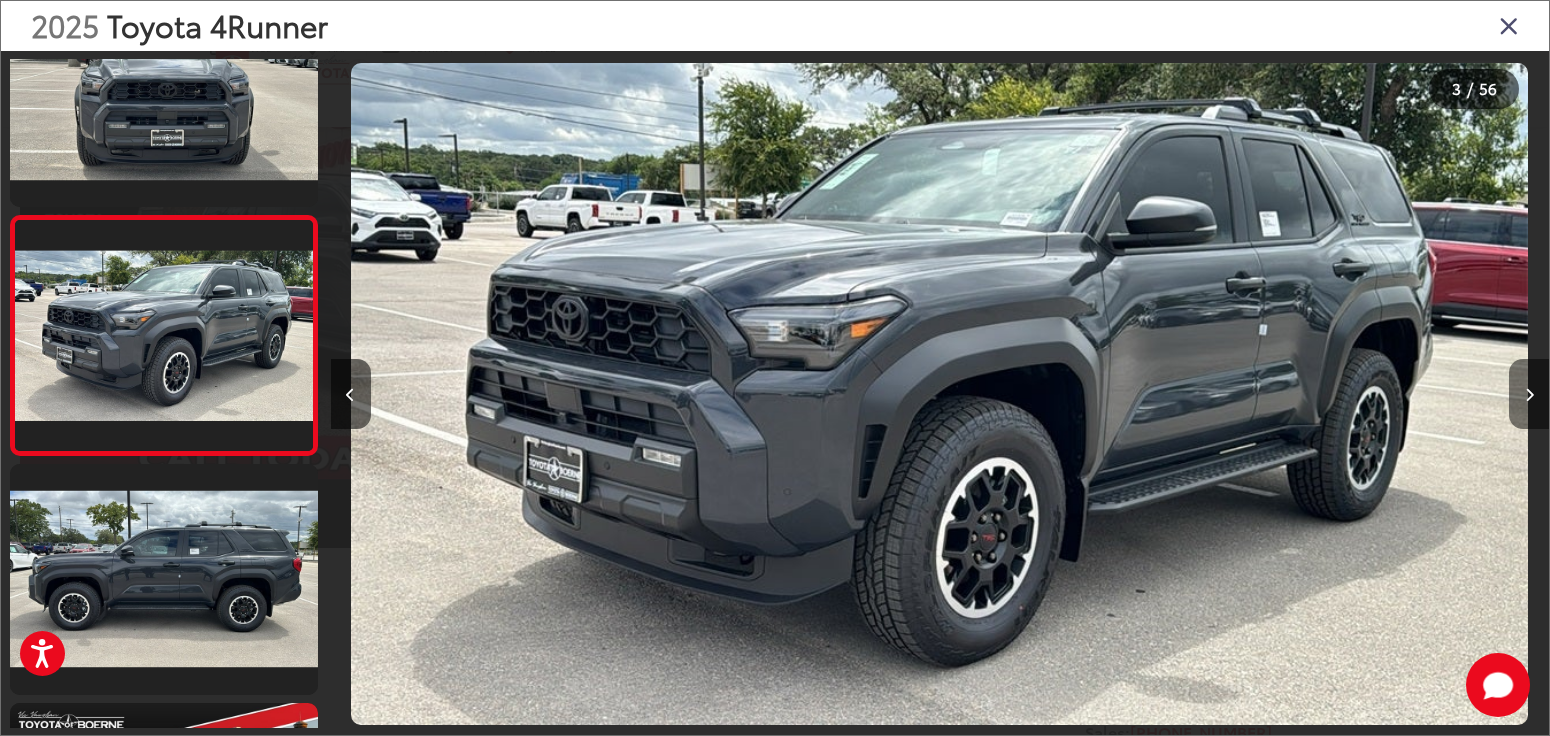 click at bounding box center [1529, 394] 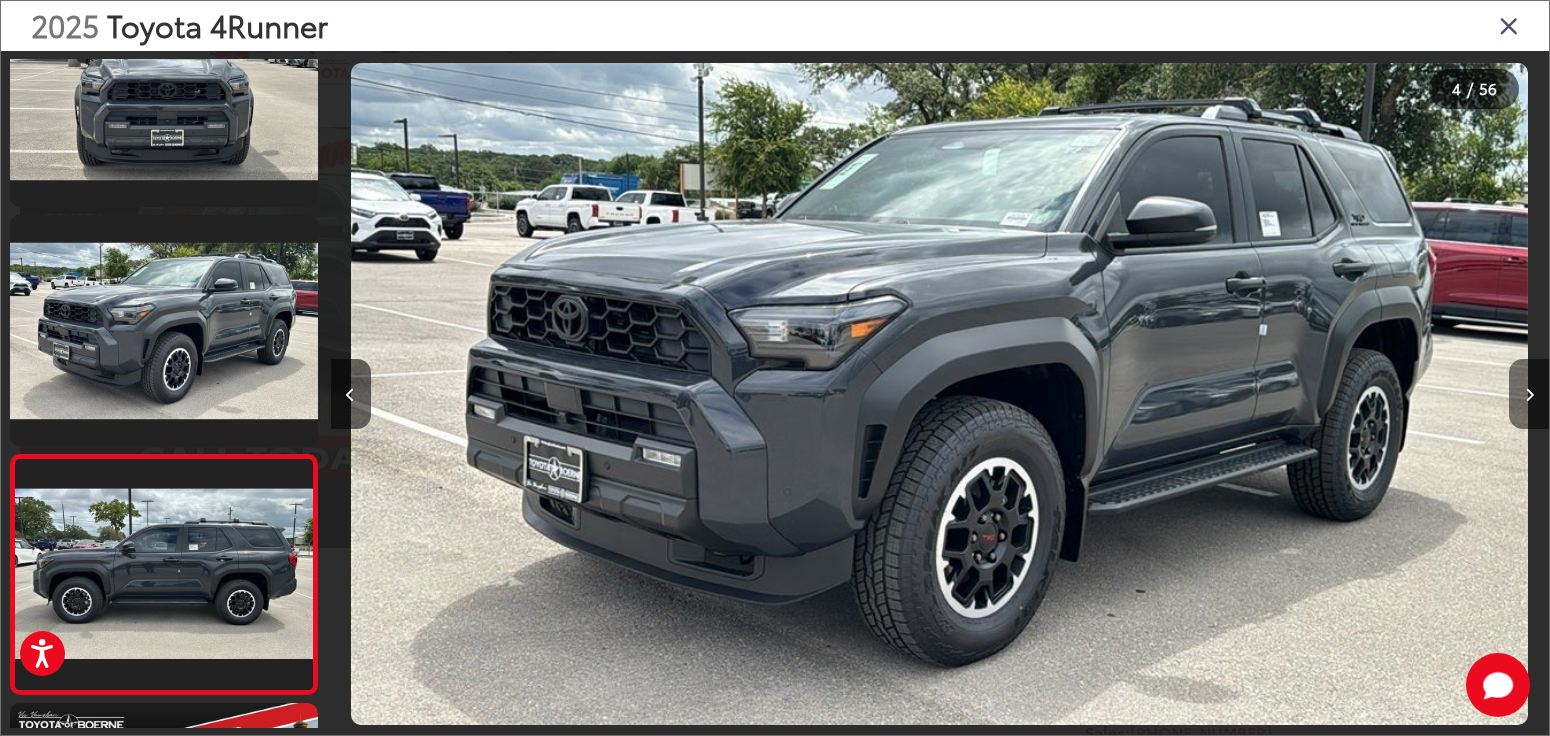 scroll, scrollTop: 0, scrollLeft: 2717, axis: horizontal 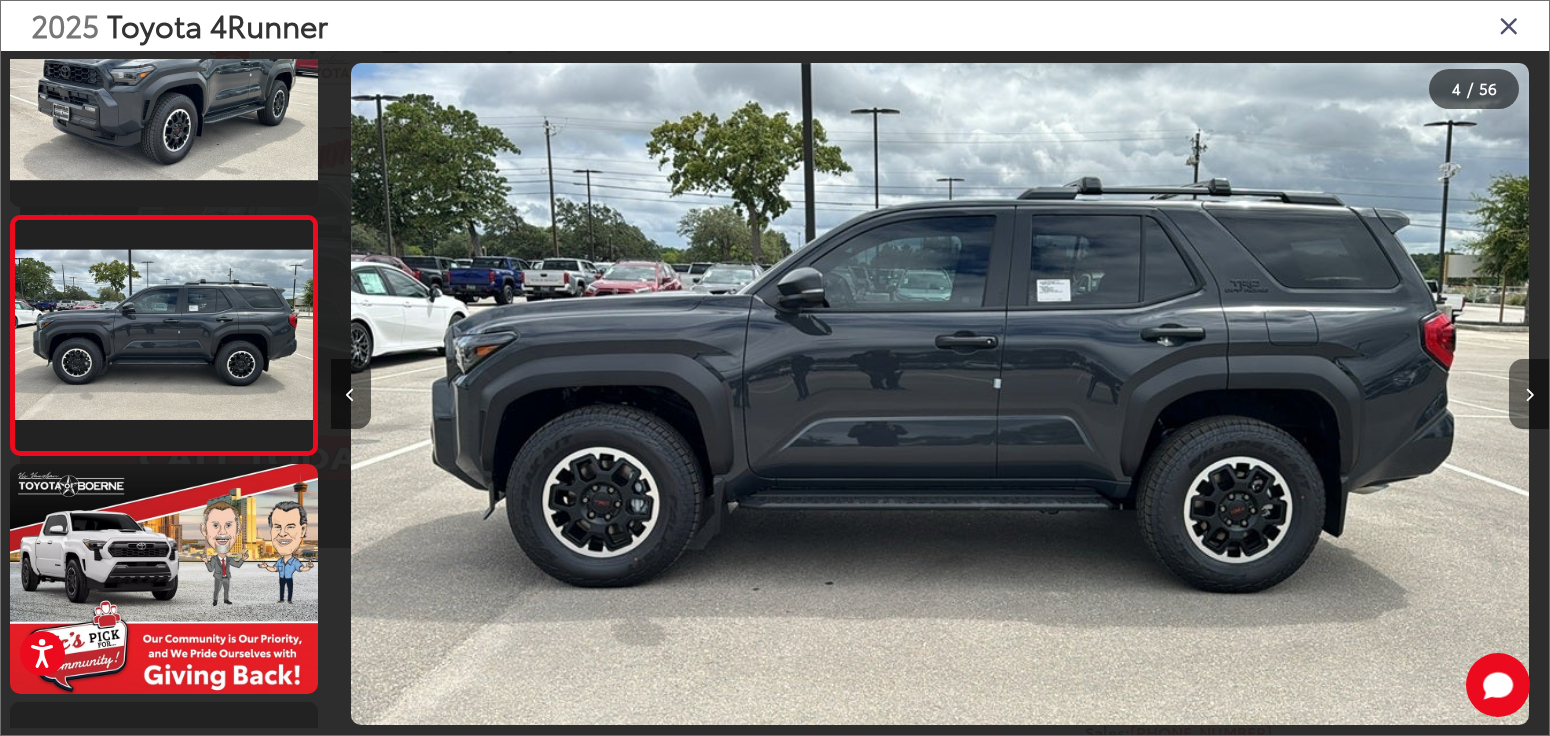 click at bounding box center [1529, 394] 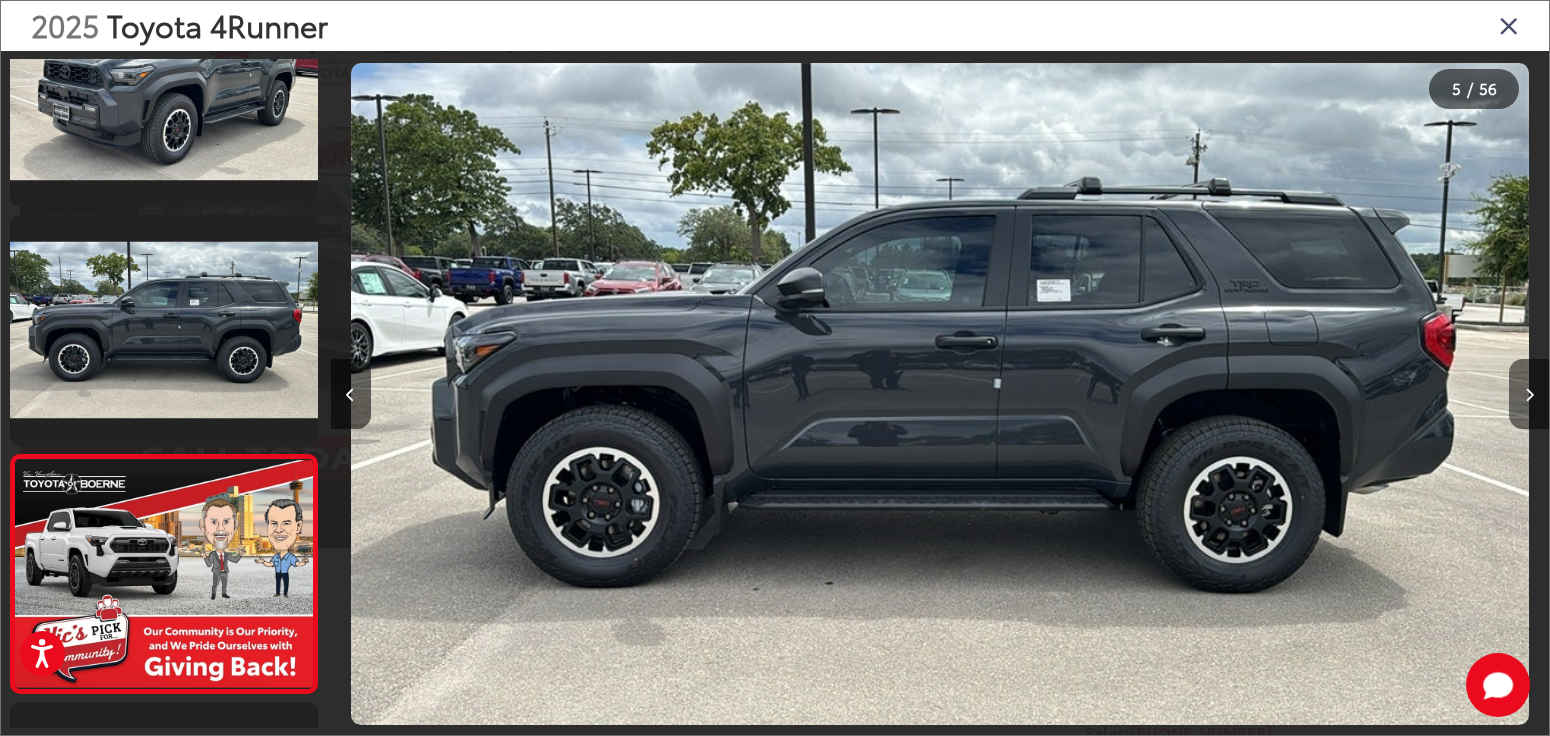 scroll, scrollTop: 0, scrollLeft: 3937, axis: horizontal 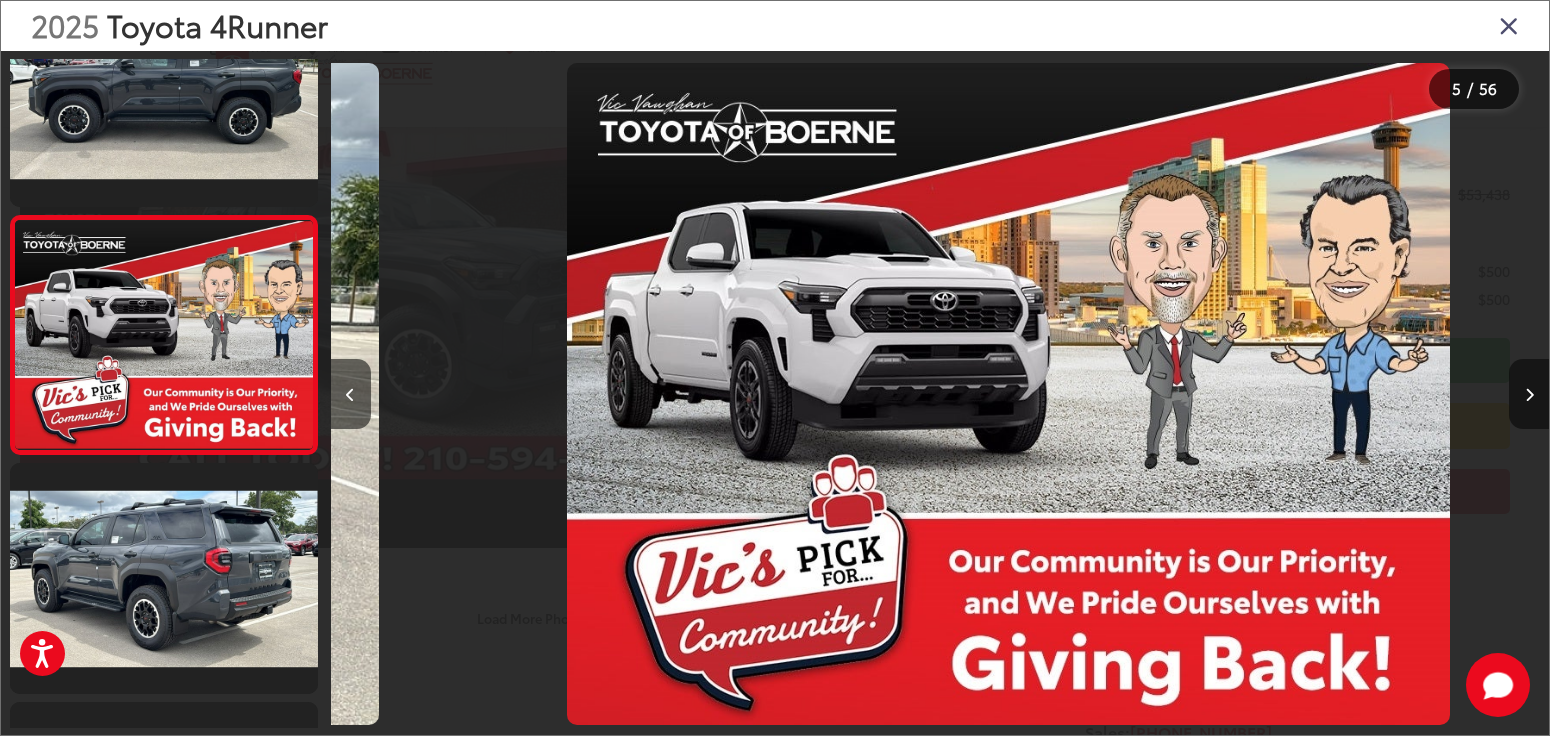 click at bounding box center [1529, 394] 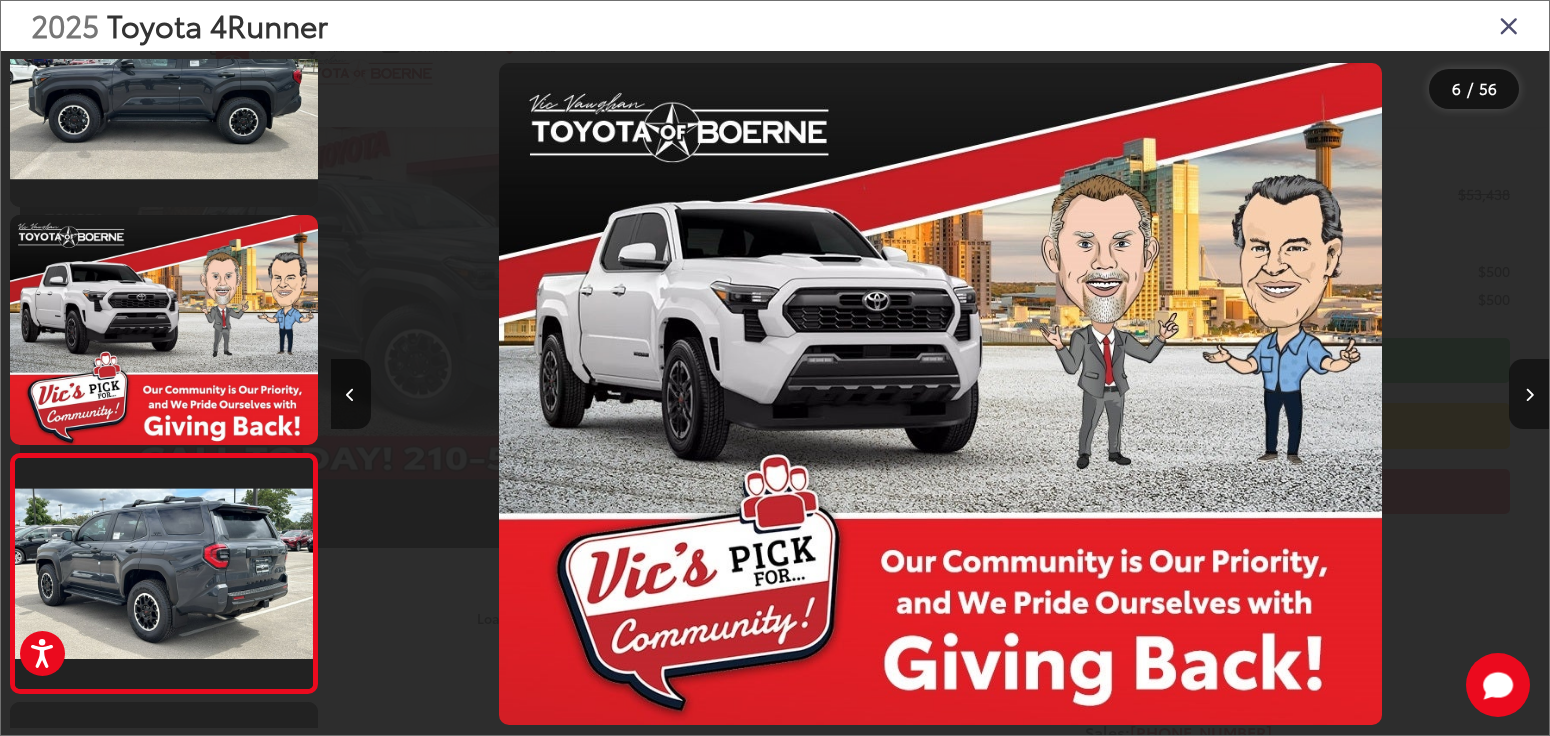 scroll, scrollTop: 0, scrollLeft: 5156, axis: horizontal 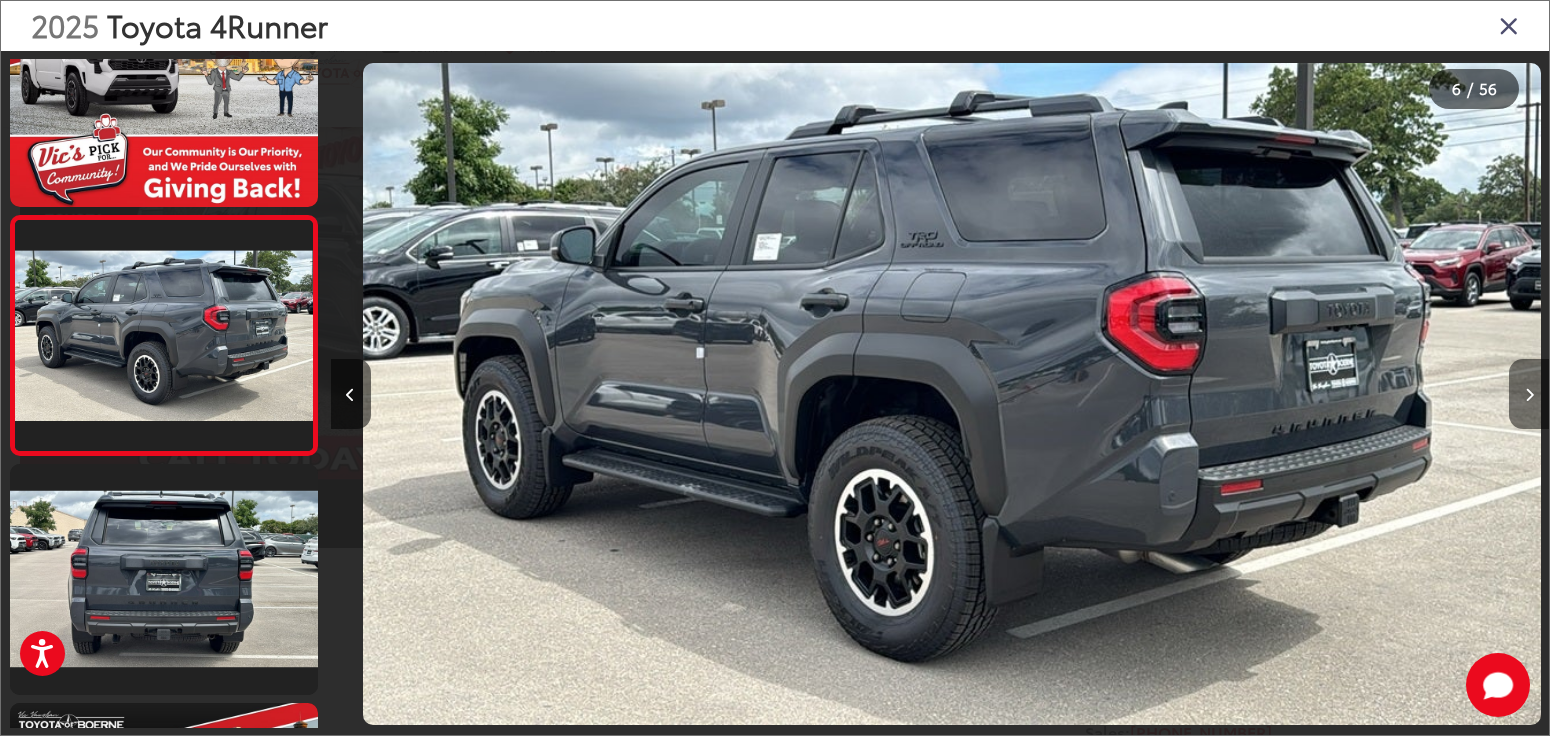 click at bounding box center [1529, 394] 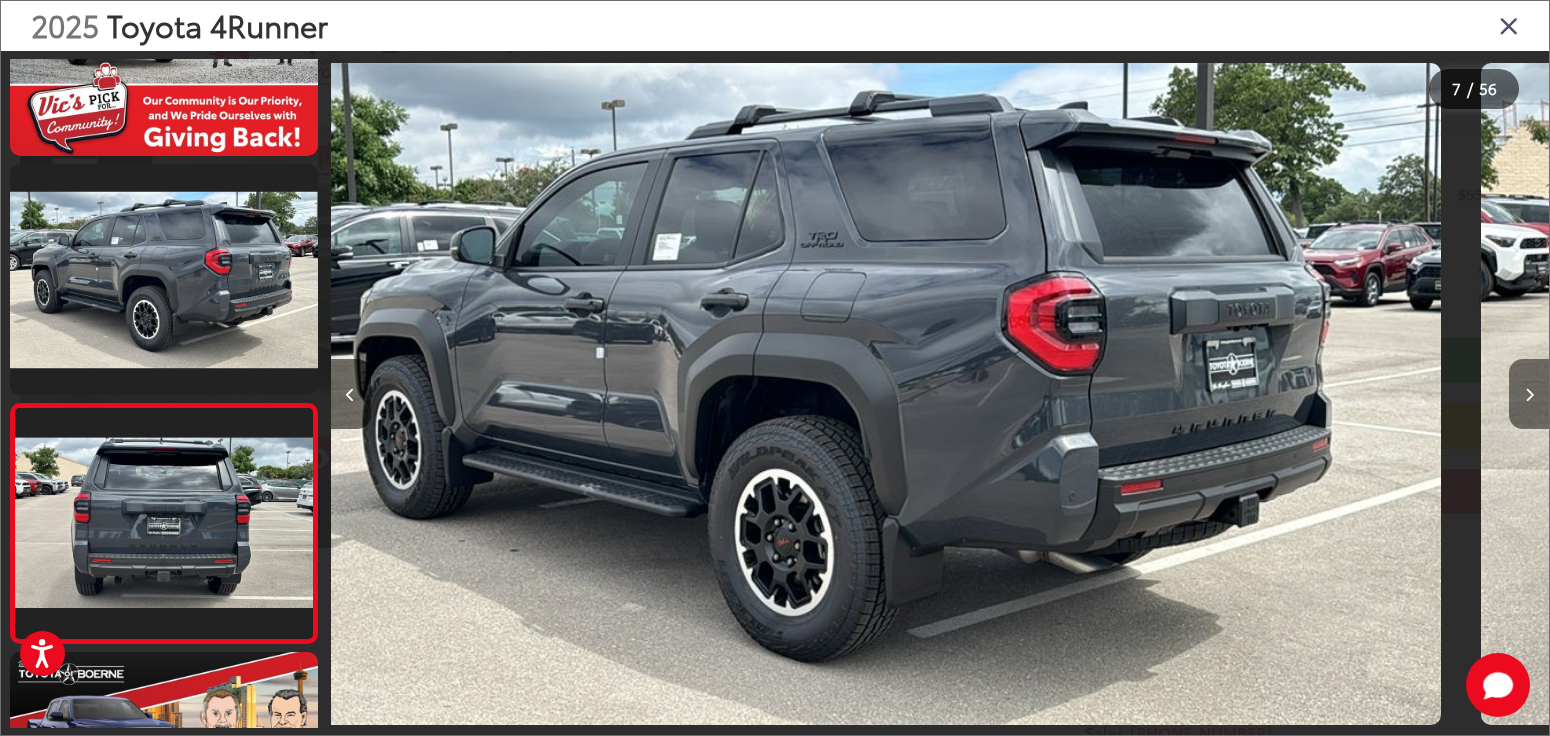 scroll, scrollTop: 1276, scrollLeft: 0, axis: vertical 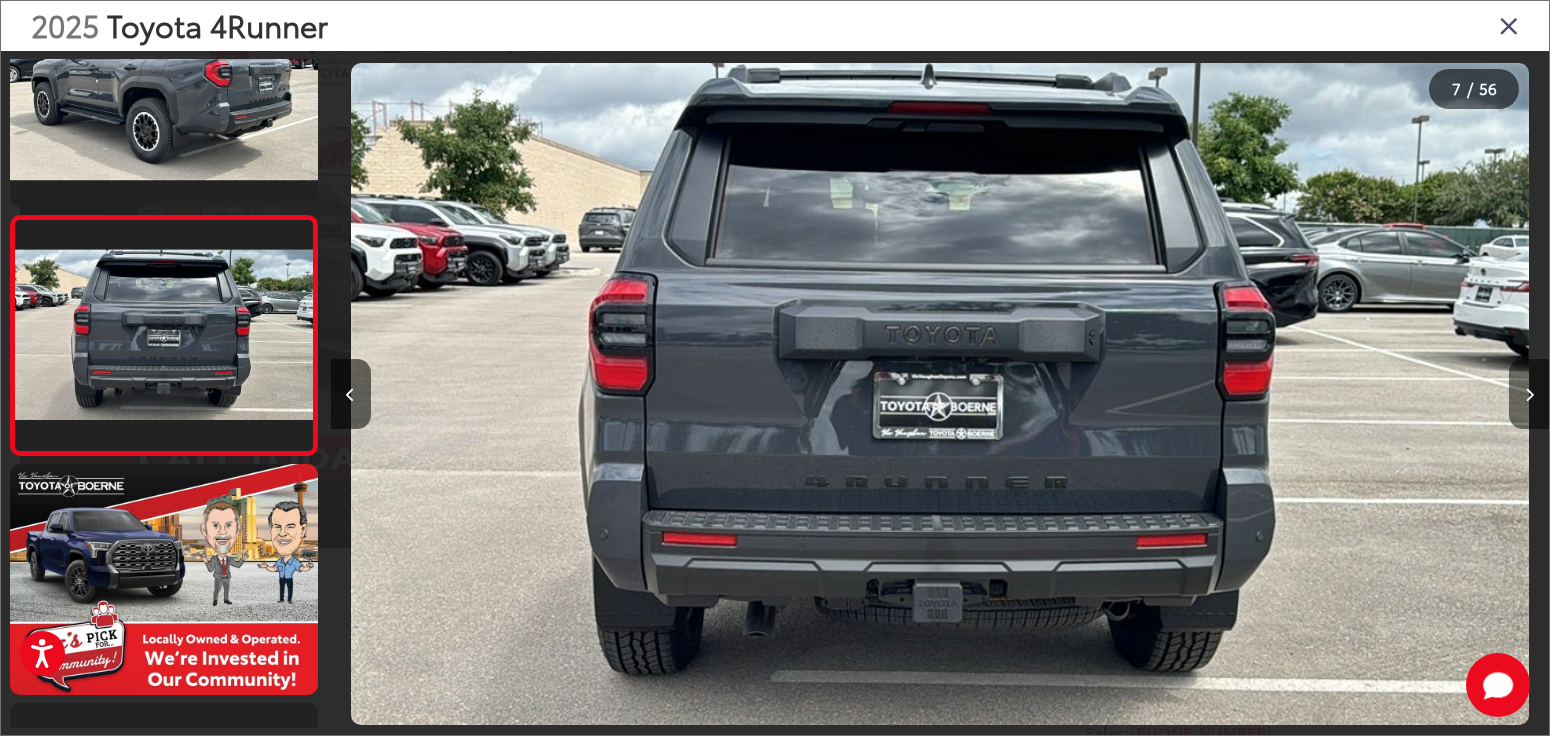 click at bounding box center (1529, 394) 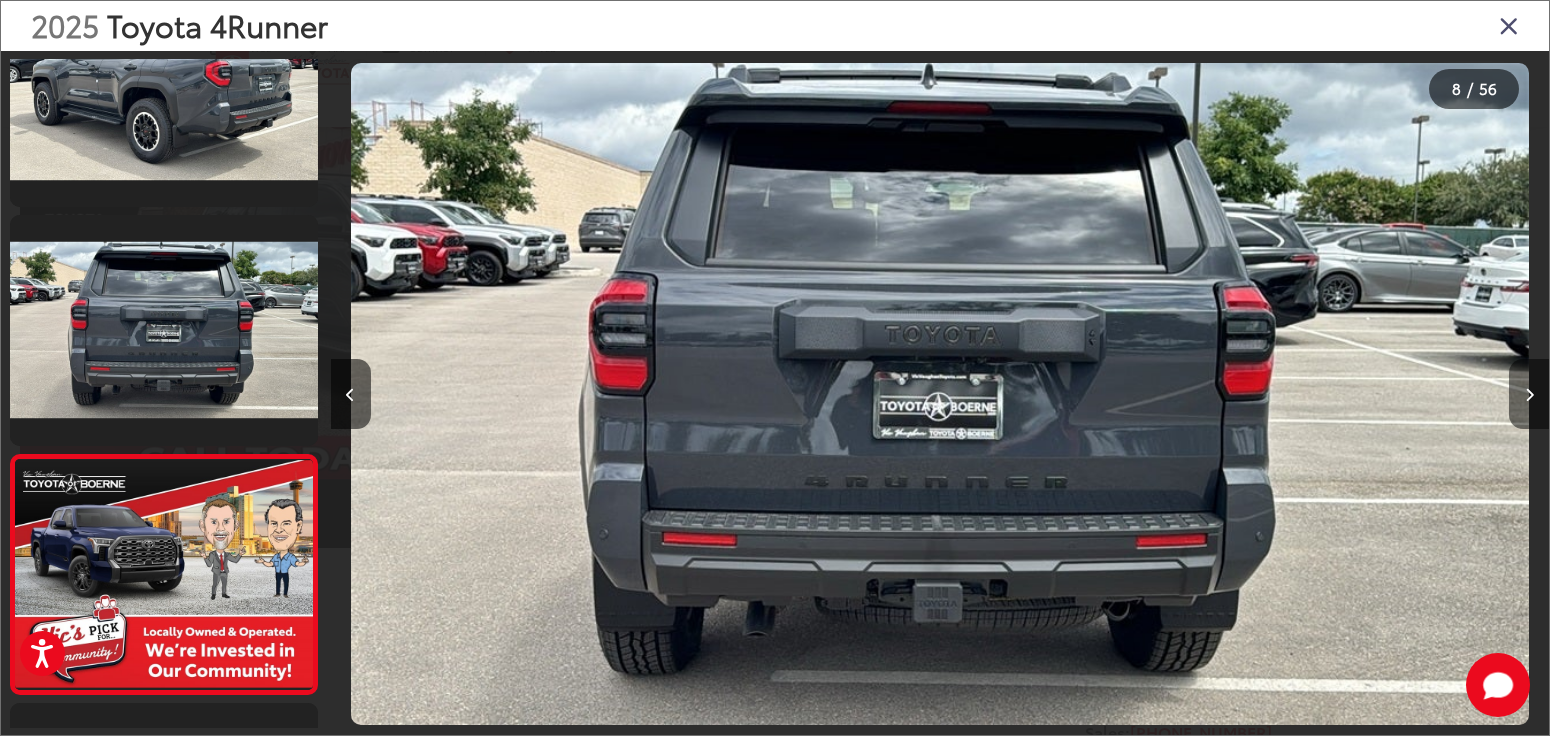 scroll, scrollTop: 0, scrollLeft: 7593, axis: horizontal 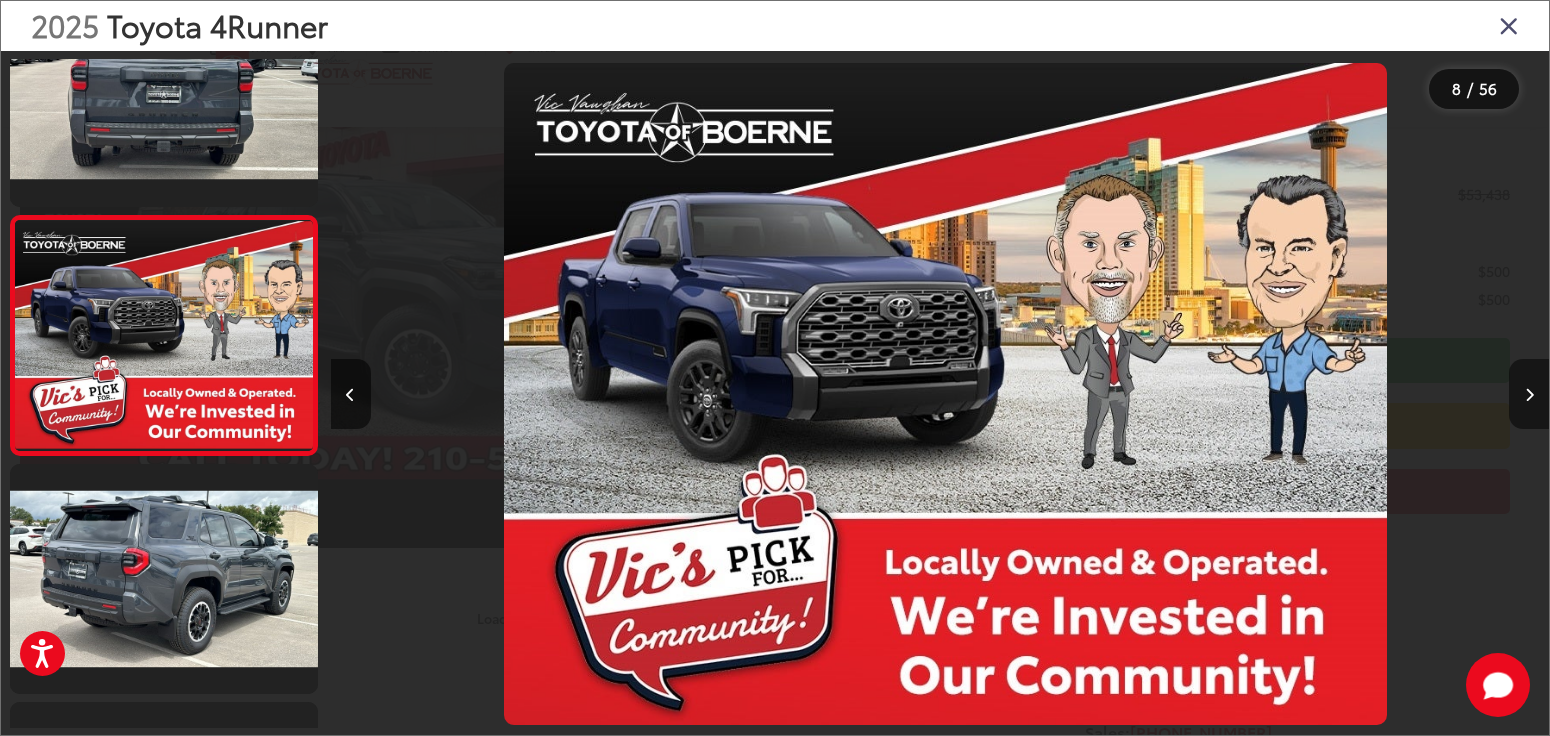 click at bounding box center (1529, 394) 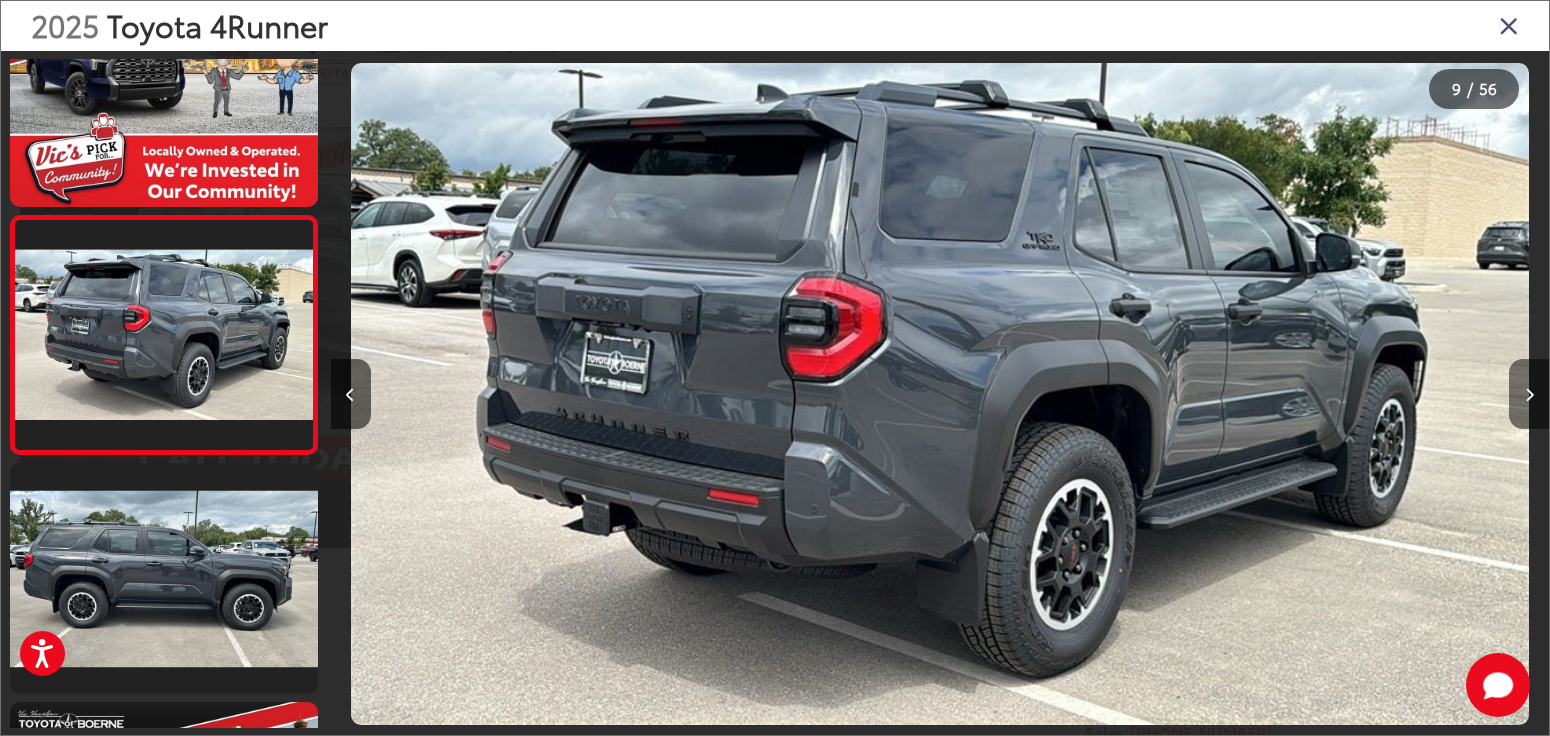 click at bounding box center (1529, 394) 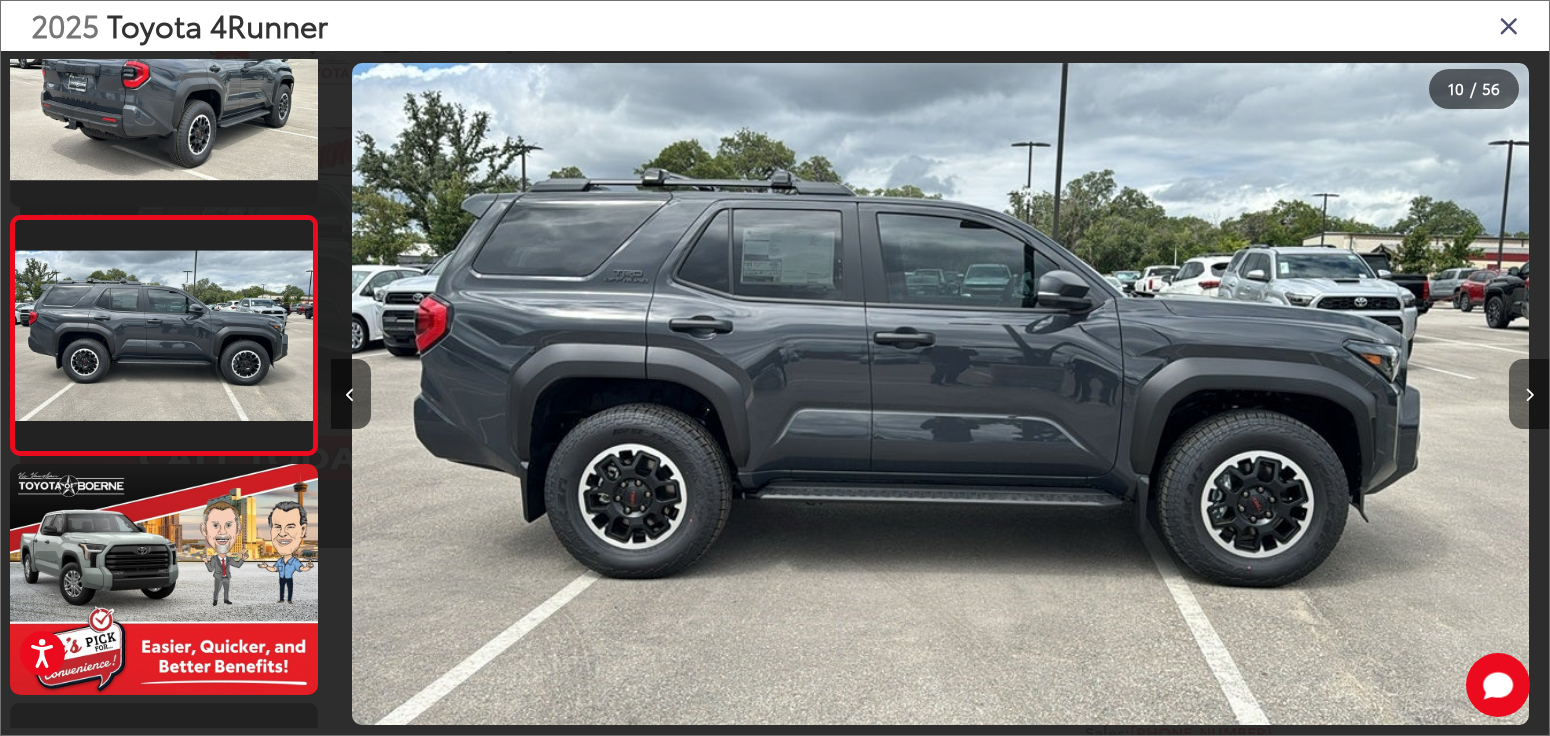 click at bounding box center (1529, 394) 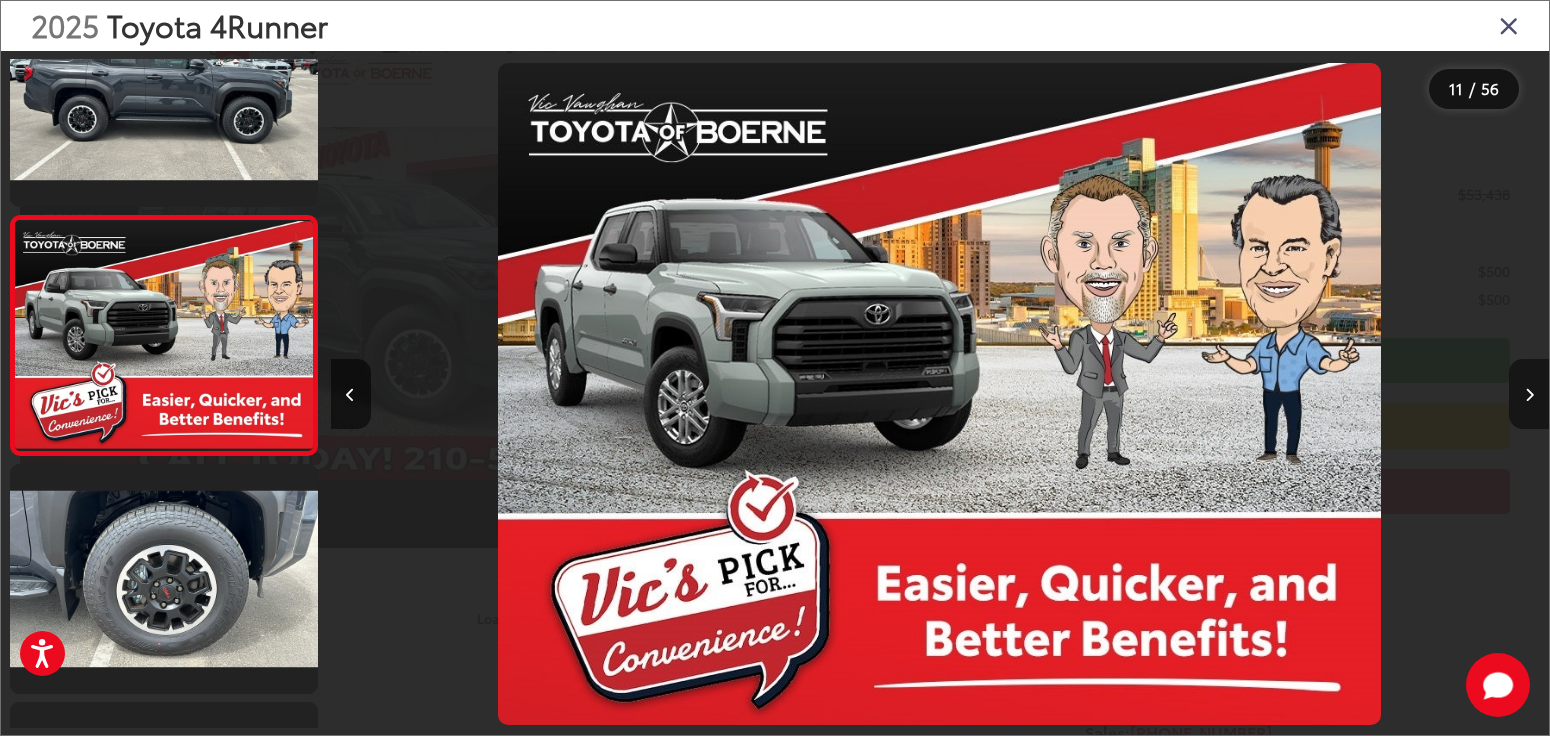 click at bounding box center [1529, 394] 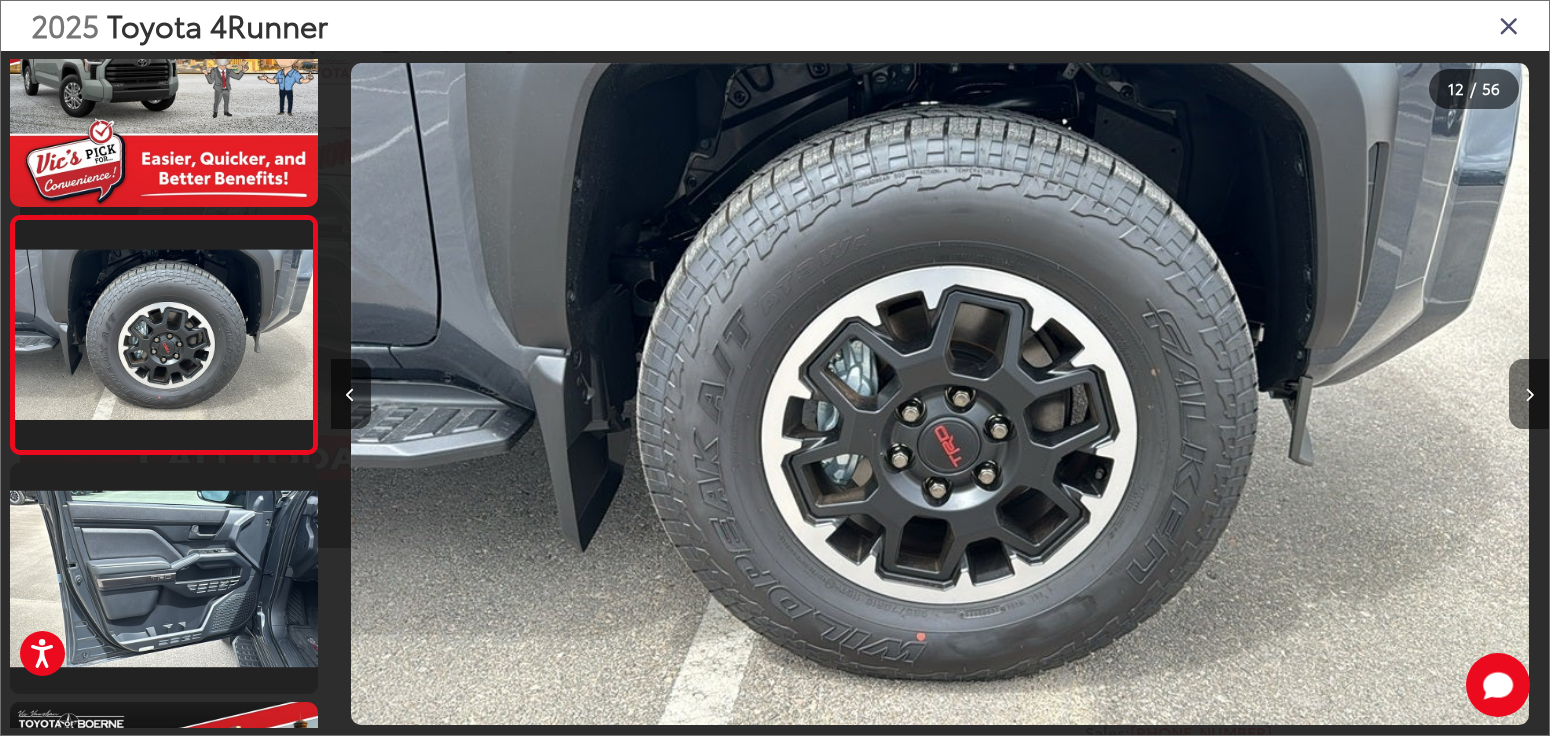 click at bounding box center (1529, 394) 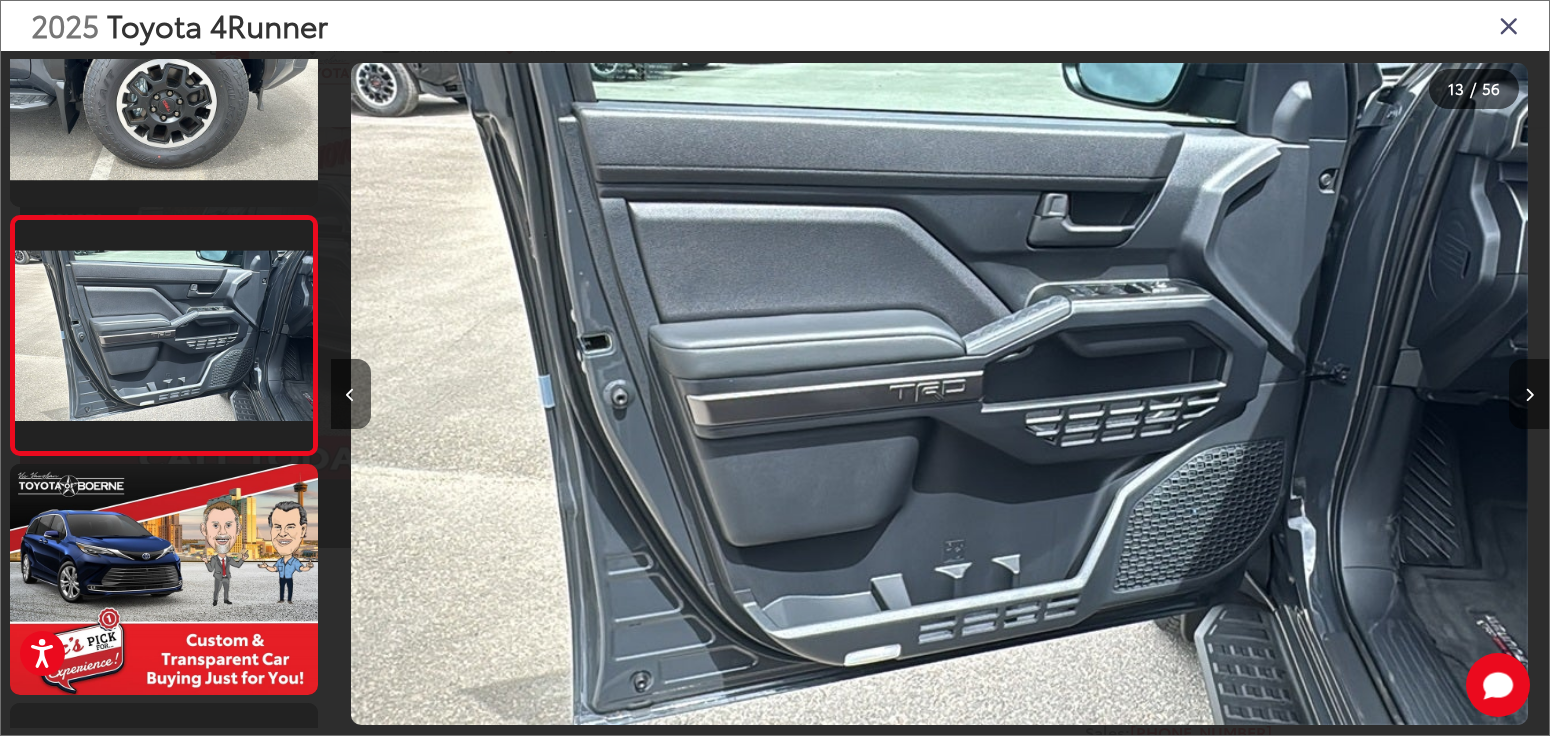 click at bounding box center [1529, 394] 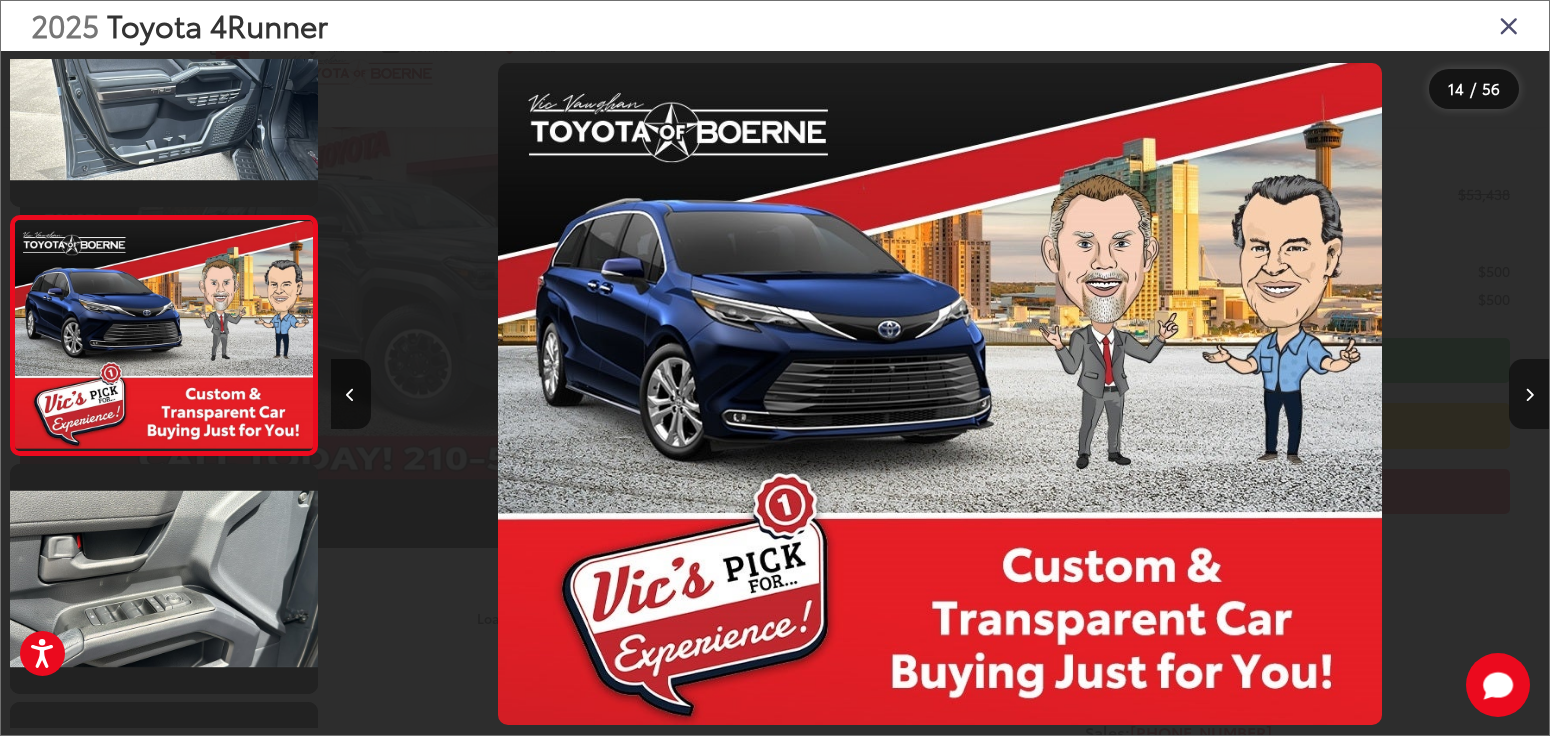 click at bounding box center (1529, 394) 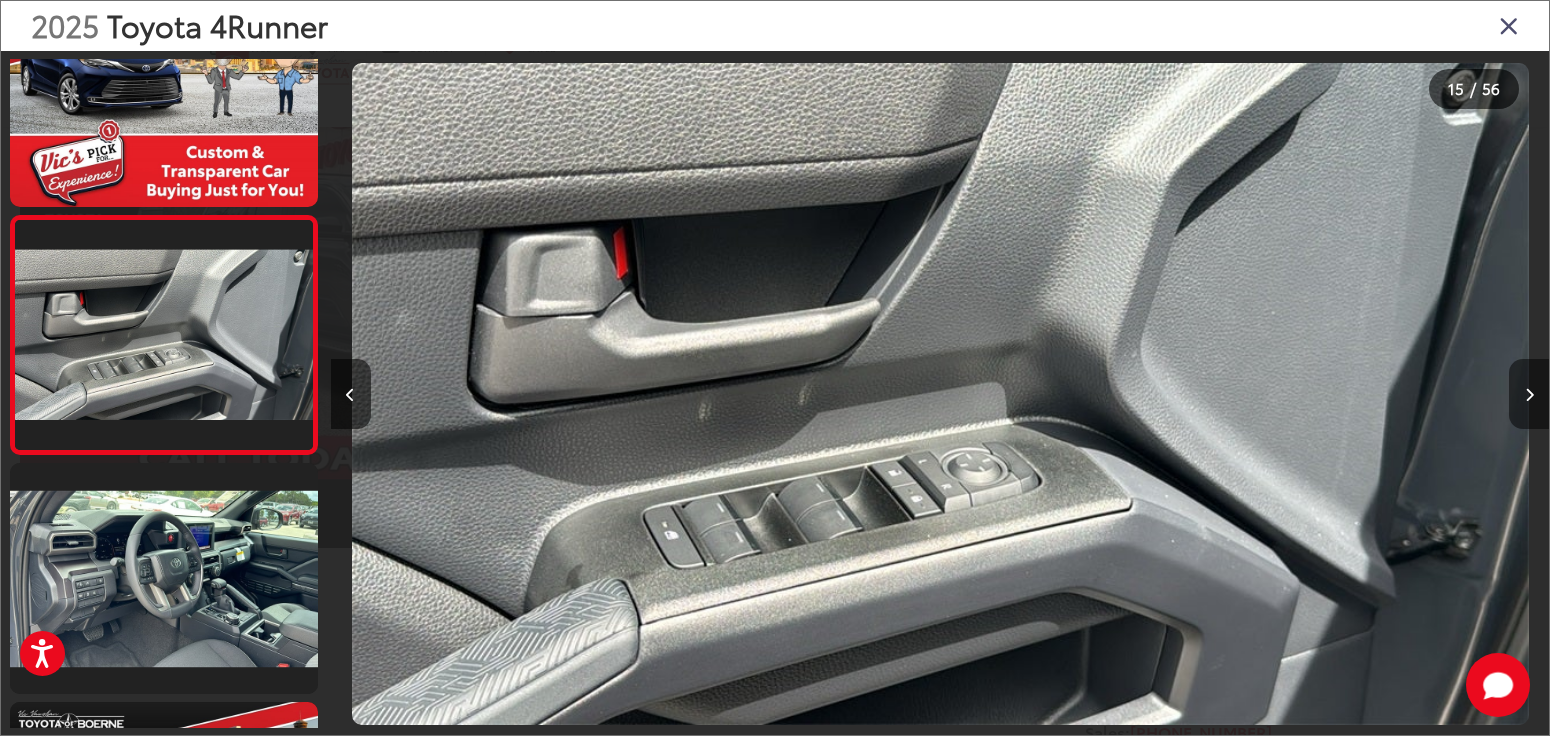 click at bounding box center [1529, 394] 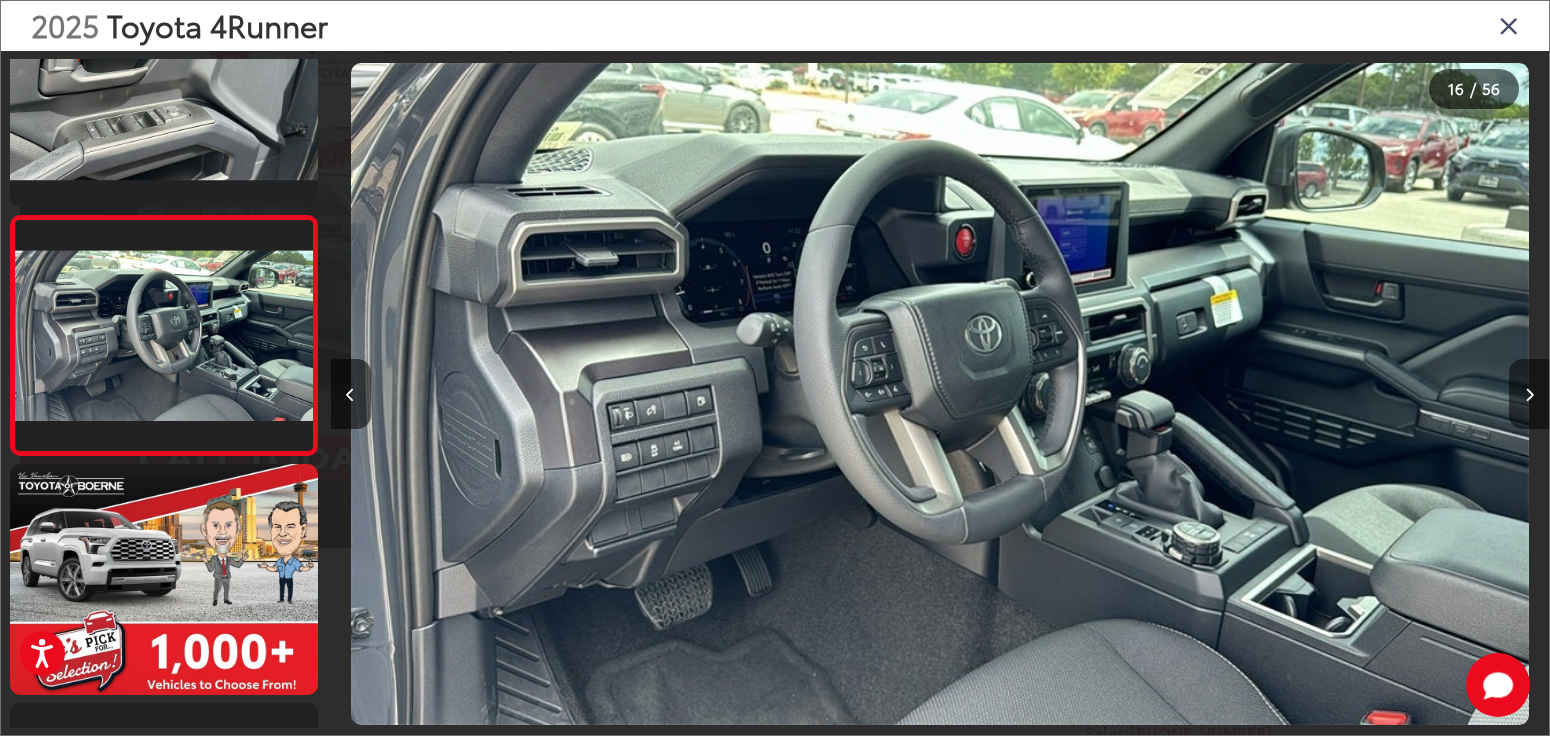 click at bounding box center (1529, 394) 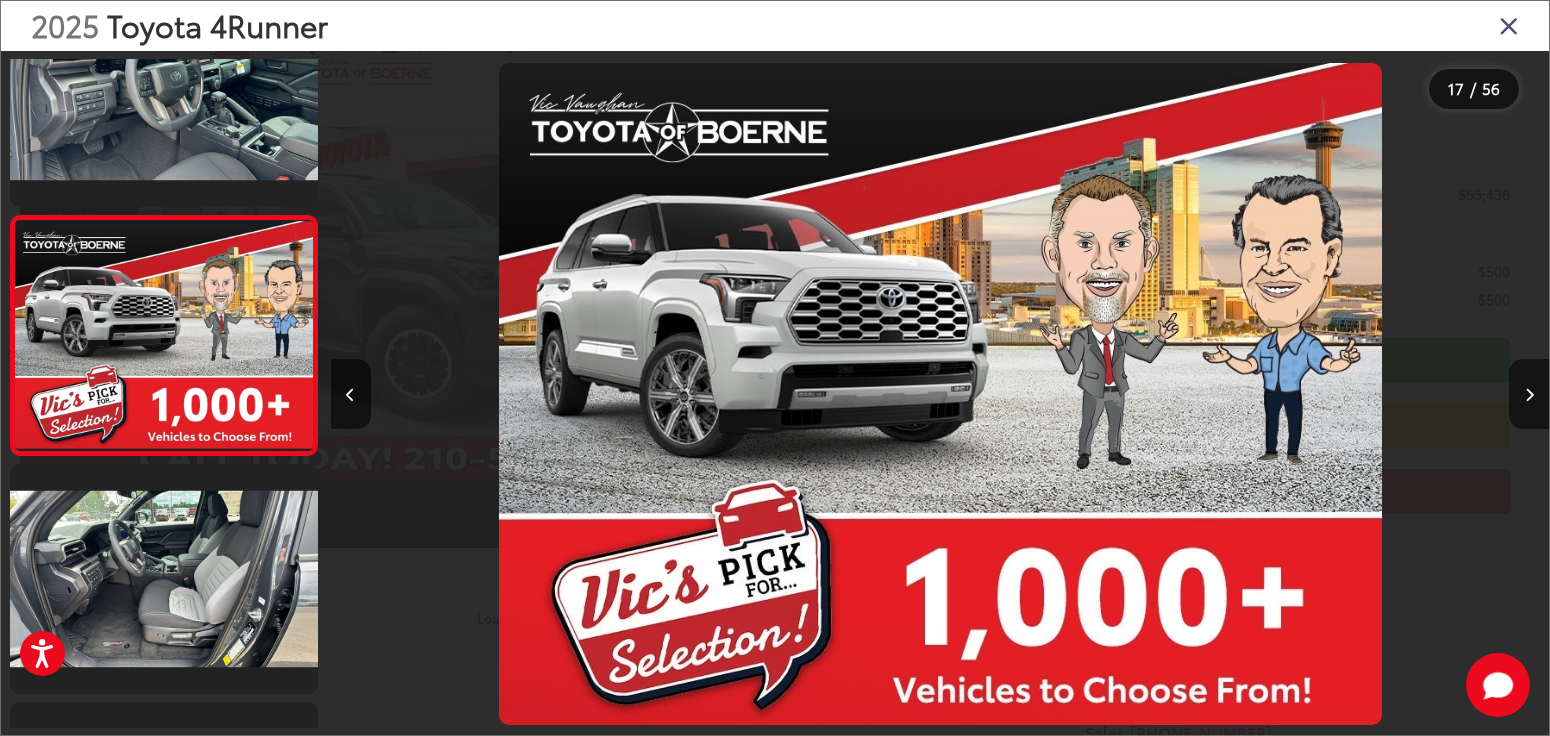 click at bounding box center [1509, 25] 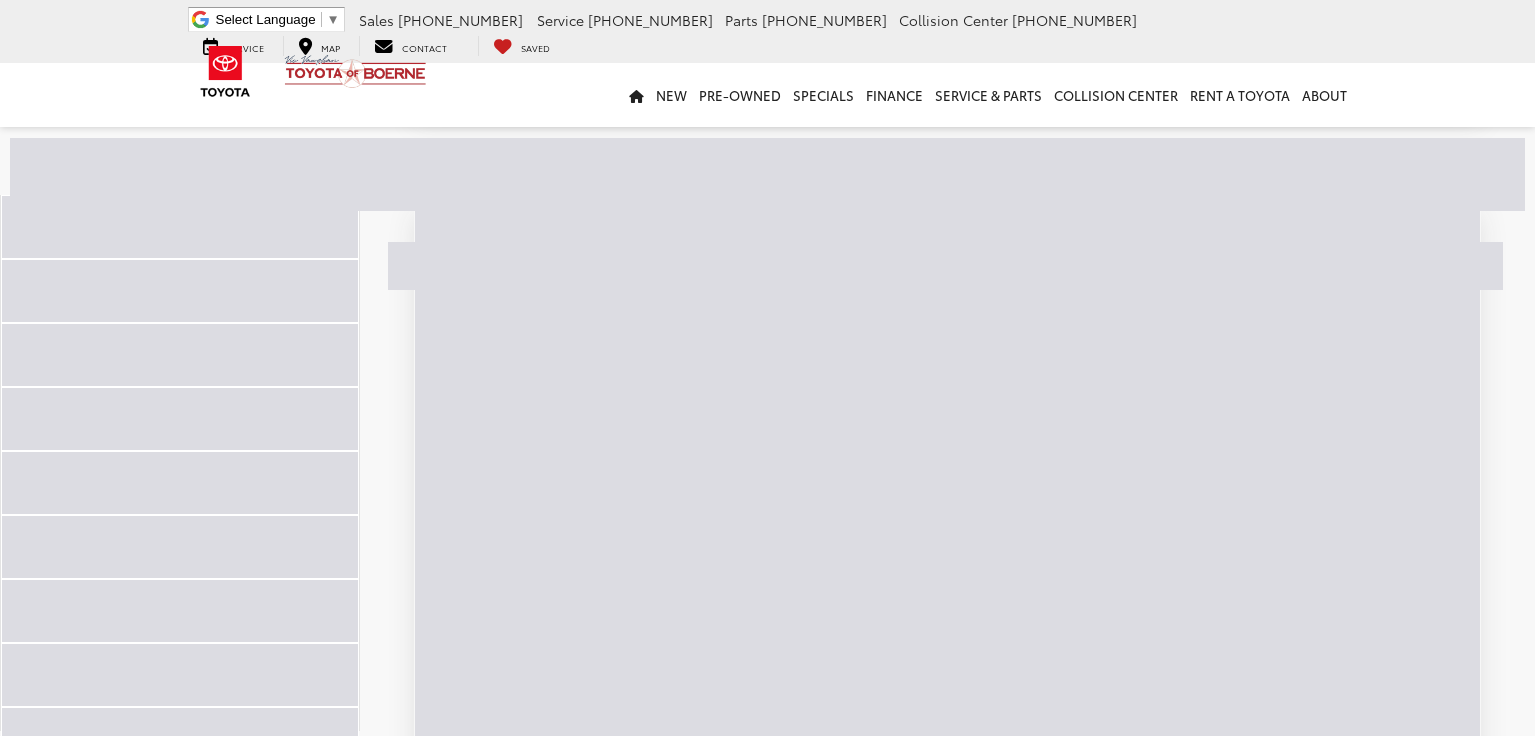scroll, scrollTop: 7026, scrollLeft: 0, axis: vertical 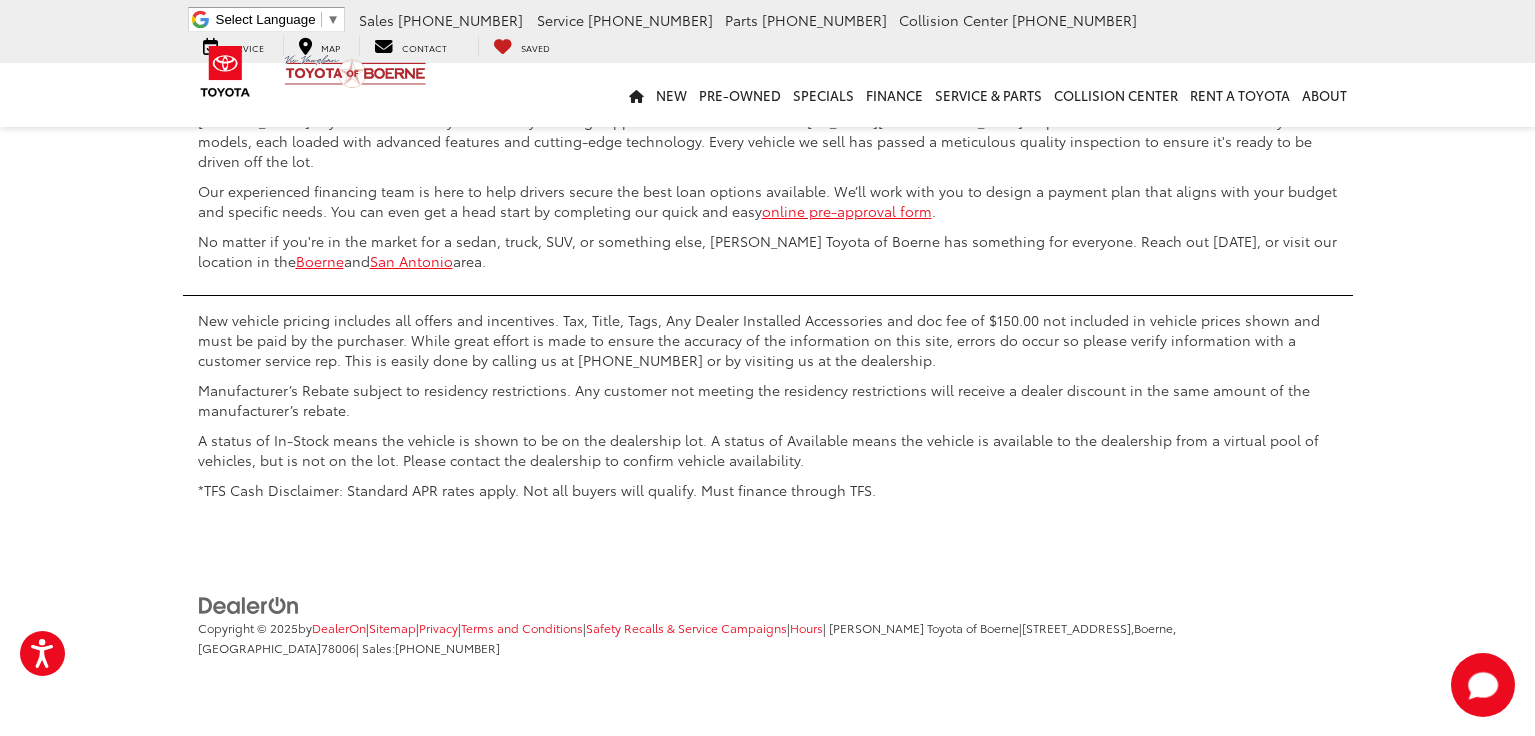 click on "3" at bounding box center [1239, -11] 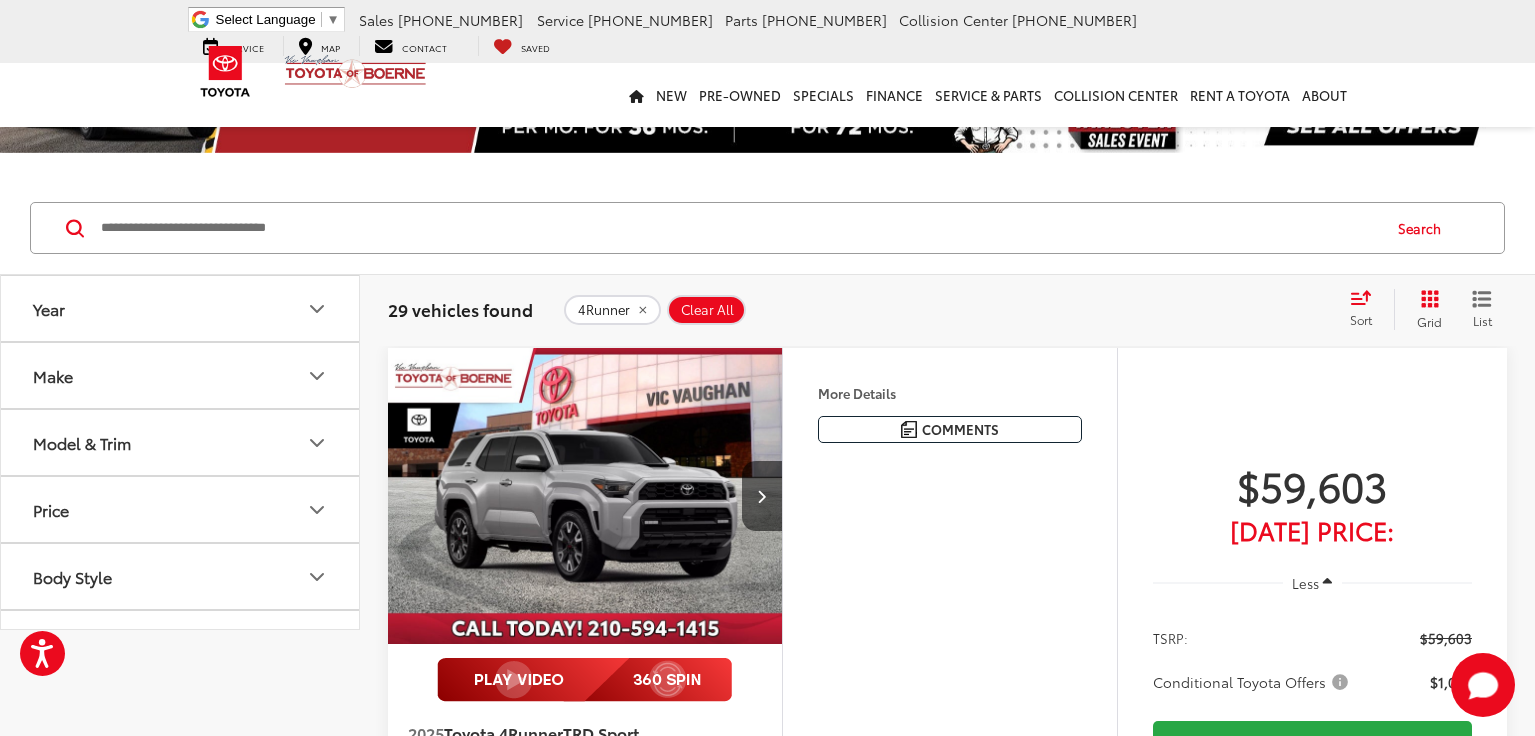 scroll, scrollTop: 0, scrollLeft: 0, axis: both 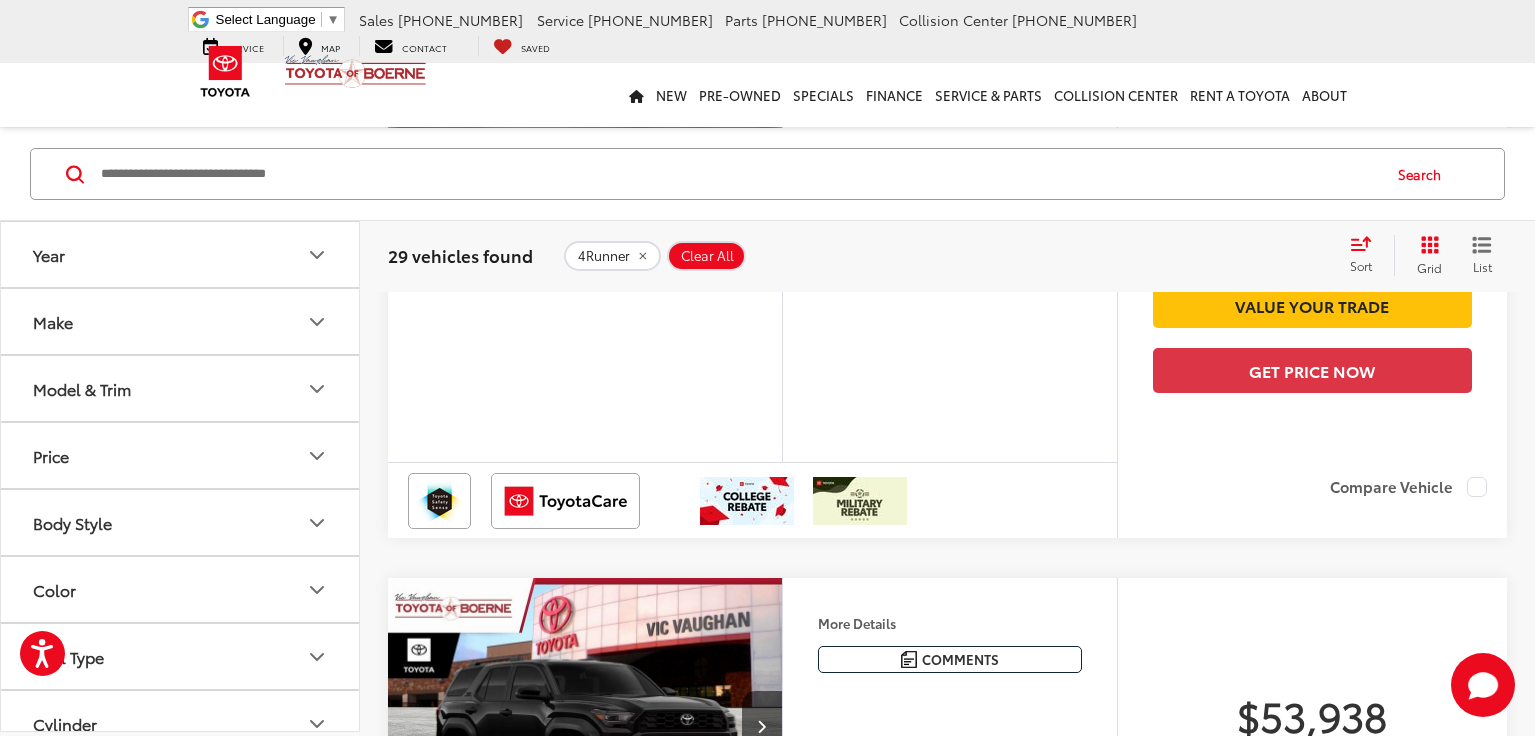 click on "Model & Trim" at bounding box center [181, 388] 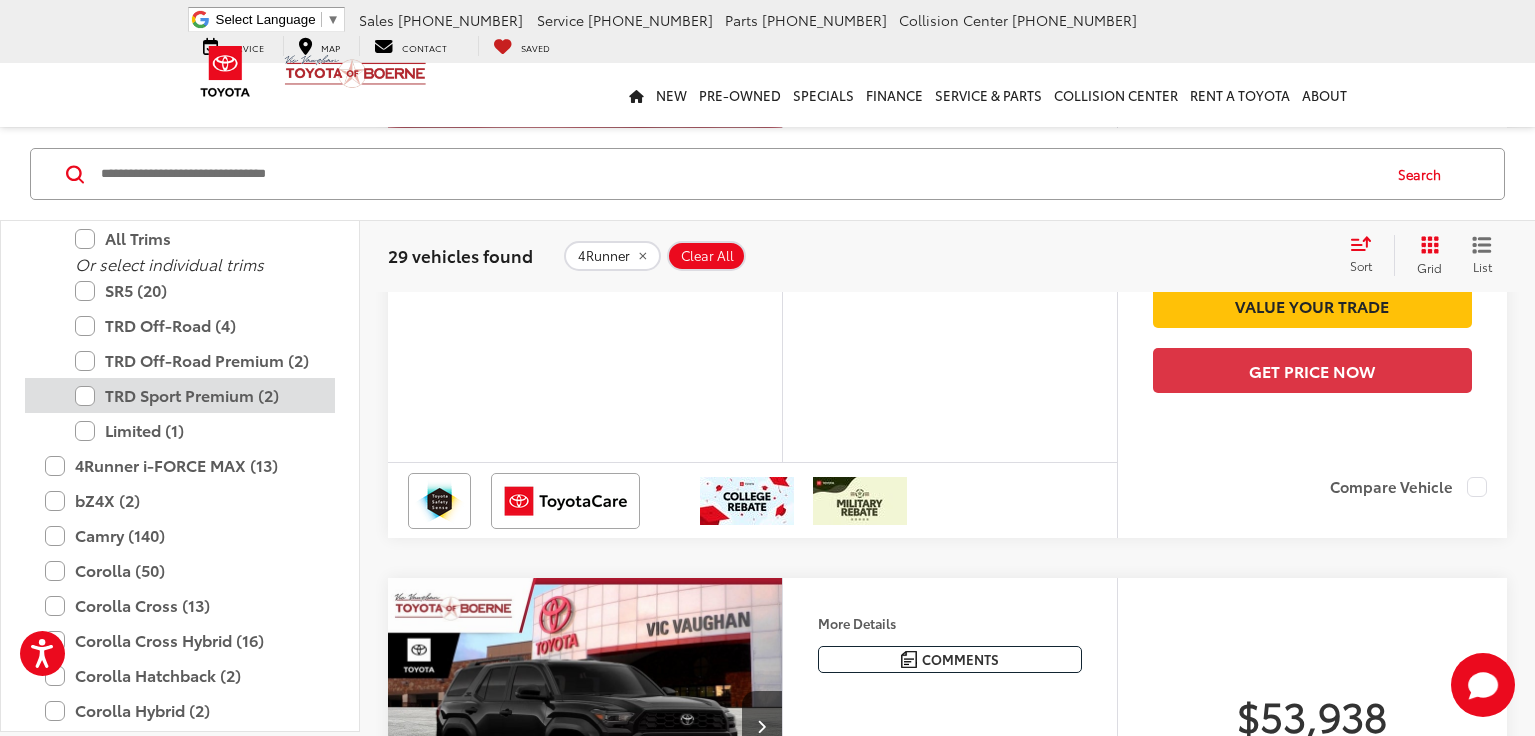 scroll, scrollTop: 260, scrollLeft: 0, axis: vertical 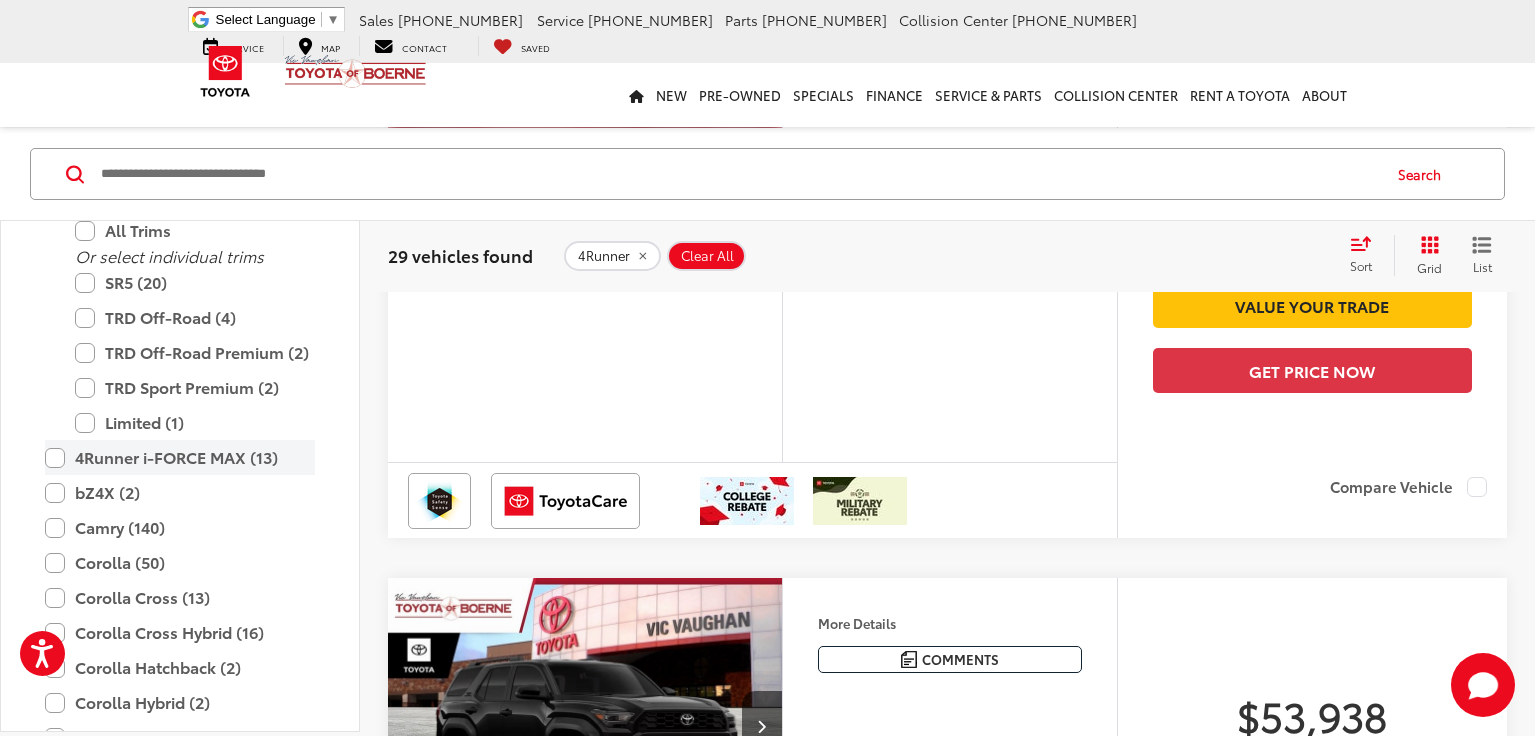 click on "4Runner i-FORCE MAX (13)" at bounding box center [180, 457] 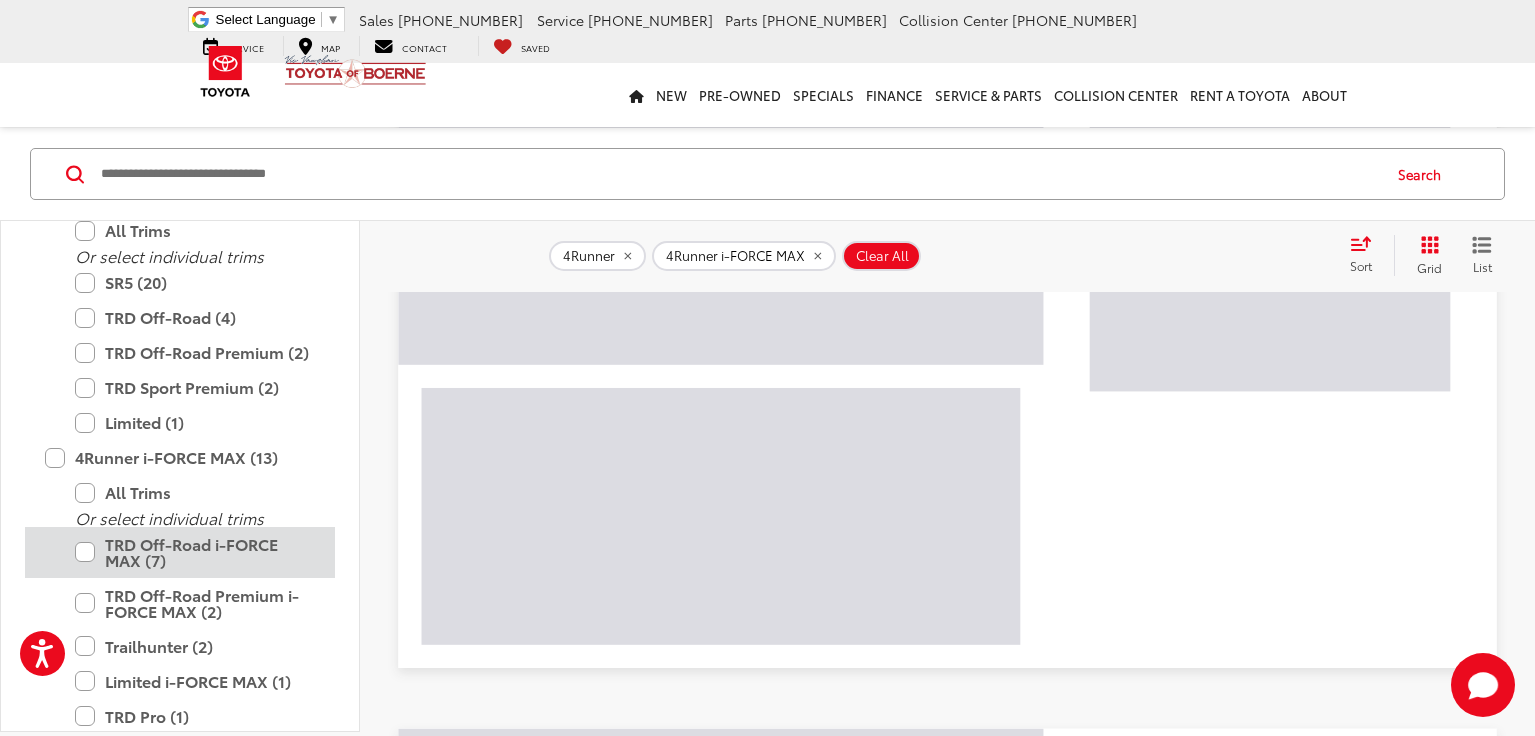 scroll, scrollTop: 156, scrollLeft: 0, axis: vertical 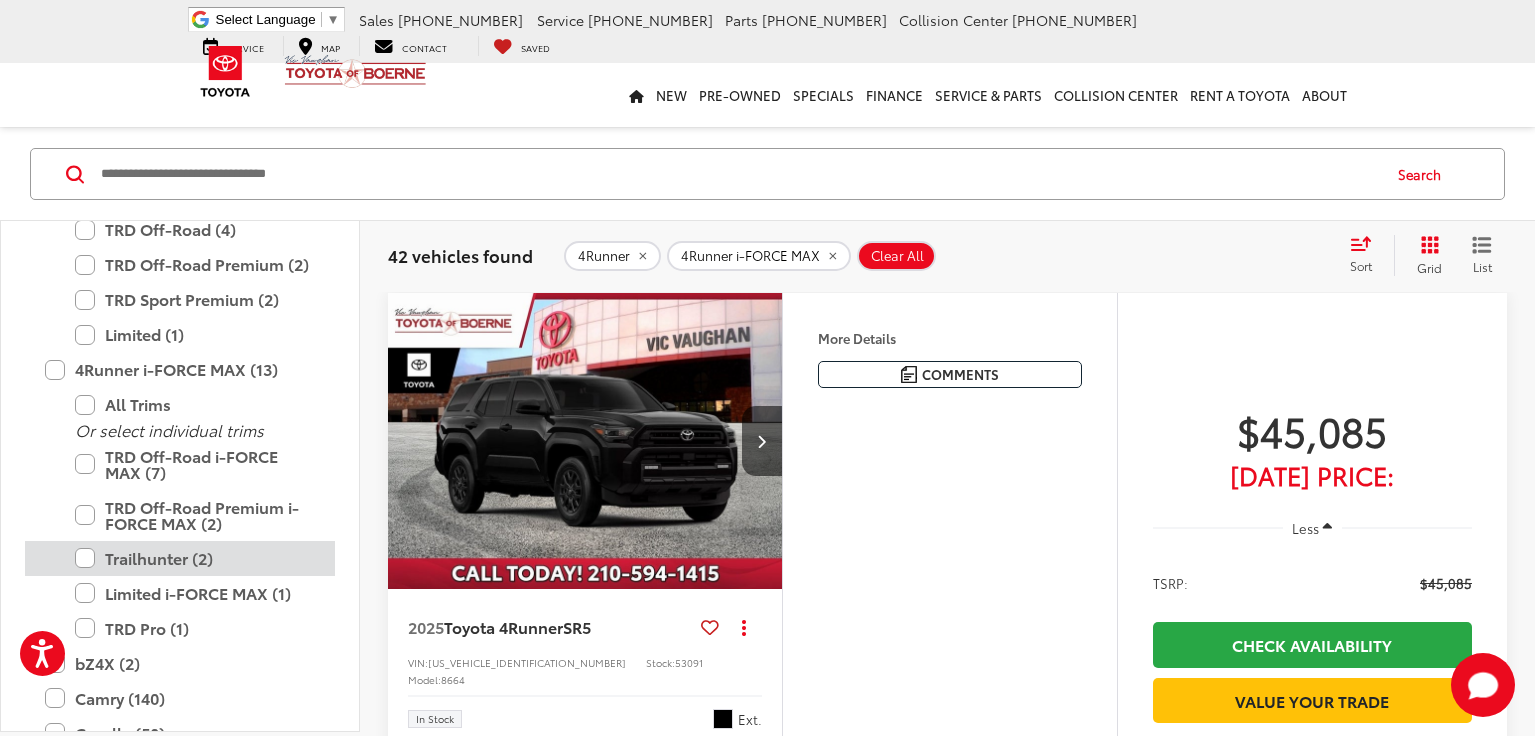 click on "Trailhunter (2)" at bounding box center [195, 557] 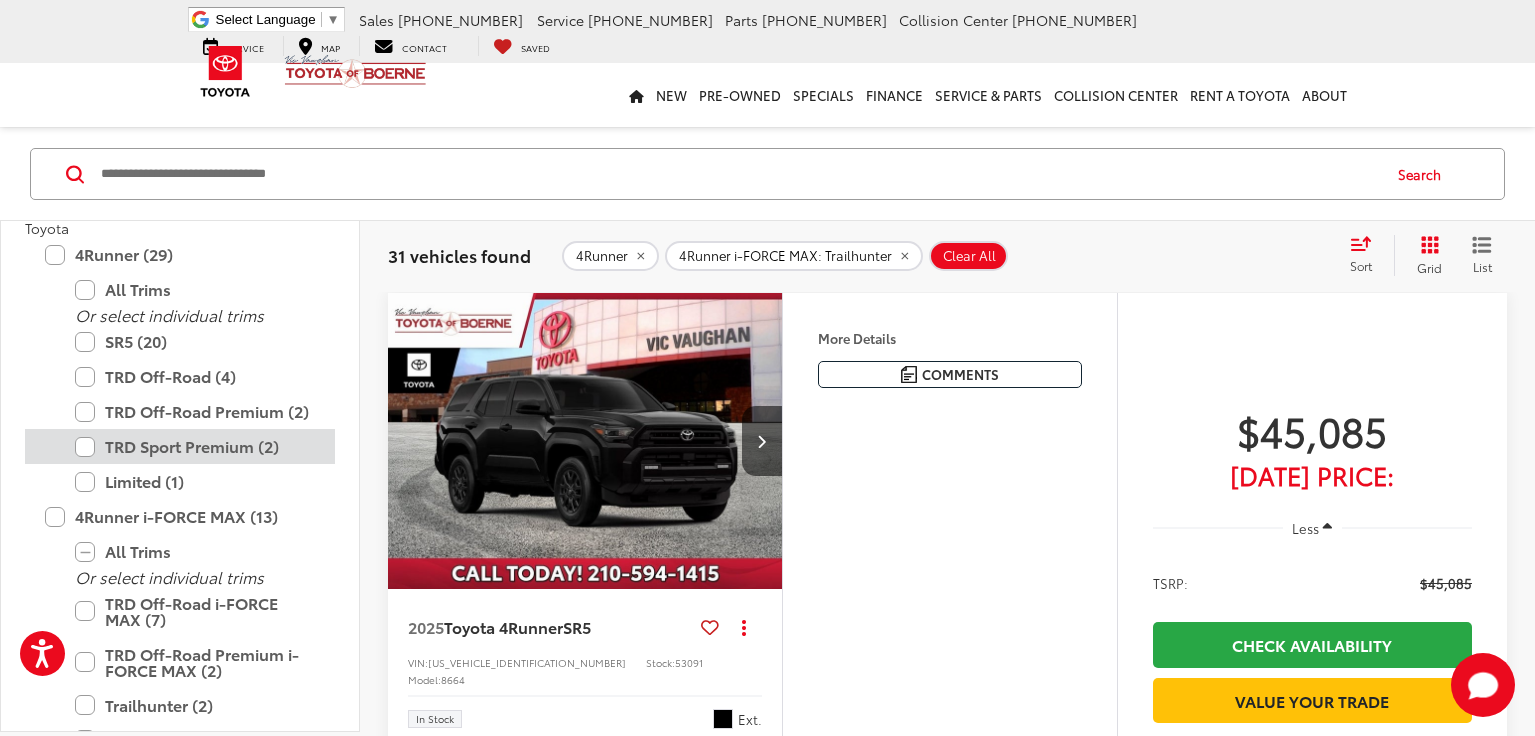 scroll, scrollTop: 142, scrollLeft: 0, axis: vertical 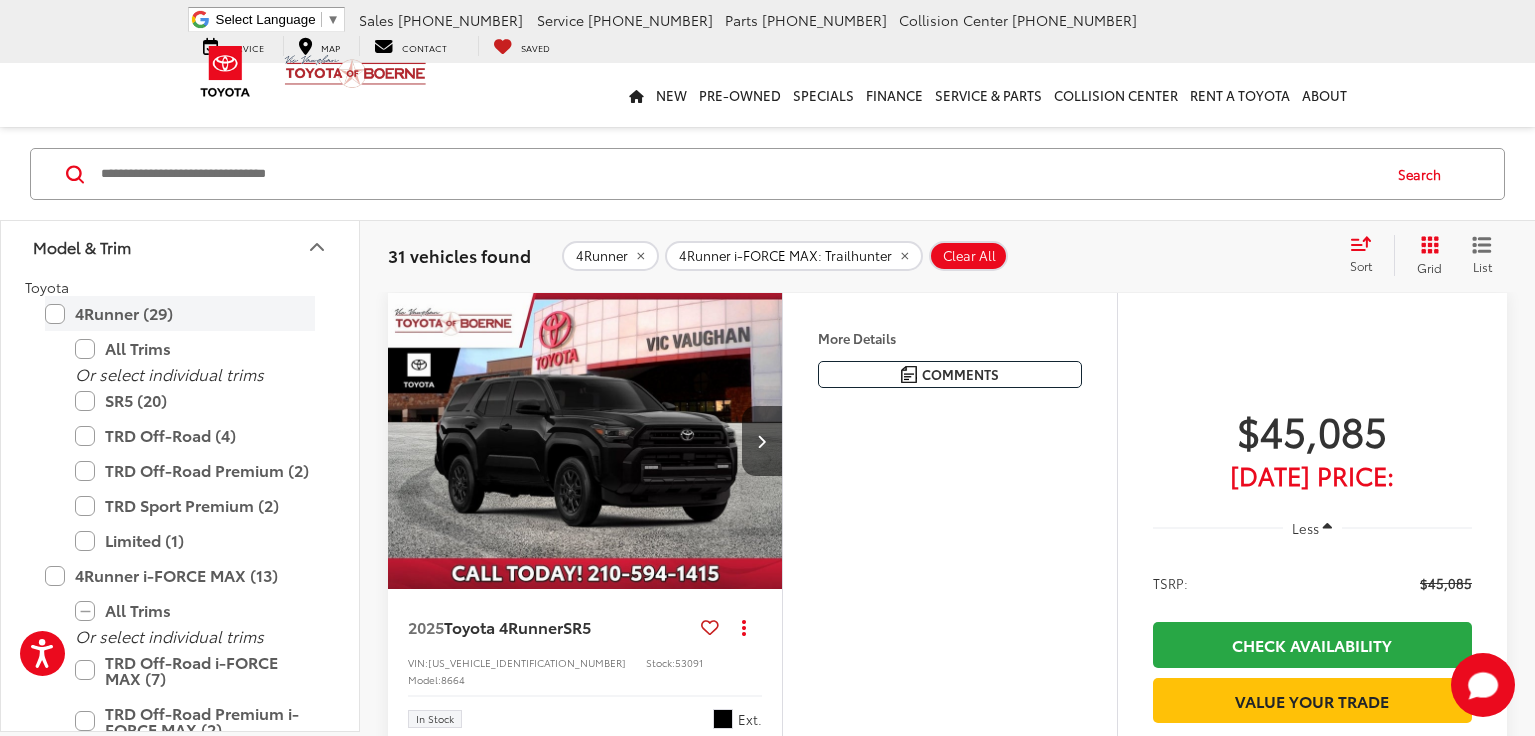 click on "4Runner (29)" at bounding box center (180, 313) 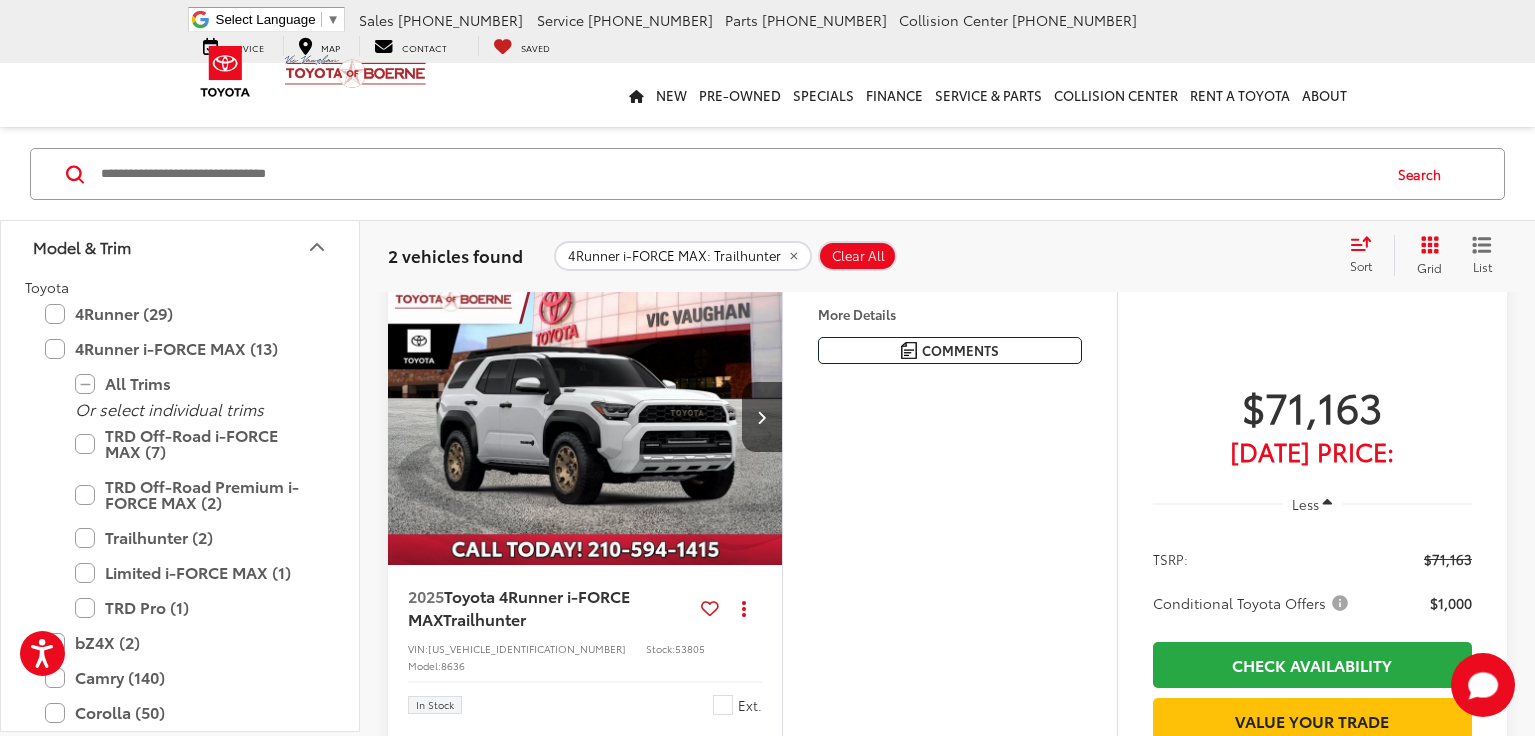scroll, scrollTop: 178, scrollLeft: 0, axis: vertical 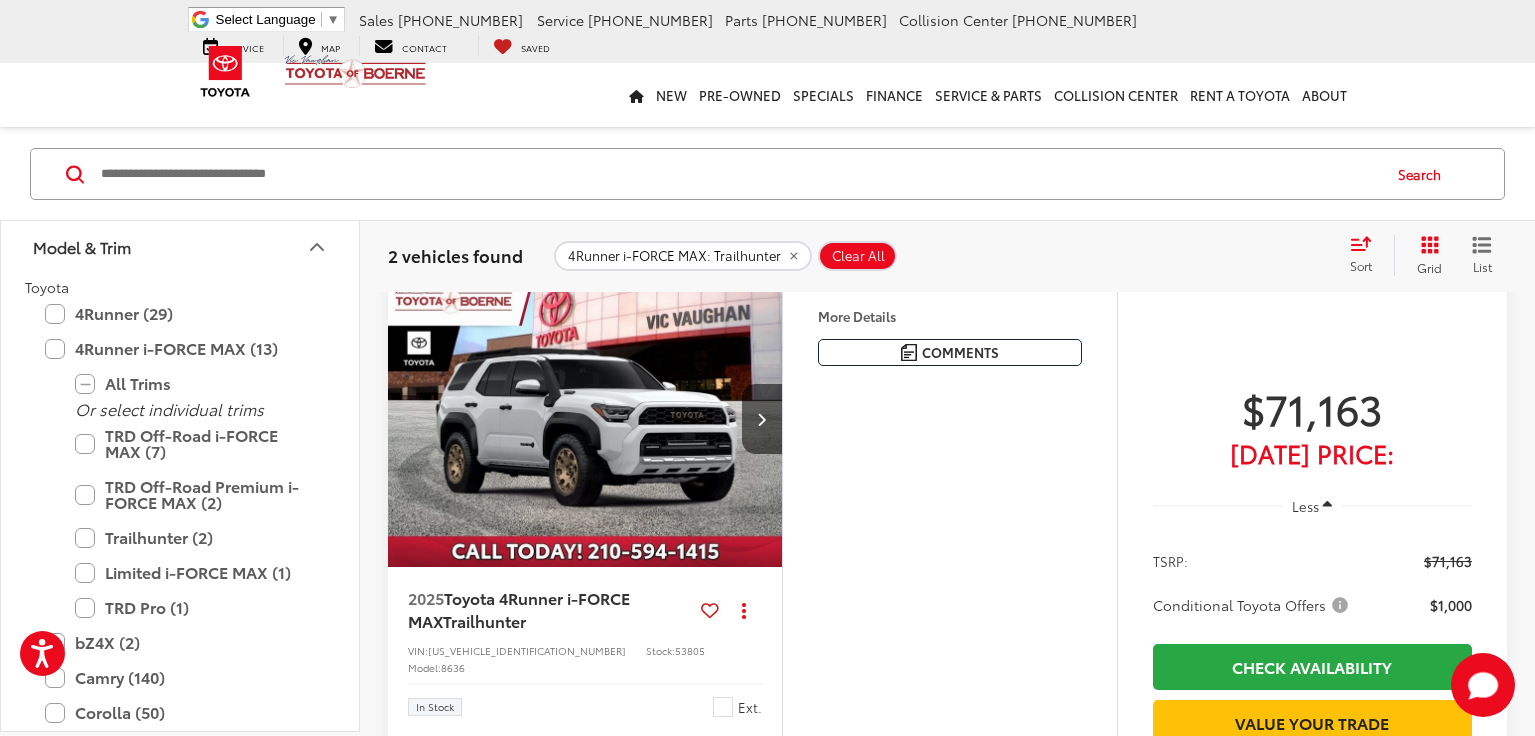 click at bounding box center (585, 419) 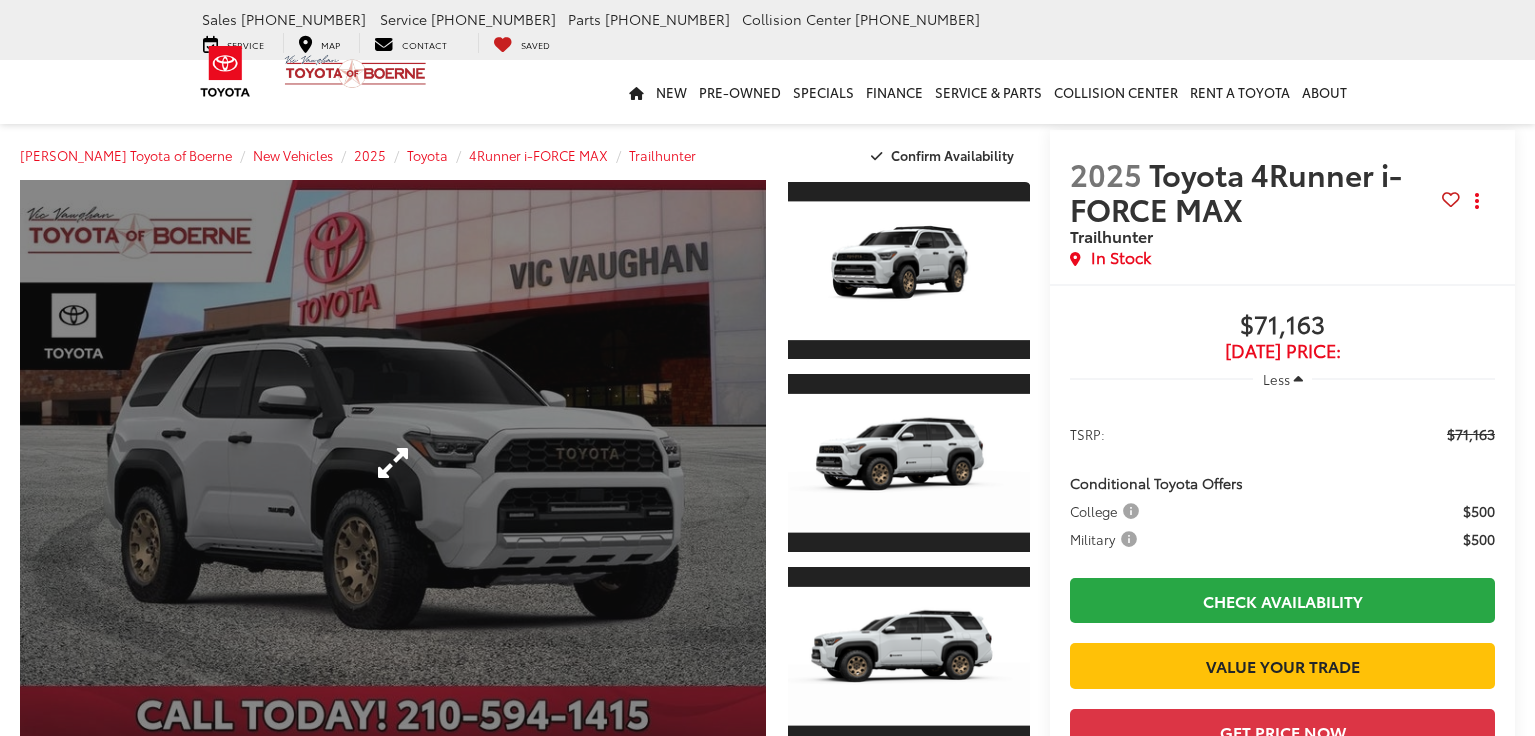 scroll, scrollTop: 0, scrollLeft: 0, axis: both 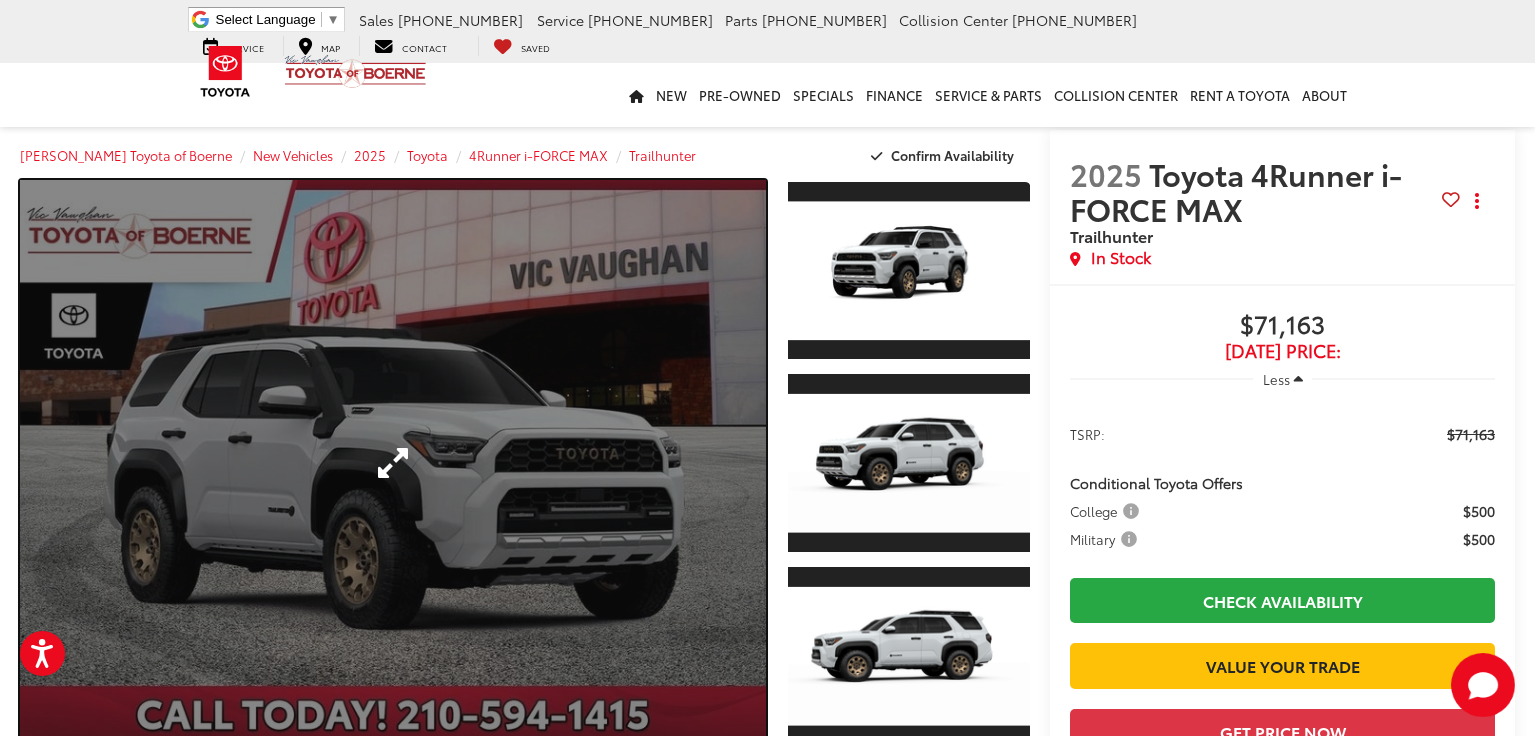 click at bounding box center [393, 463] 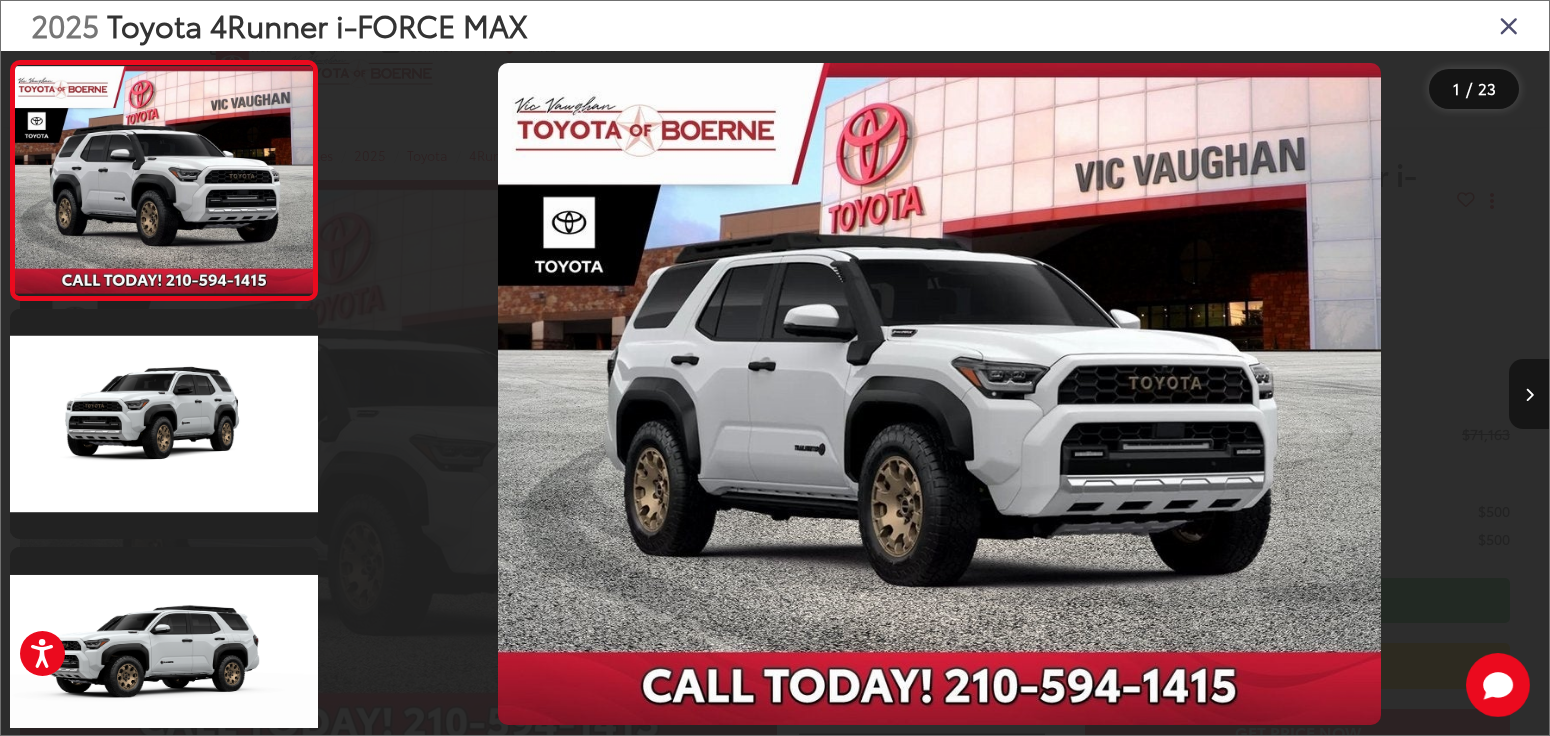 click at bounding box center [1529, 394] 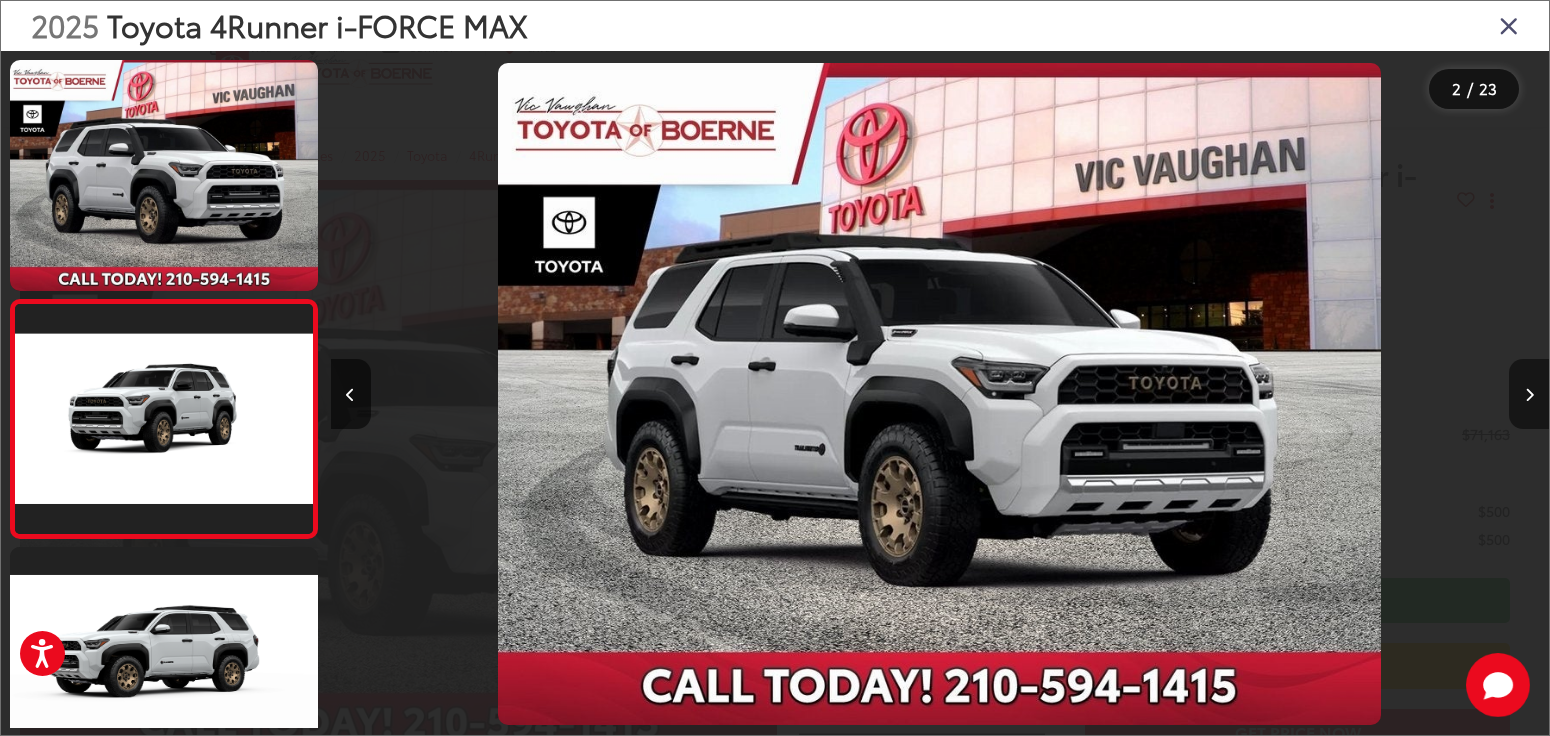 scroll, scrollTop: 0, scrollLeft: 68, axis: horizontal 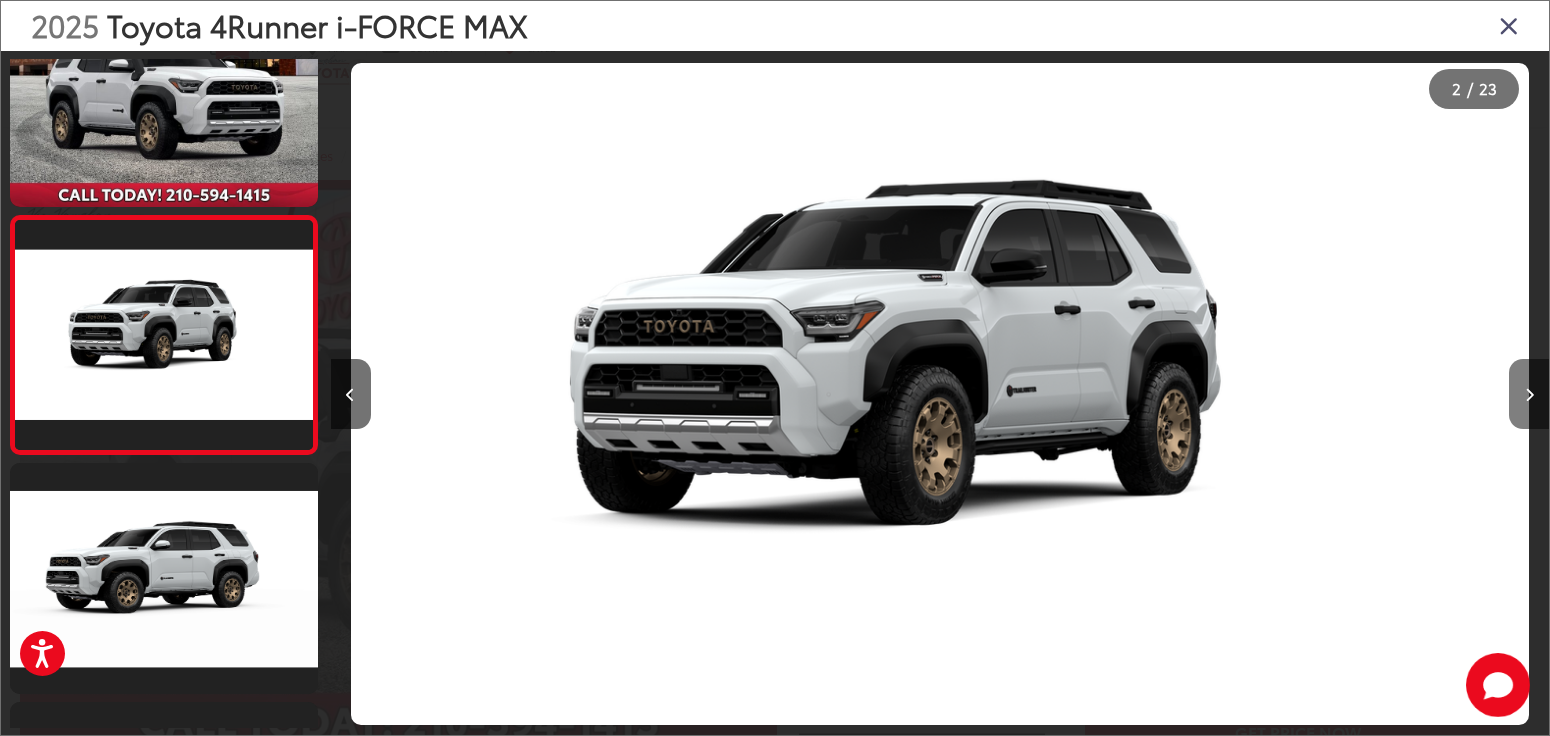 click at bounding box center (1529, 394) 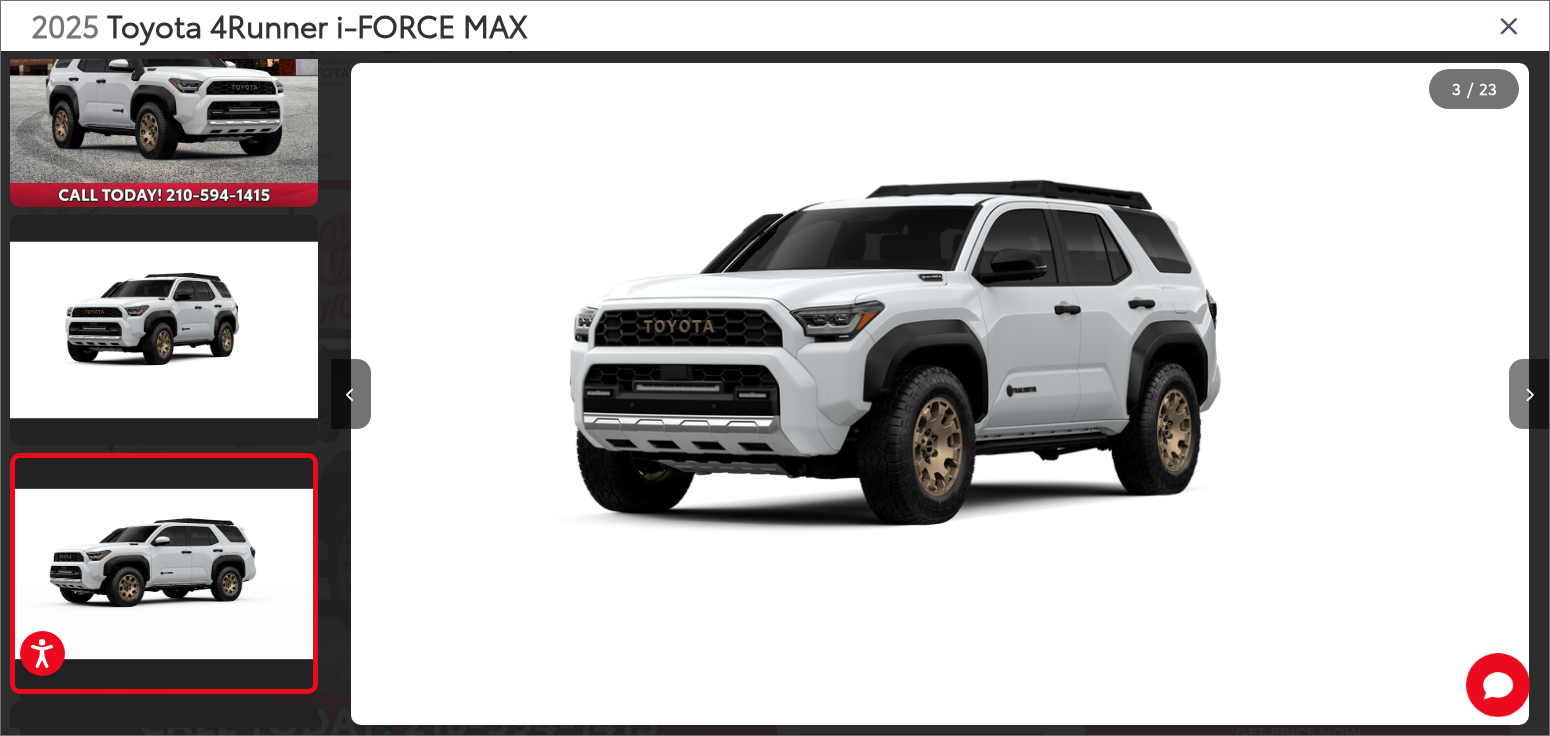 scroll, scrollTop: 0, scrollLeft: 1498, axis: horizontal 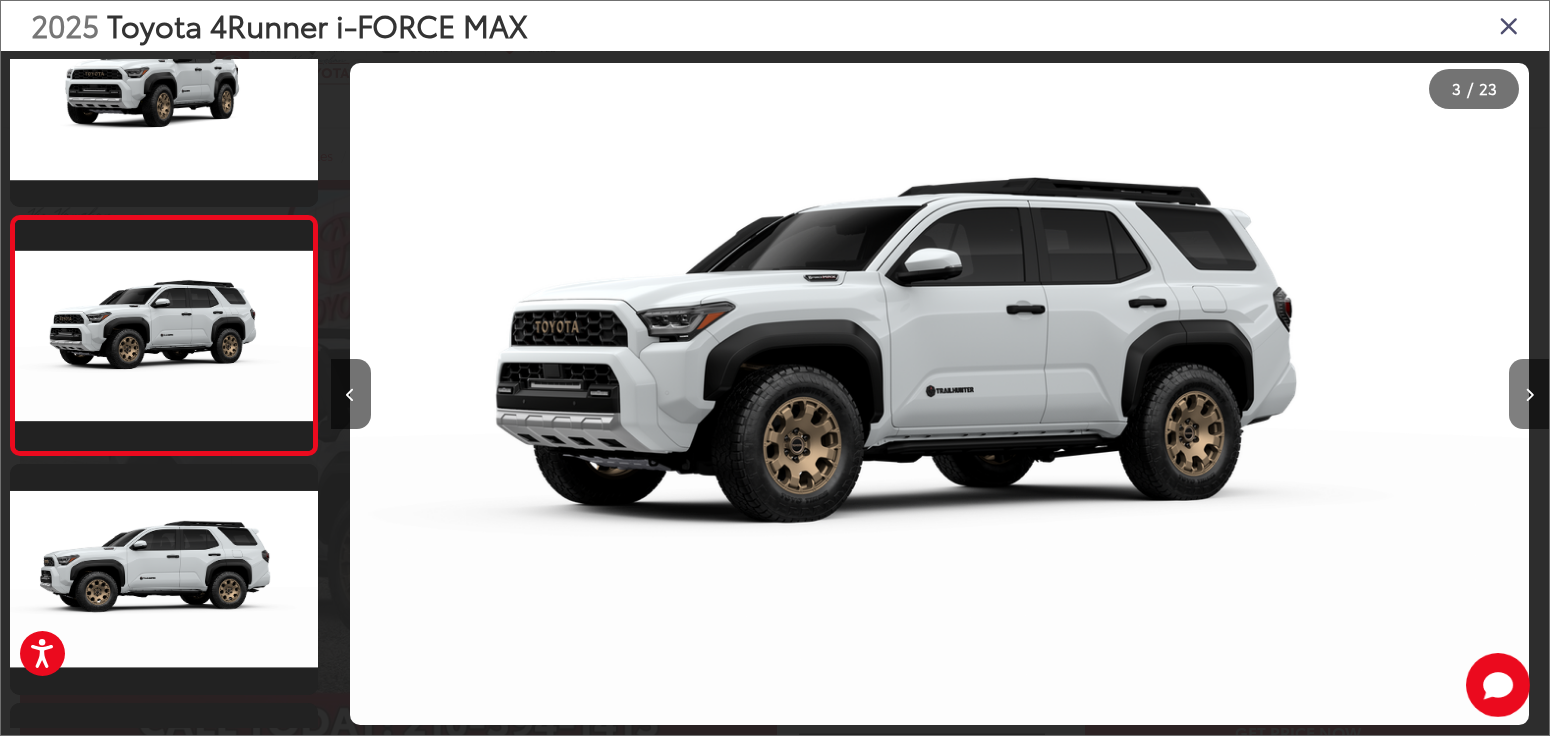 click at bounding box center (1529, 394) 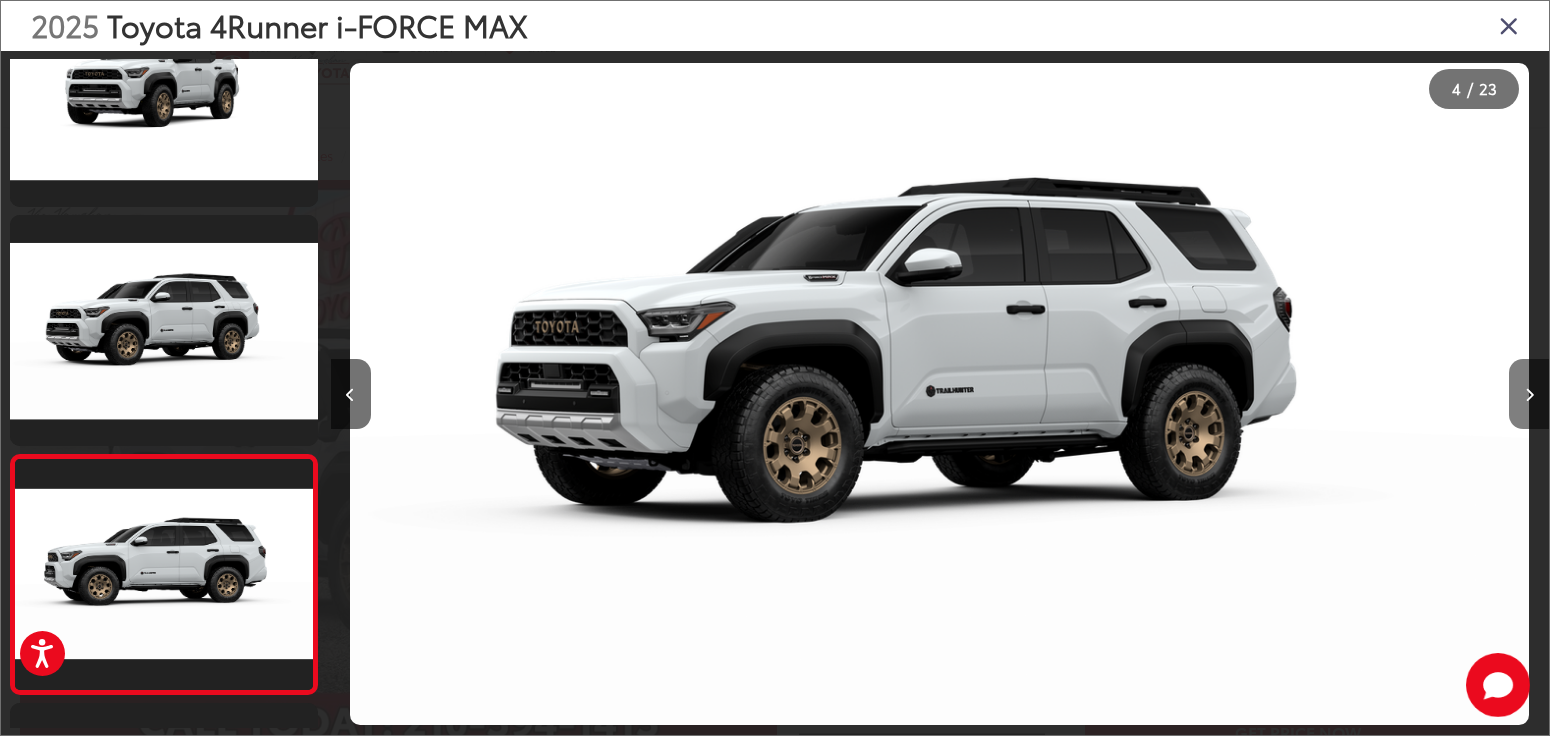 scroll, scrollTop: 0, scrollLeft: 2719, axis: horizontal 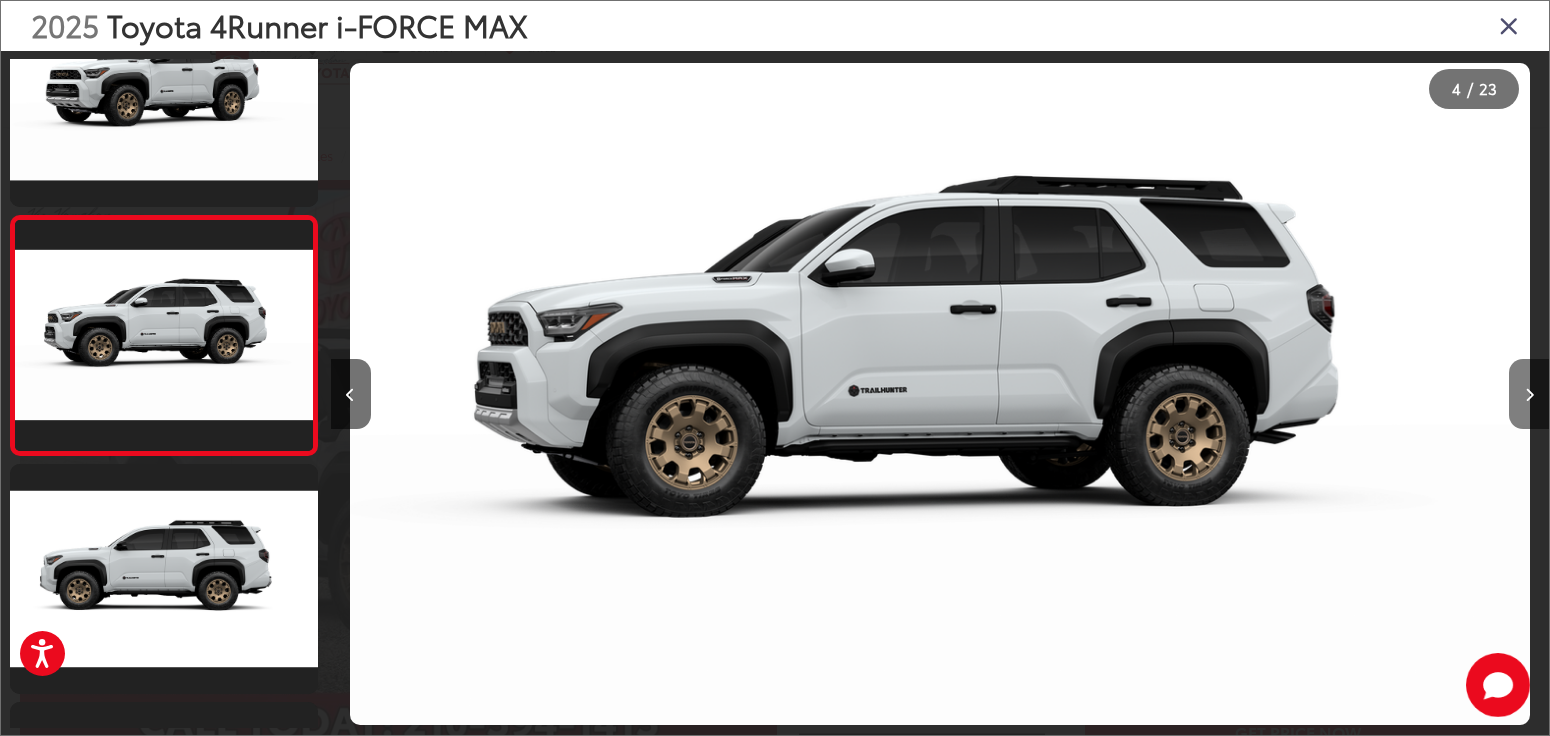 click at bounding box center [1529, 394] 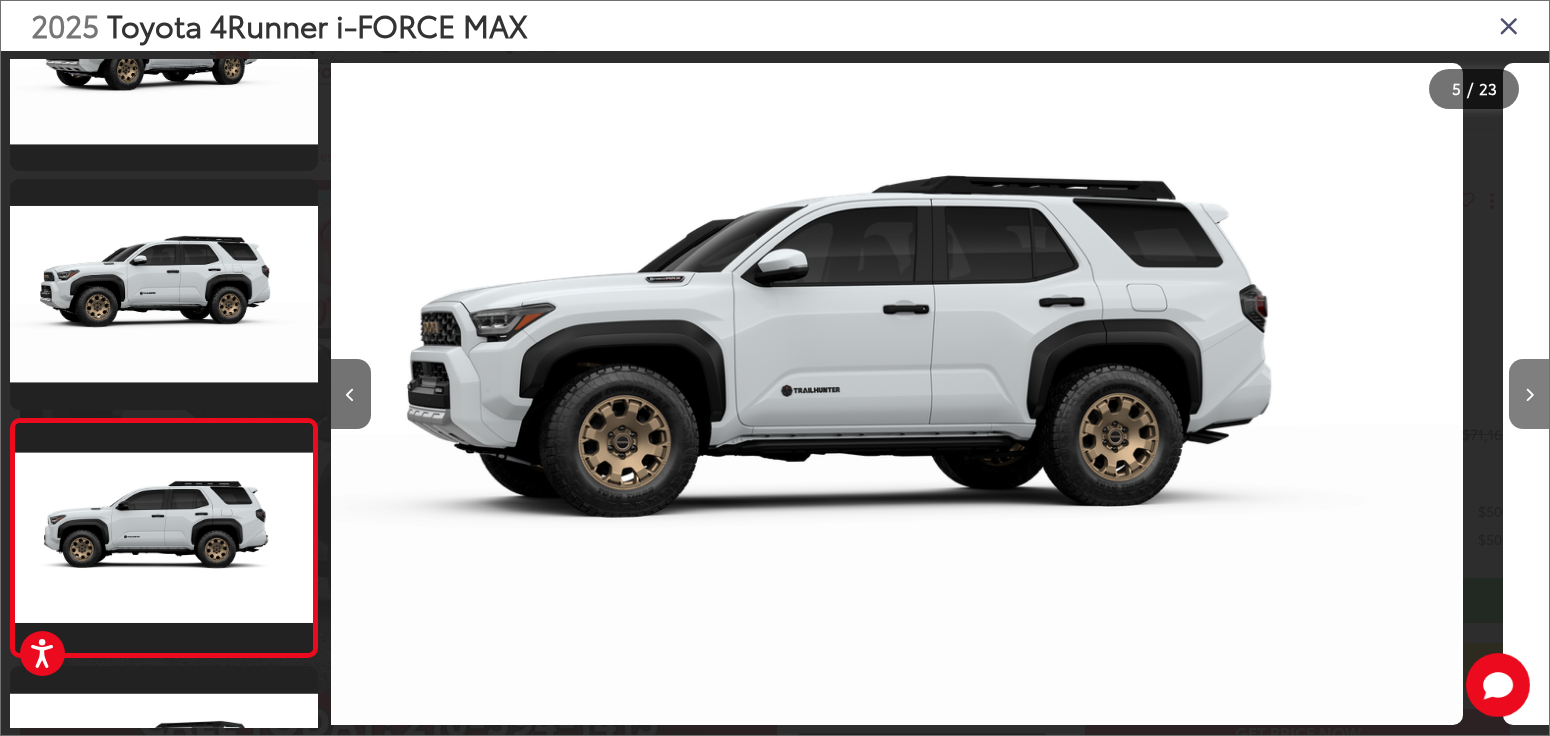 scroll, scrollTop: 700, scrollLeft: 0, axis: vertical 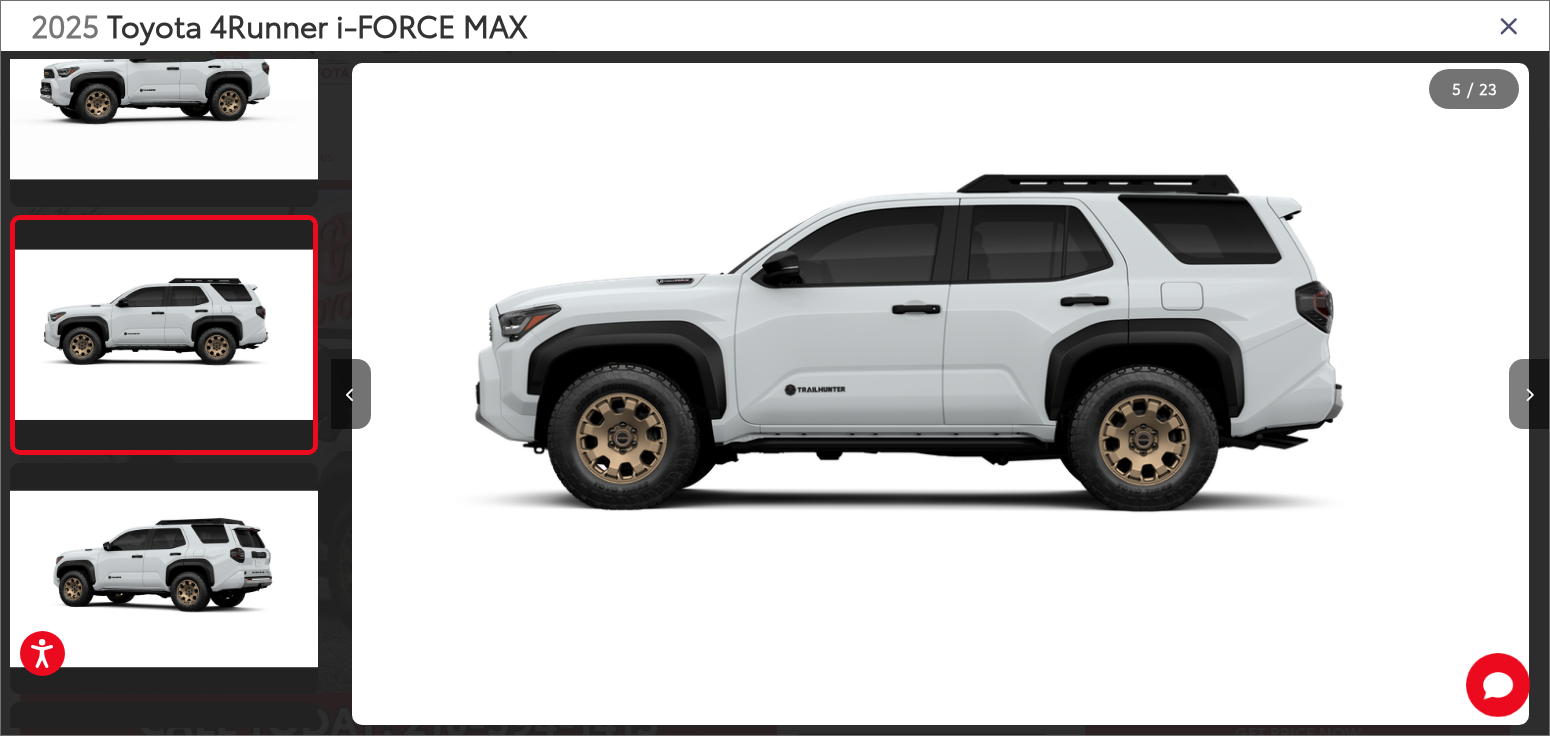 click at bounding box center [1529, 394] 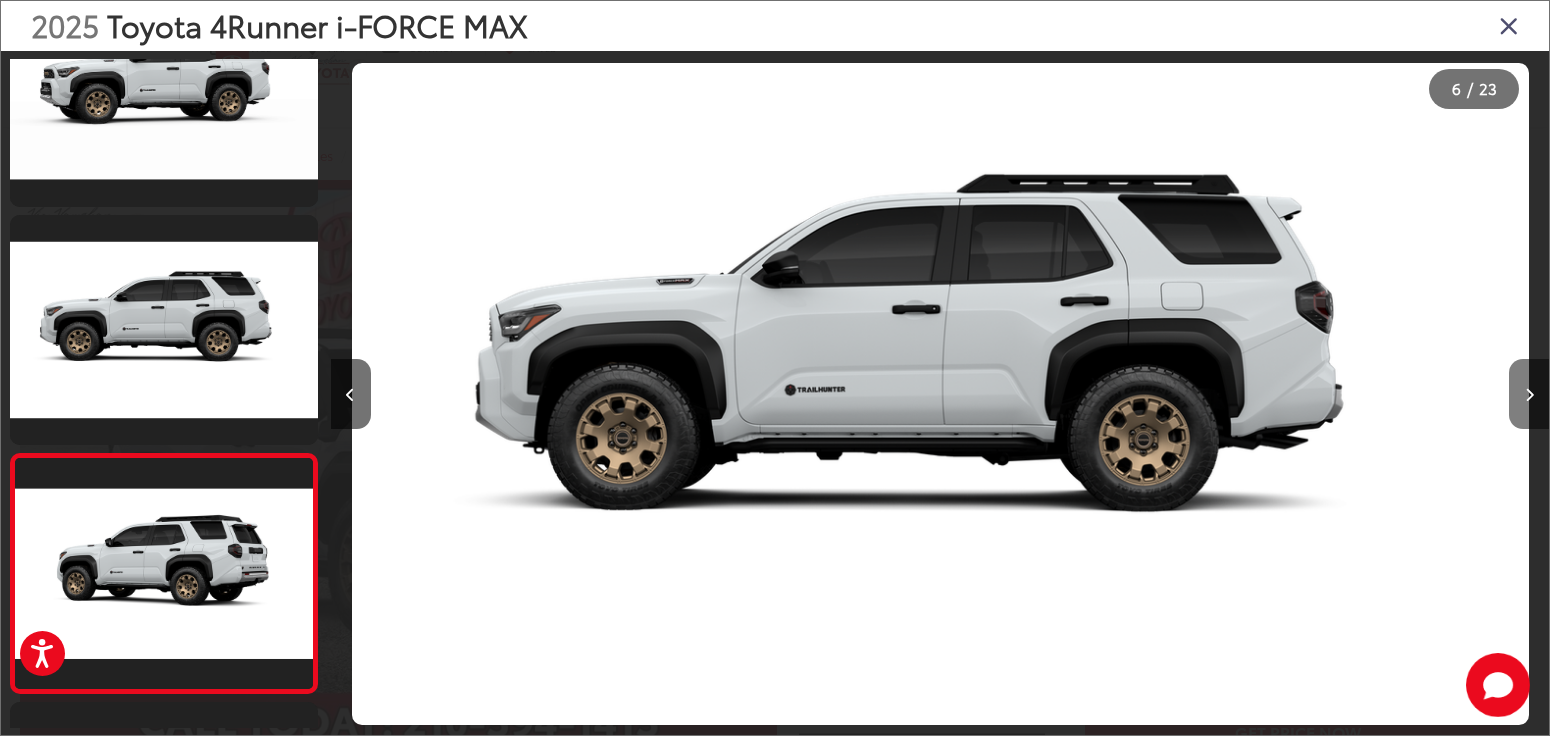 scroll, scrollTop: 0, scrollLeft: 5155, axis: horizontal 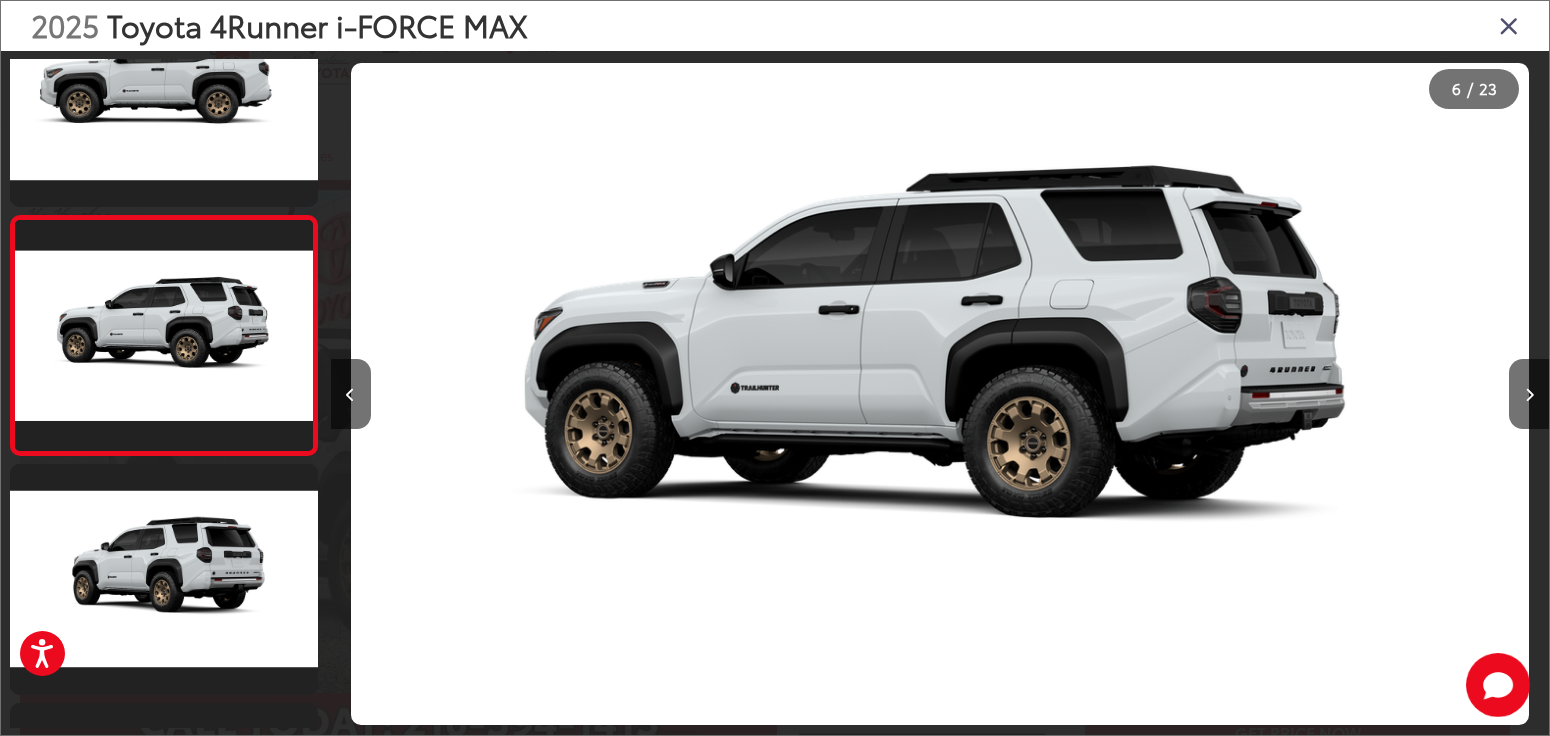 click at bounding box center (1509, 25) 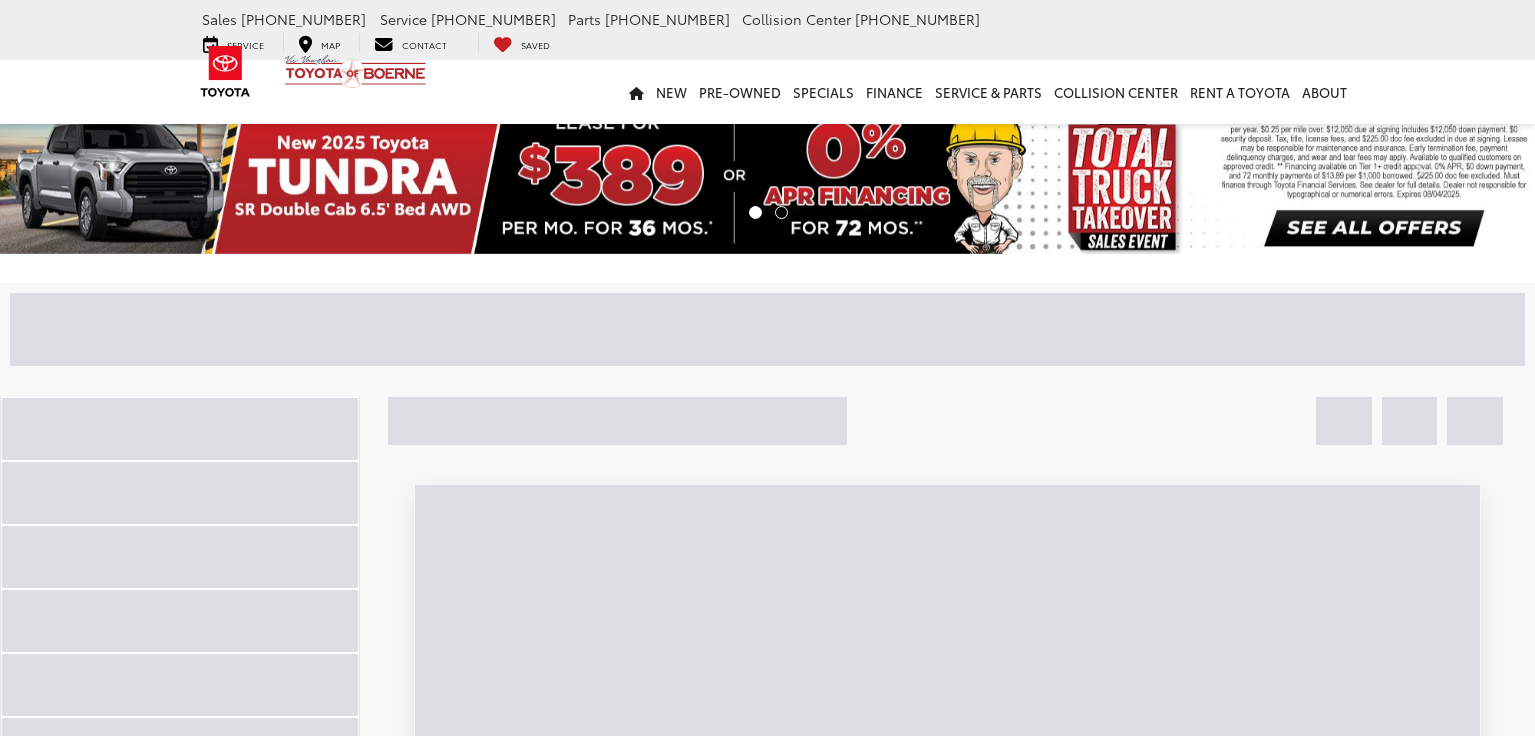 scroll, scrollTop: 178, scrollLeft: 0, axis: vertical 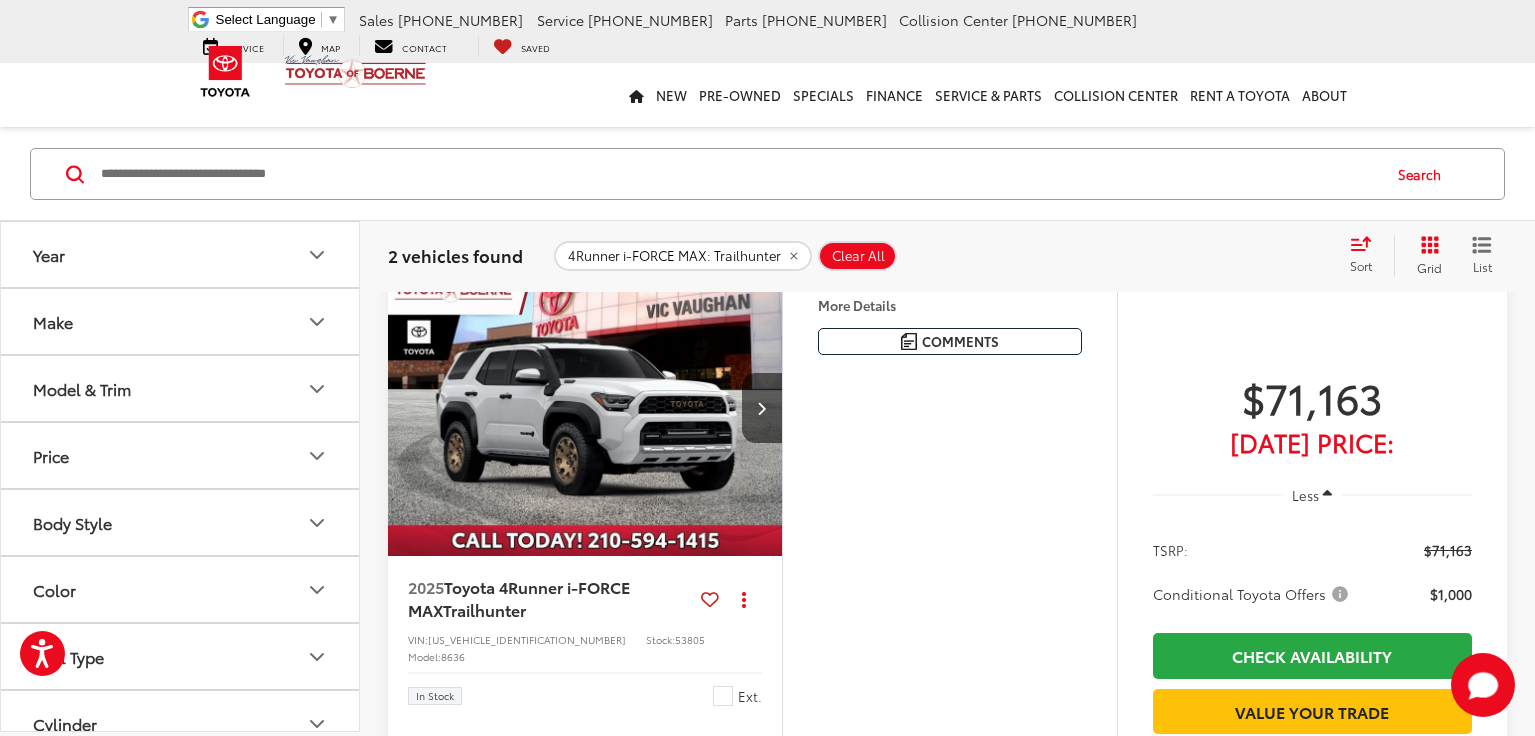 click on "Model & Trim" at bounding box center [181, 388] 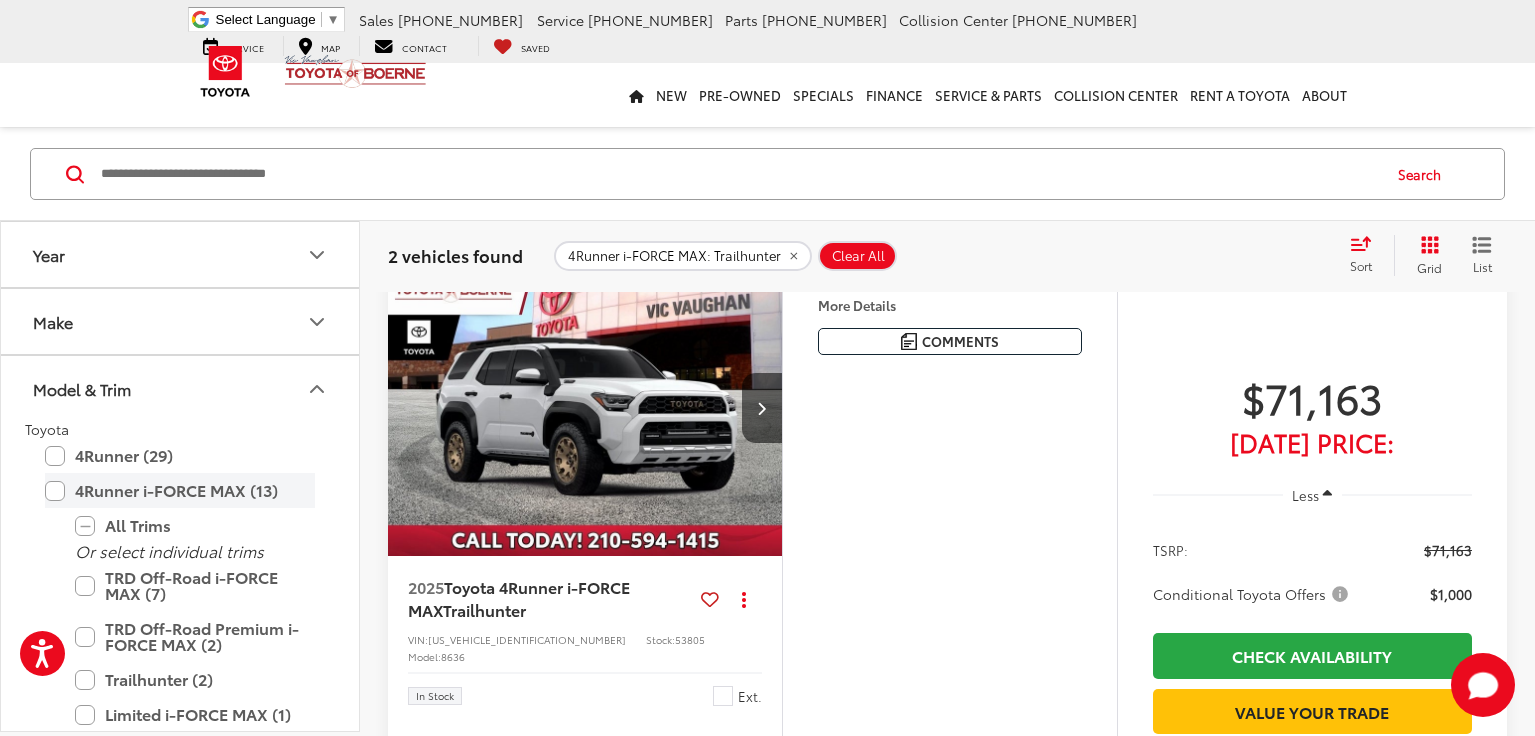 click on "4Runner i-FORCE MAX (13)" at bounding box center [180, 490] 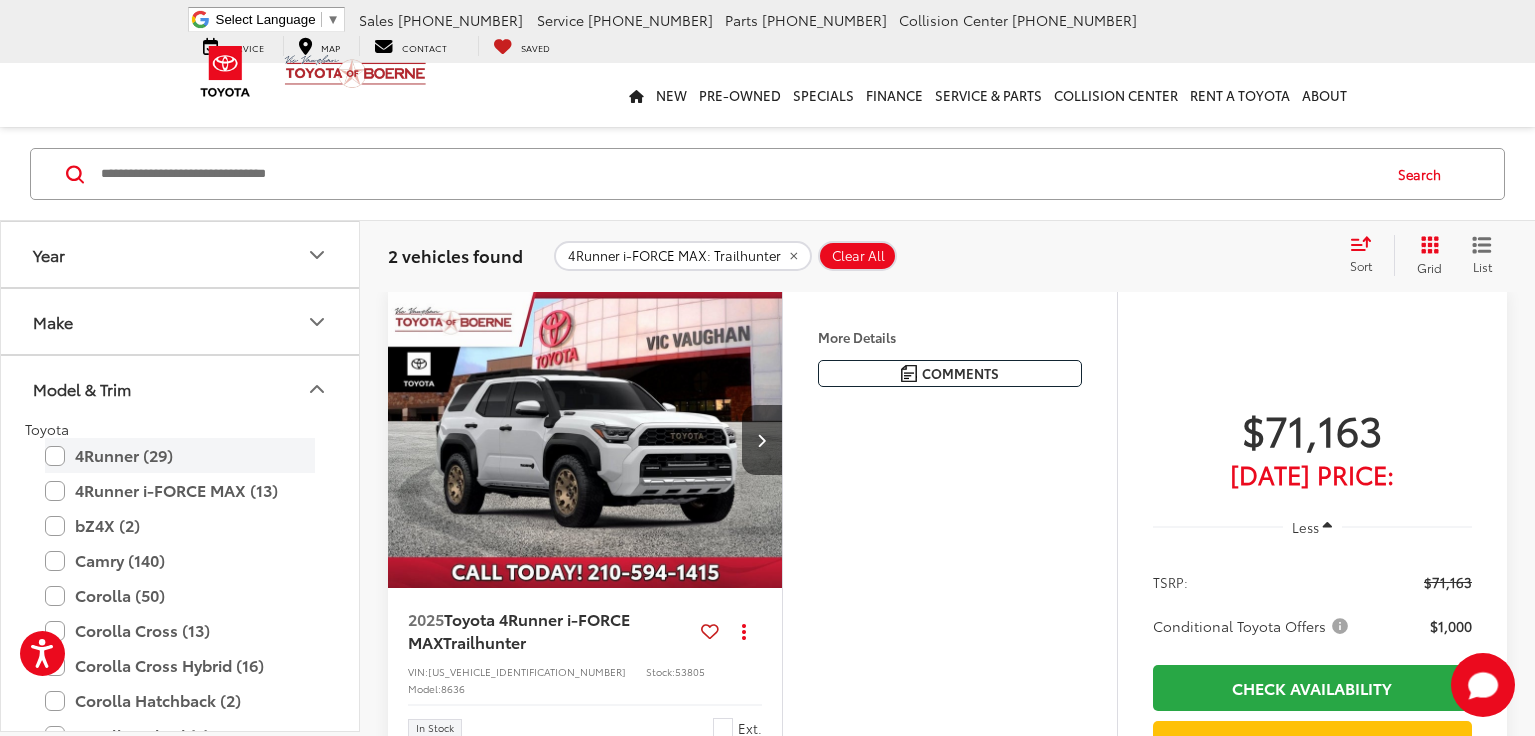 scroll, scrollTop: 156, scrollLeft: 0, axis: vertical 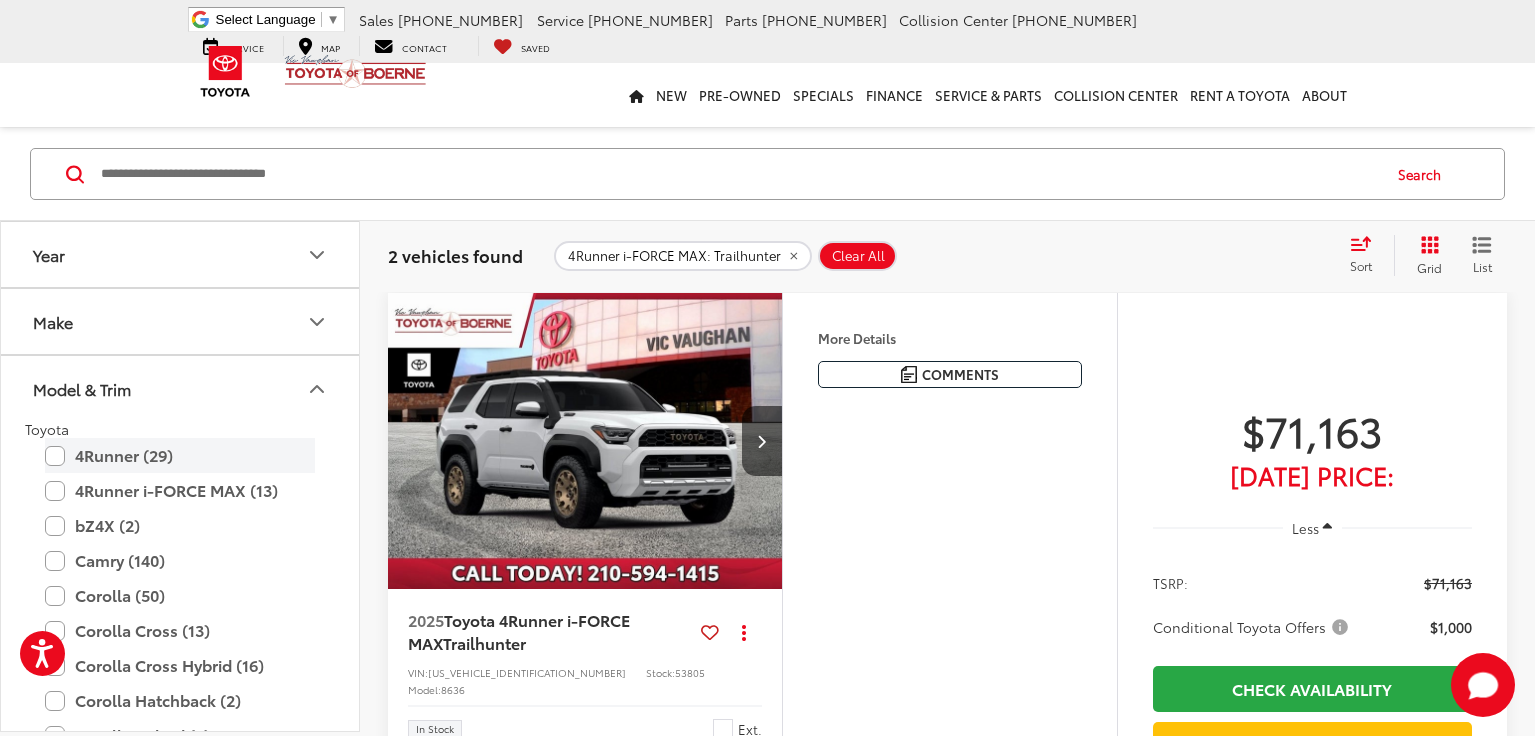 click on "4Runner (29)" at bounding box center (180, 455) 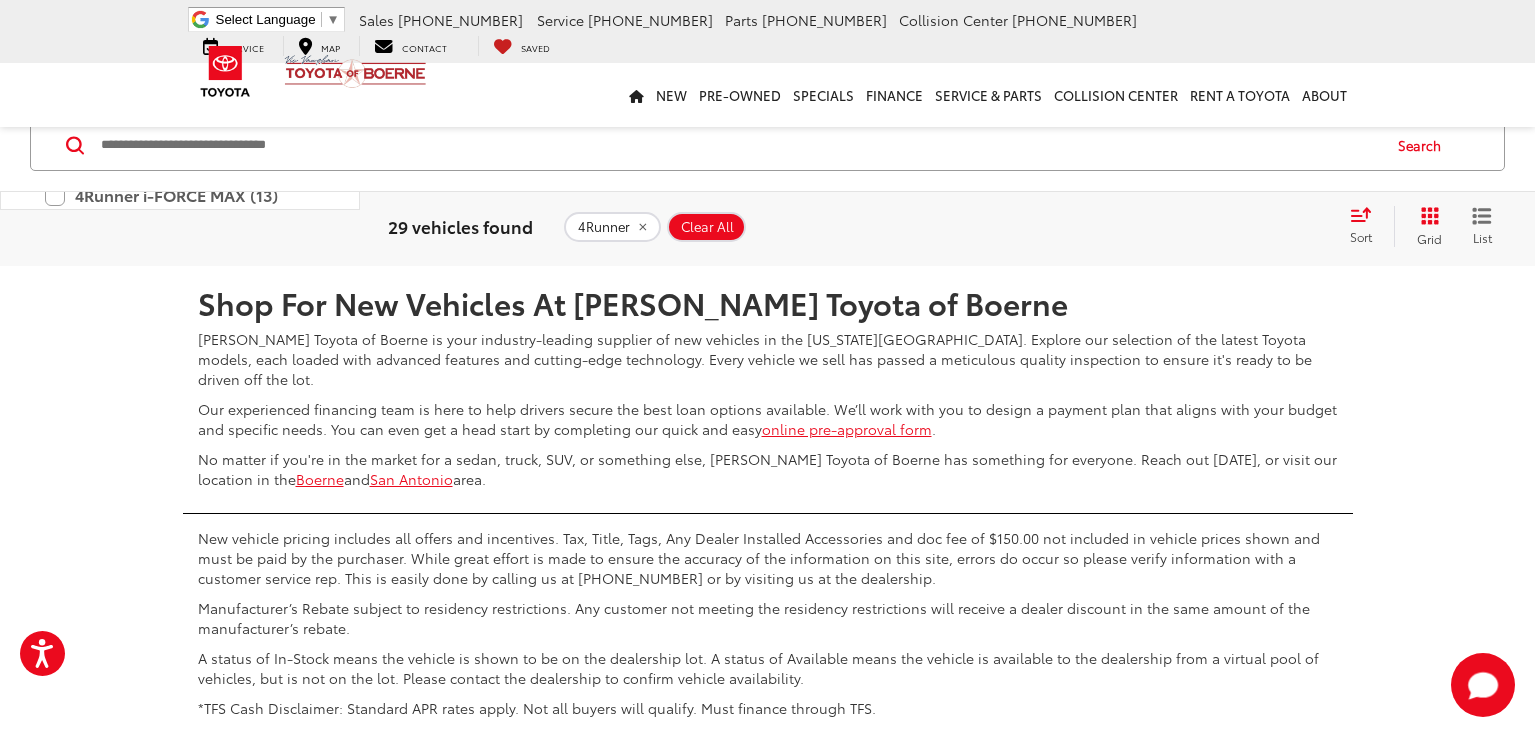 scroll, scrollTop: 9358, scrollLeft: 0, axis: vertical 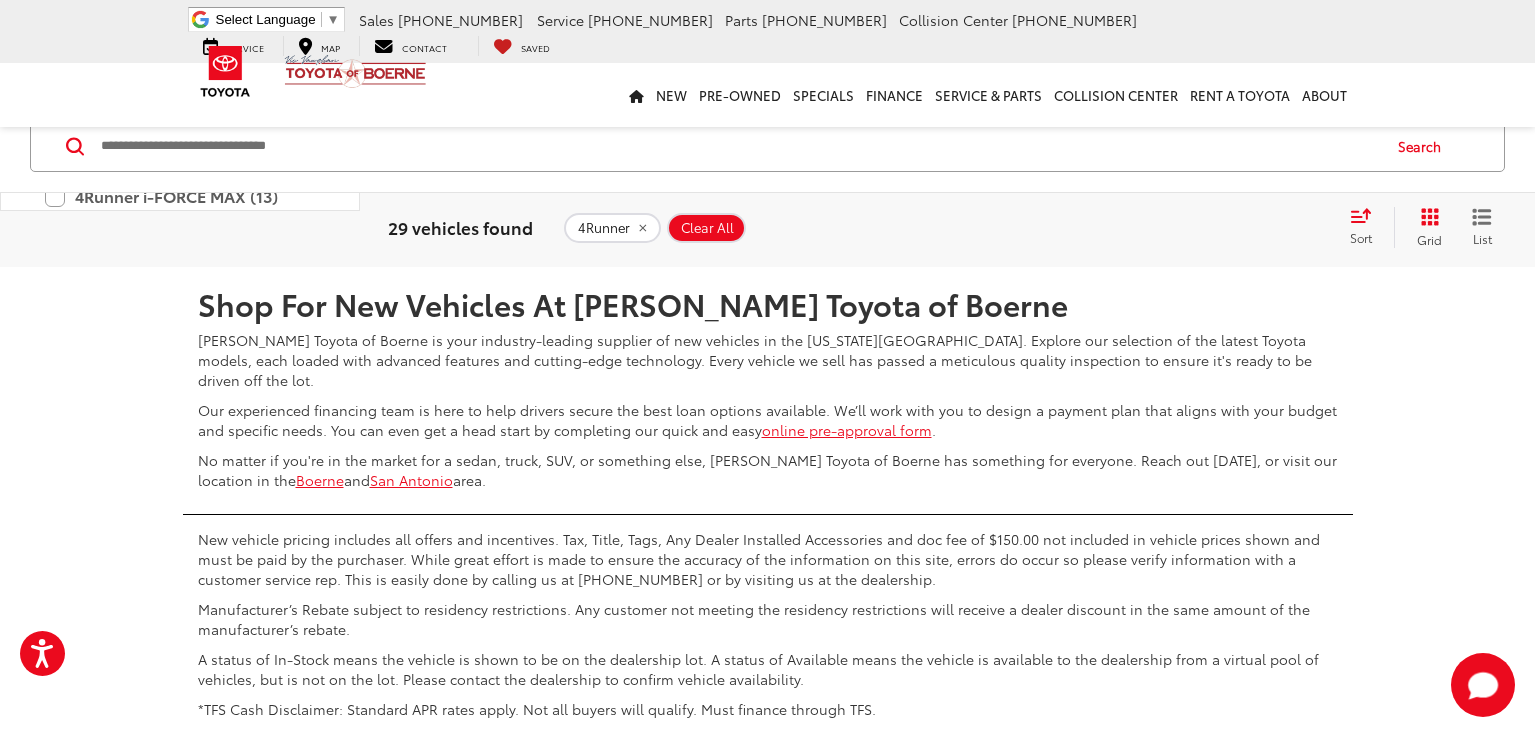 click at bounding box center (585, -426) 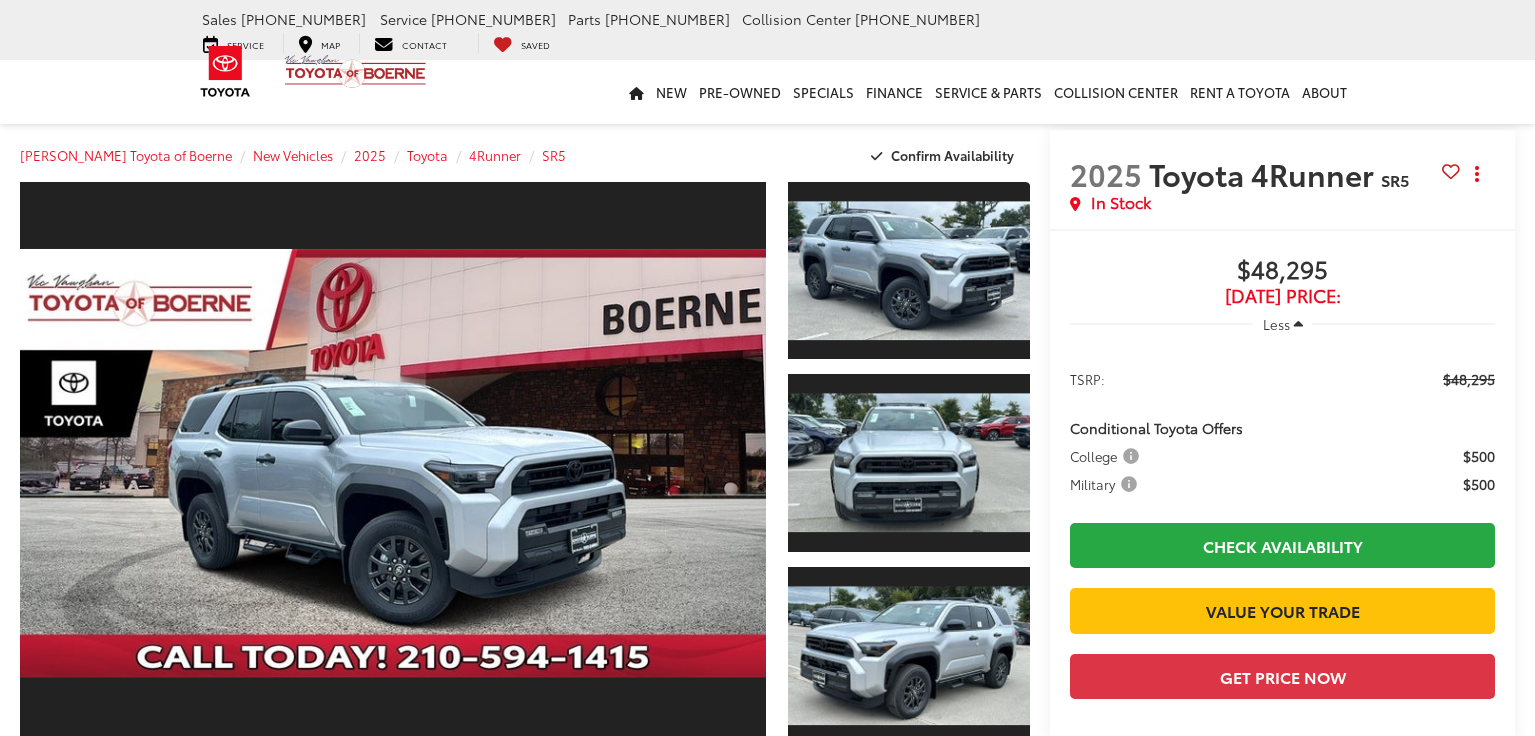 scroll, scrollTop: 0, scrollLeft: 0, axis: both 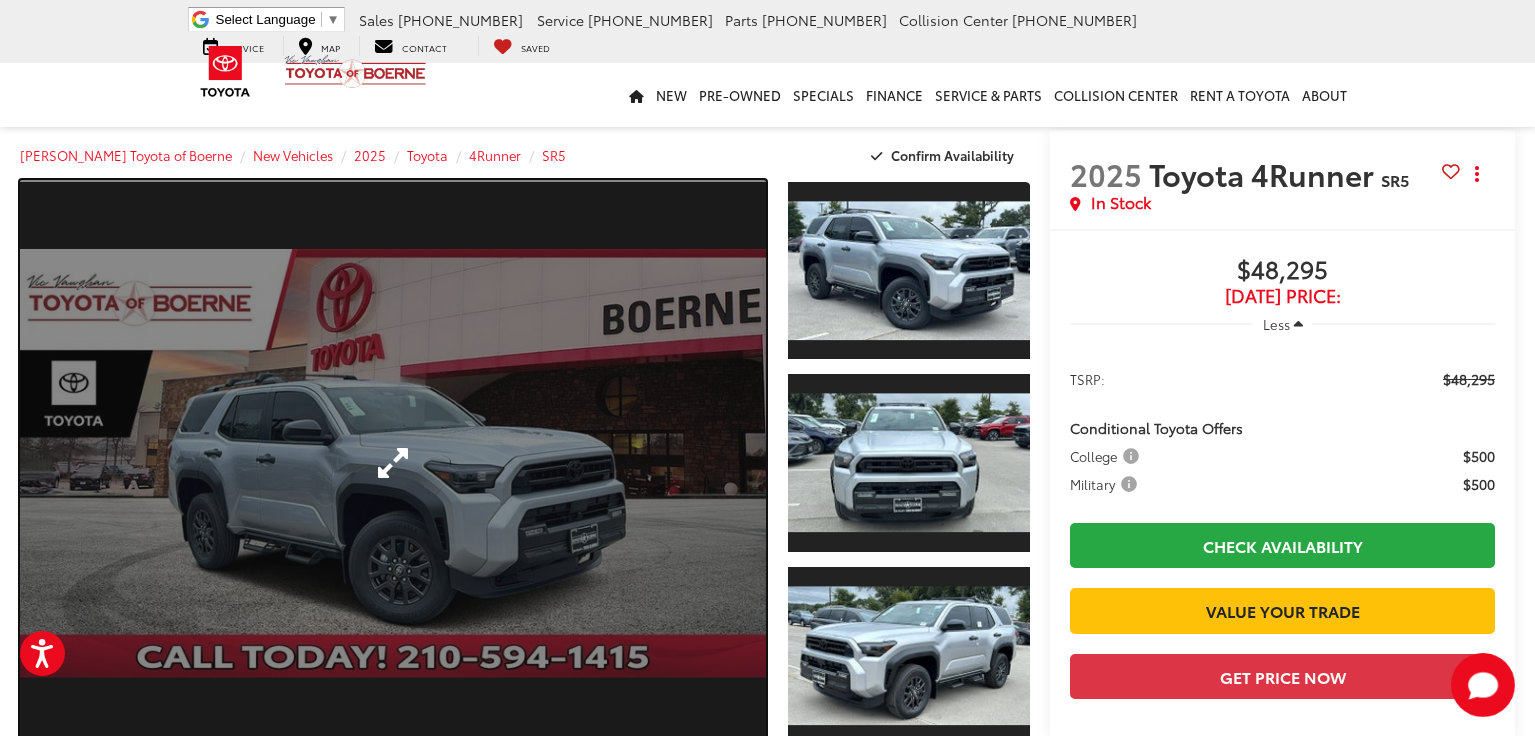 click at bounding box center (393, 463) 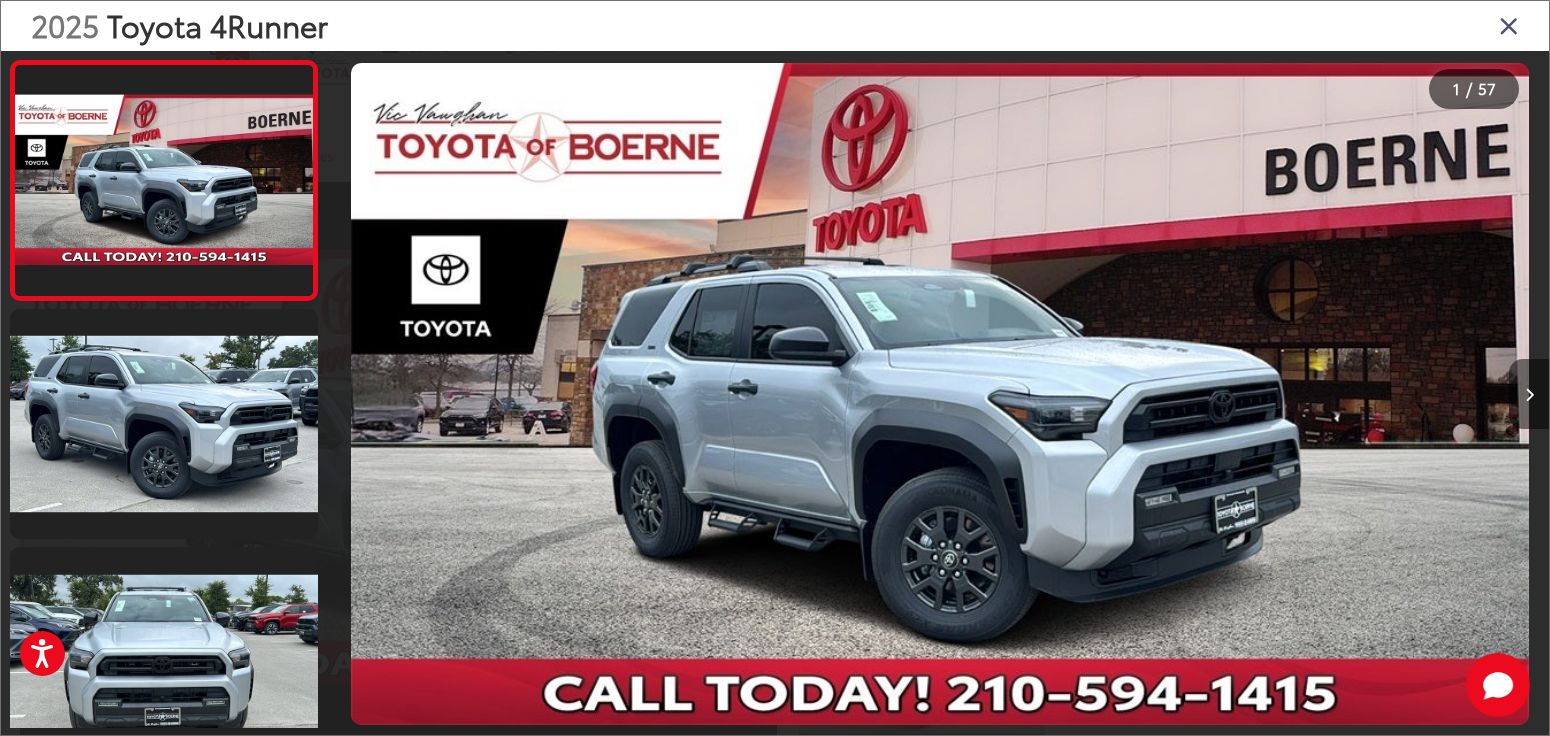 click at bounding box center [1529, 394] 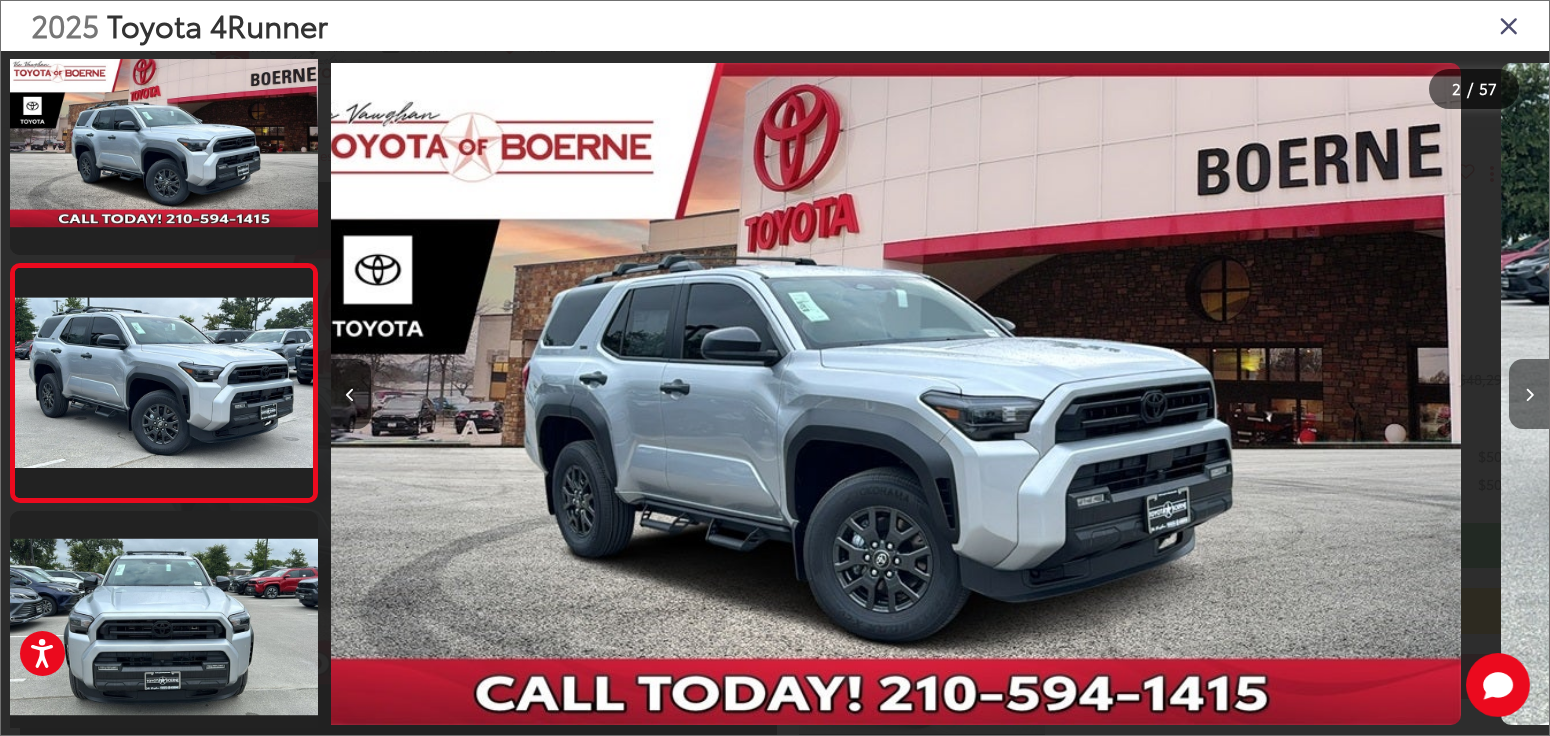 scroll, scrollTop: 84, scrollLeft: 0, axis: vertical 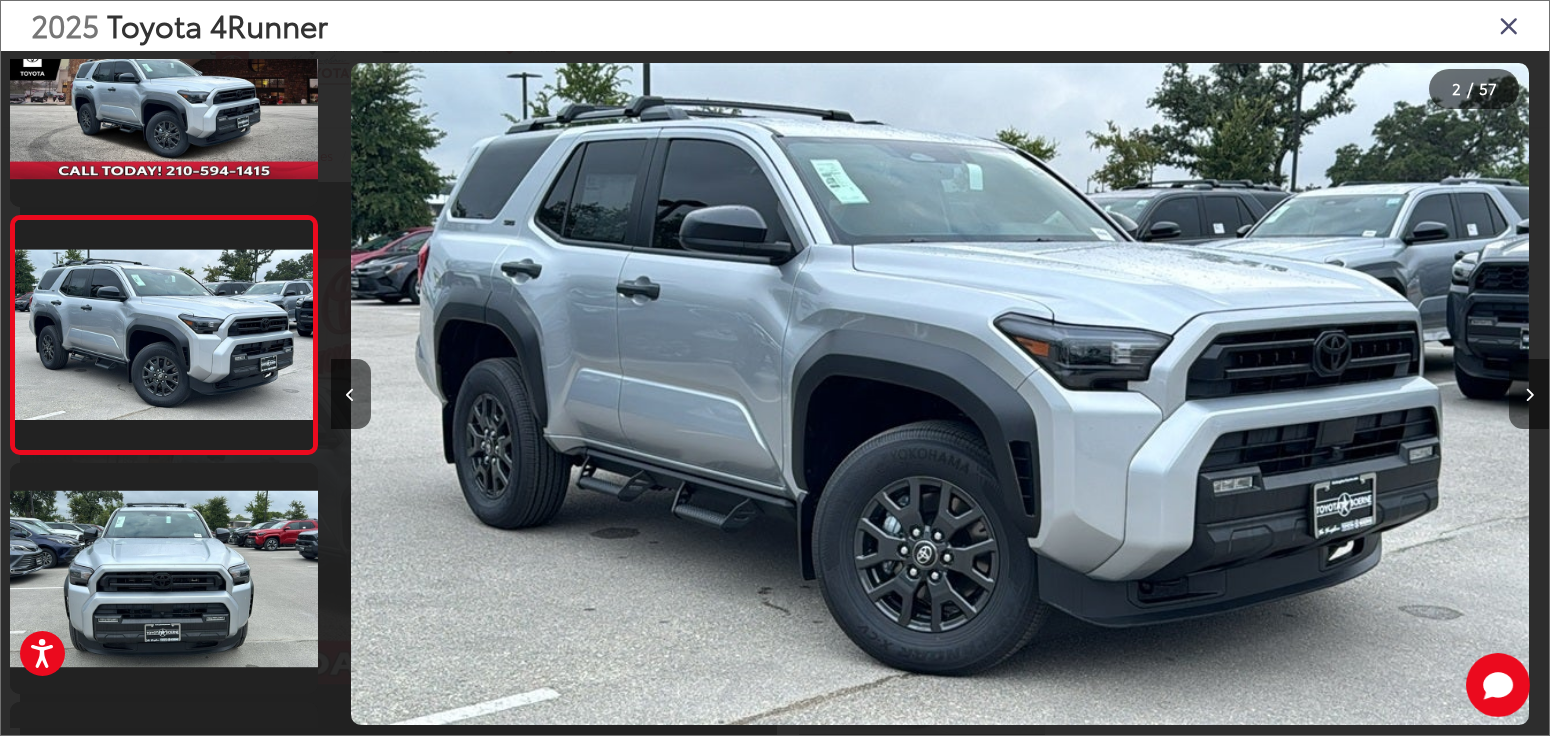 click at bounding box center (1529, 394) 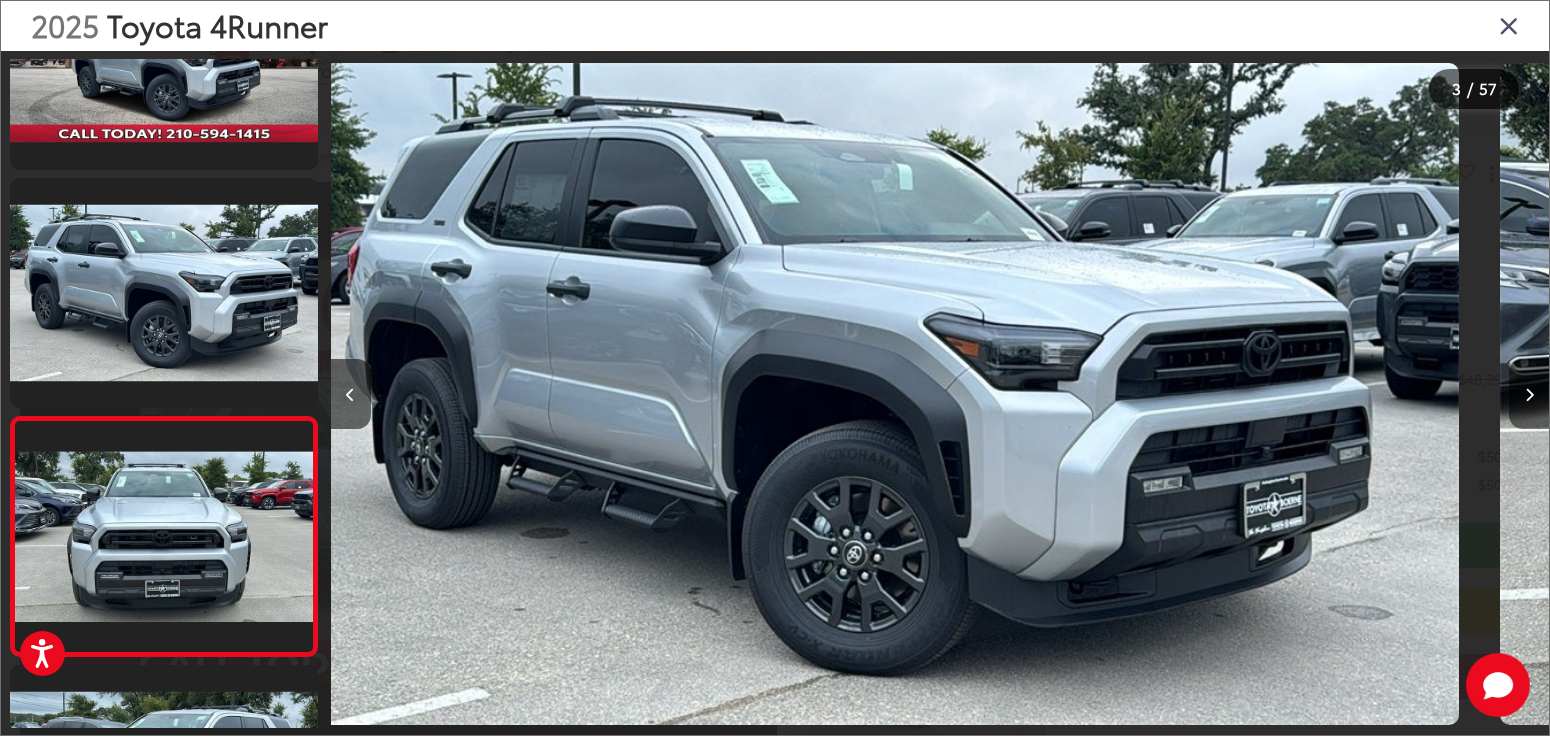 scroll, scrollTop: 241, scrollLeft: 0, axis: vertical 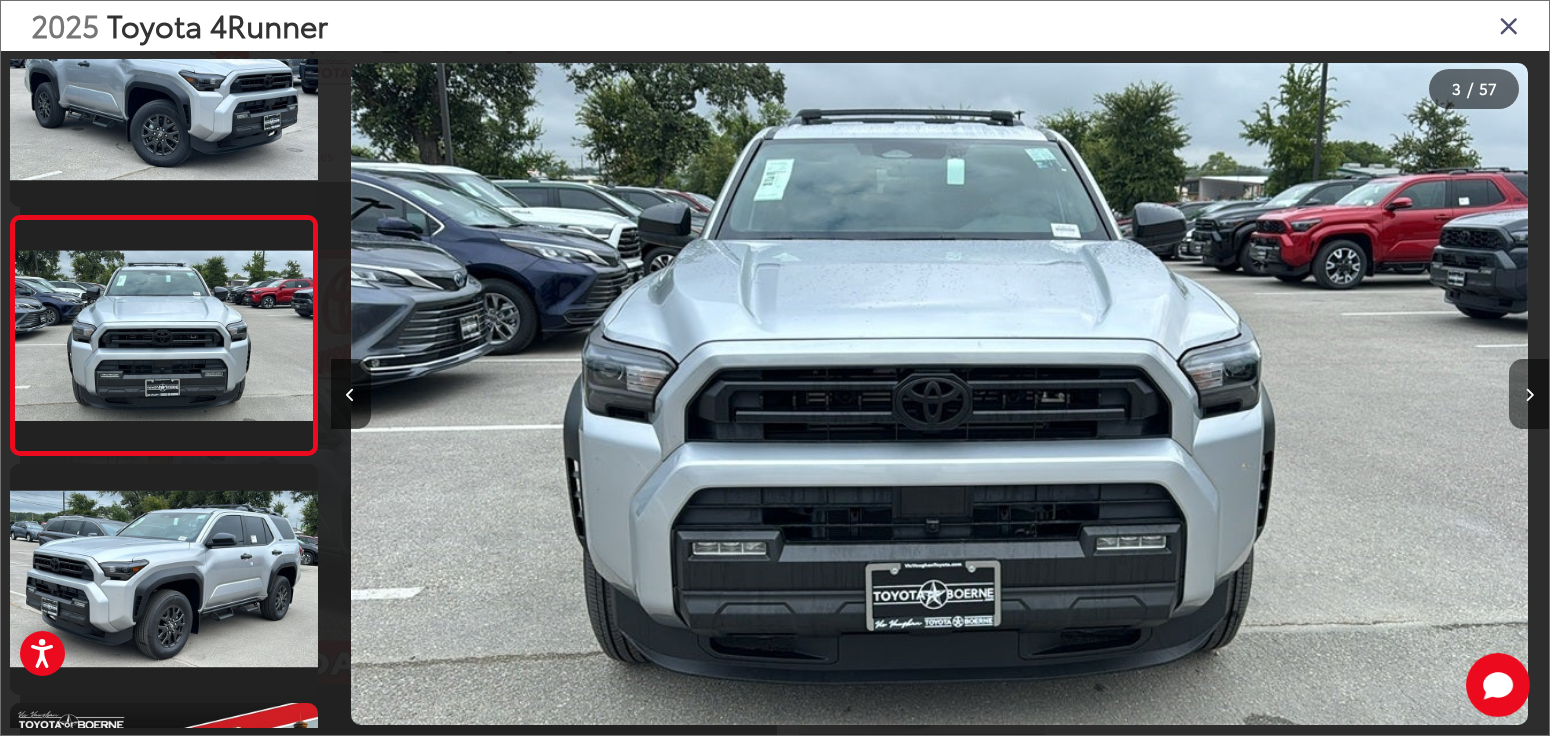 click at bounding box center [1529, 394] 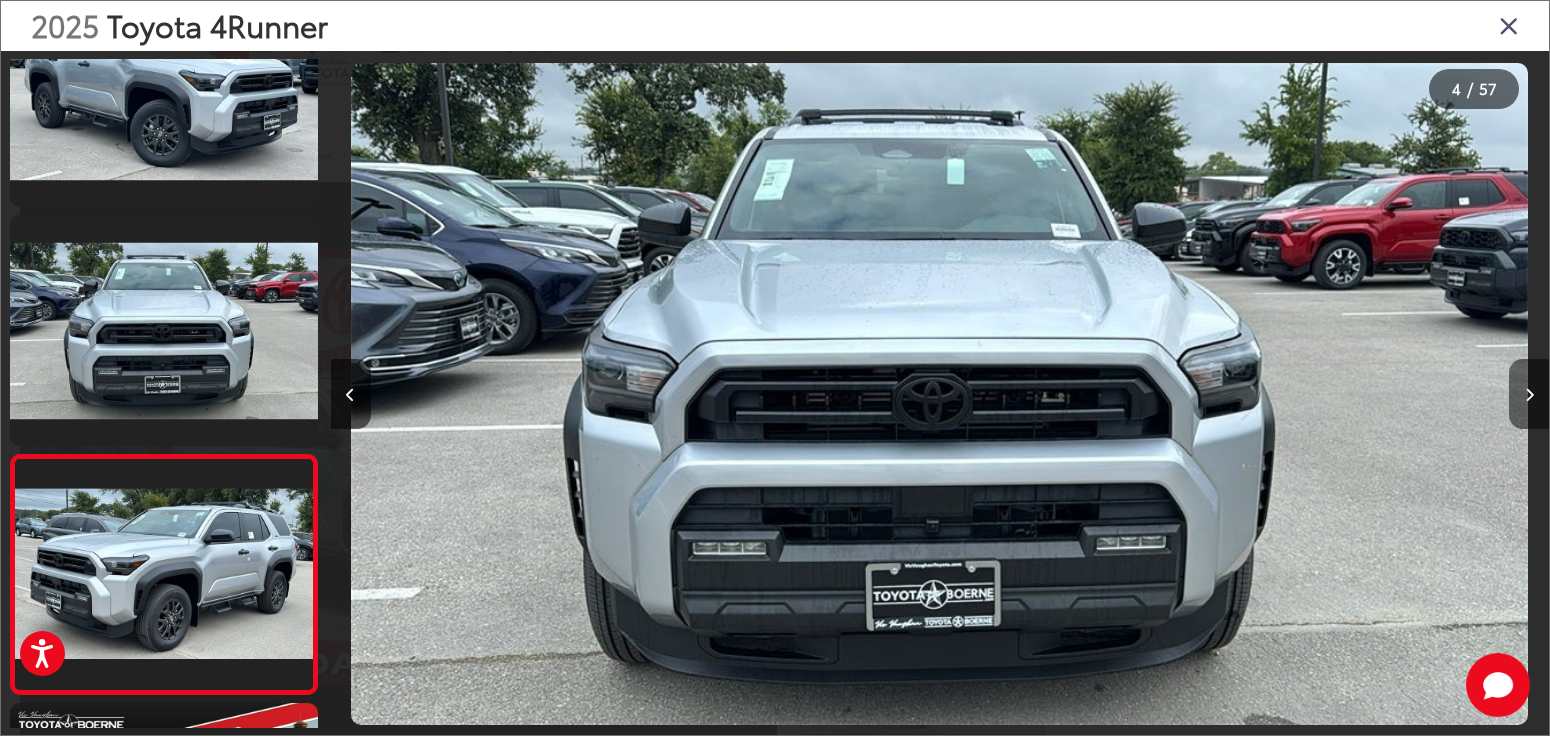 scroll, scrollTop: 0, scrollLeft: 2719, axis: horizontal 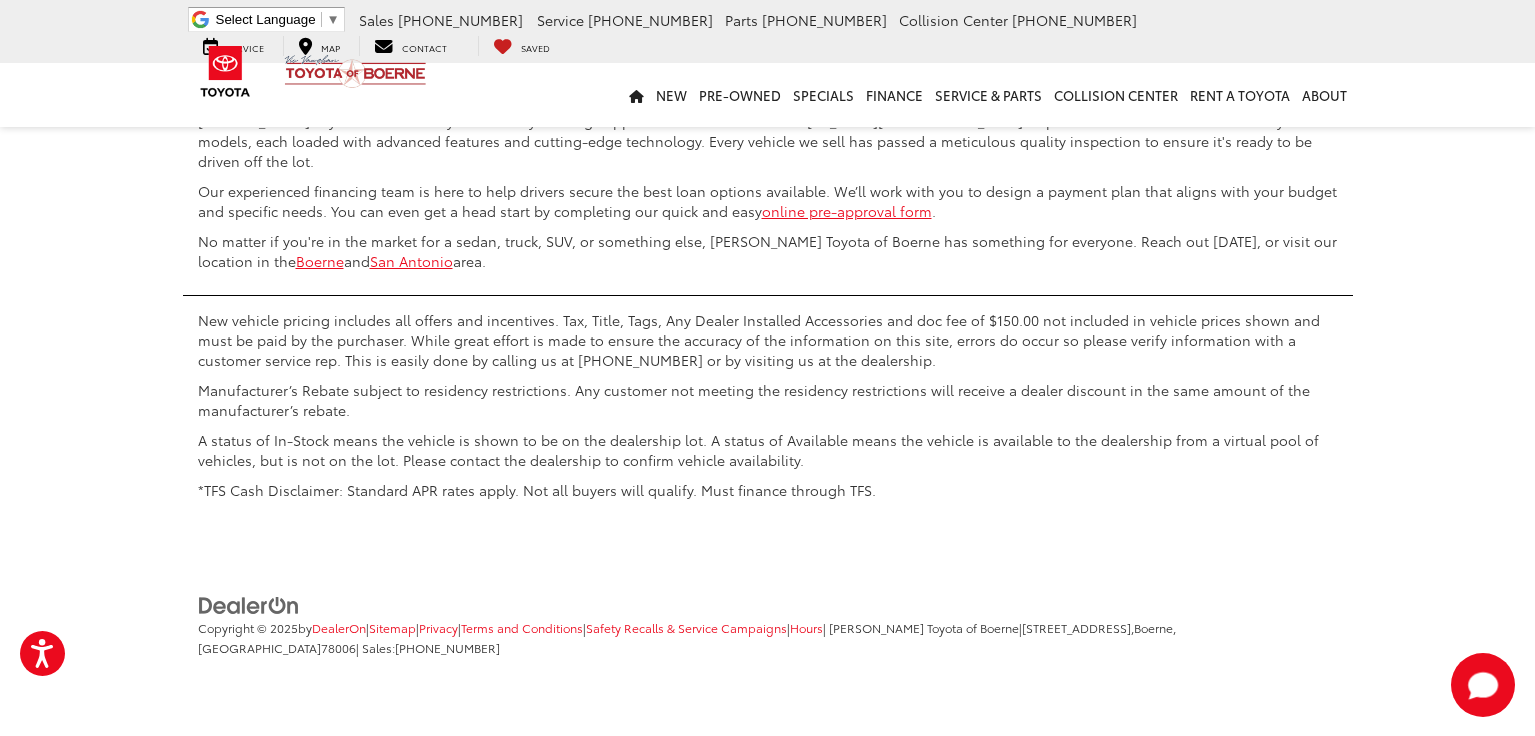 click on "2" at bounding box center (1209, -11) 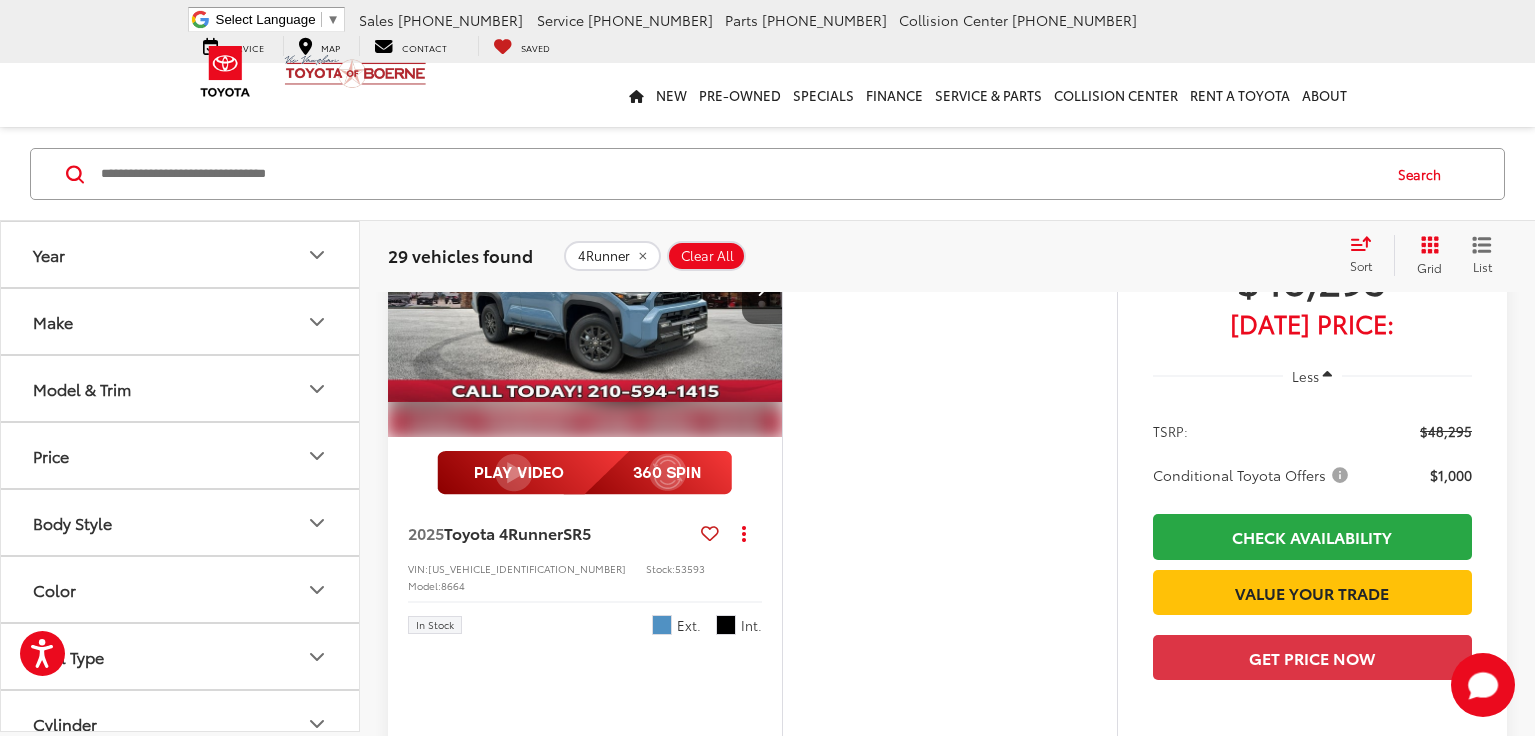 scroll, scrollTop: 284, scrollLeft: 0, axis: vertical 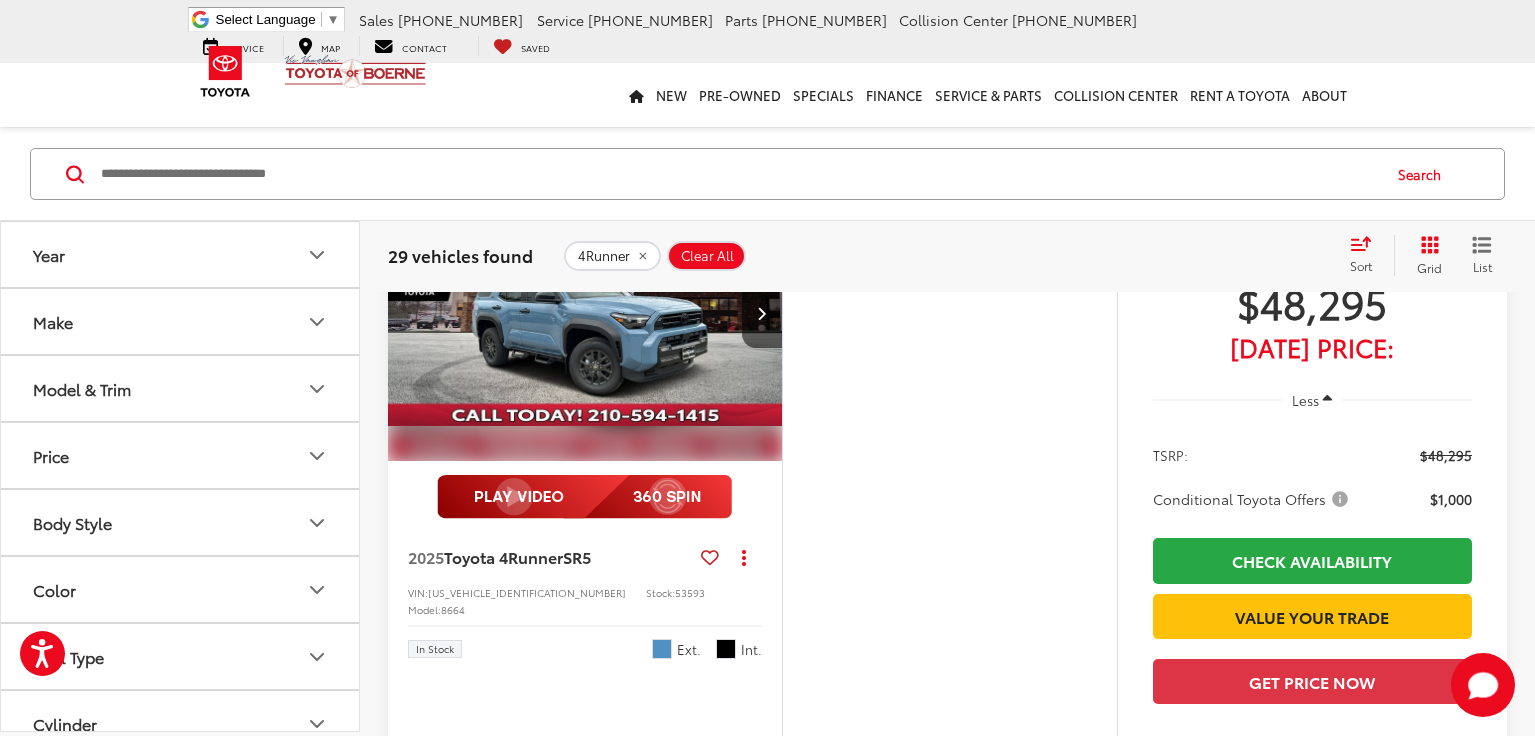 click at bounding box center (585, 313) 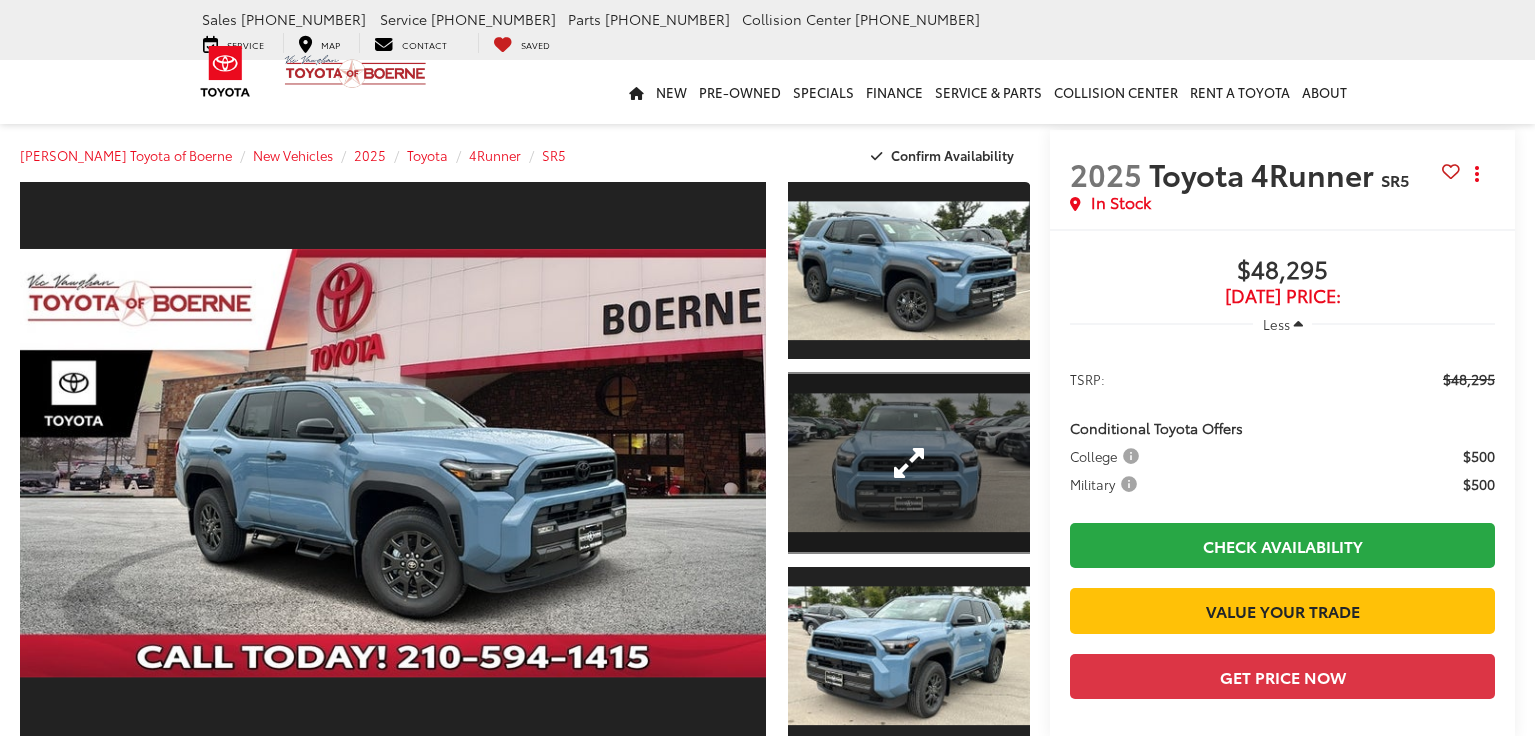 scroll, scrollTop: 0, scrollLeft: 0, axis: both 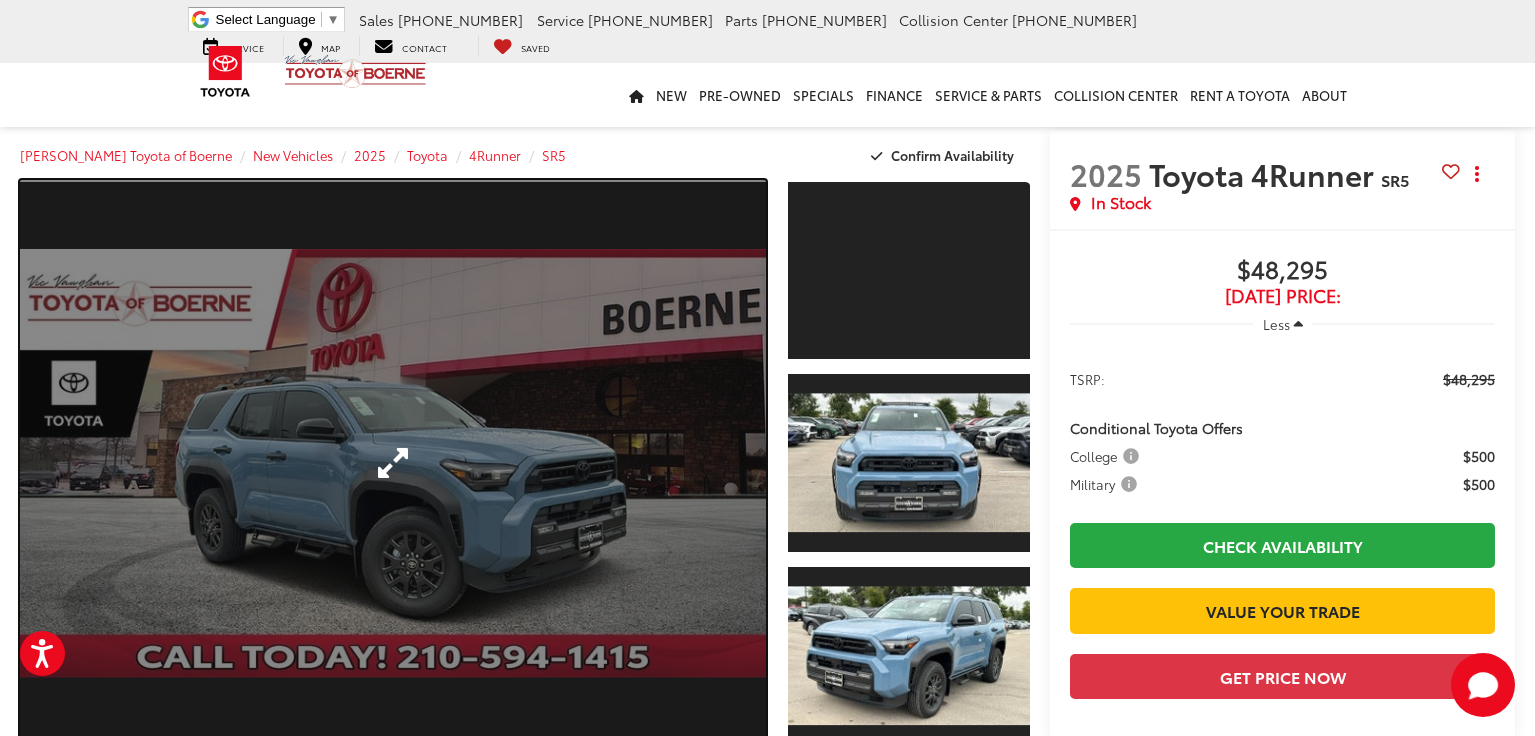 click at bounding box center [393, 463] 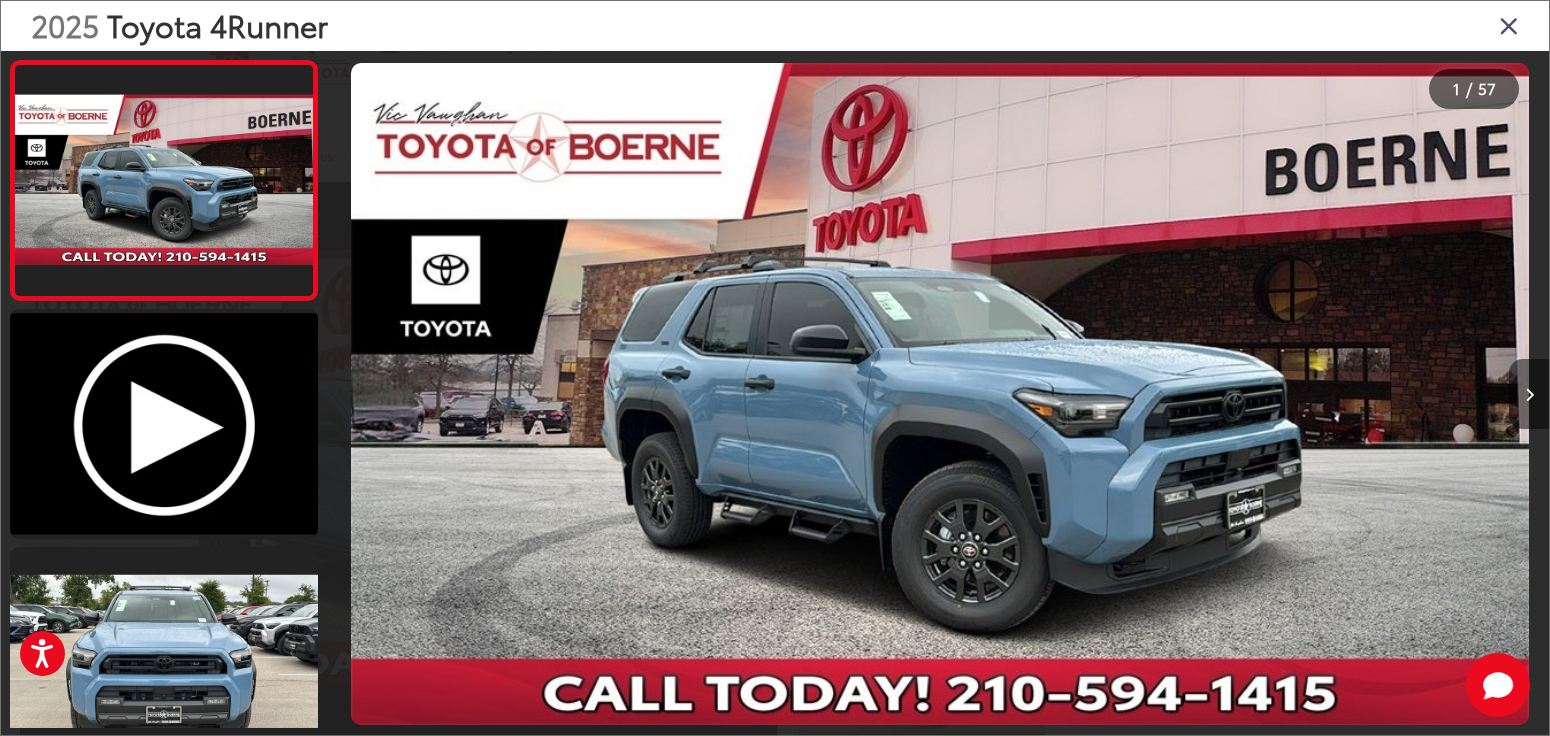 click at bounding box center [1529, 394] 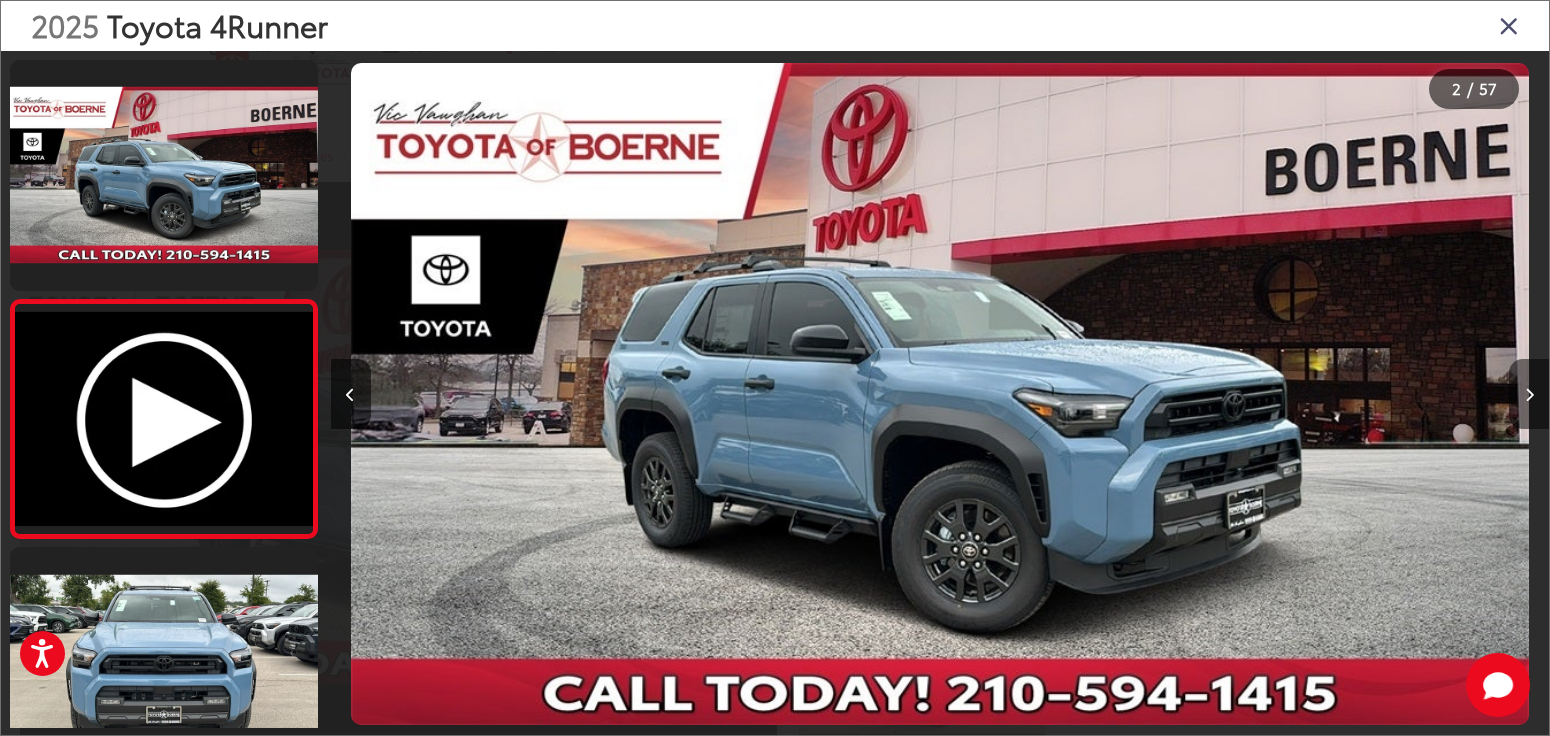 scroll, scrollTop: 0, scrollLeft: 68, axis: horizontal 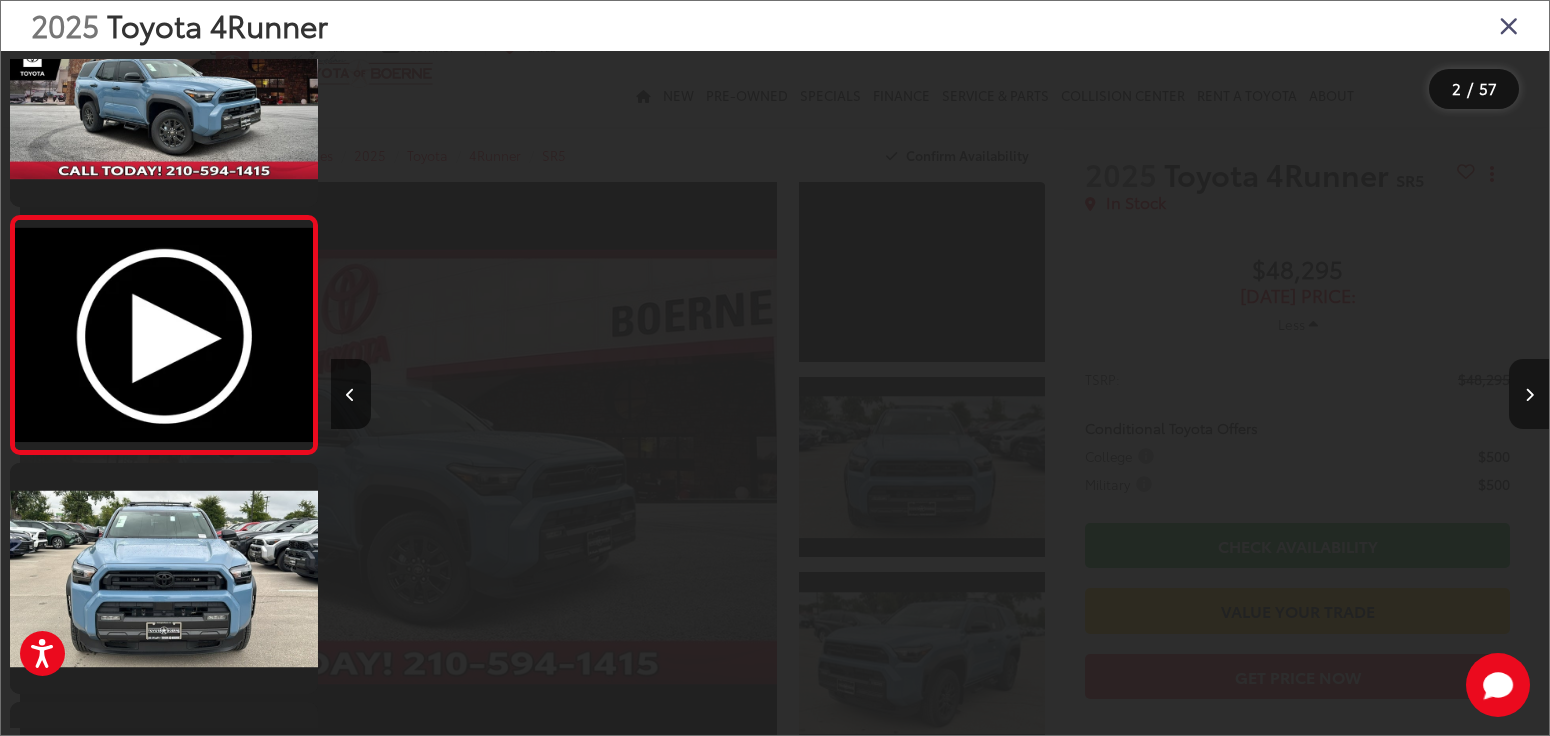 click at bounding box center [1529, 394] 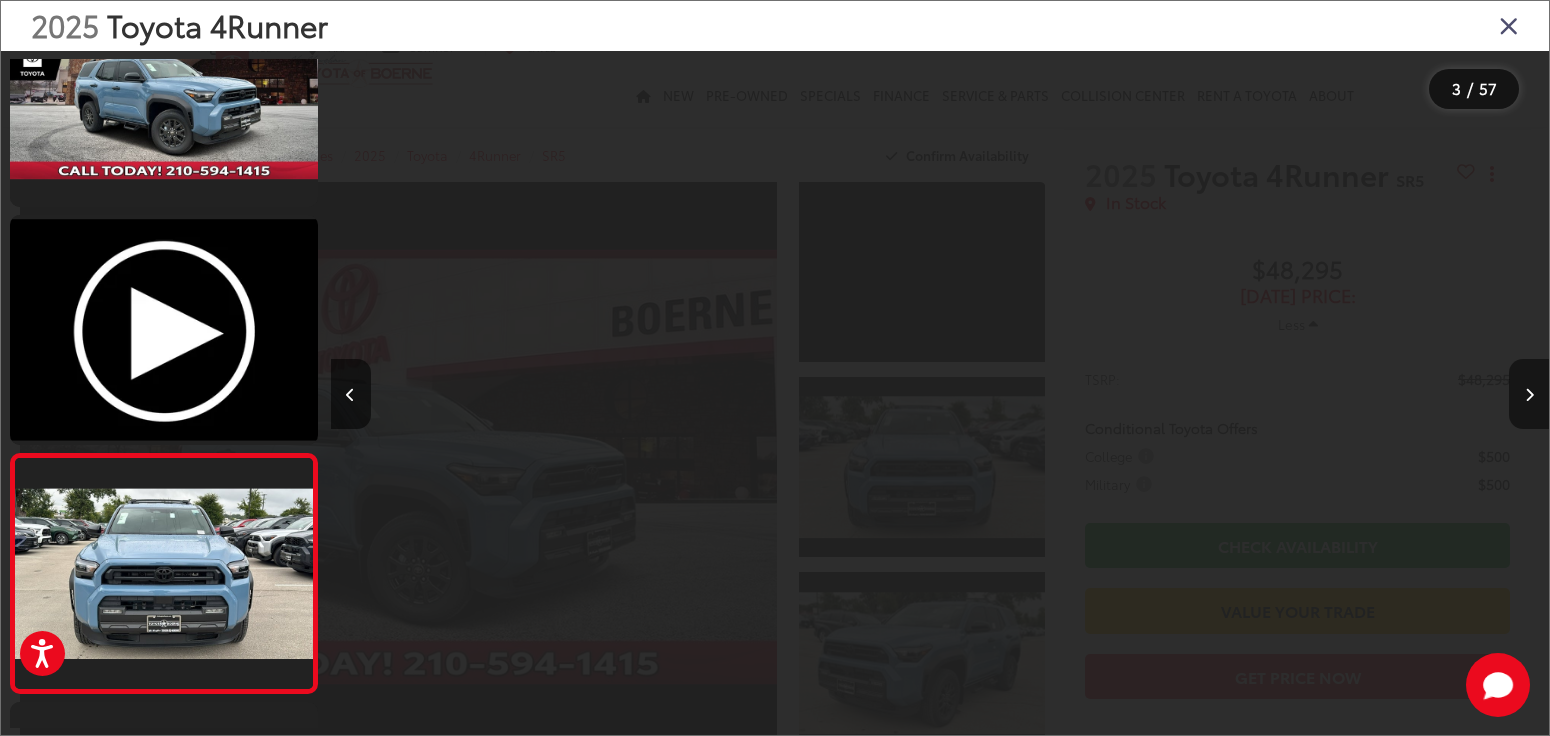 scroll, scrollTop: 0, scrollLeft: 1501, axis: horizontal 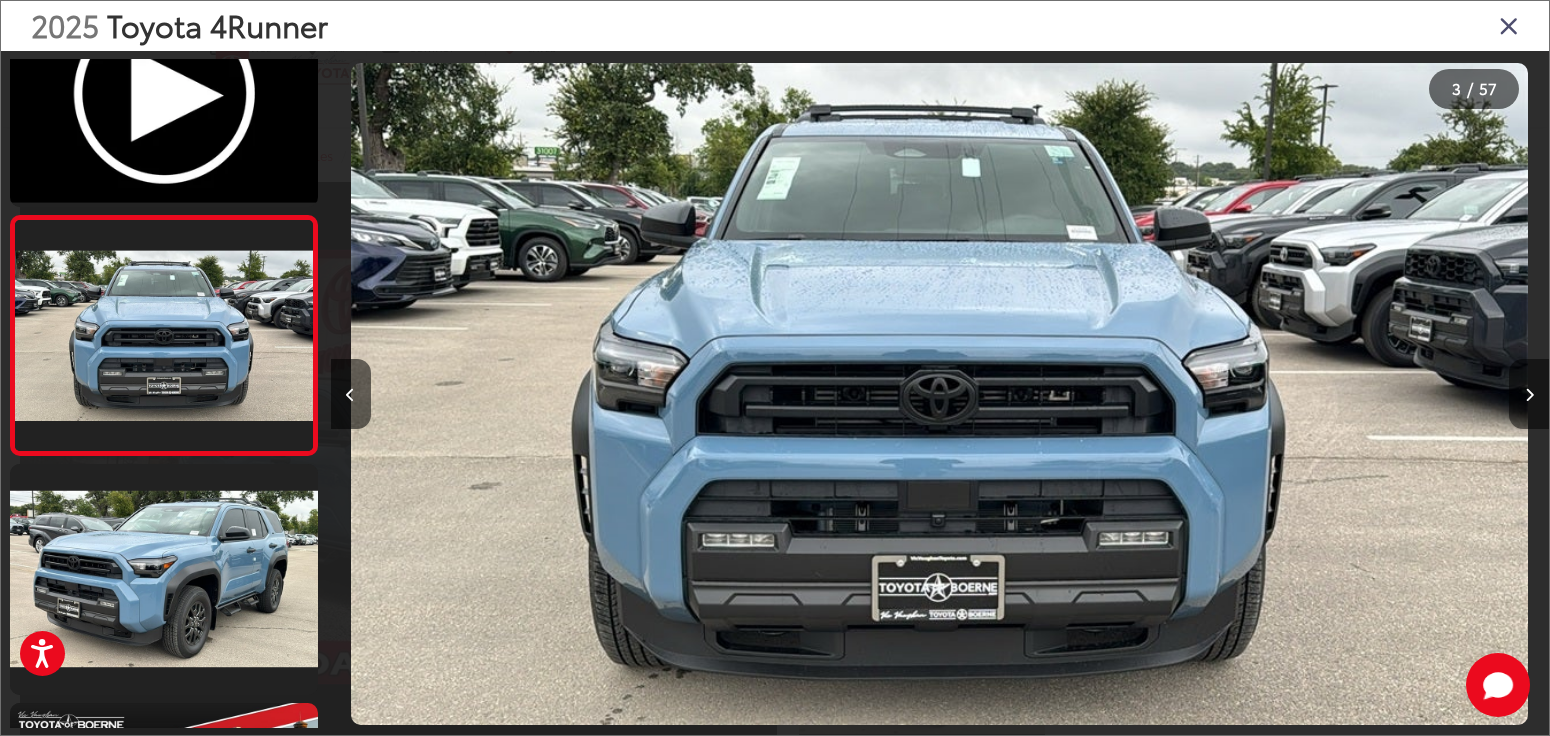 click at bounding box center (1529, 394) 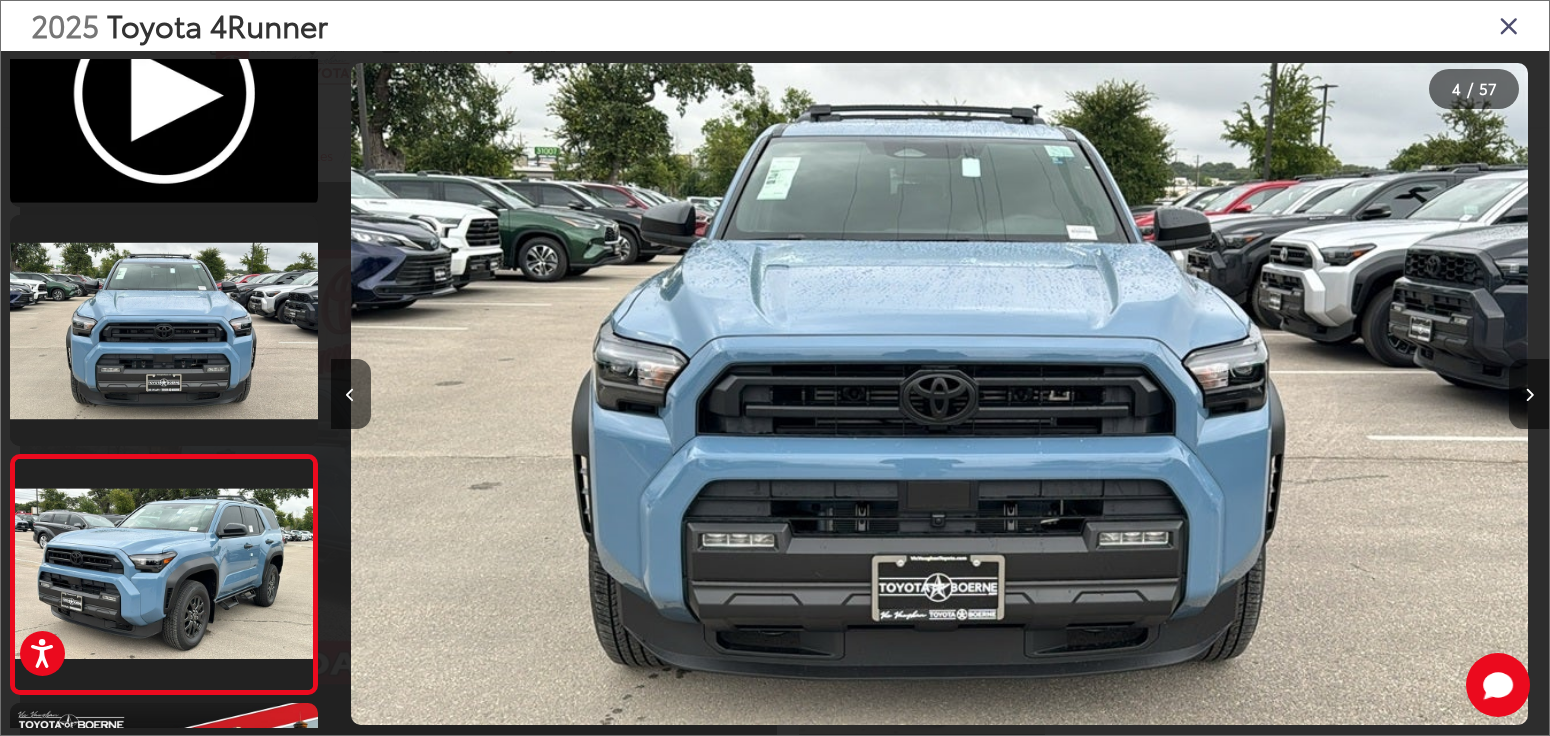 scroll, scrollTop: 0, scrollLeft: 2719, axis: horizontal 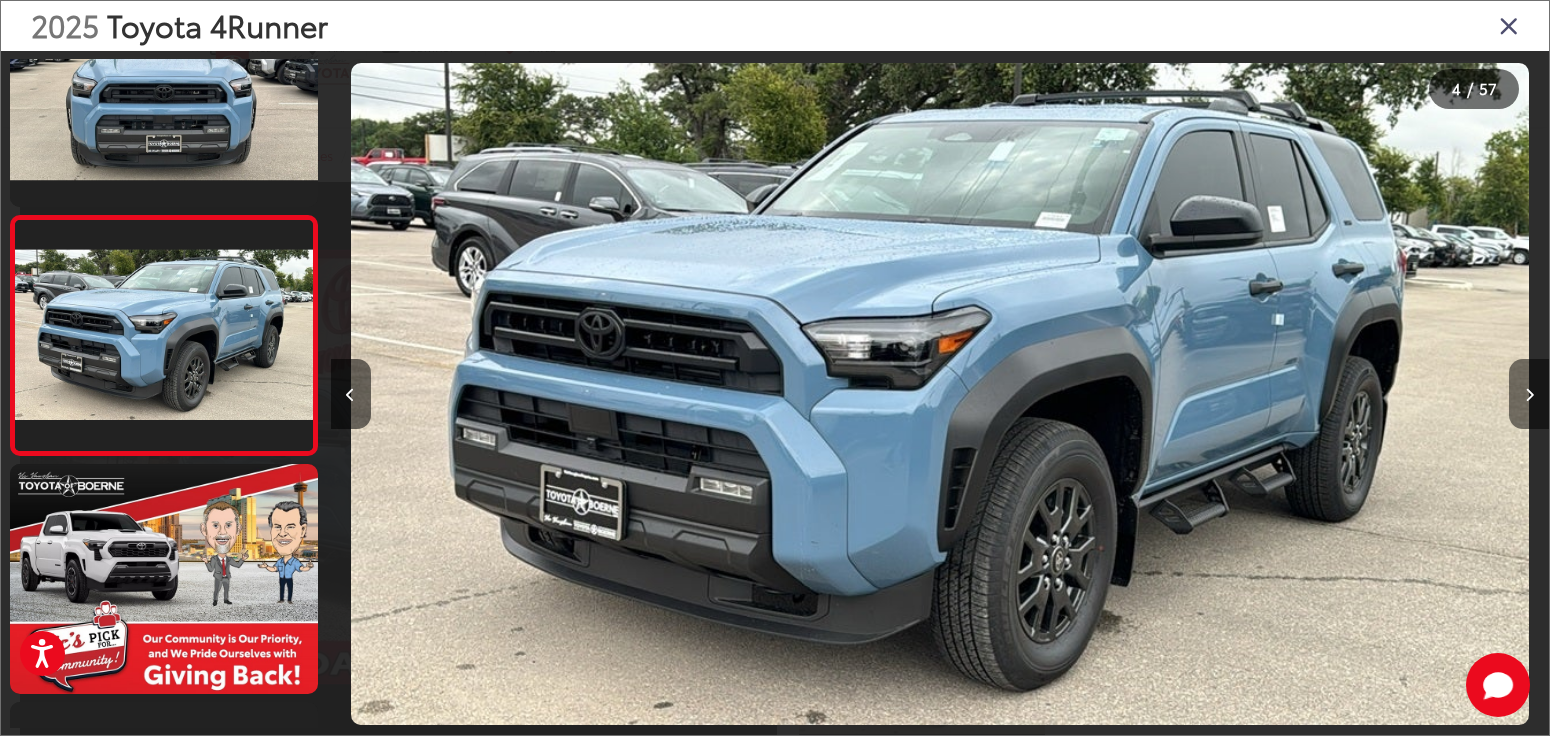 click at bounding box center (1529, 394) 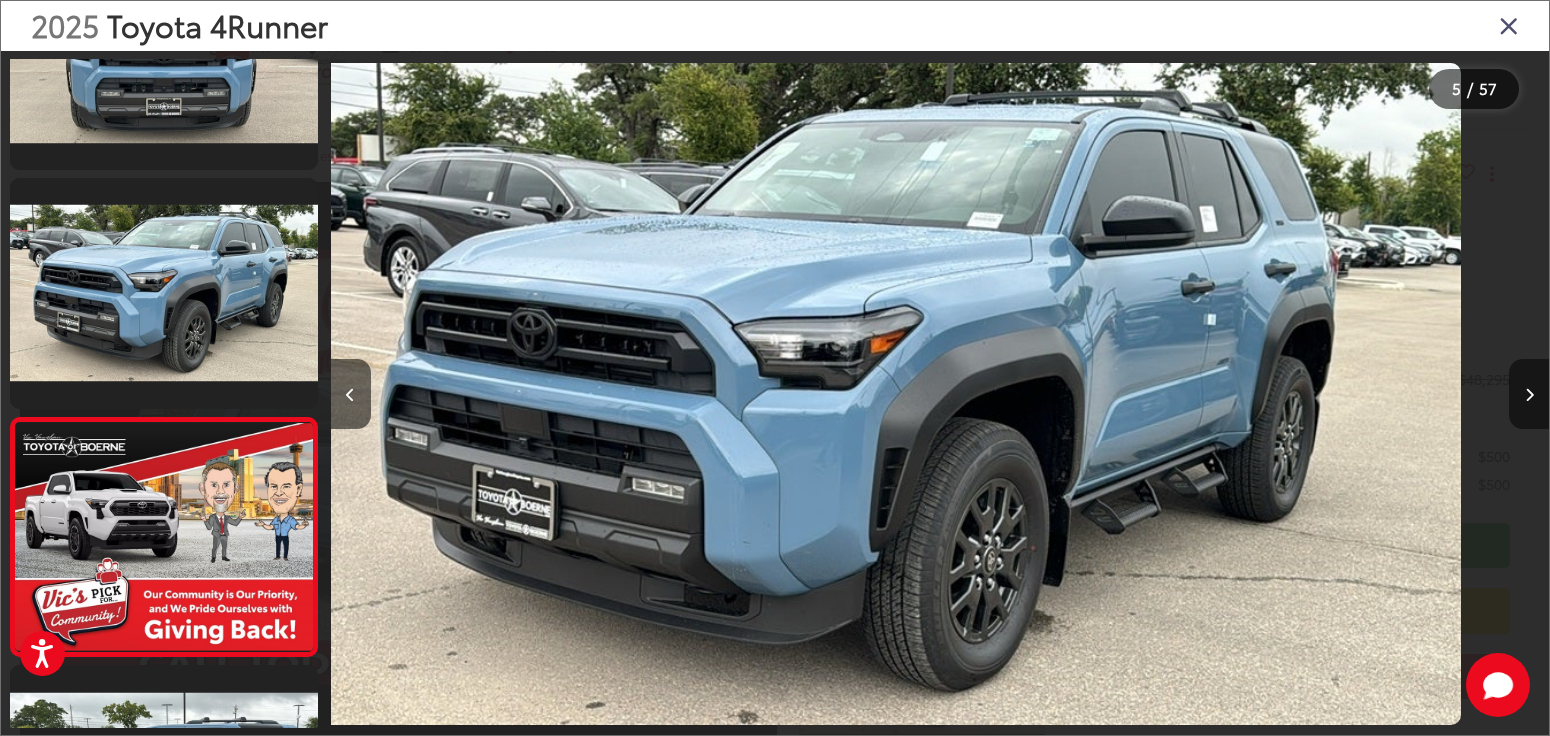 scroll, scrollTop: 700, scrollLeft: 0, axis: vertical 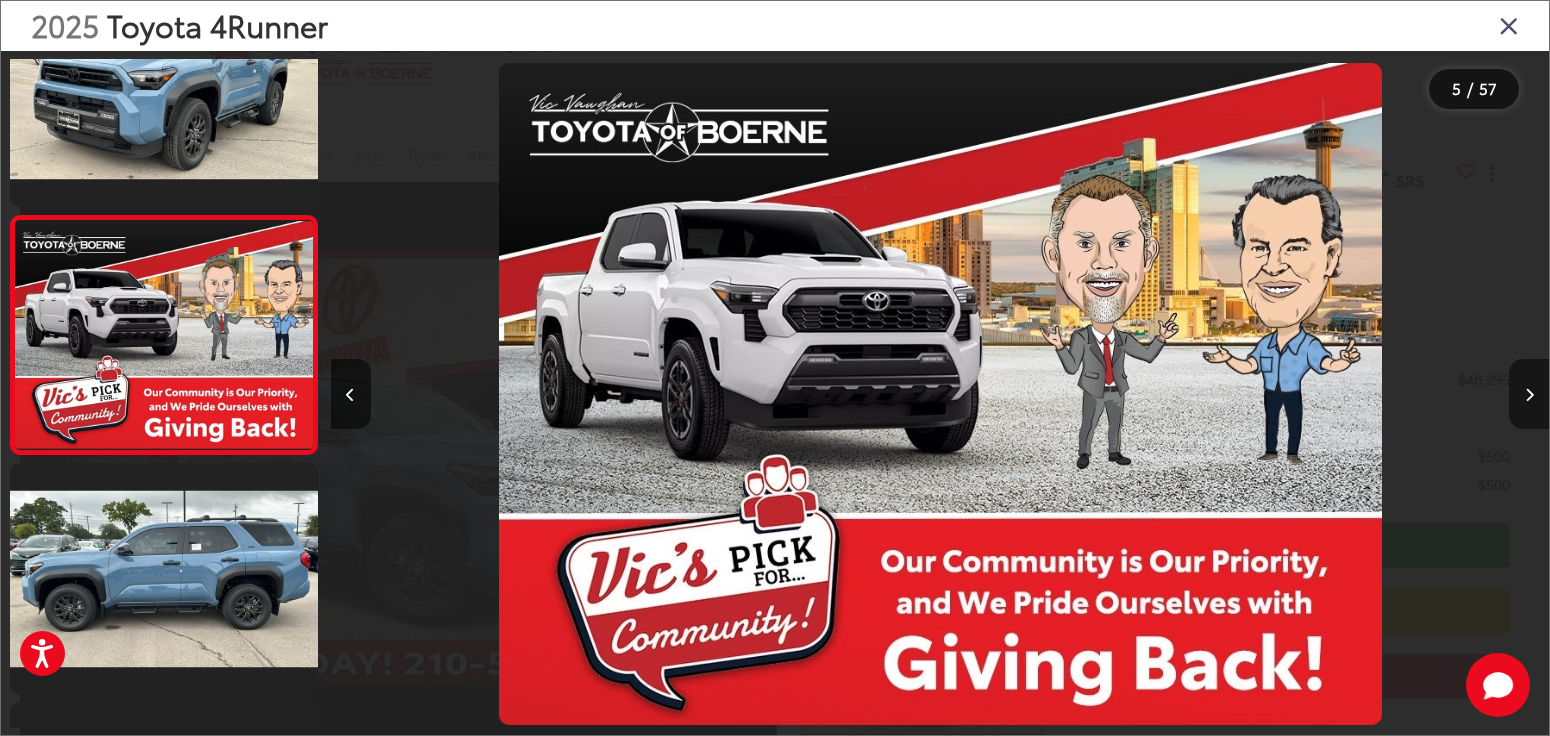 click at bounding box center (1529, 394) 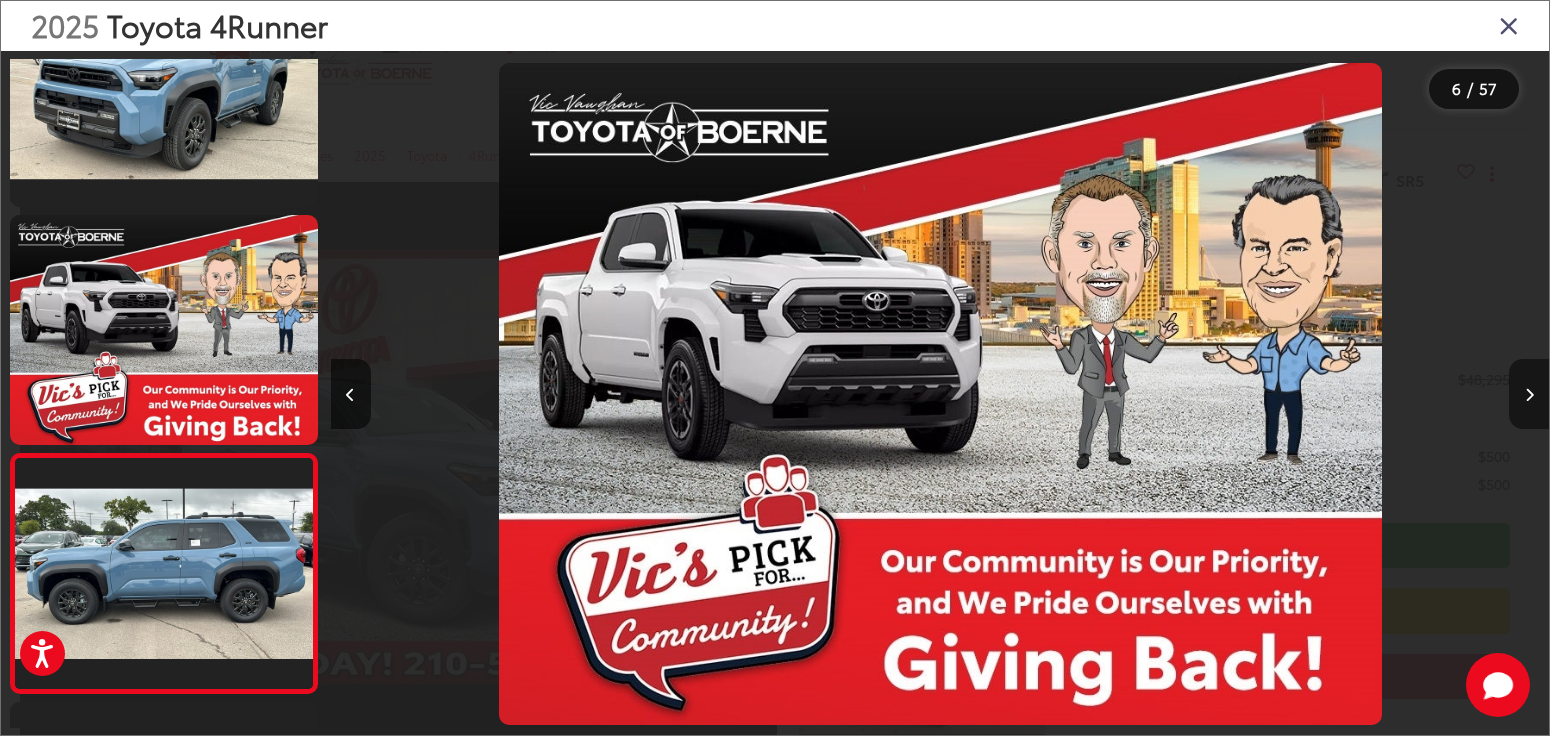 scroll, scrollTop: 0, scrollLeft: 5156, axis: horizontal 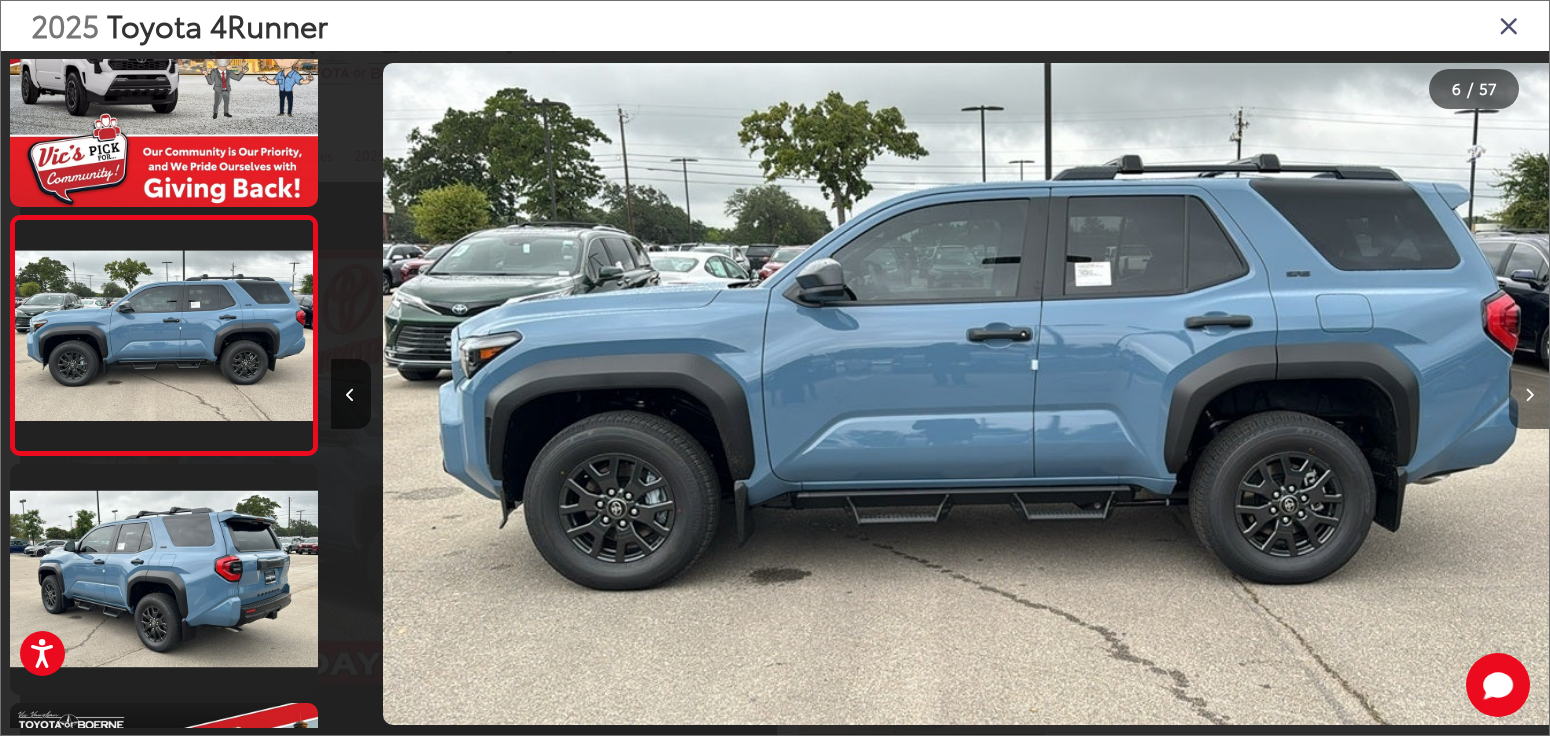 click at bounding box center (1529, 394) 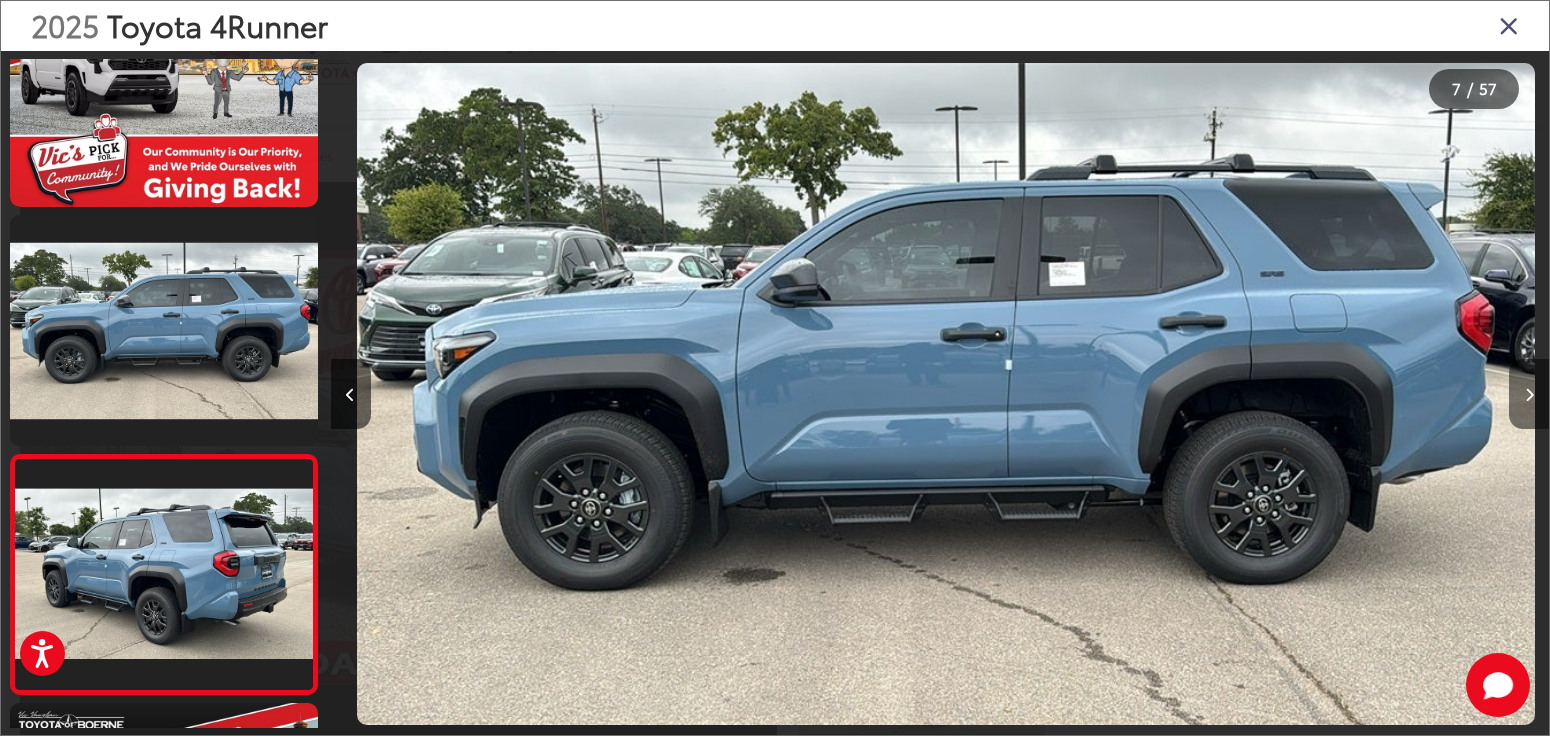 scroll, scrollTop: 0, scrollLeft: 6370, axis: horizontal 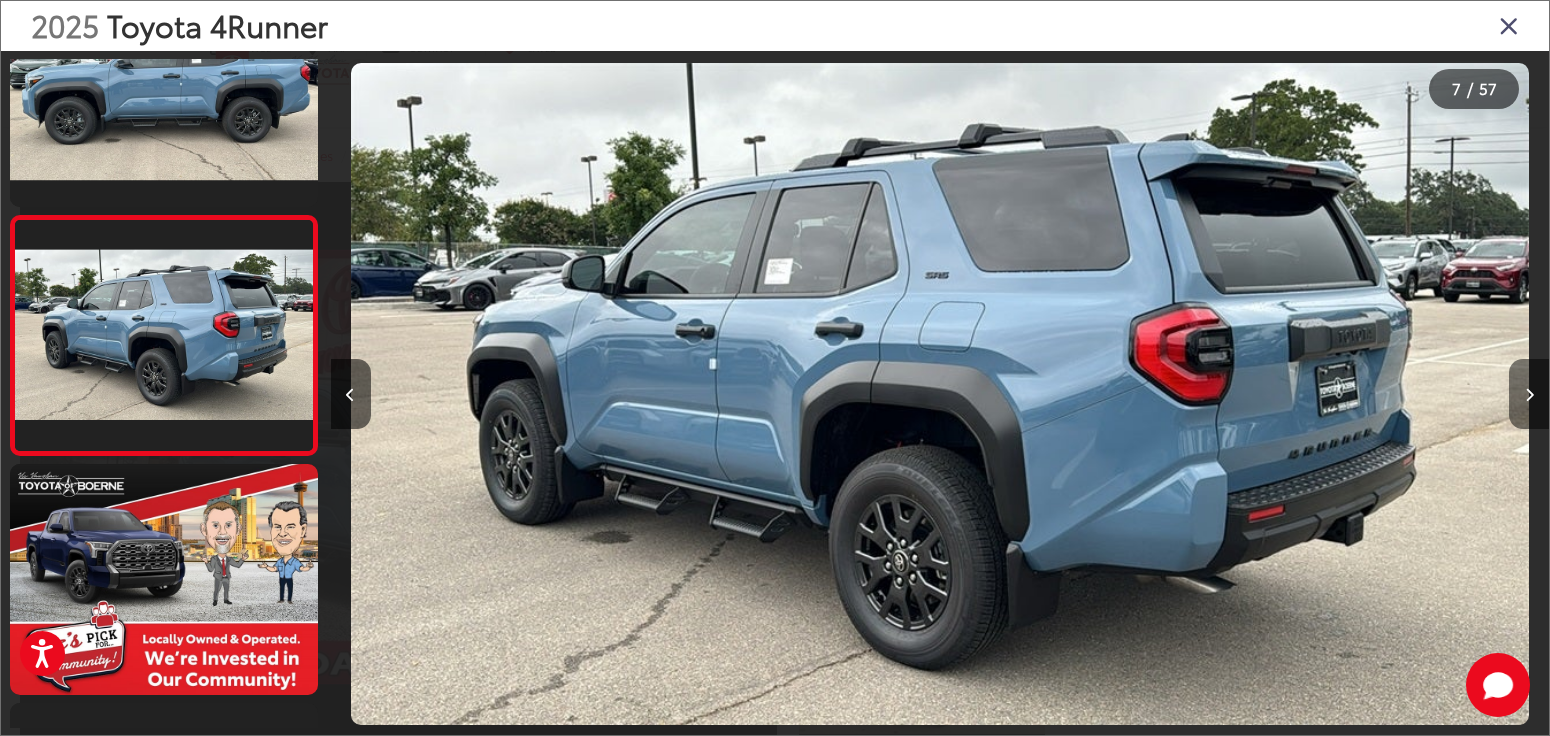 click at bounding box center (1529, 394) 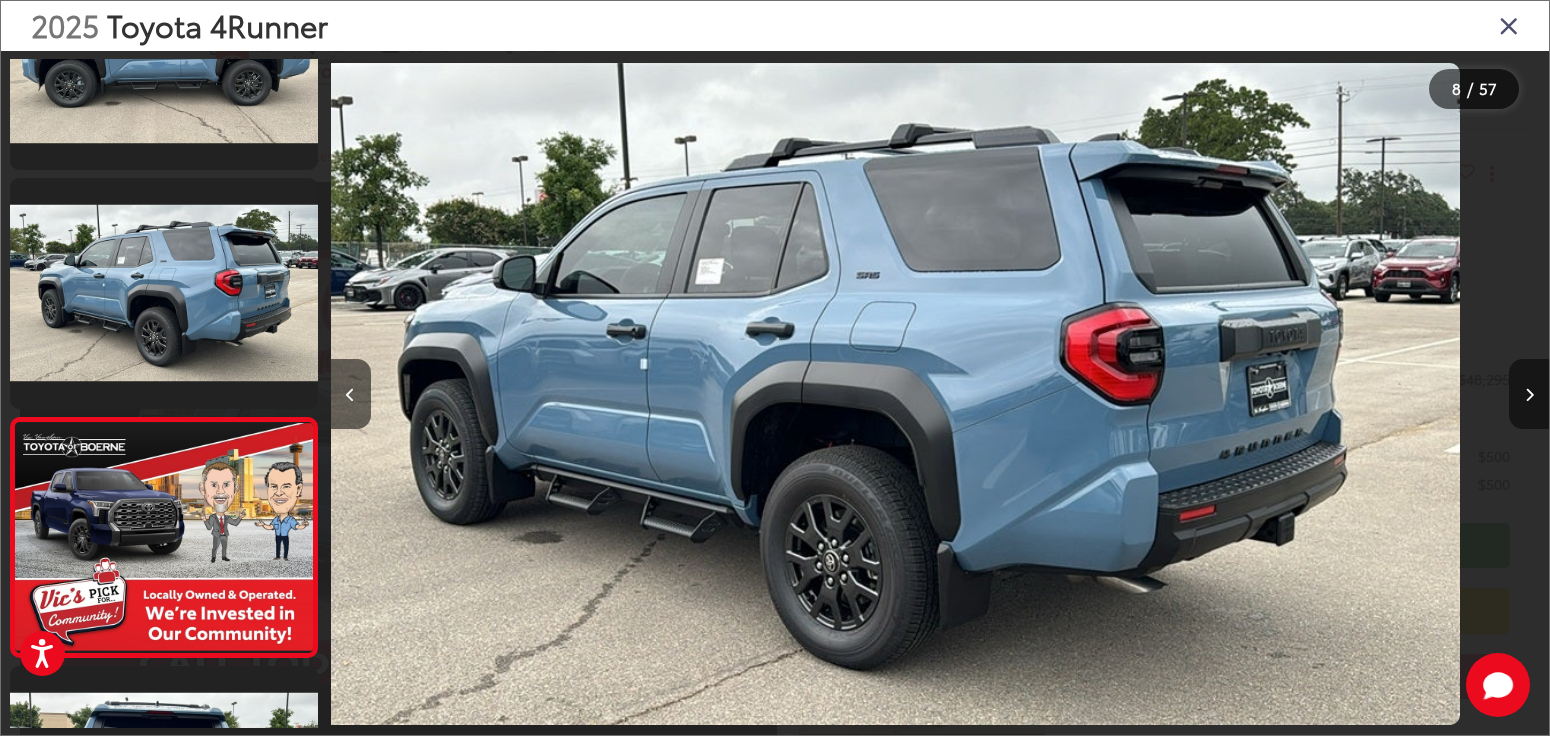 scroll, scrollTop: 1416, scrollLeft: 0, axis: vertical 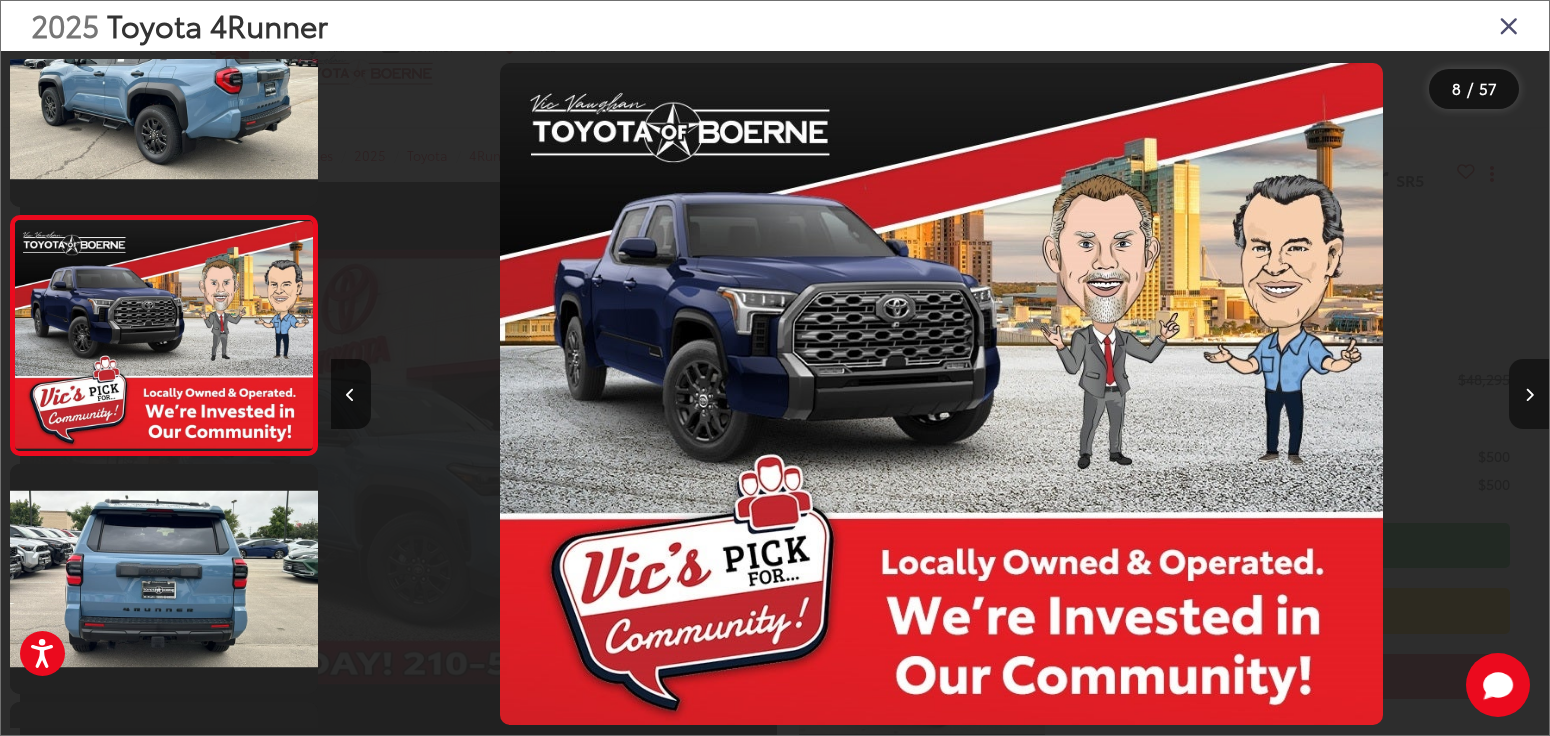 click at bounding box center [1529, 394] 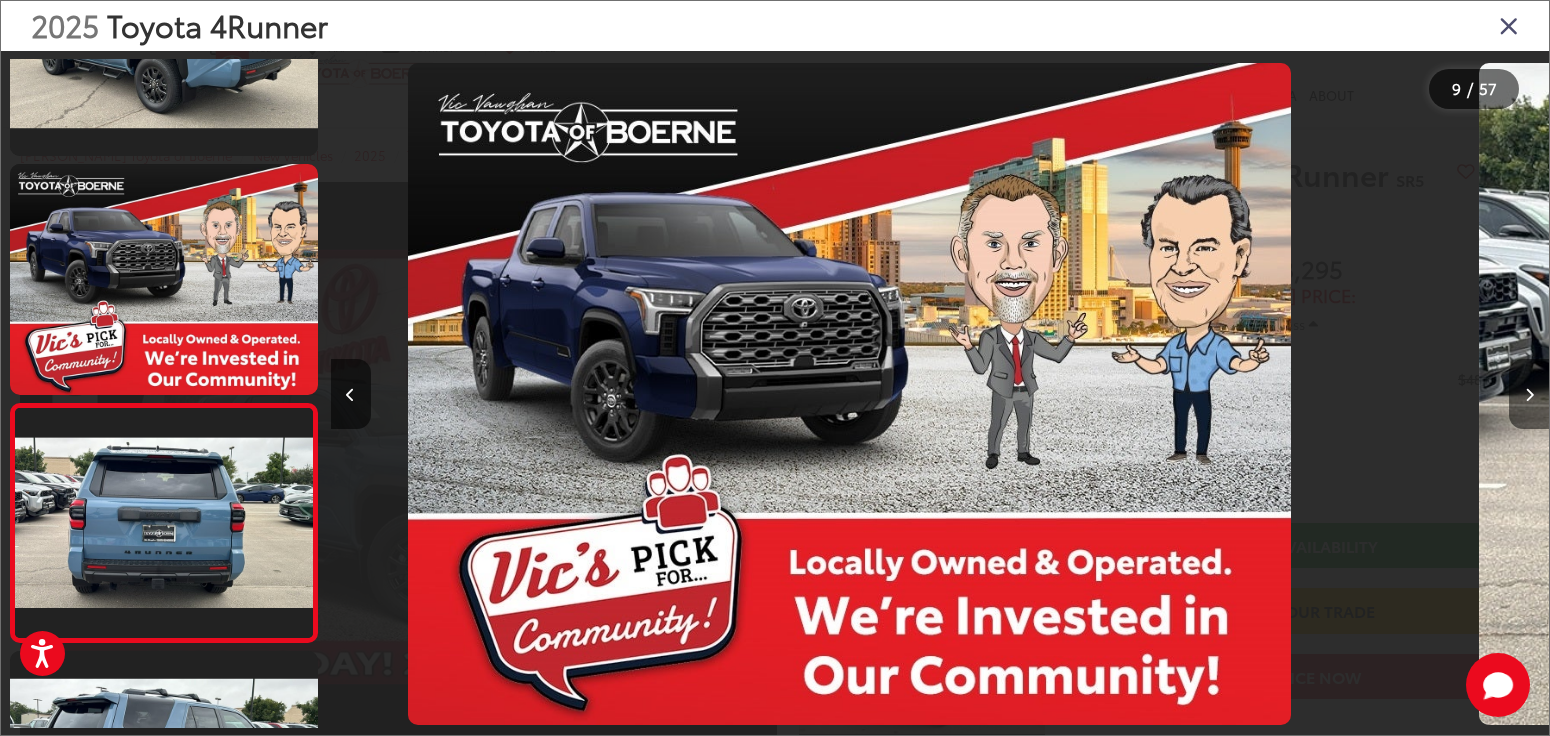 scroll, scrollTop: 1754, scrollLeft: 0, axis: vertical 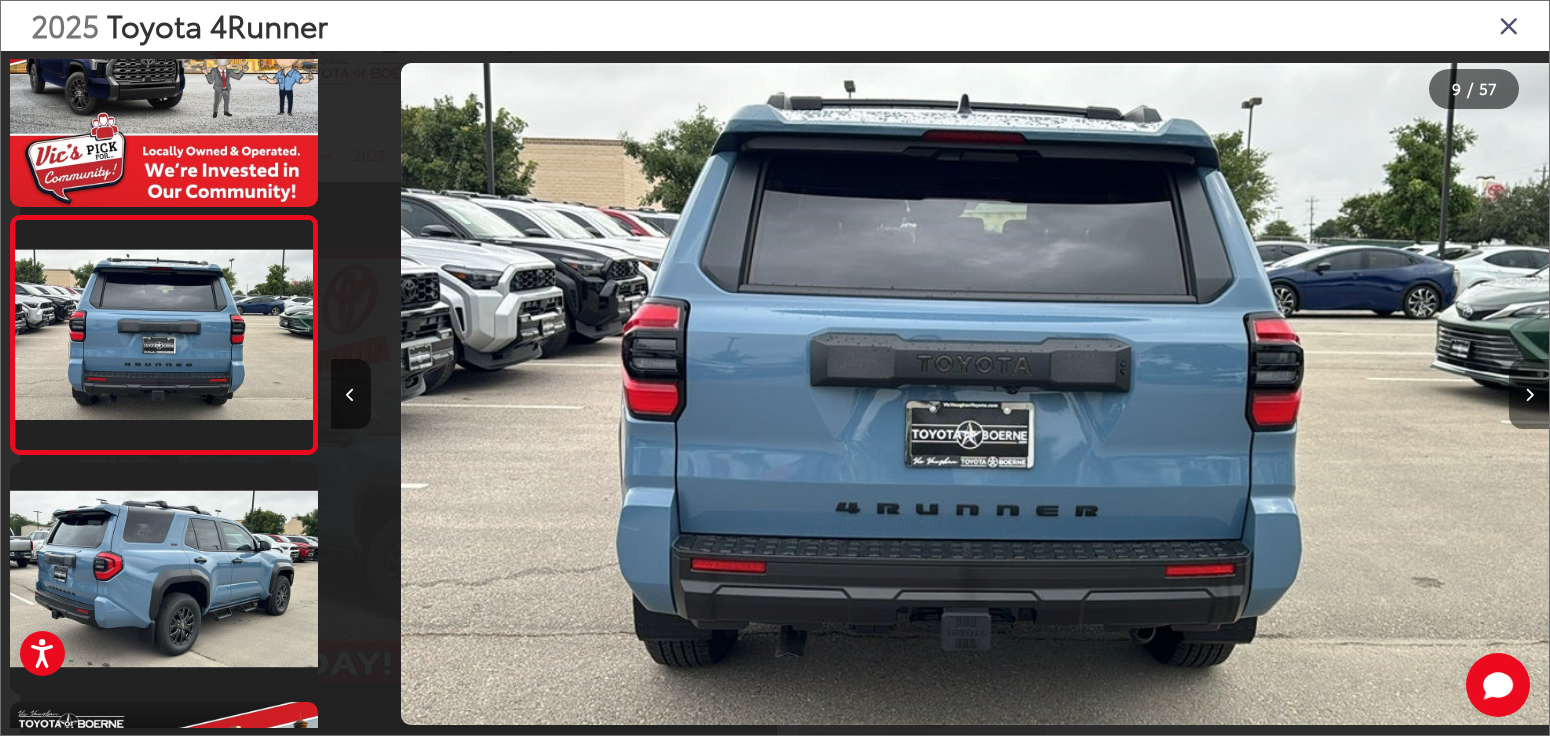 click at bounding box center [1529, 394] 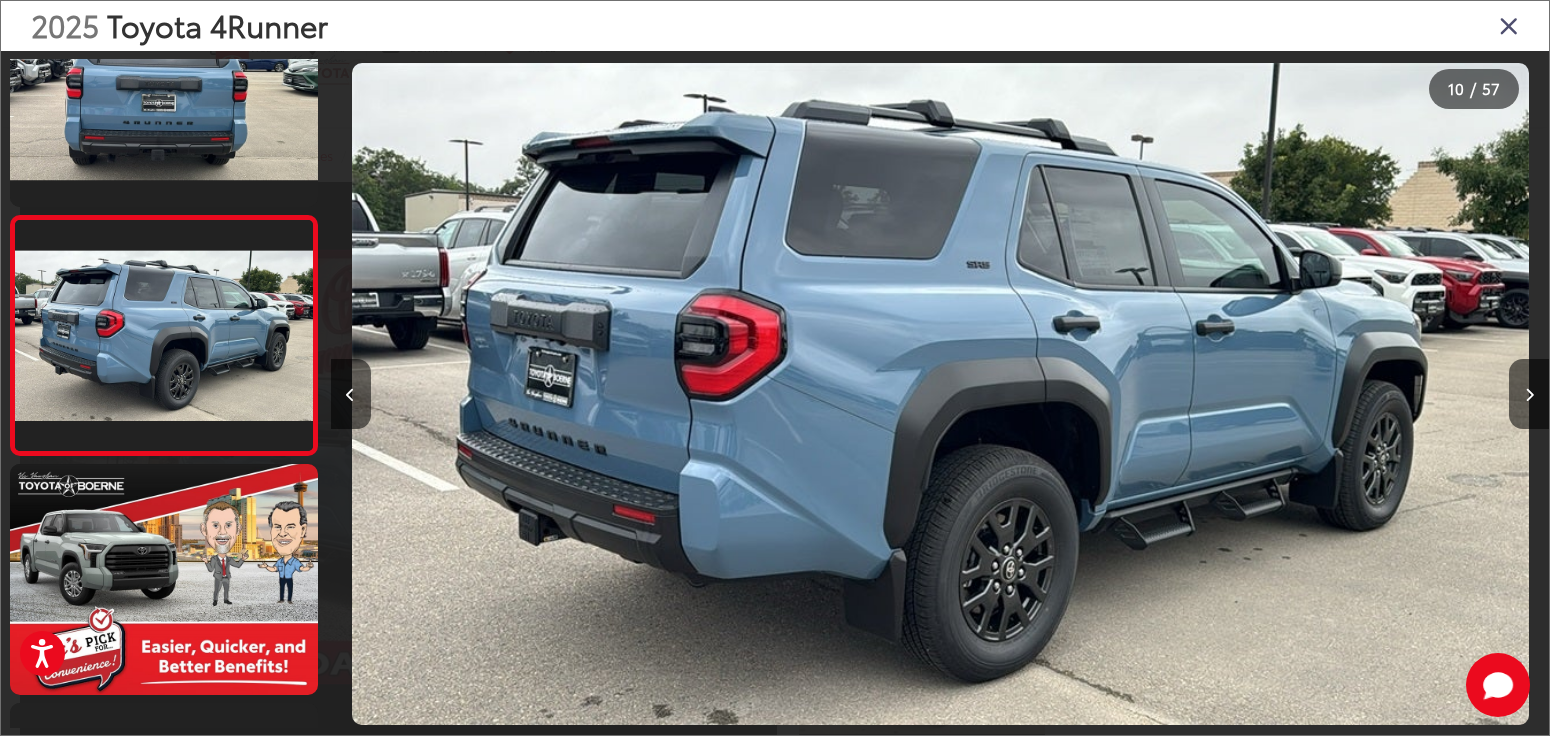 click at bounding box center (1509, 25) 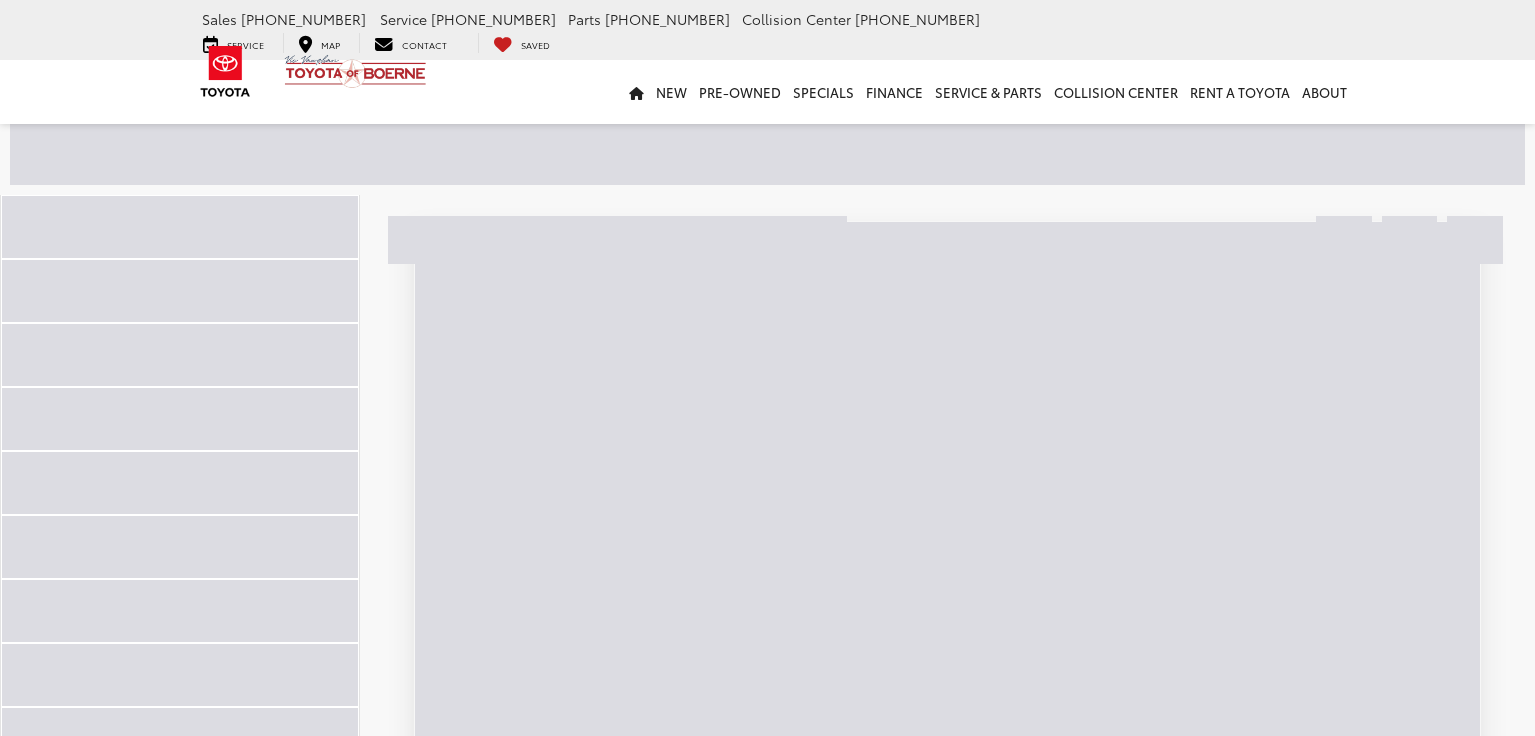 scroll, scrollTop: 0, scrollLeft: 0, axis: both 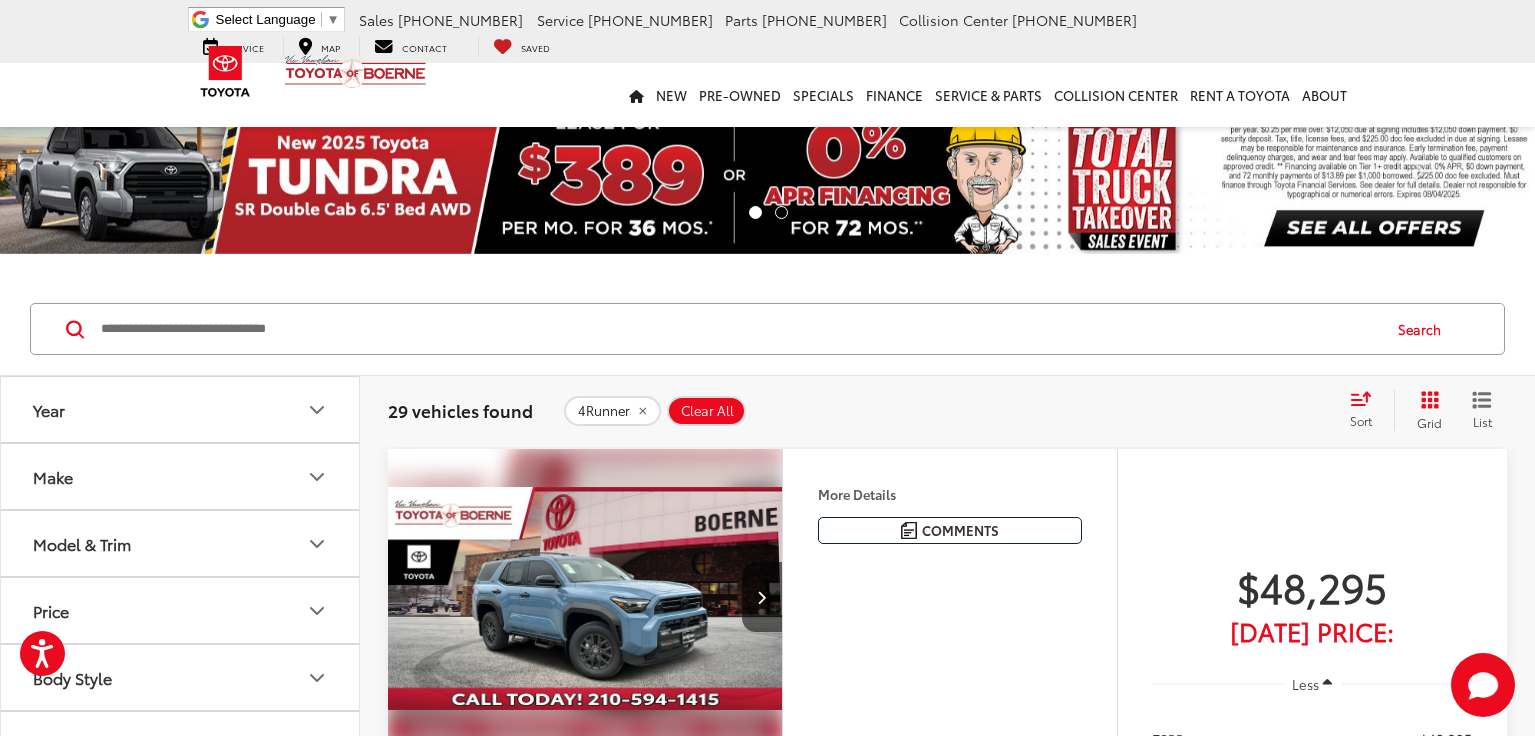 click on "Model & Trim" at bounding box center [181, 543] 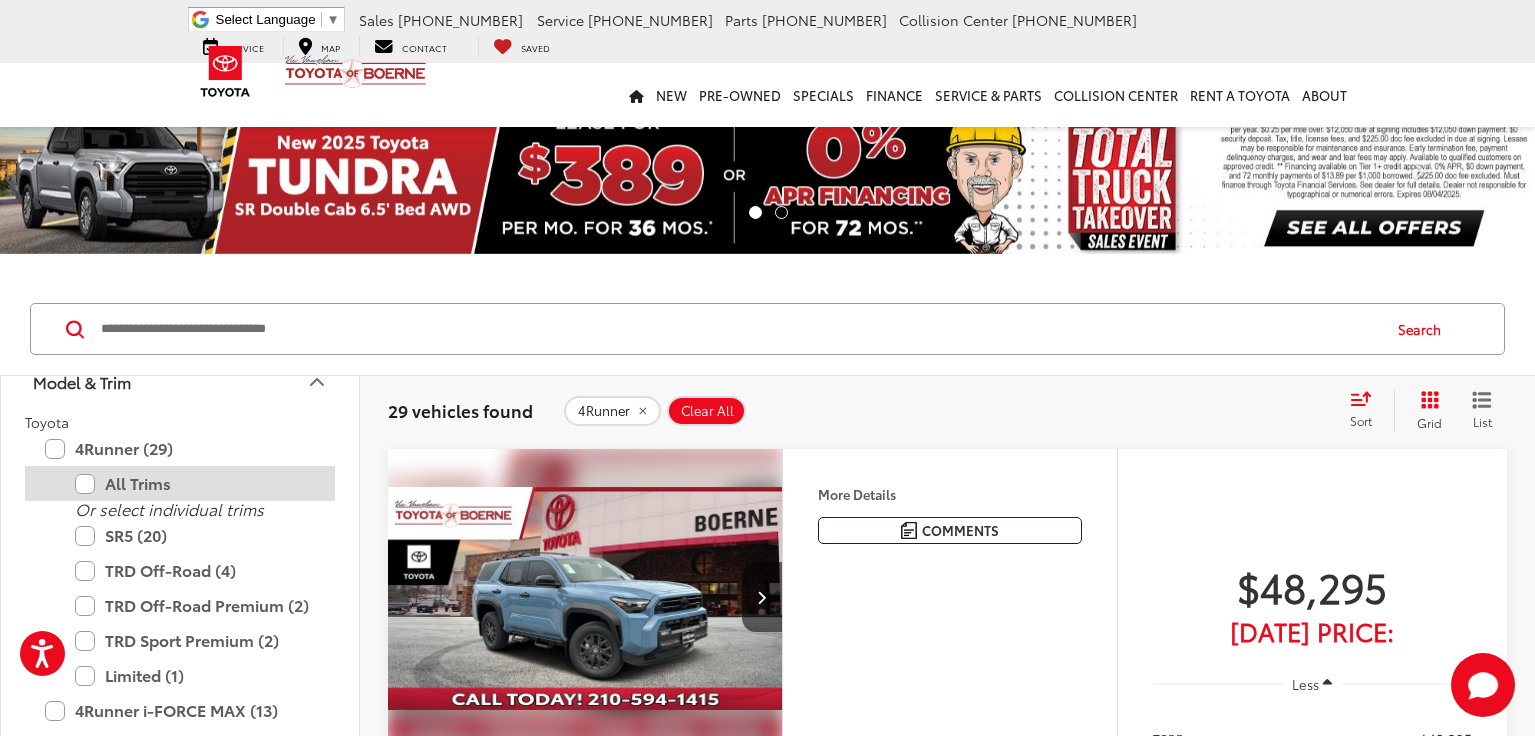 scroll, scrollTop: 408, scrollLeft: 0, axis: vertical 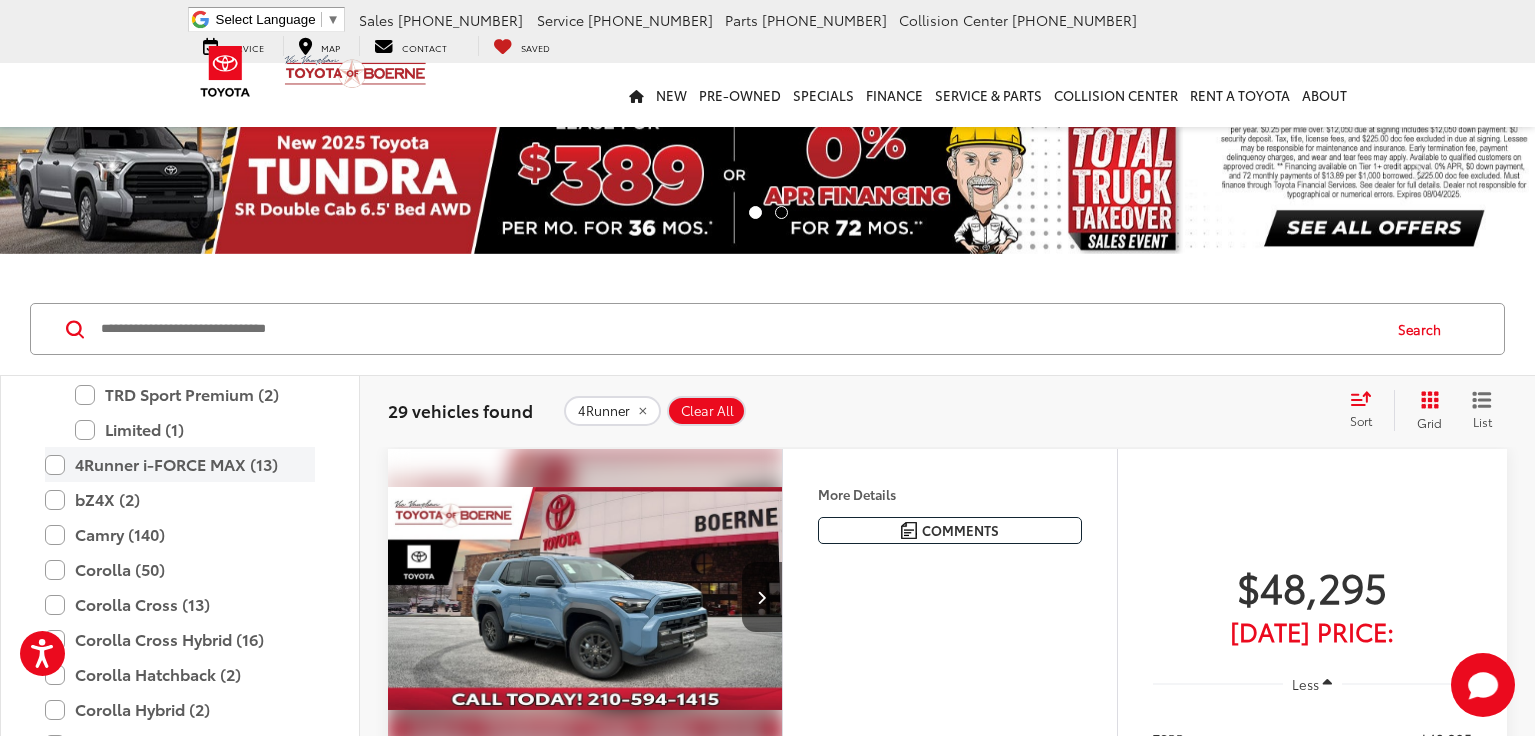 click on "4Runner i-FORCE MAX (13)" at bounding box center (180, 464) 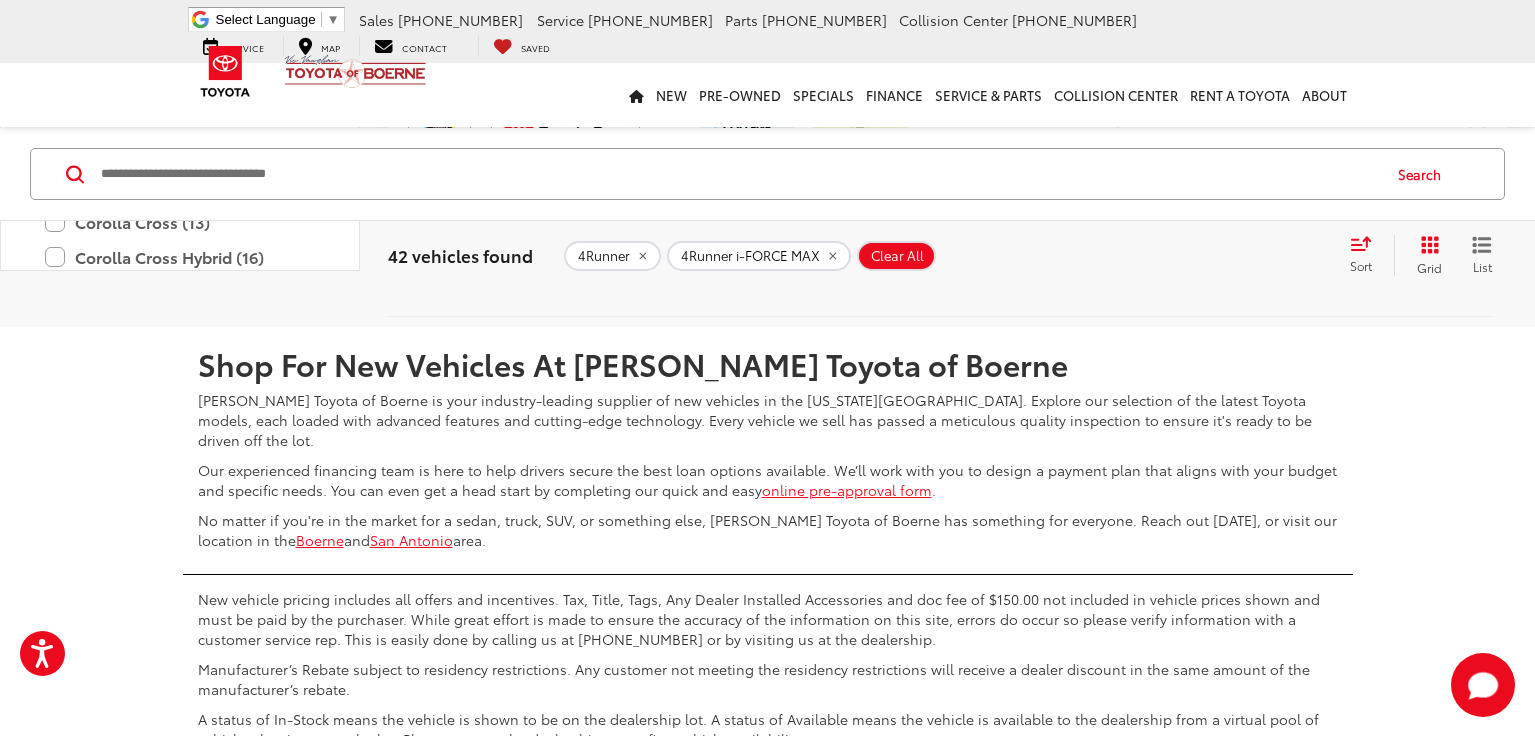 scroll, scrollTop: 9302, scrollLeft: 0, axis: vertical 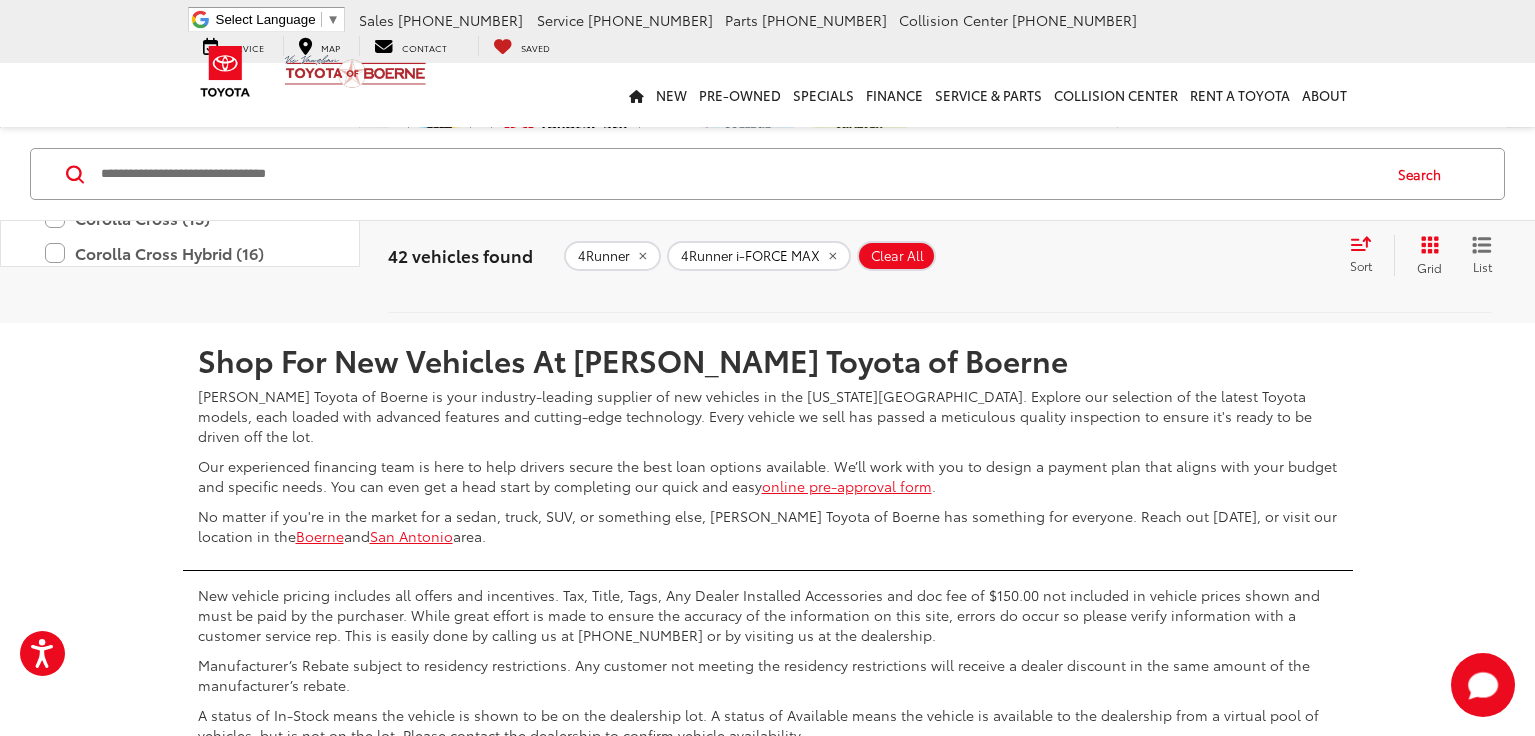click at bounding box center (585, -370) 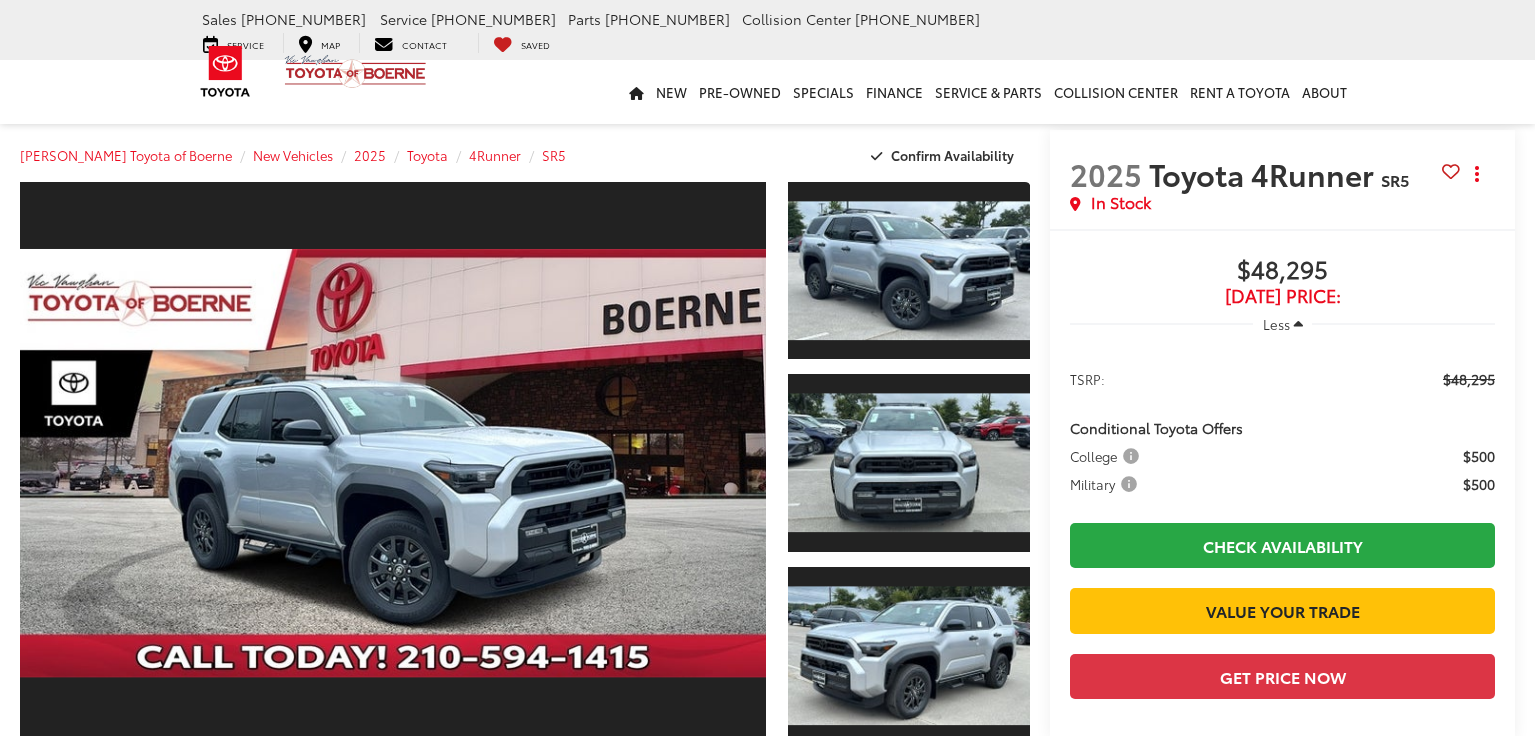 scroll, scrollTop: 0, scrollLeft: 0, axis: both 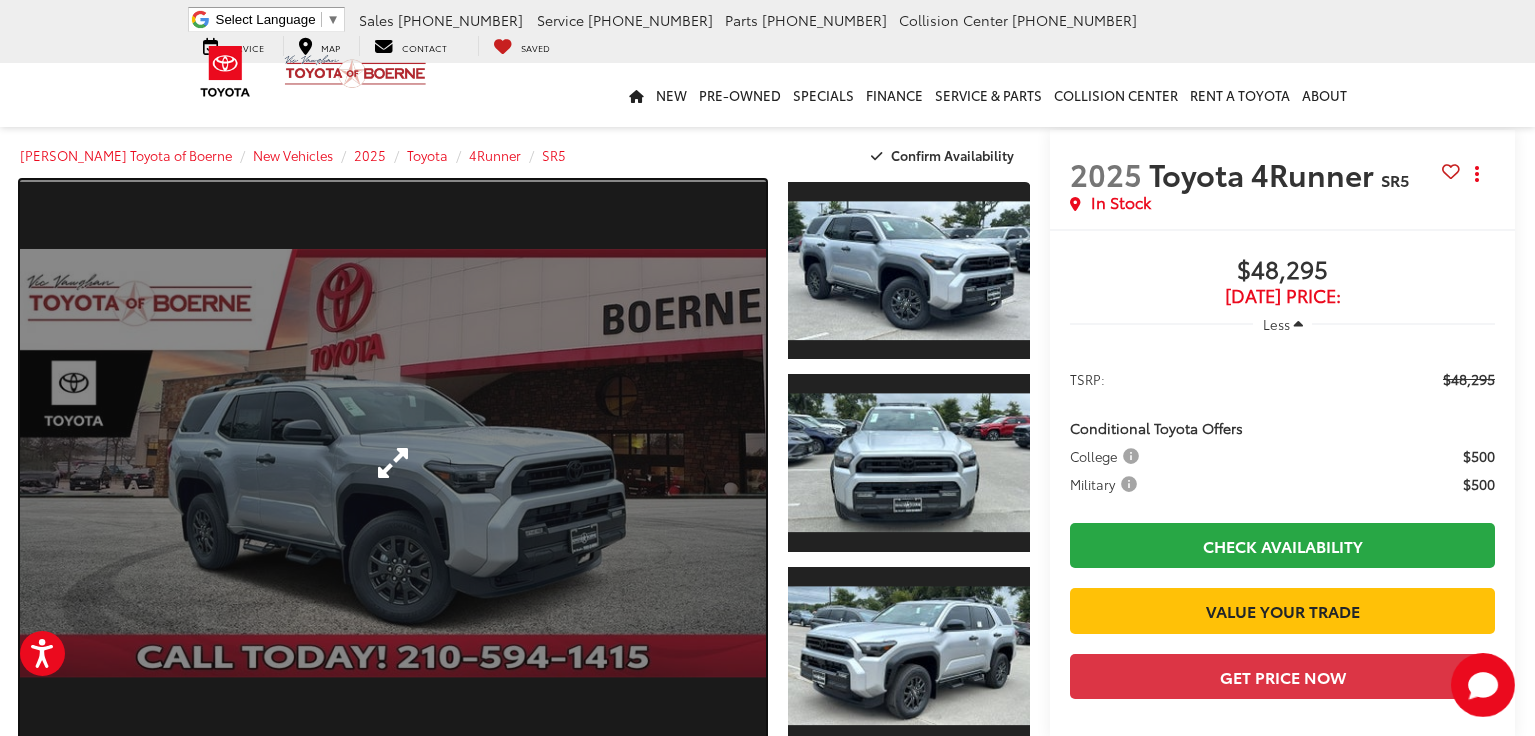 click at bounding box center [393, 463] 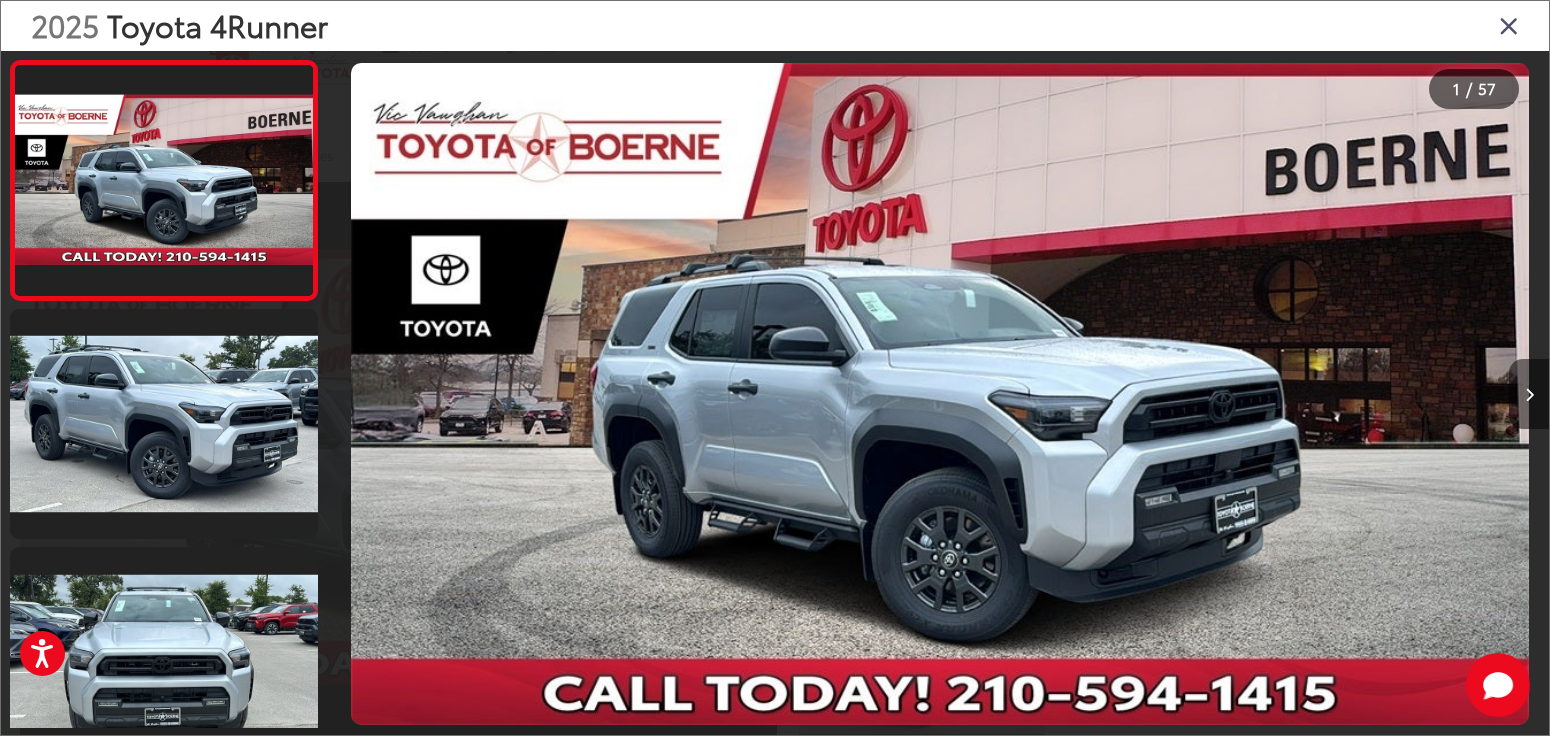 click at bounding box center [1529, 395] 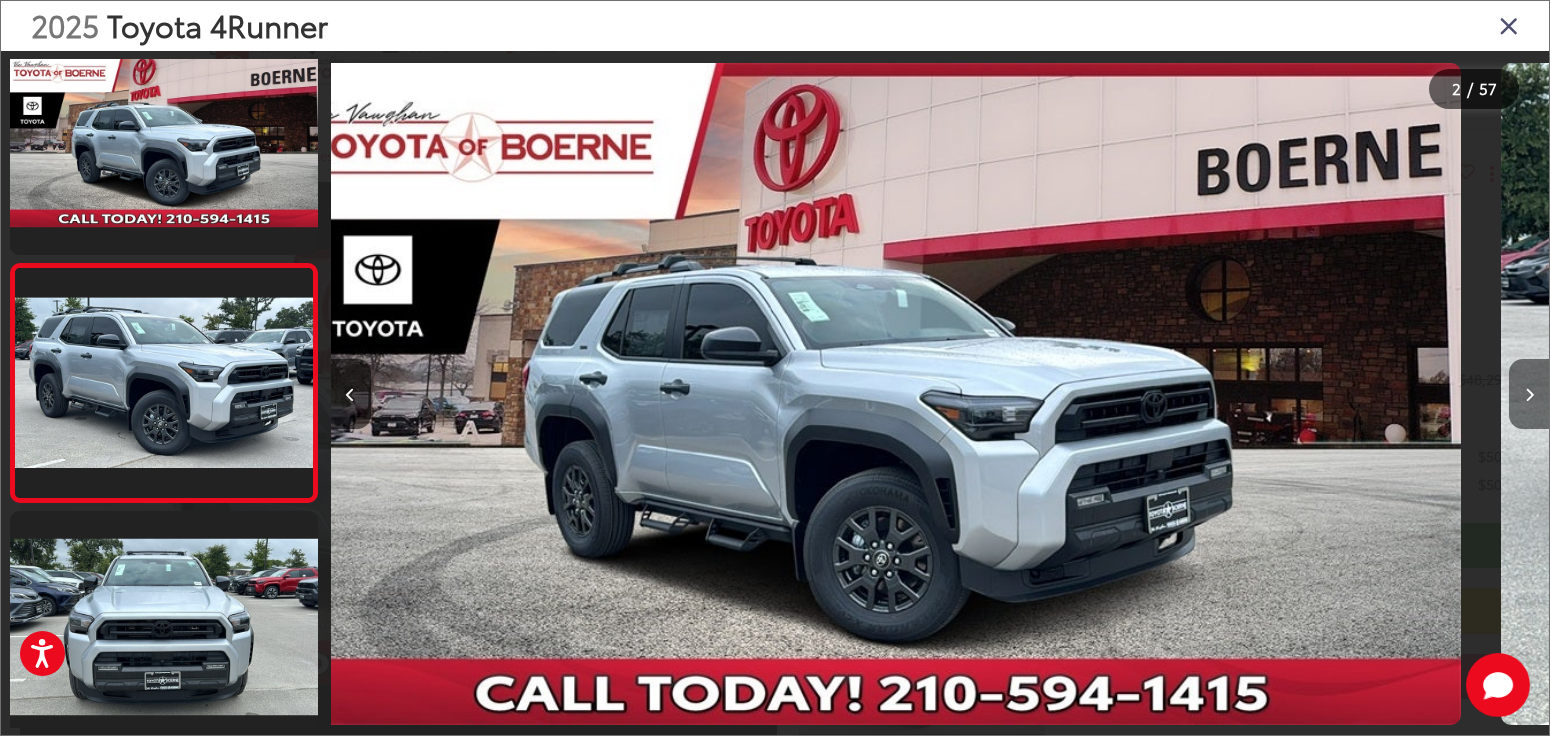 scroll, scrollTop: 84, scrollLeft: 0, axis: vertical 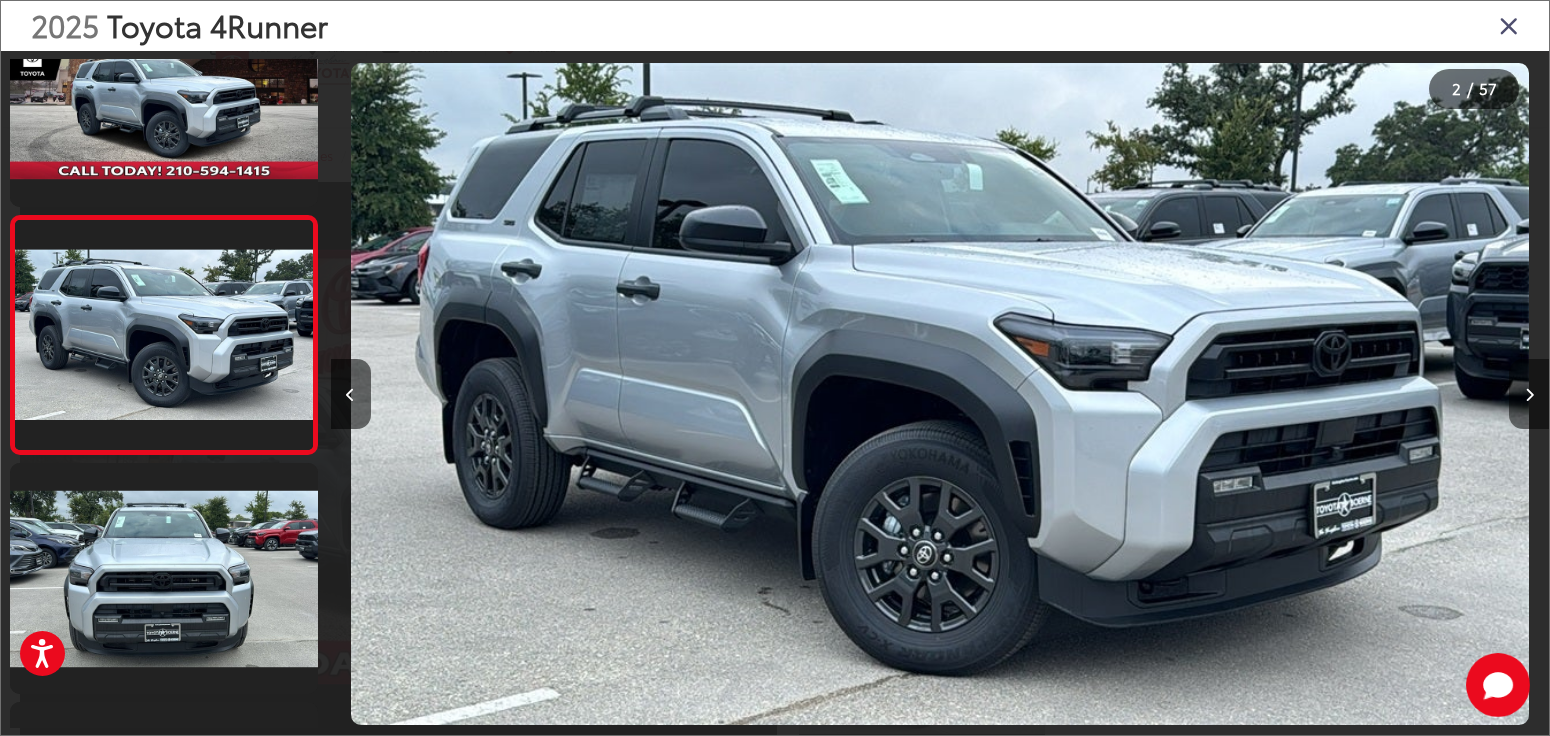 click at bounding box center [1529, 395] 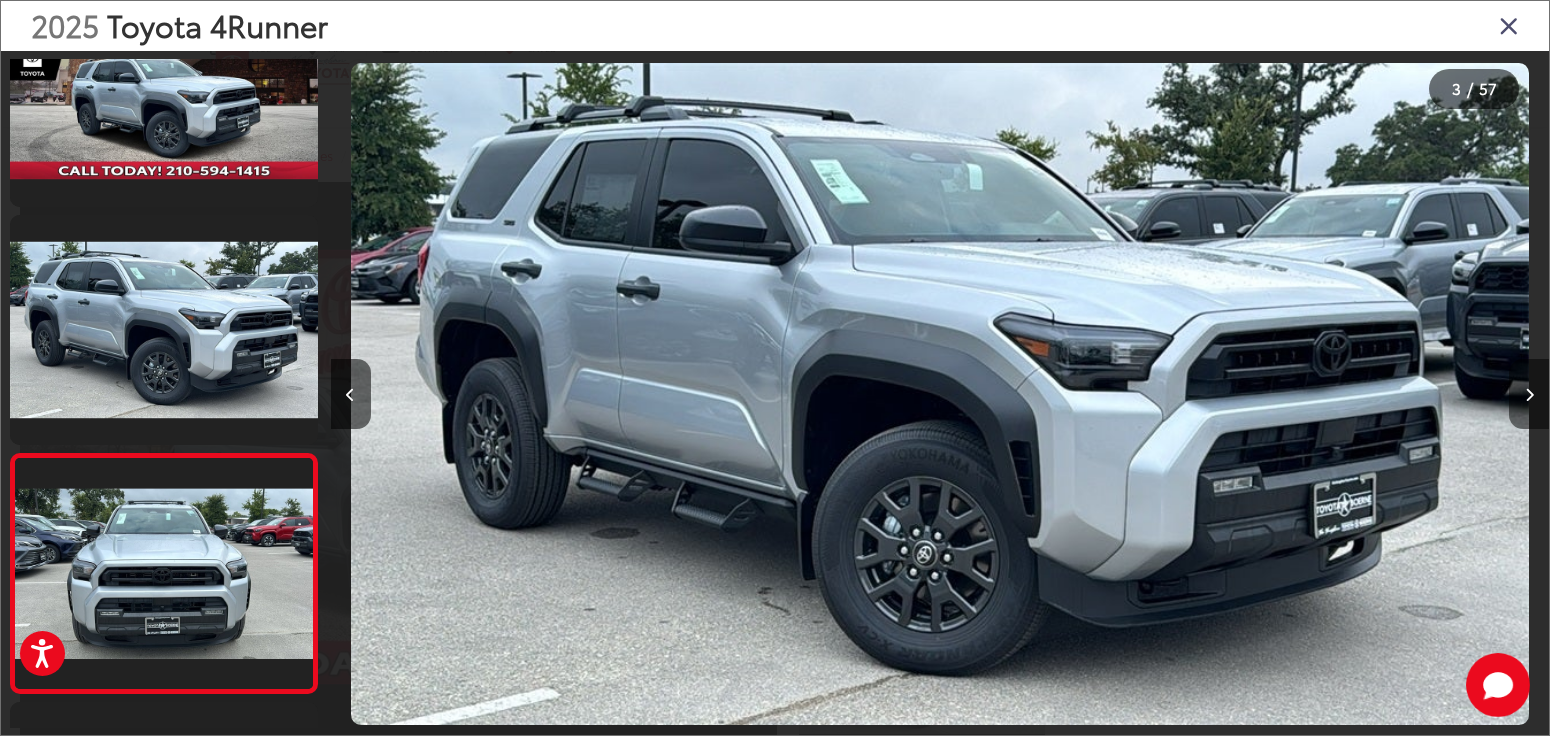 scroll, scrollTop: 0, scrollLeft: 1462, axis: horizontal 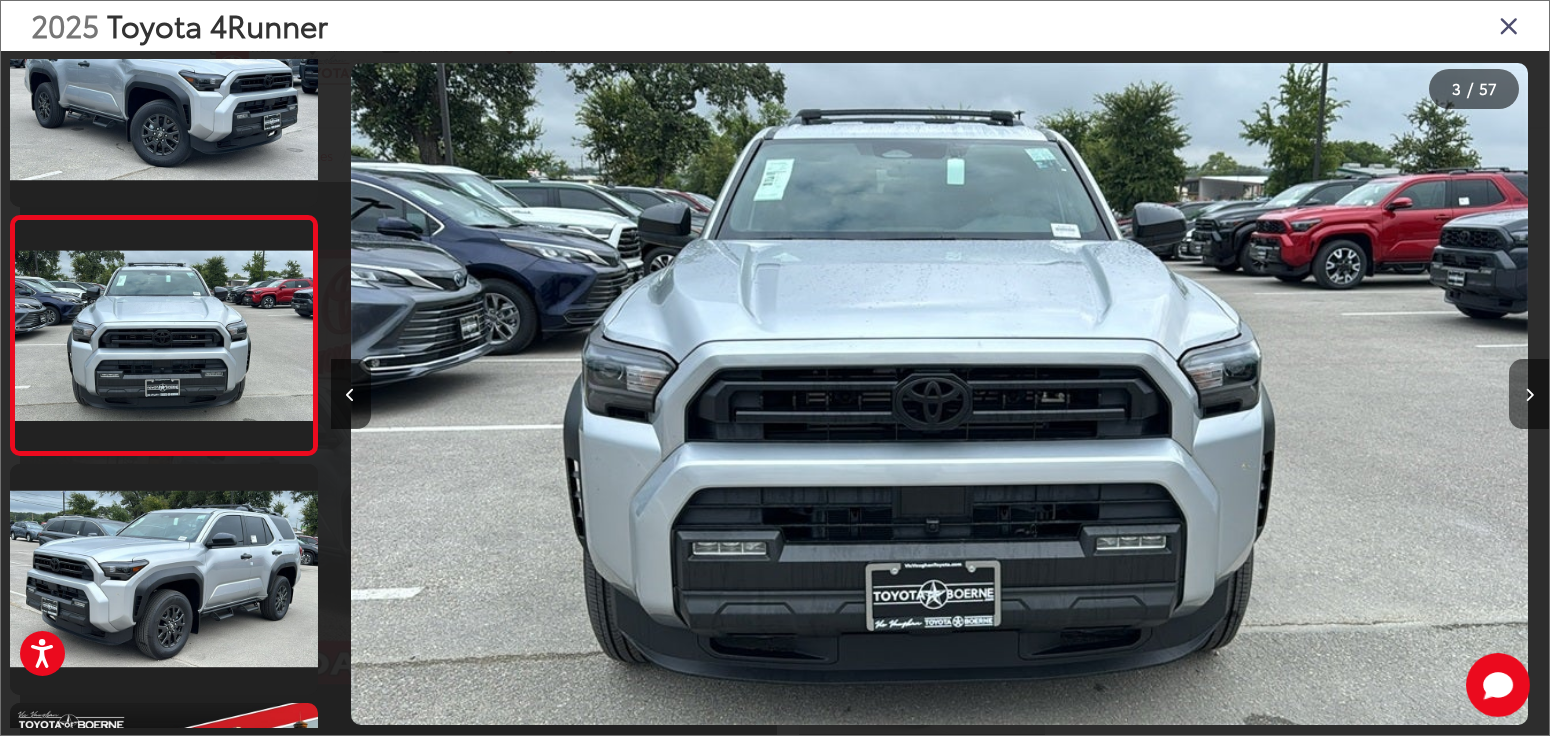click at bounding box center (1529, 395) 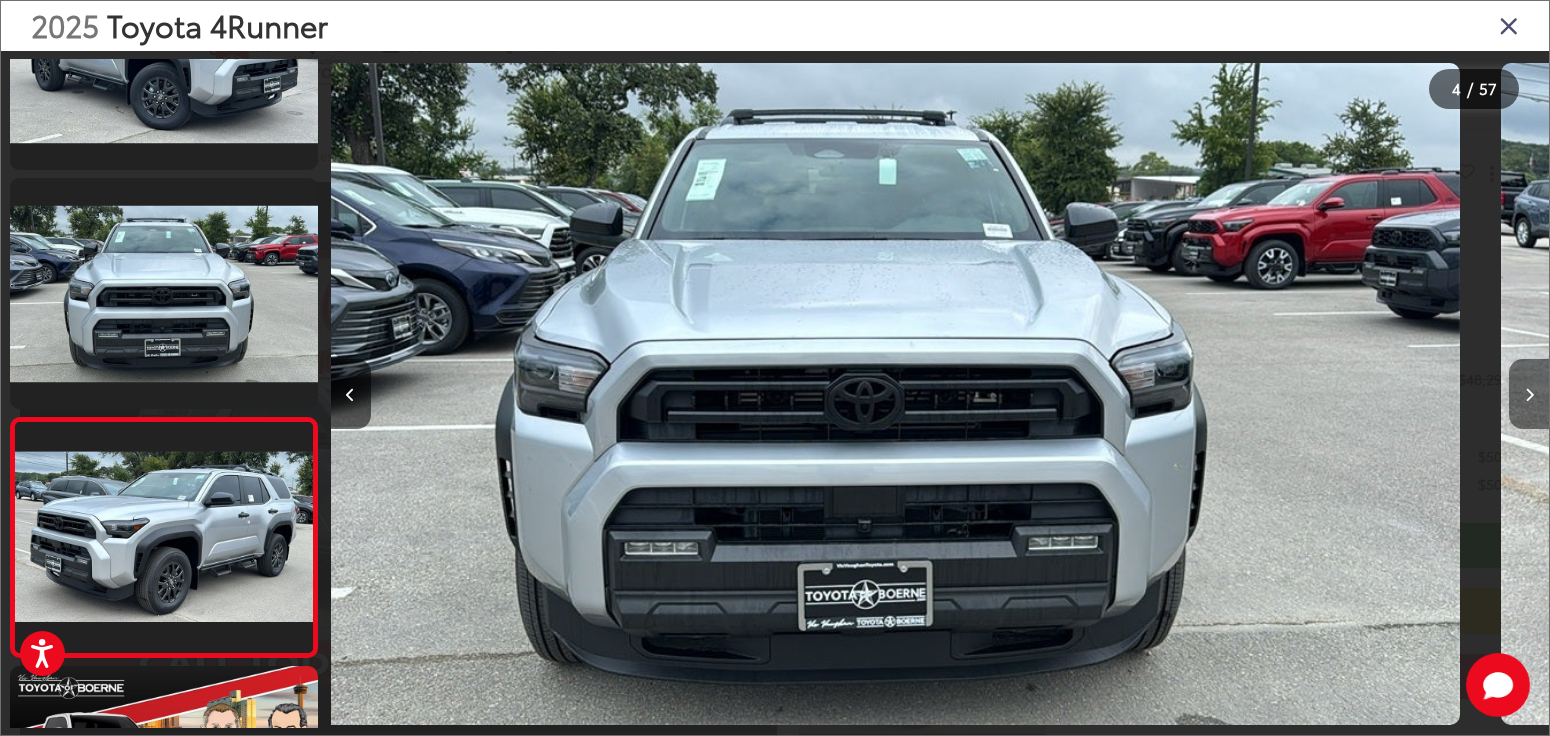 scroll, scrollTop: 479, scrollLeft: 0, axis: vertical 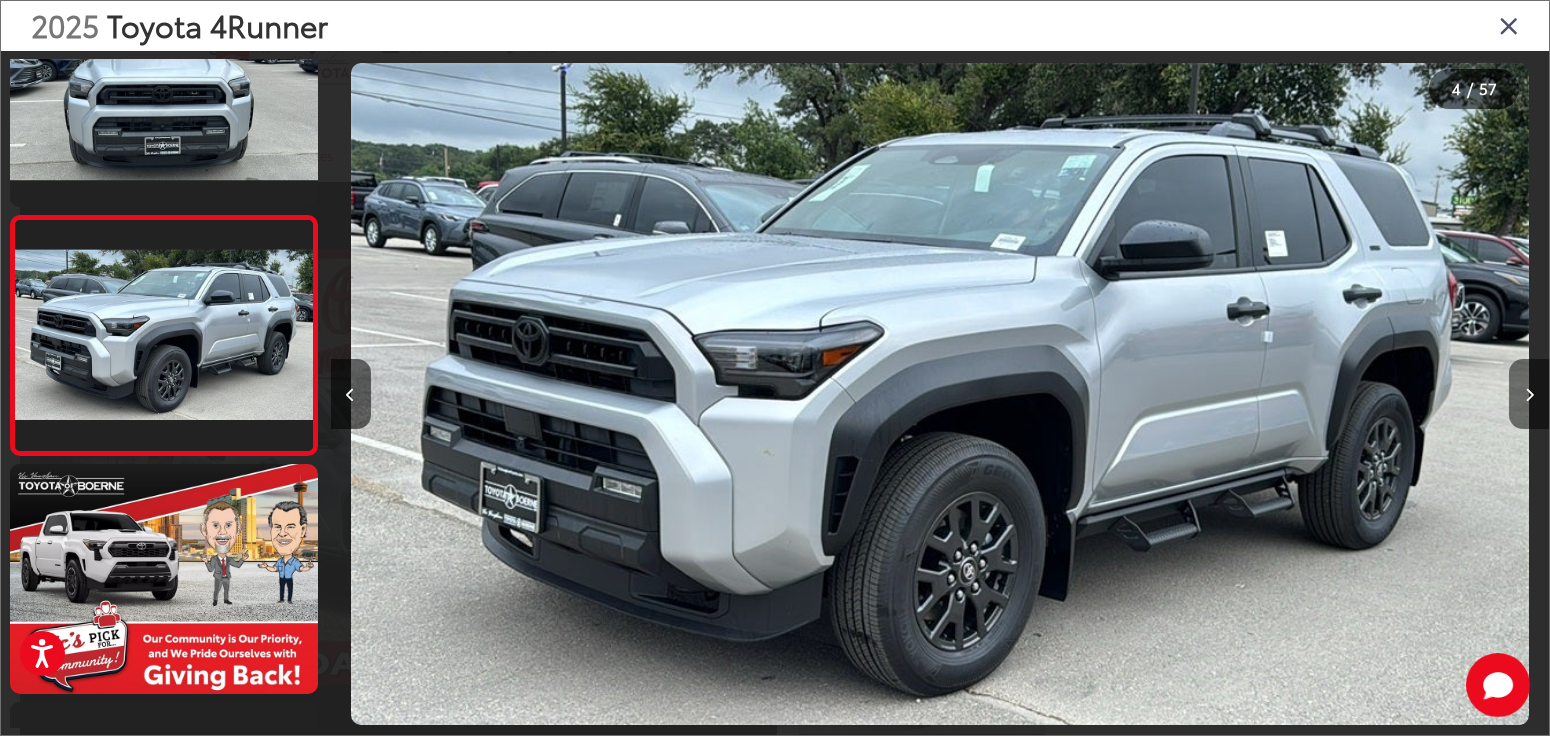 click at bounding box center (1529, 395) 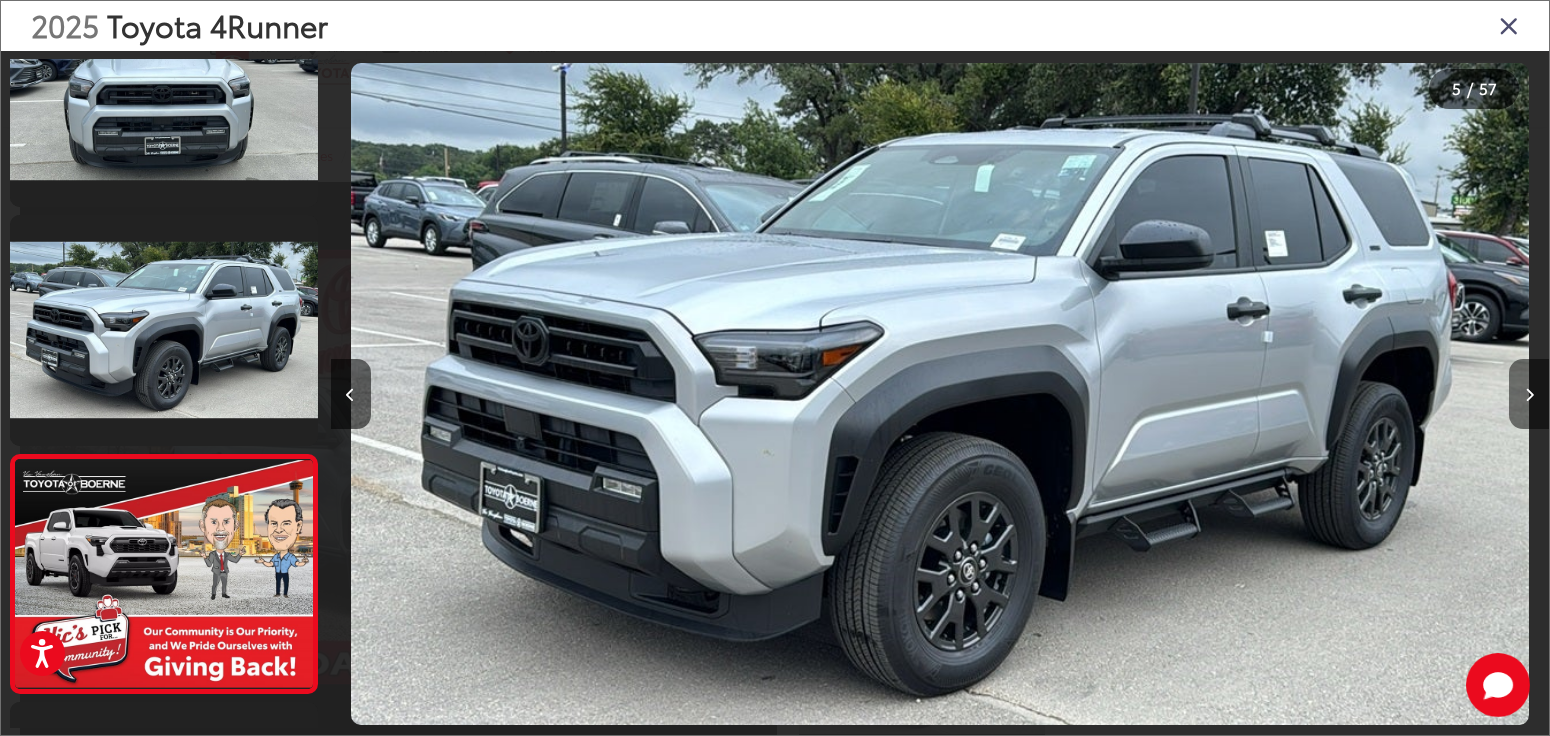 scroll, scrollTop: 0, scrollLeft: 3898, axis: horizontal 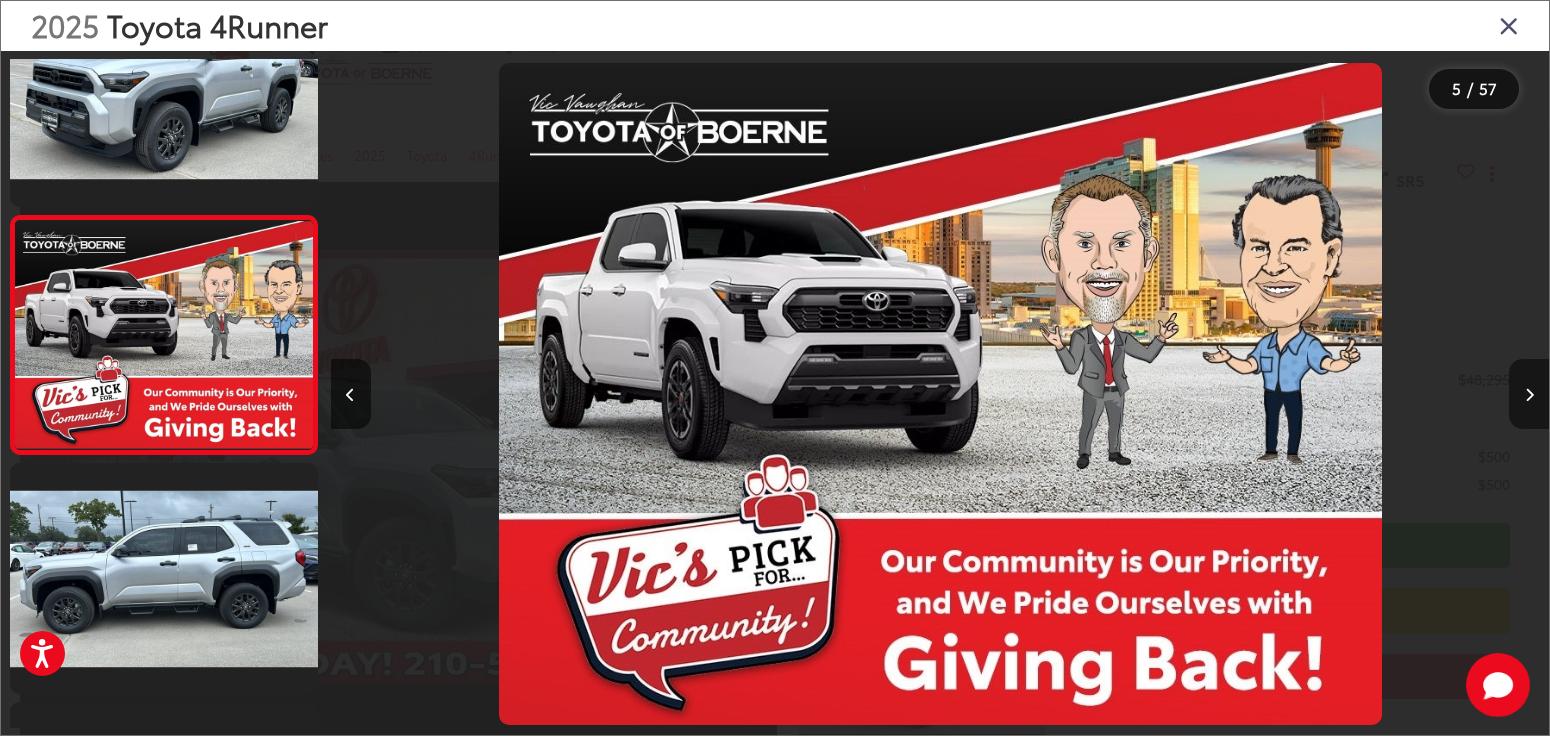 click at bounding box center (1529, 395) 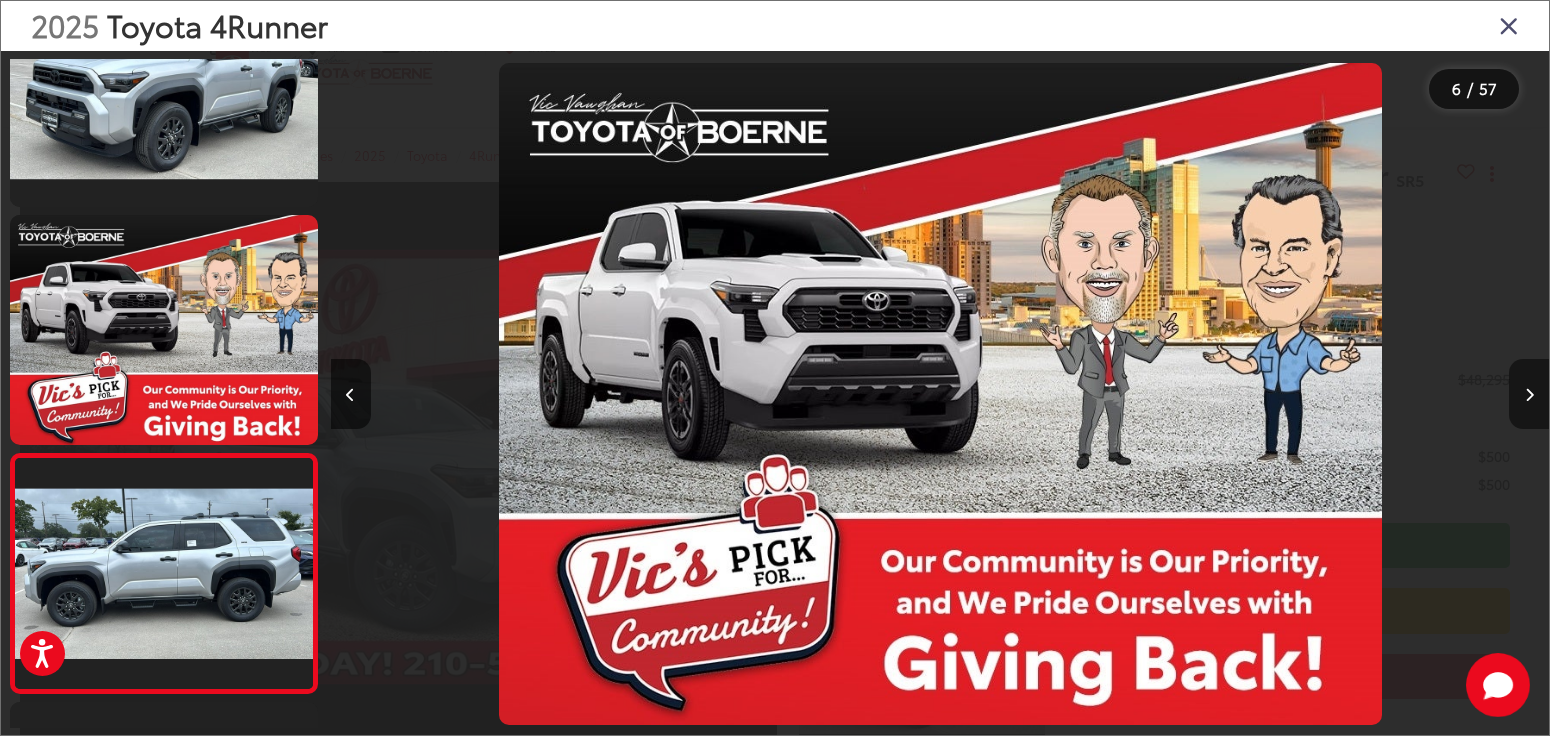 scroll, scrollTop: 0, scrollLeft: 5156, axis: horizontal 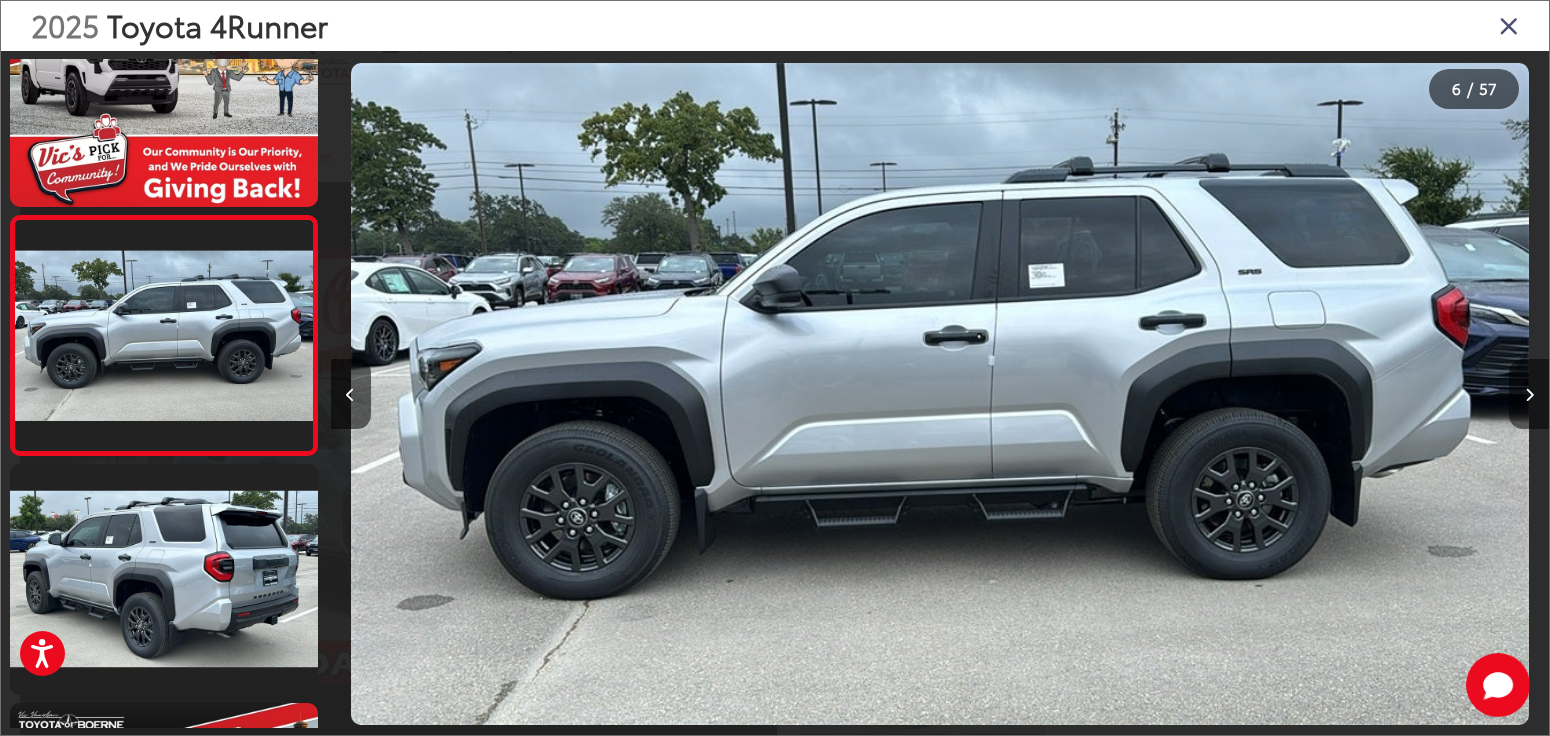 click at bounding box center [1529, 395] 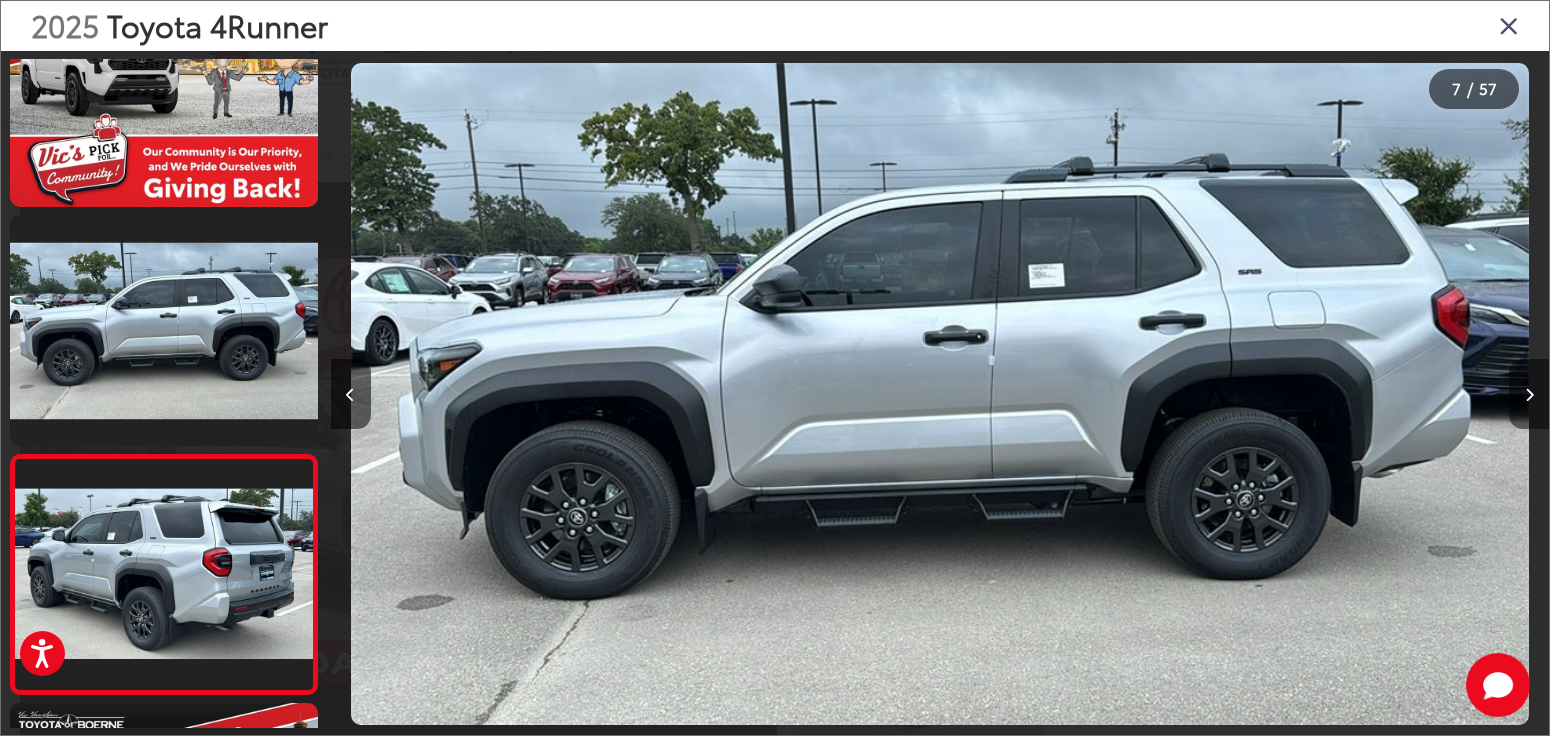 scroll, scrollTop: 0, scrollLeft: 6374, axis: horizontal 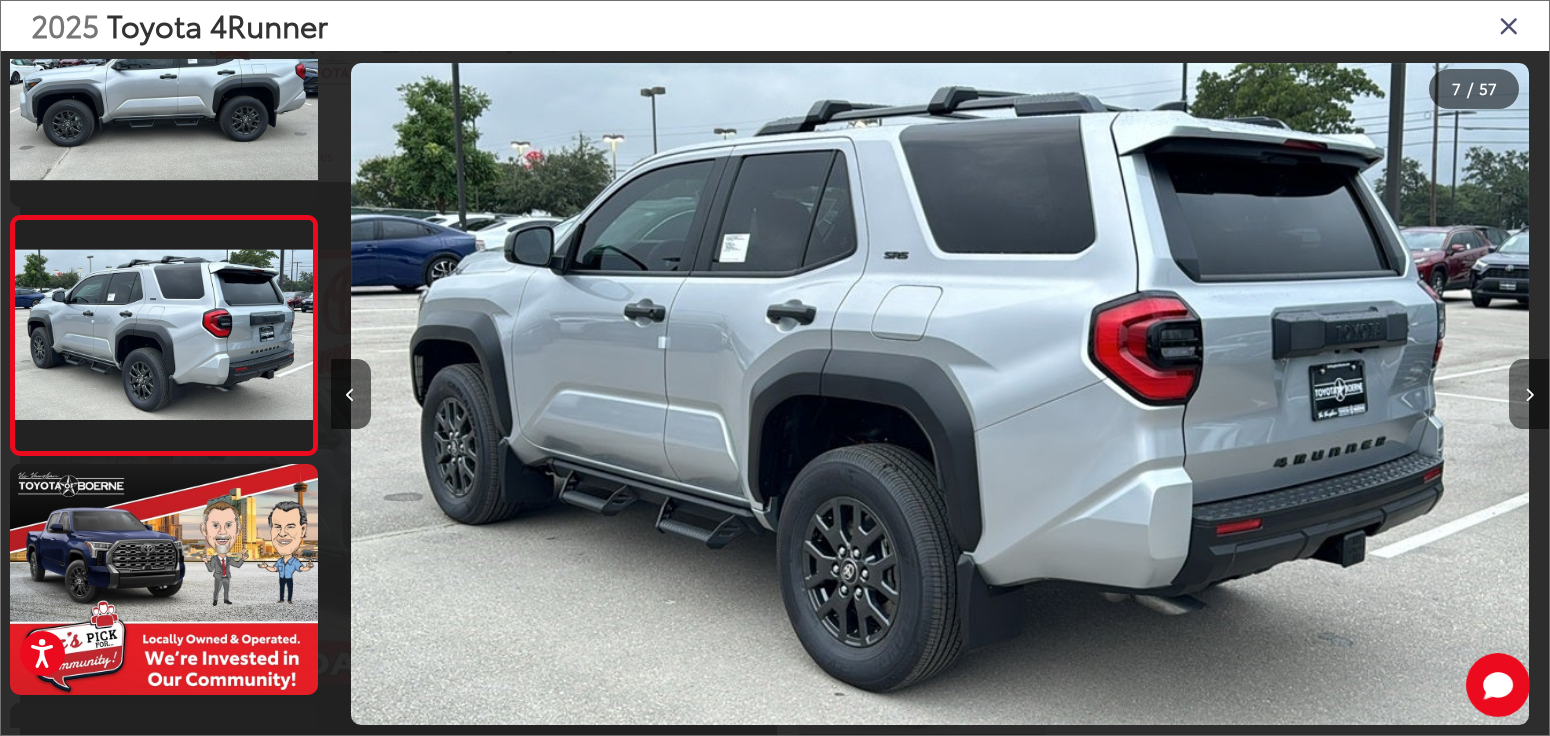 click at bounding box center (1529, 395) 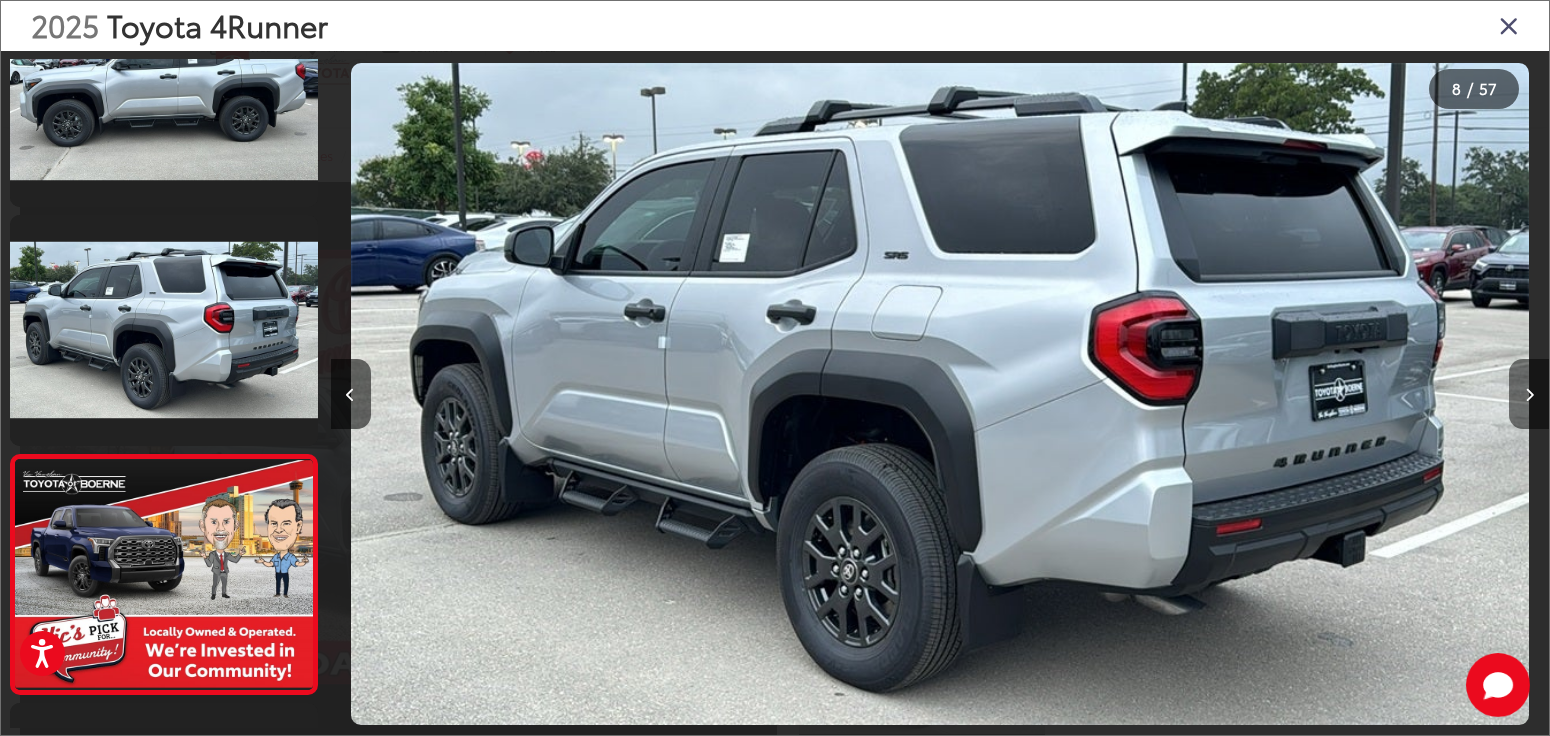 scroll, scrollTop: 0, scrollLeft: 7517, axis: horizontal 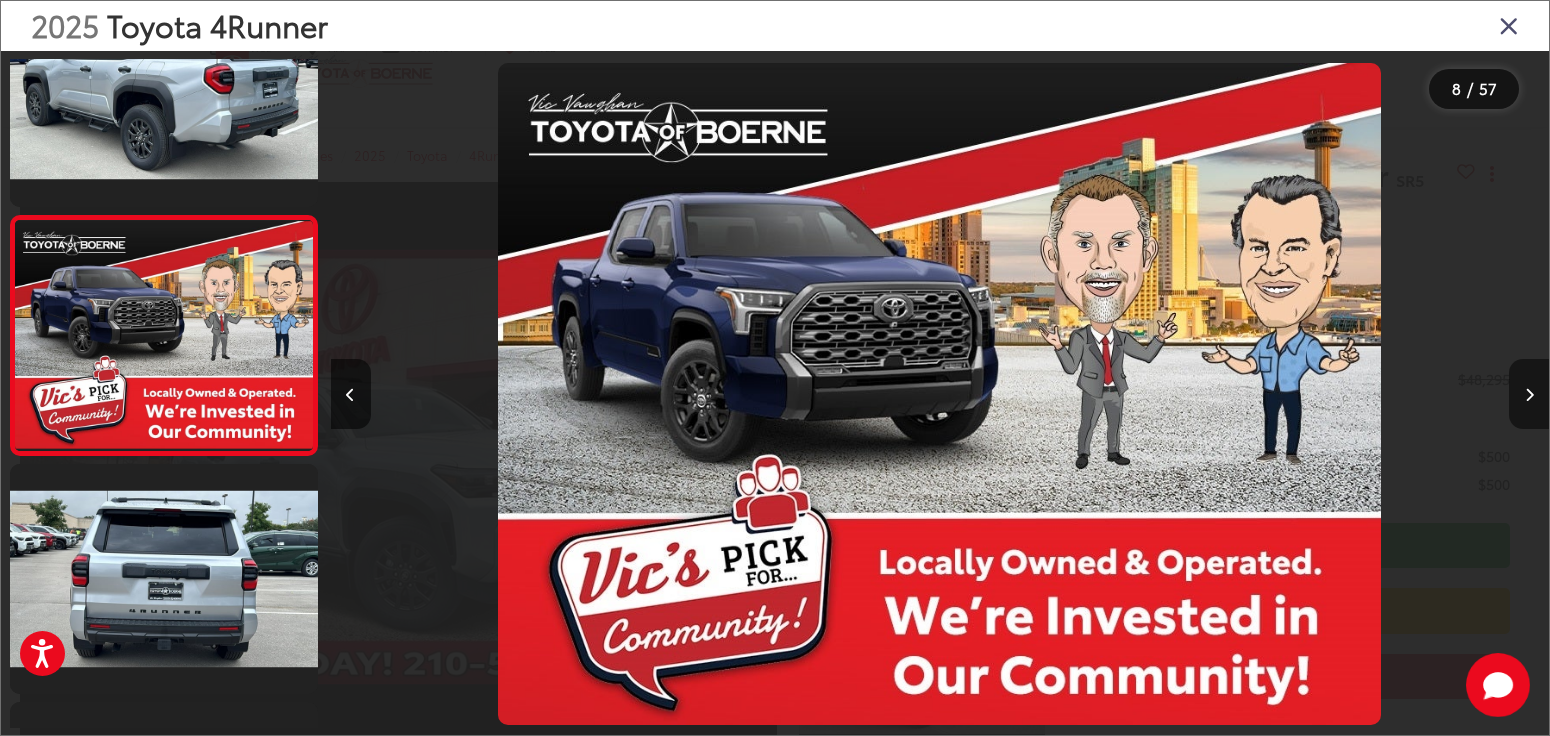 click at bounding box center [1529, 395] 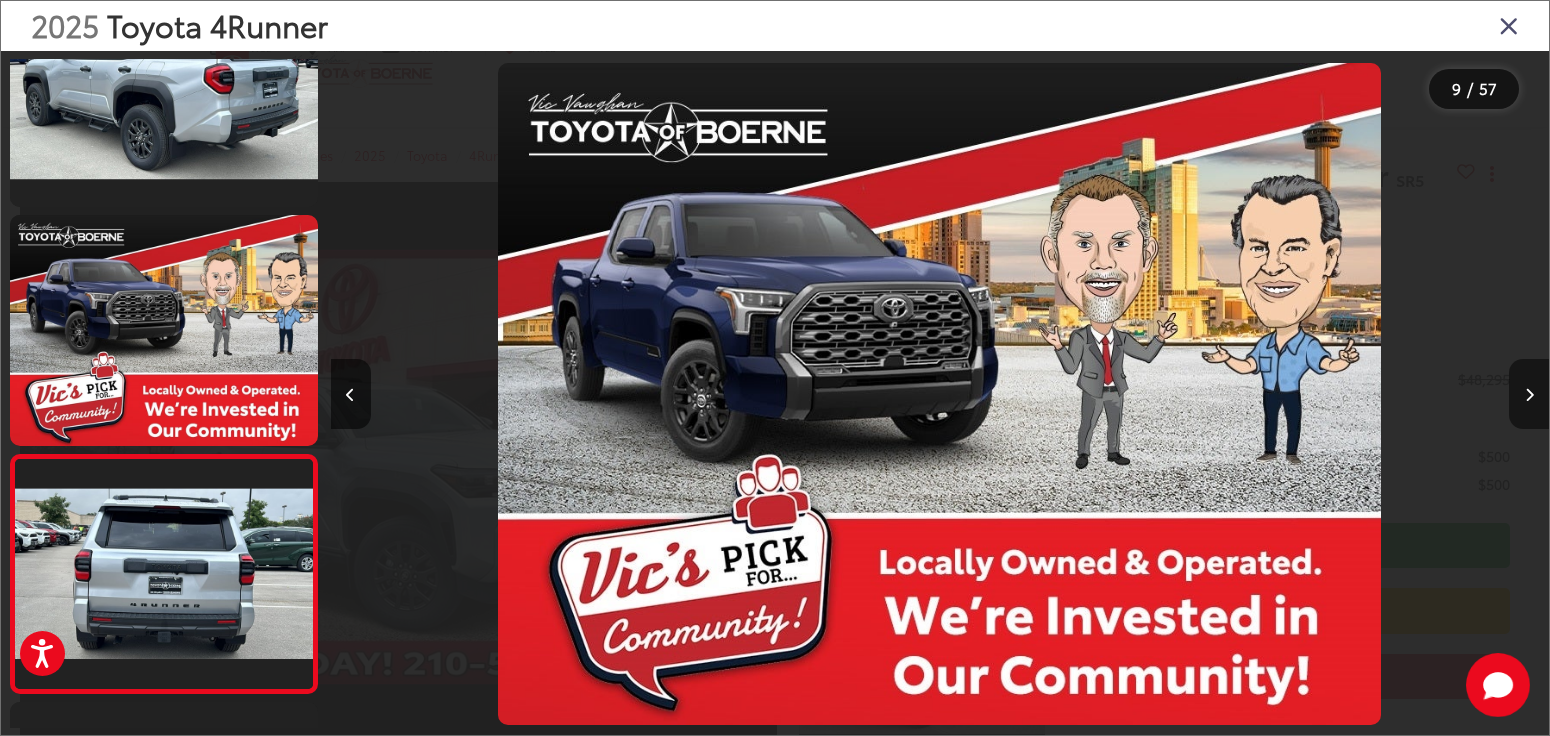 scroll, scrollTop: 0, scrollLeft: 8770, axis: horizontal 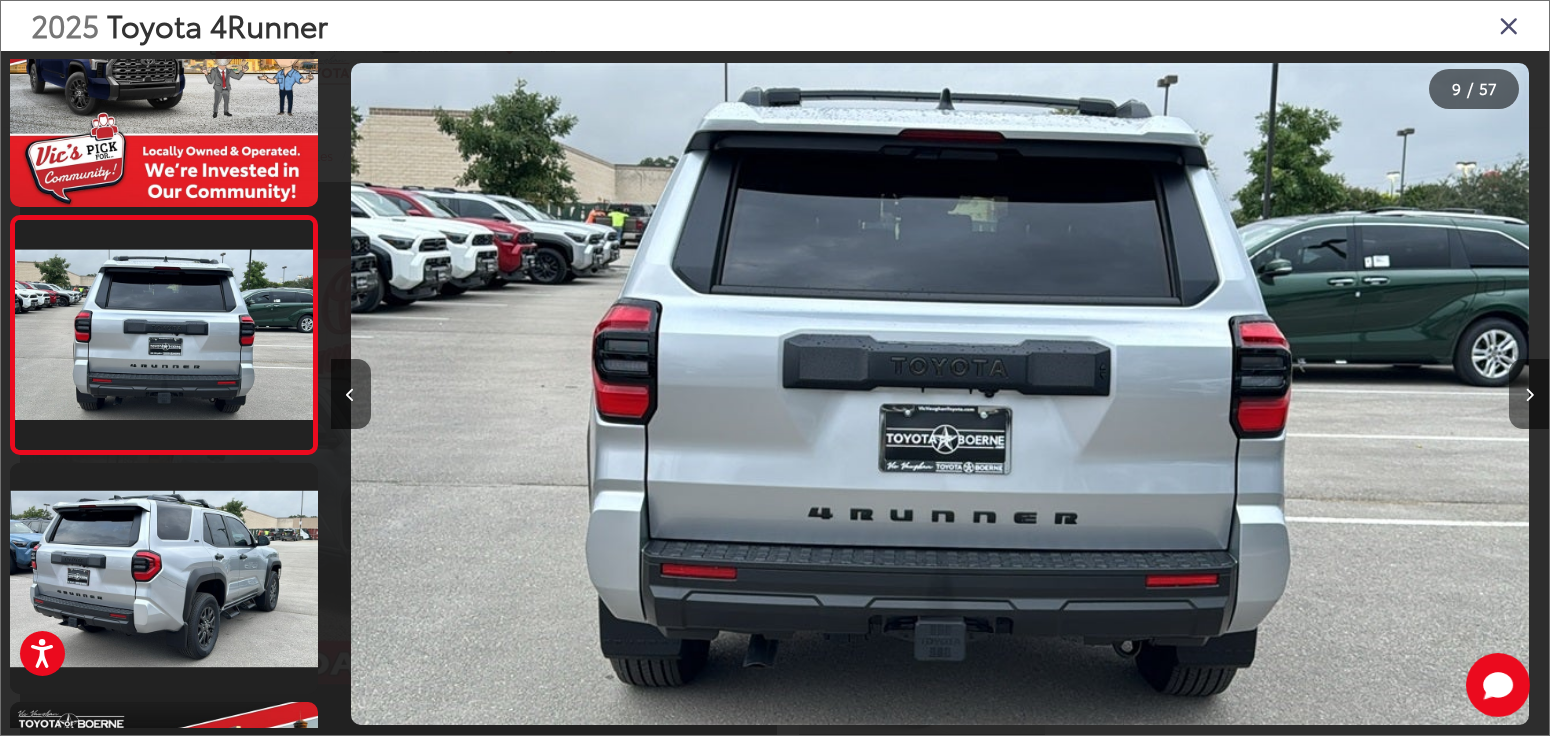 click at bounding box center [1529, 395] 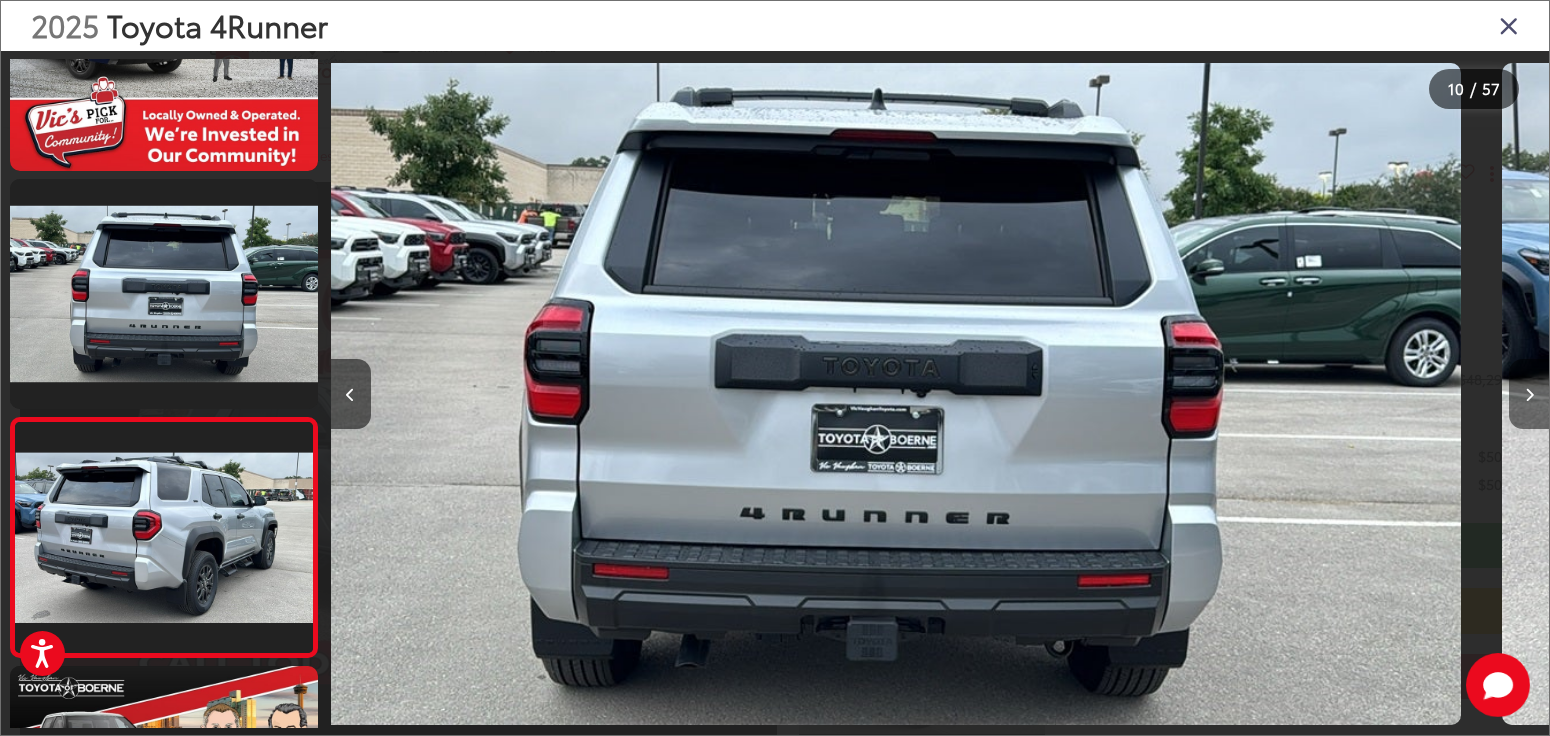 scroll, scrollTop: 1875, scrollLeft: 0, axis: vertical 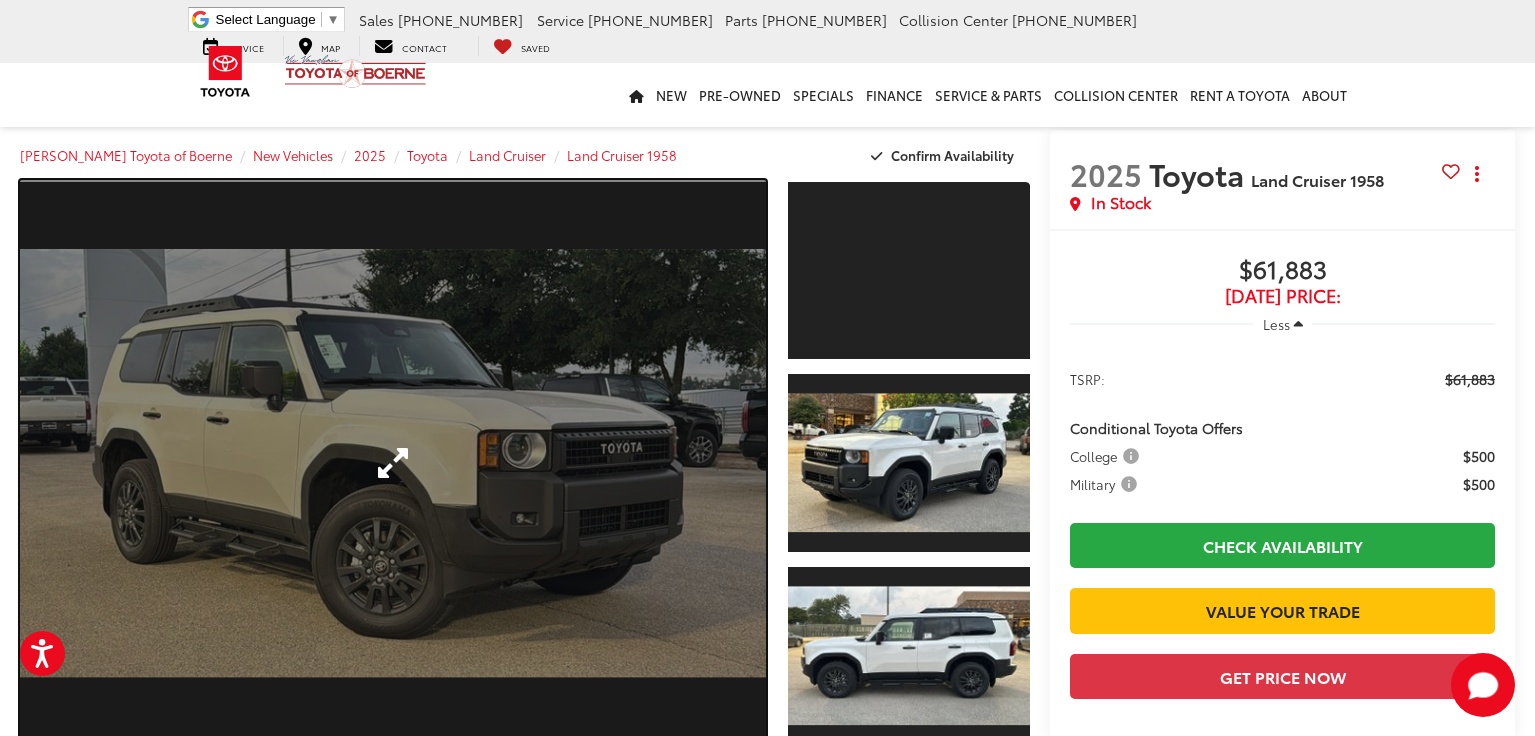 click at bounding box center (393, 463) 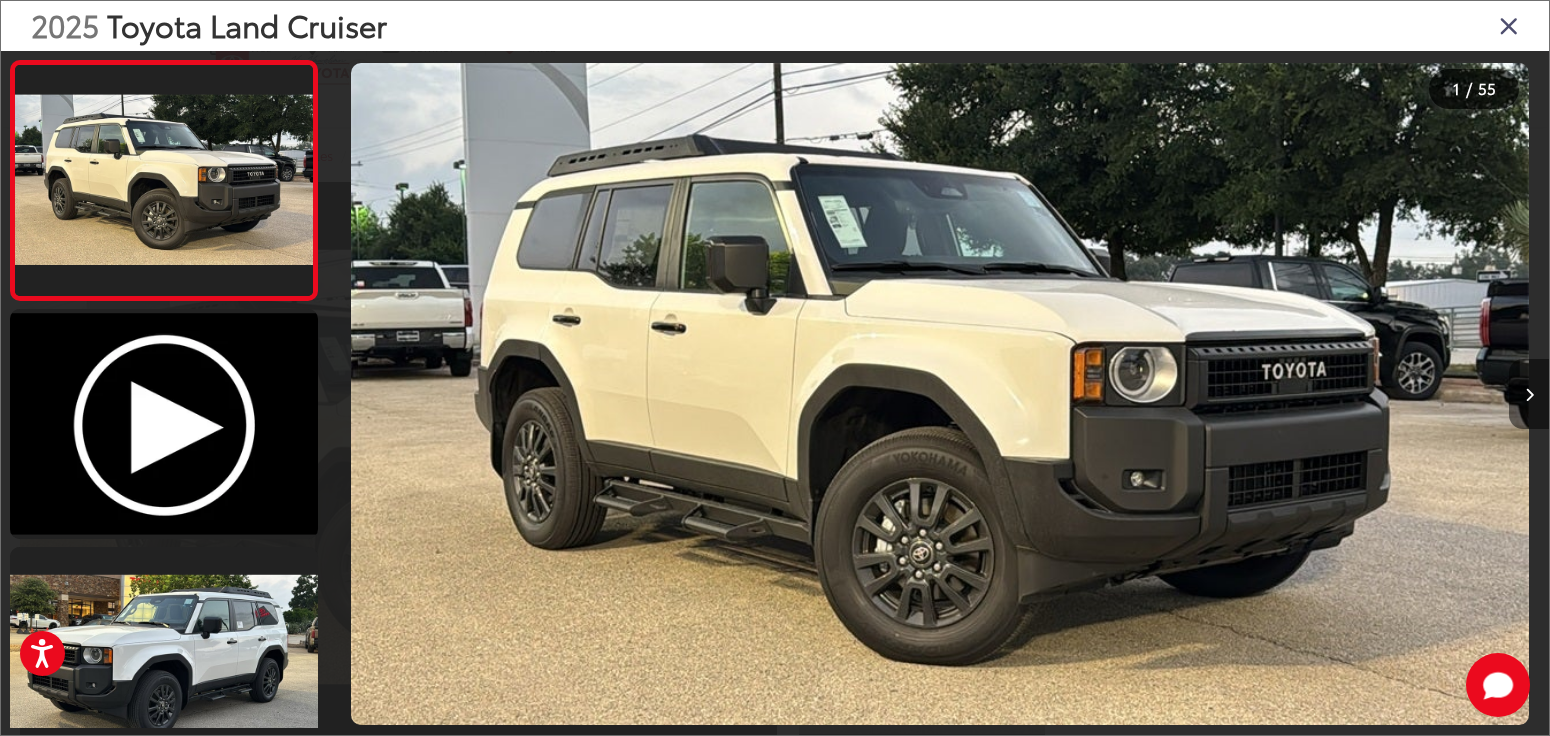 click at bounding box center (1529, 394) 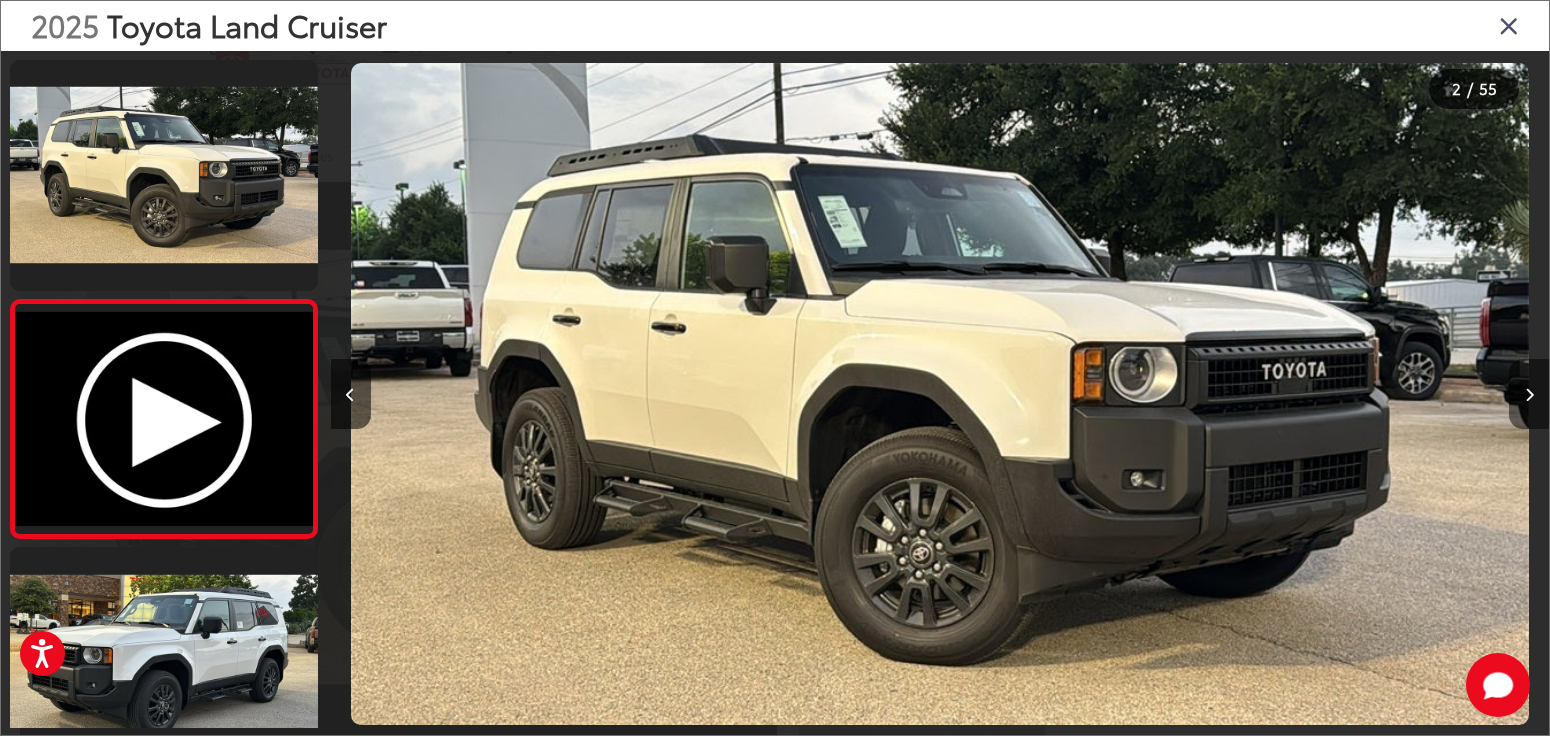 scroll, scrollTop: 0, scrollLeft: 243, axis: horizontal 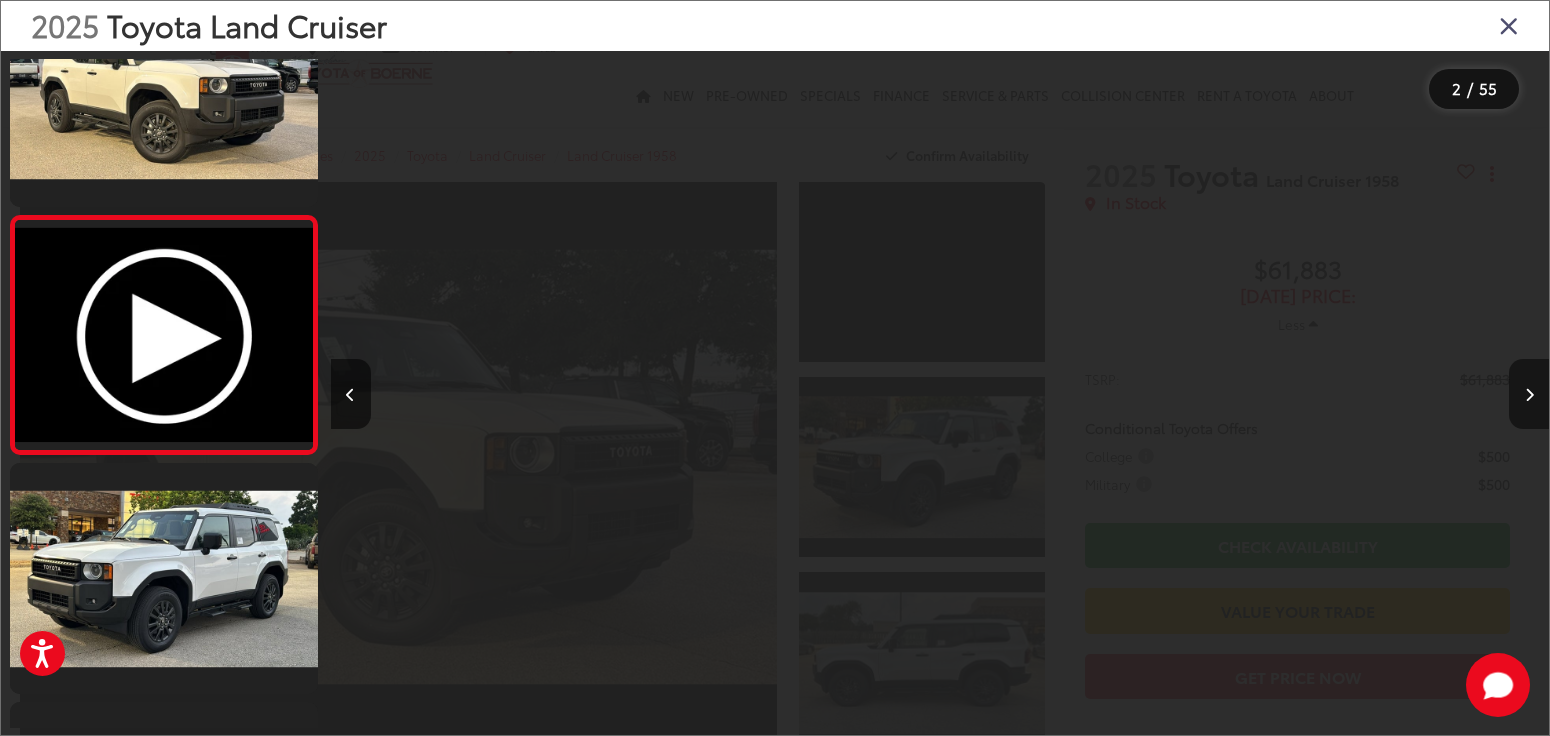 click at bounding box center (1529, 395) 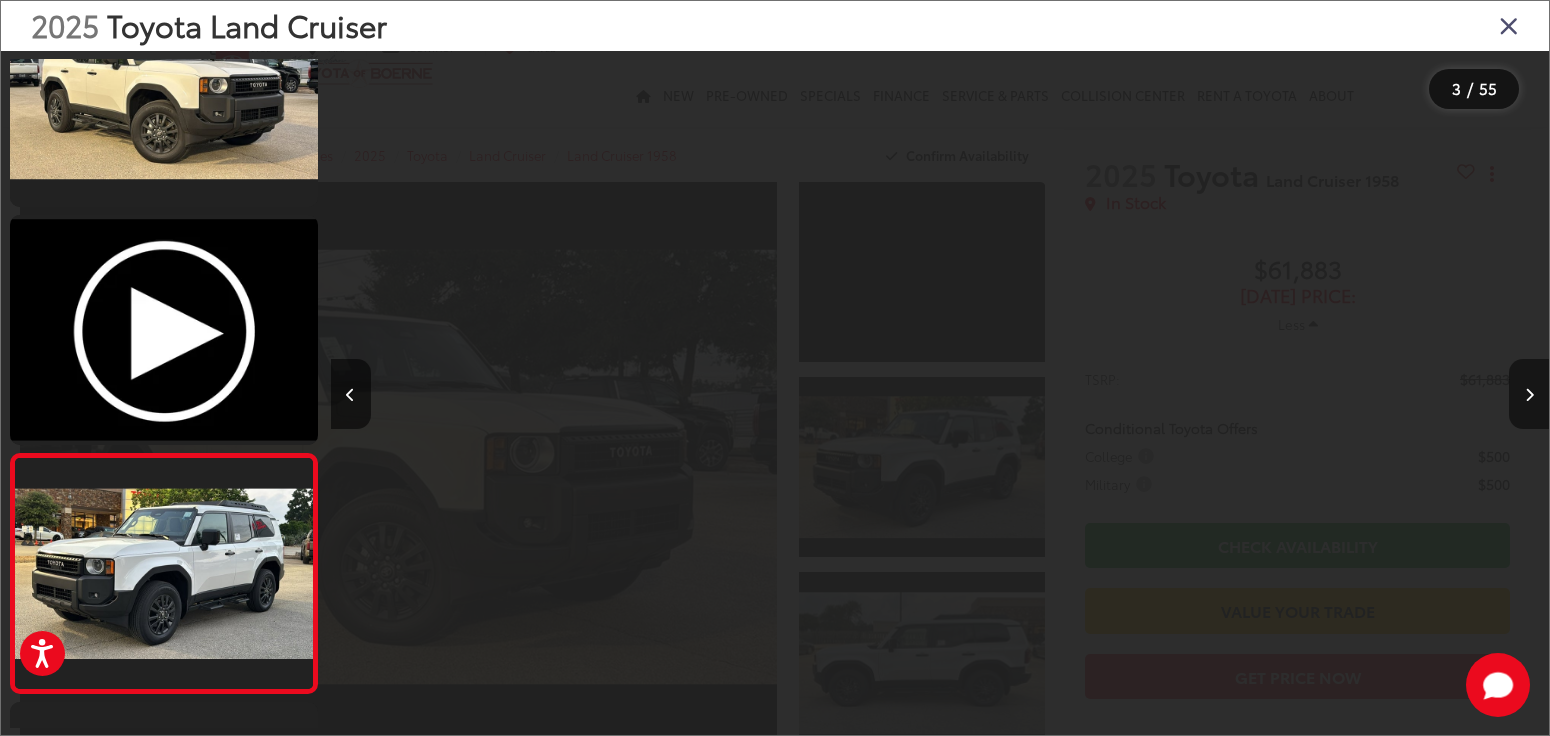scroll, scrollTop: 0, scrollLeft: 1501, axis: horizontal 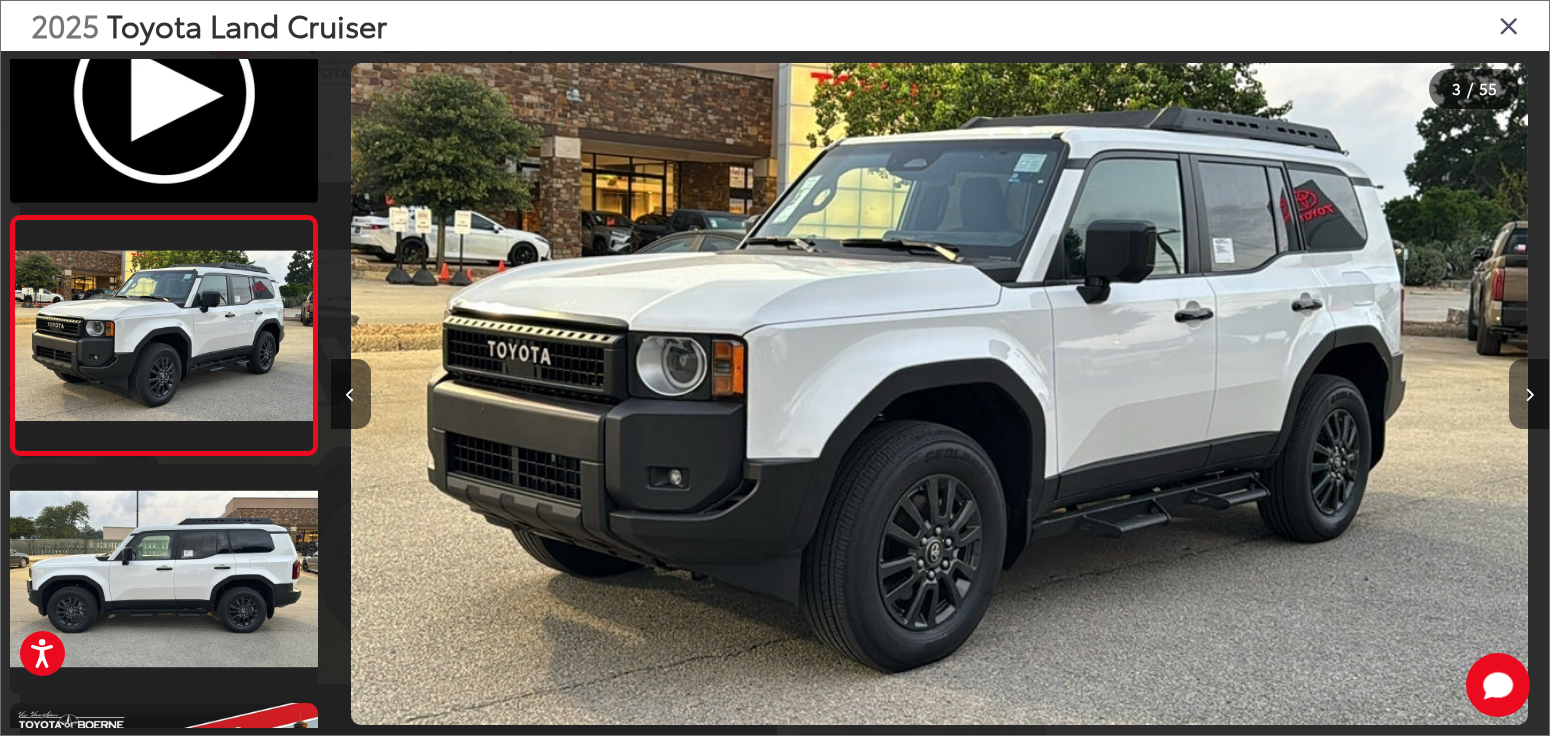 click at bounding box center [1529, 395] 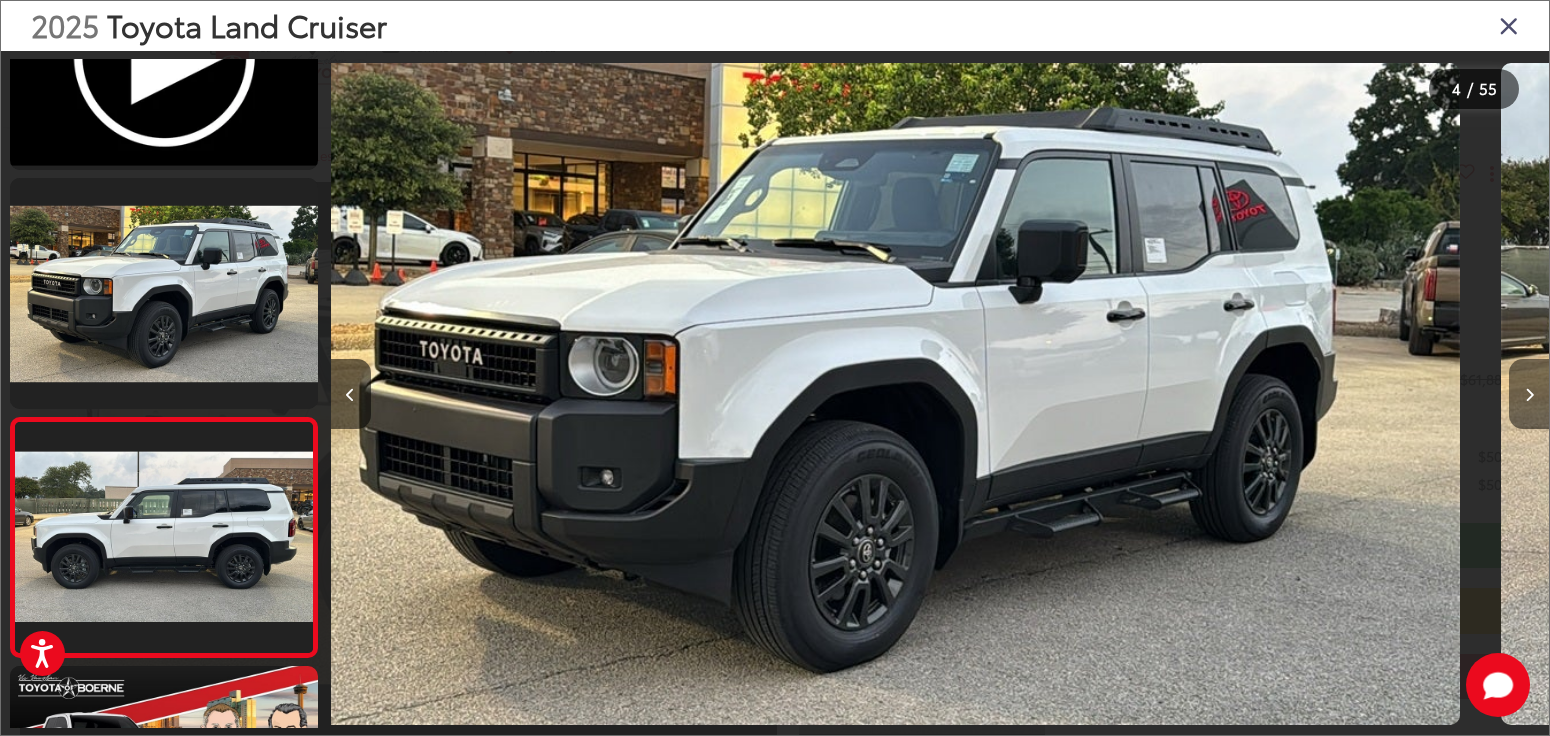 scroll, scrollTop: 479, scrollLeft: 0, axis: vertical 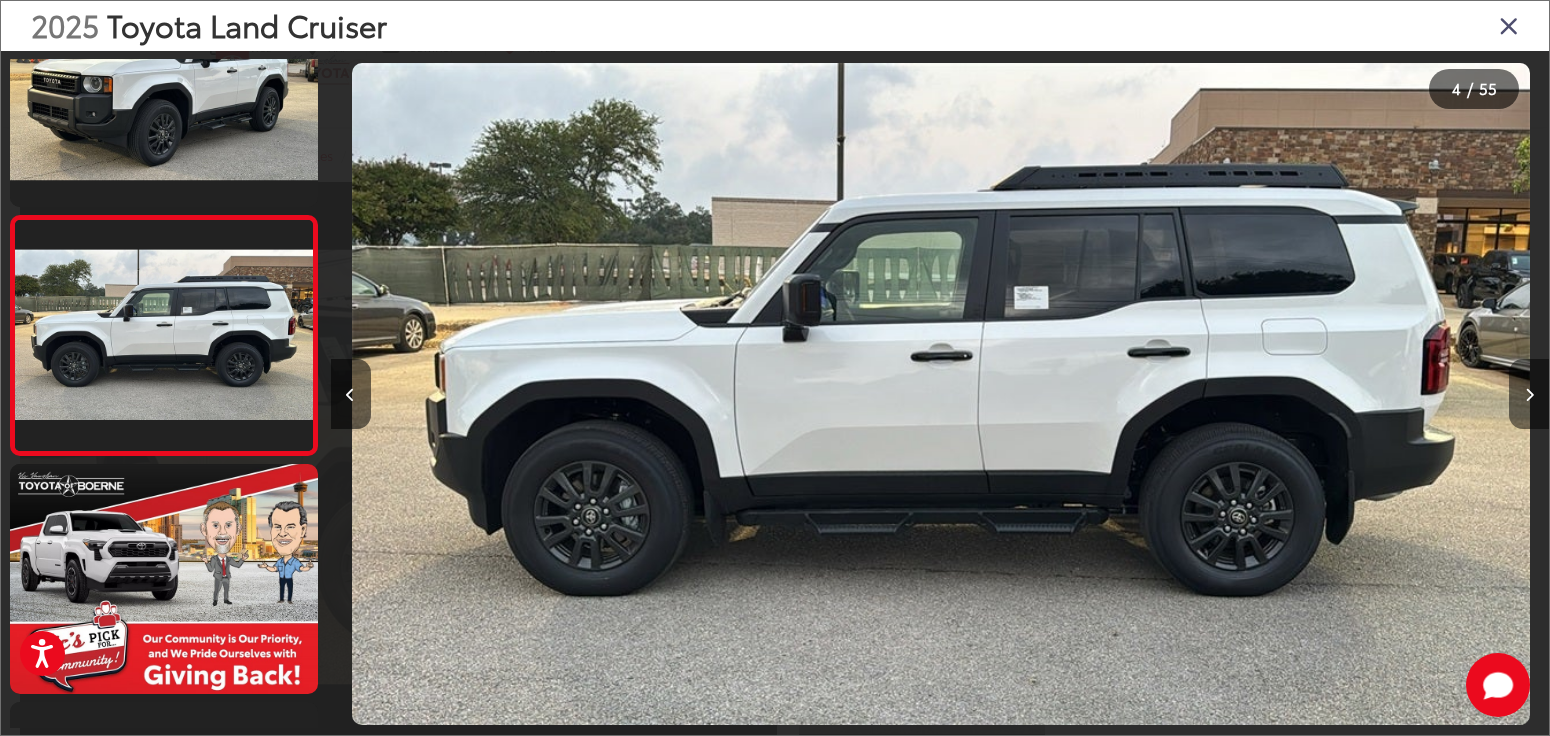 click at bounding box center (1529, 395) 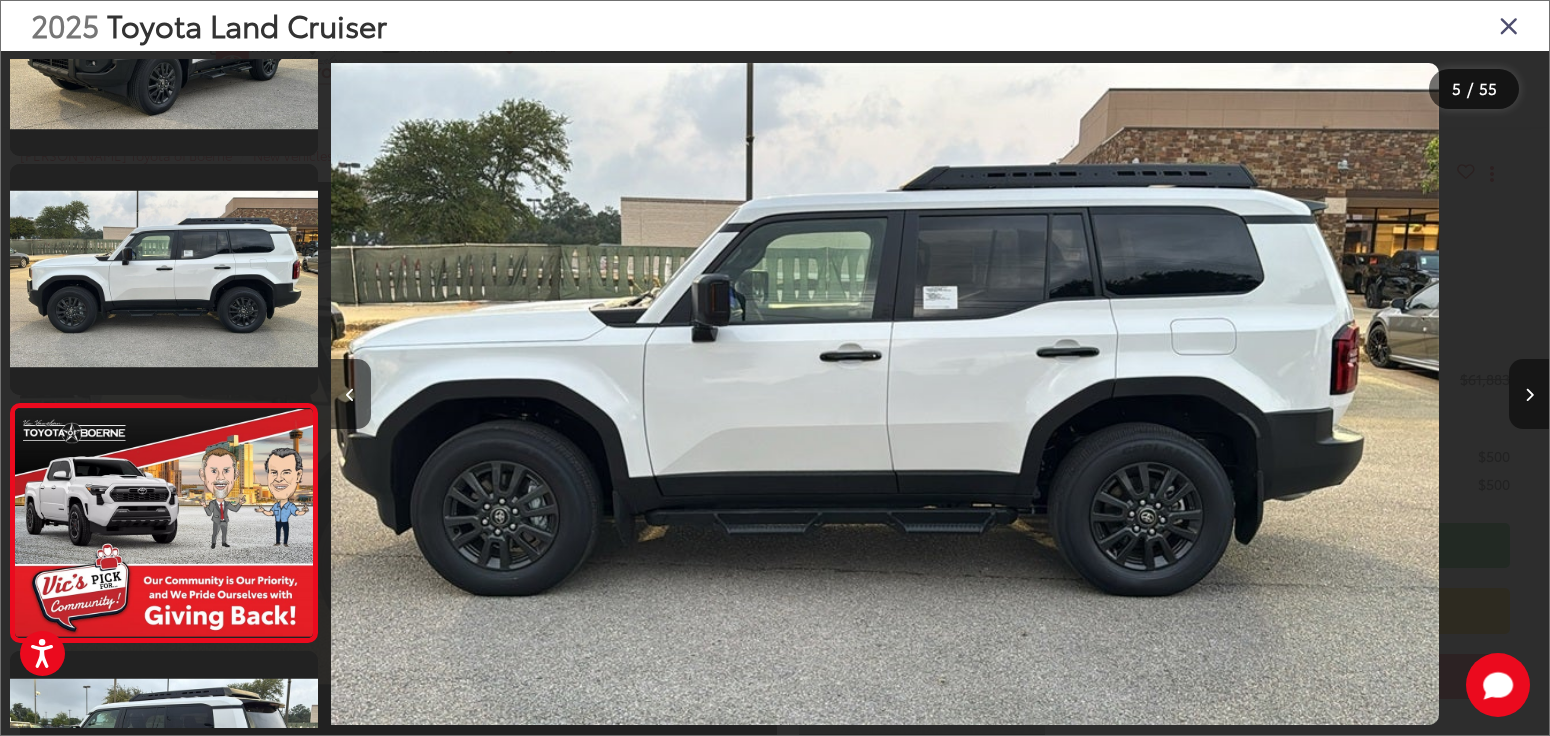 scroll, scrollTop: 796, scrollLeft: 0, axis: vertical 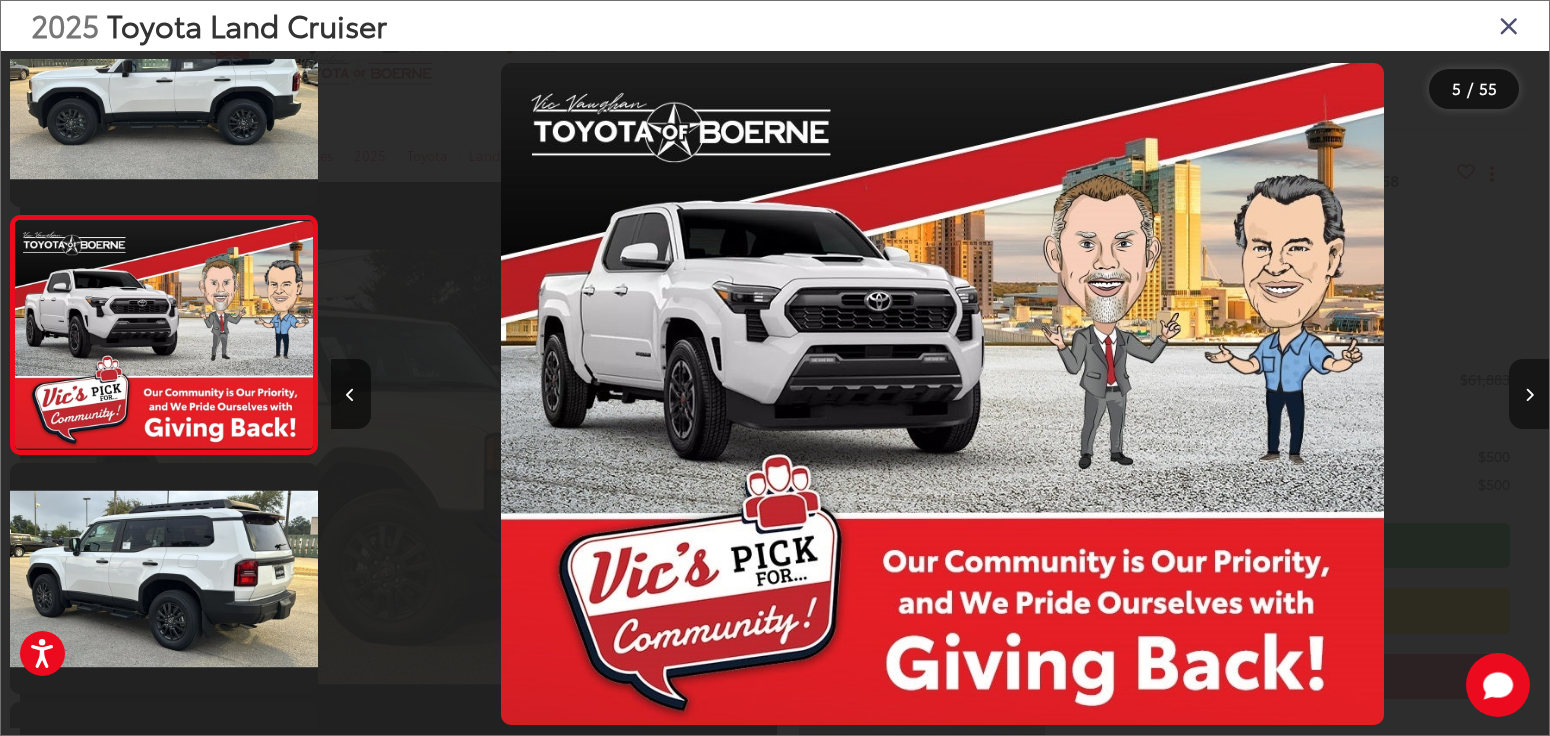 click at bounding box center [1529, 395] 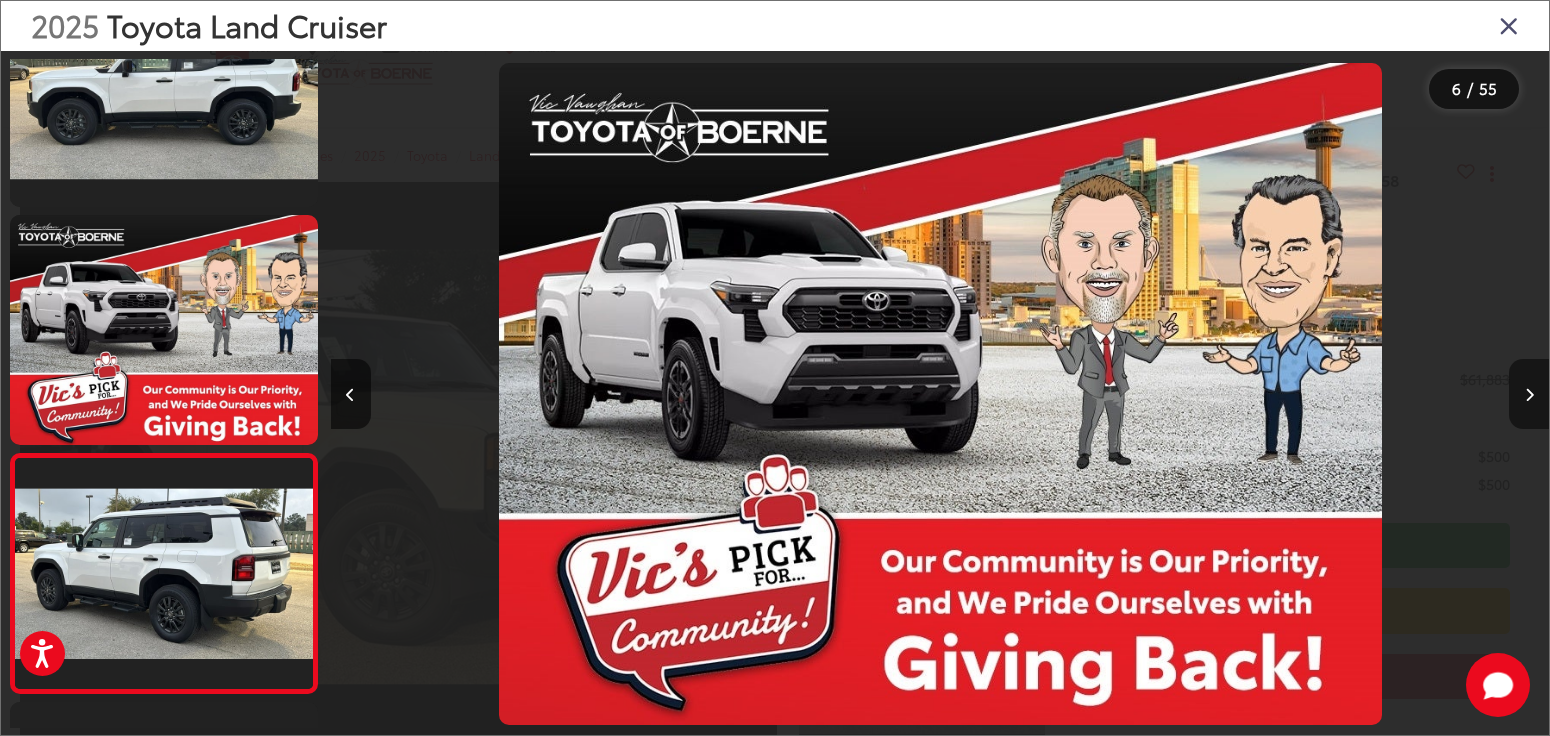 scroll, scrollTop: 0, scrollLeft: 5156, axis: horizontal 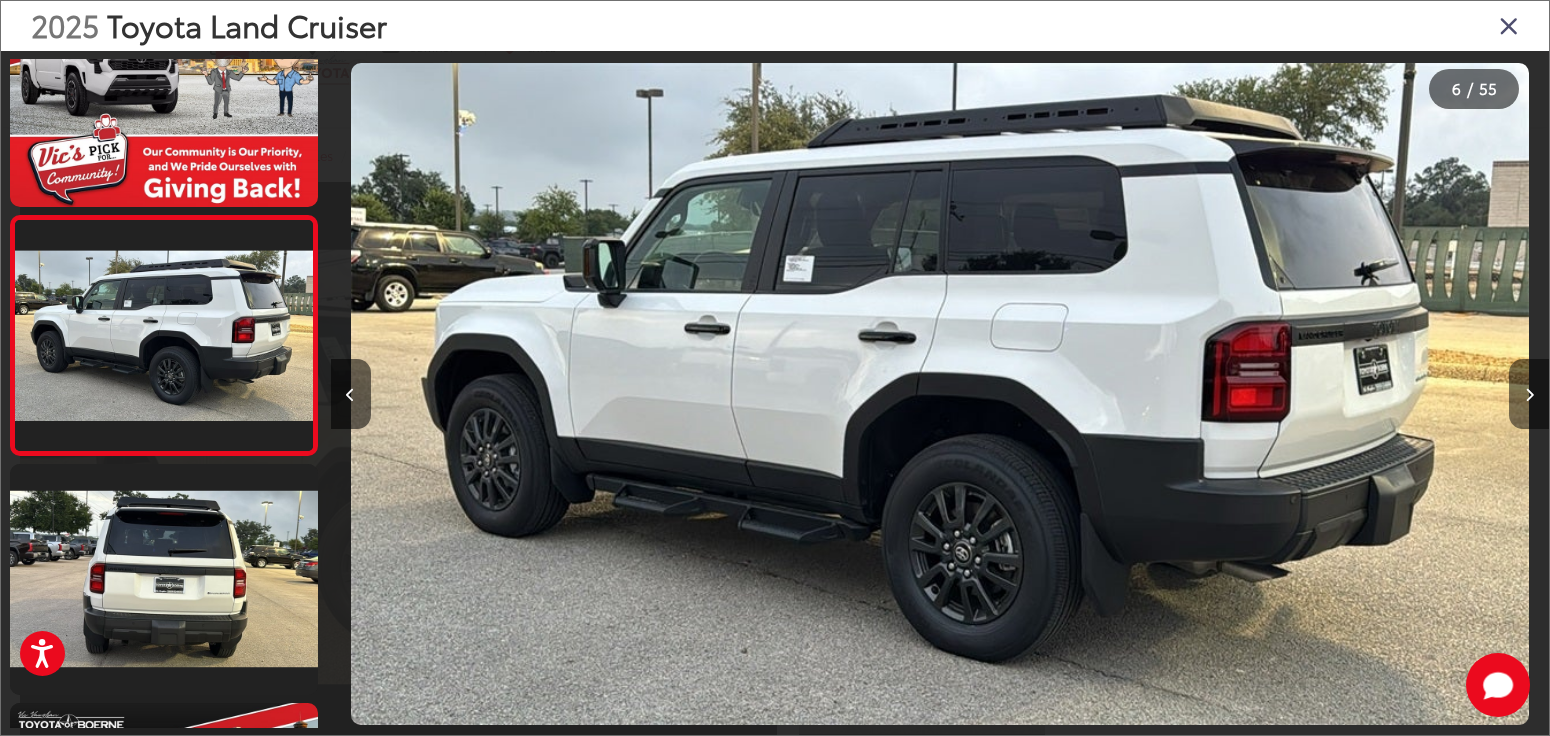 click at bounding box center [1529, 395] 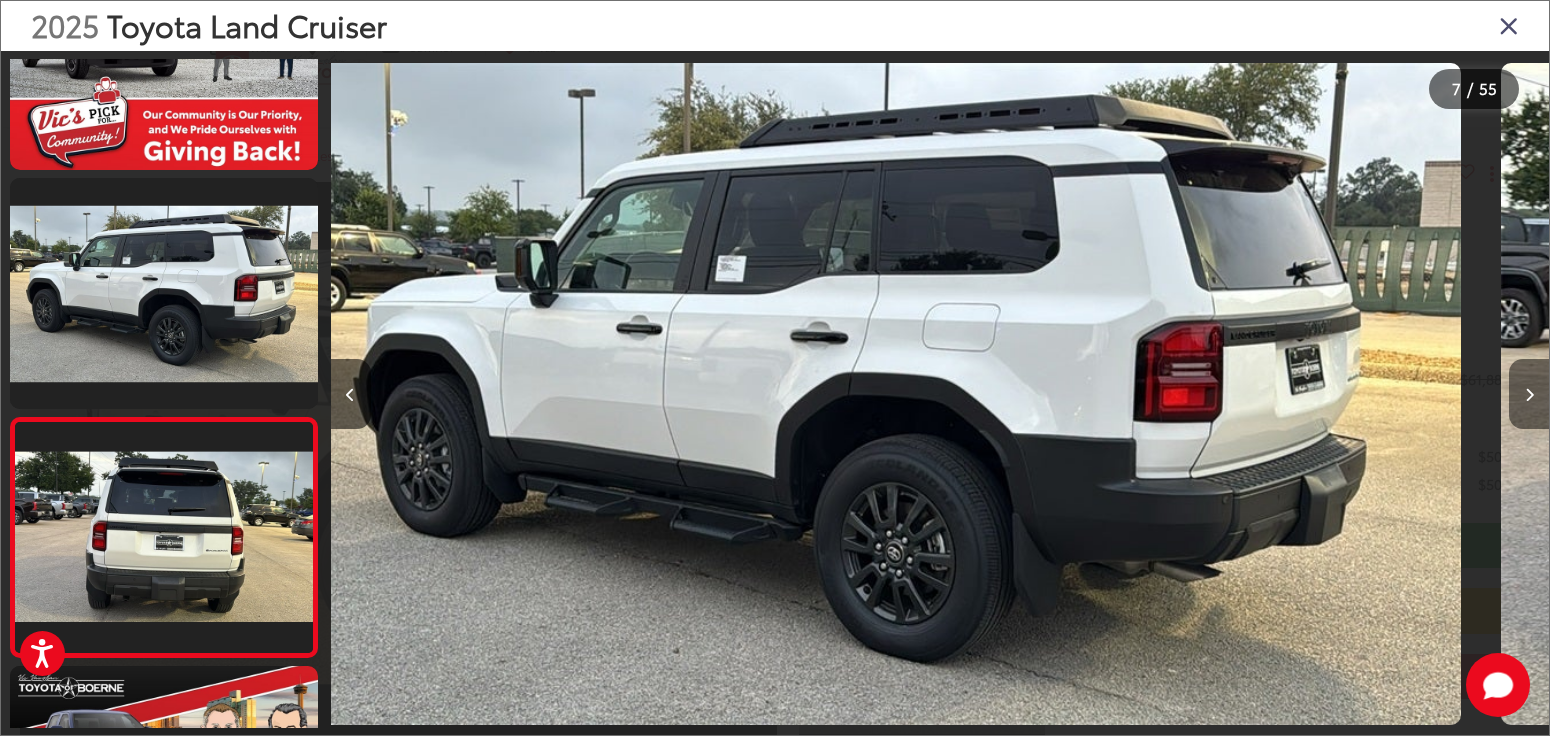 scroll, scrollTop: 1195, scrollLeft: 0, axis: vertical 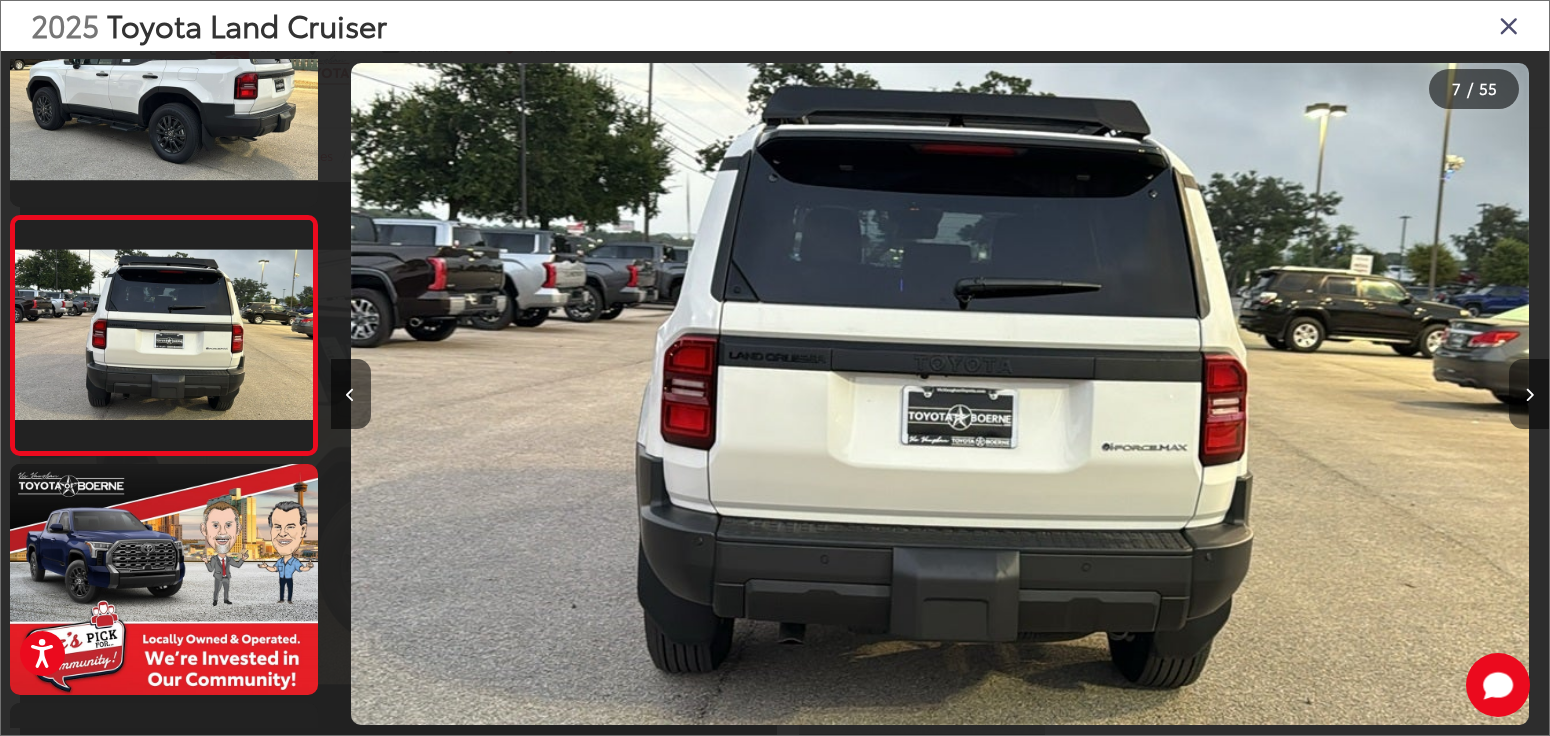 click at bounding box center [1529, 395] 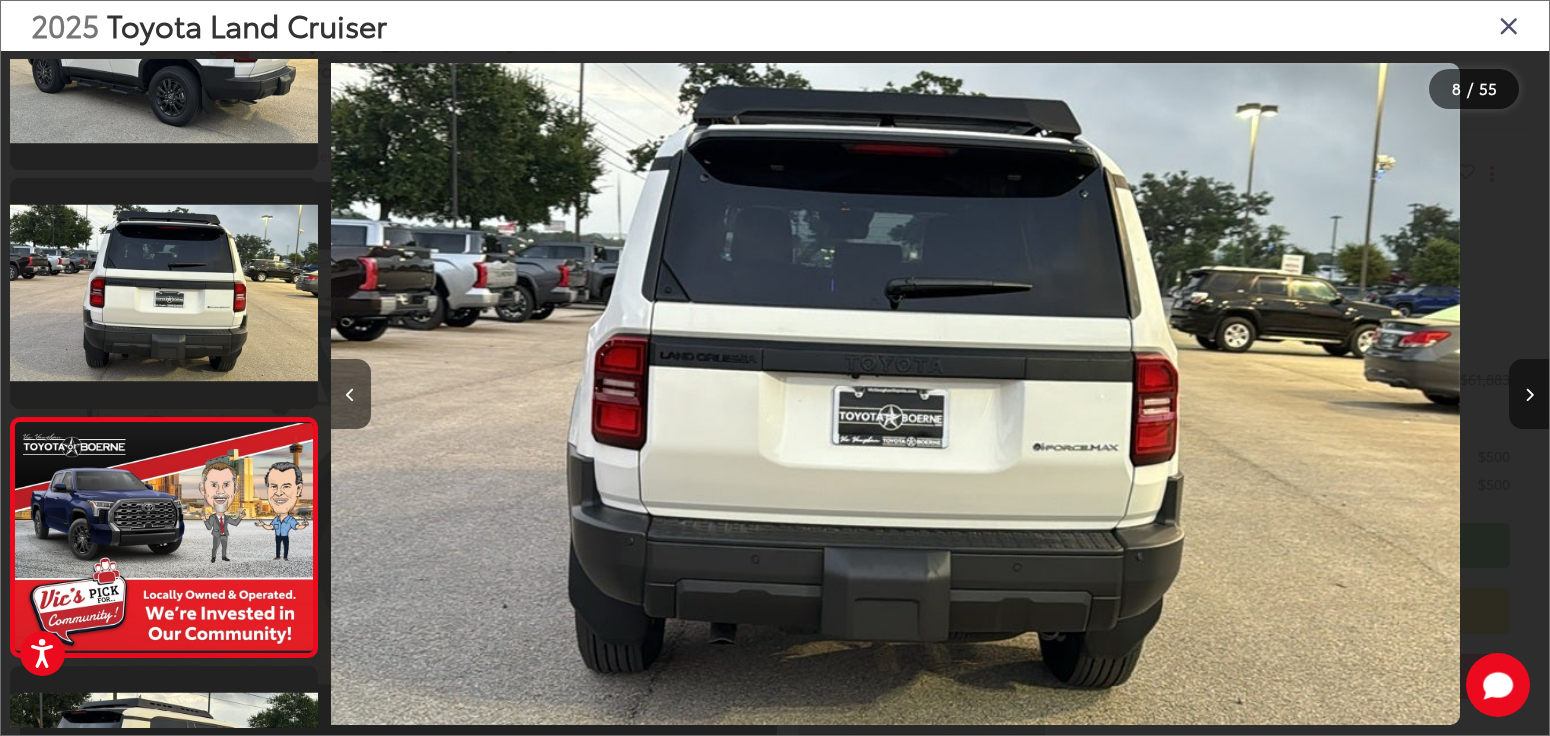 scroll, scrollTop: 1416, scrollLeft: 0, axis: vertical 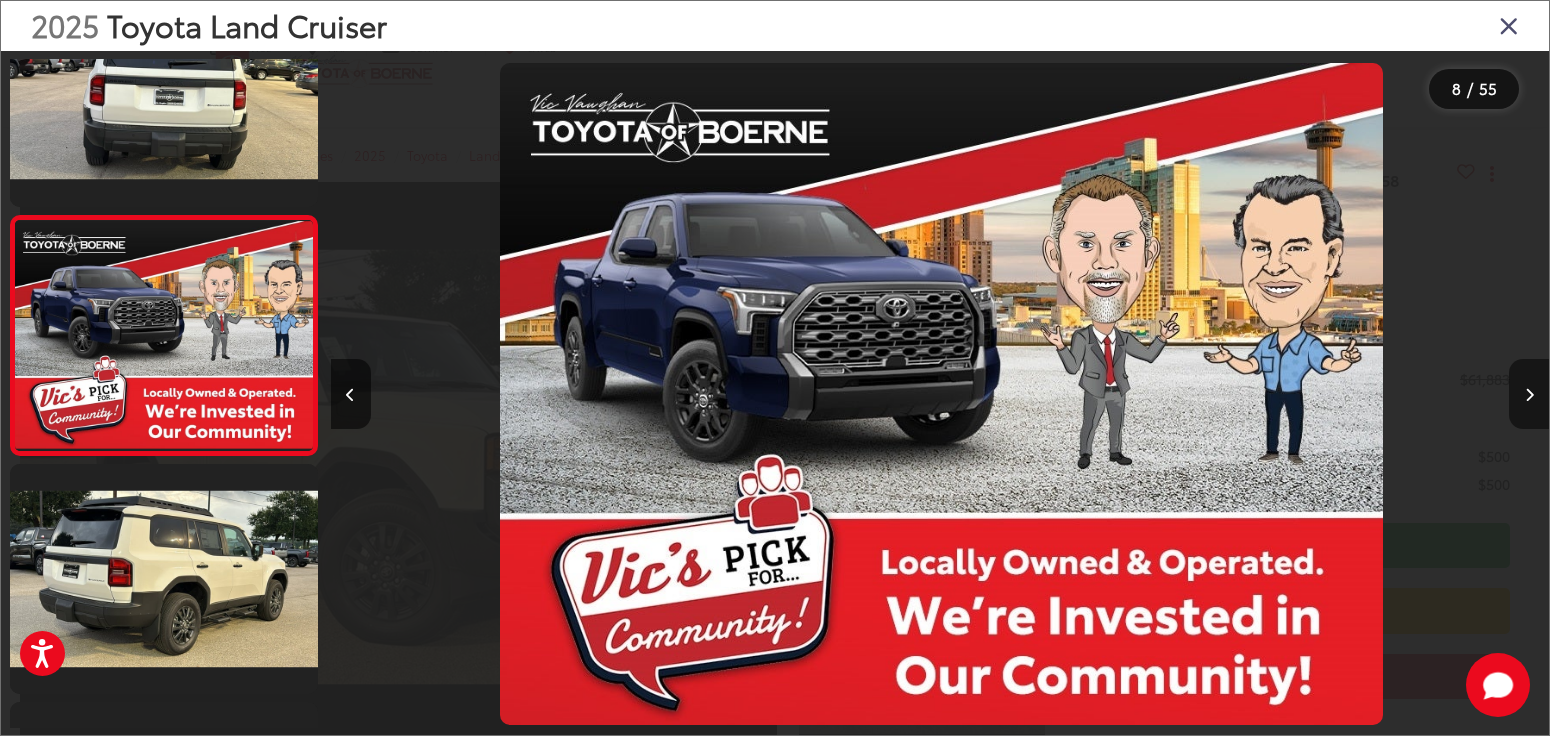 click at bounding box center [1529, 395] 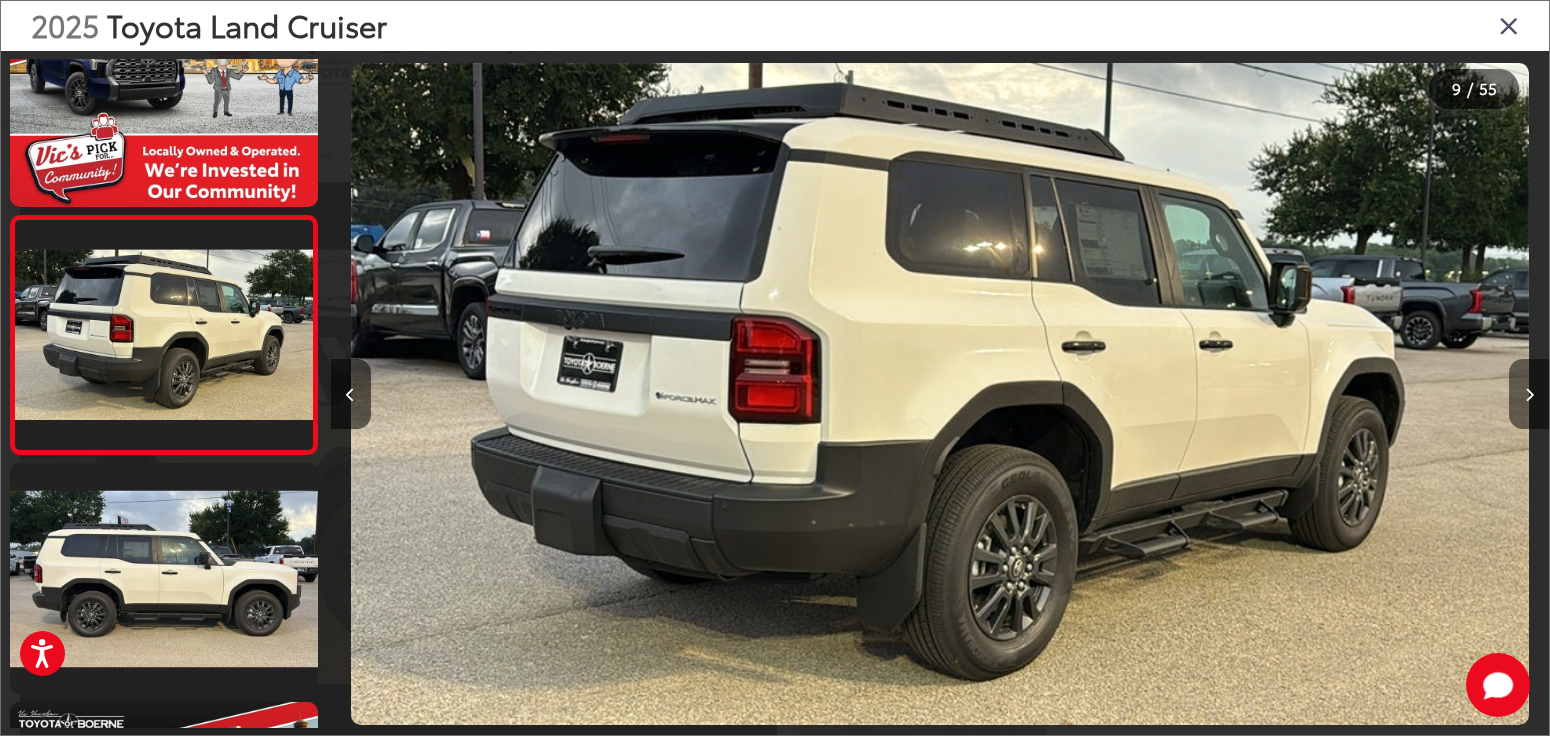 click at bounding box center [1529, 395] 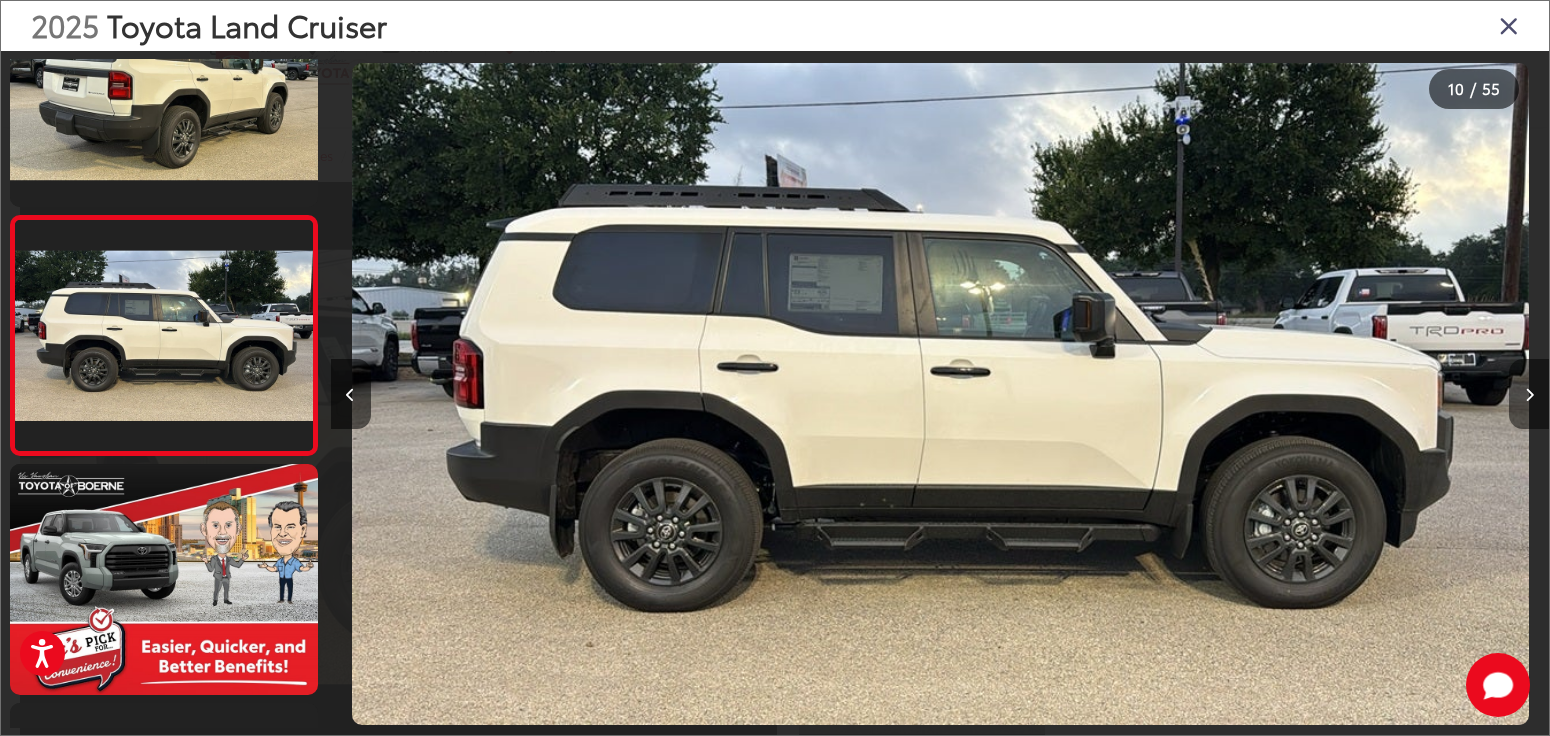 click at bounding box center [1529, 395] 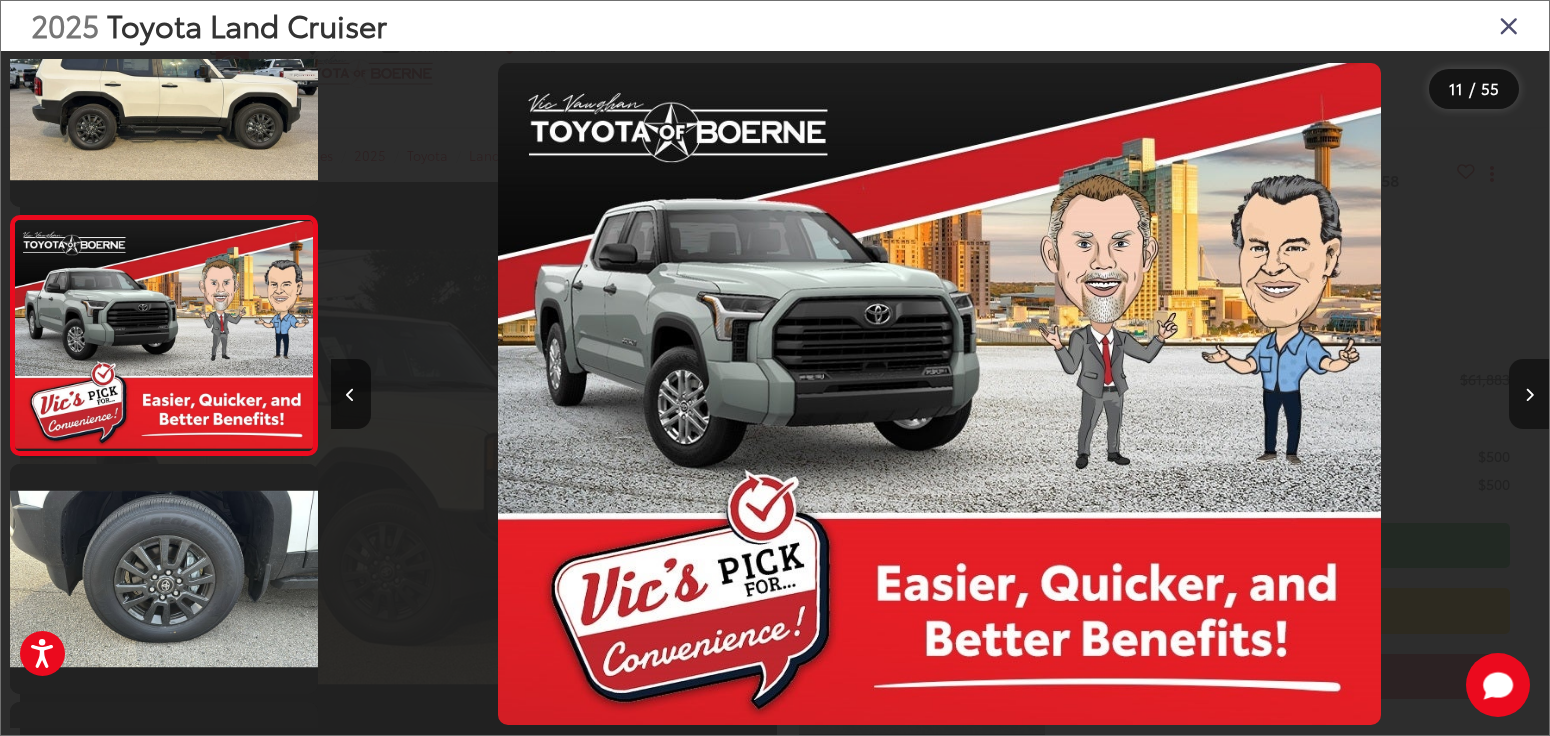 click at bounding box center [1529, 395] 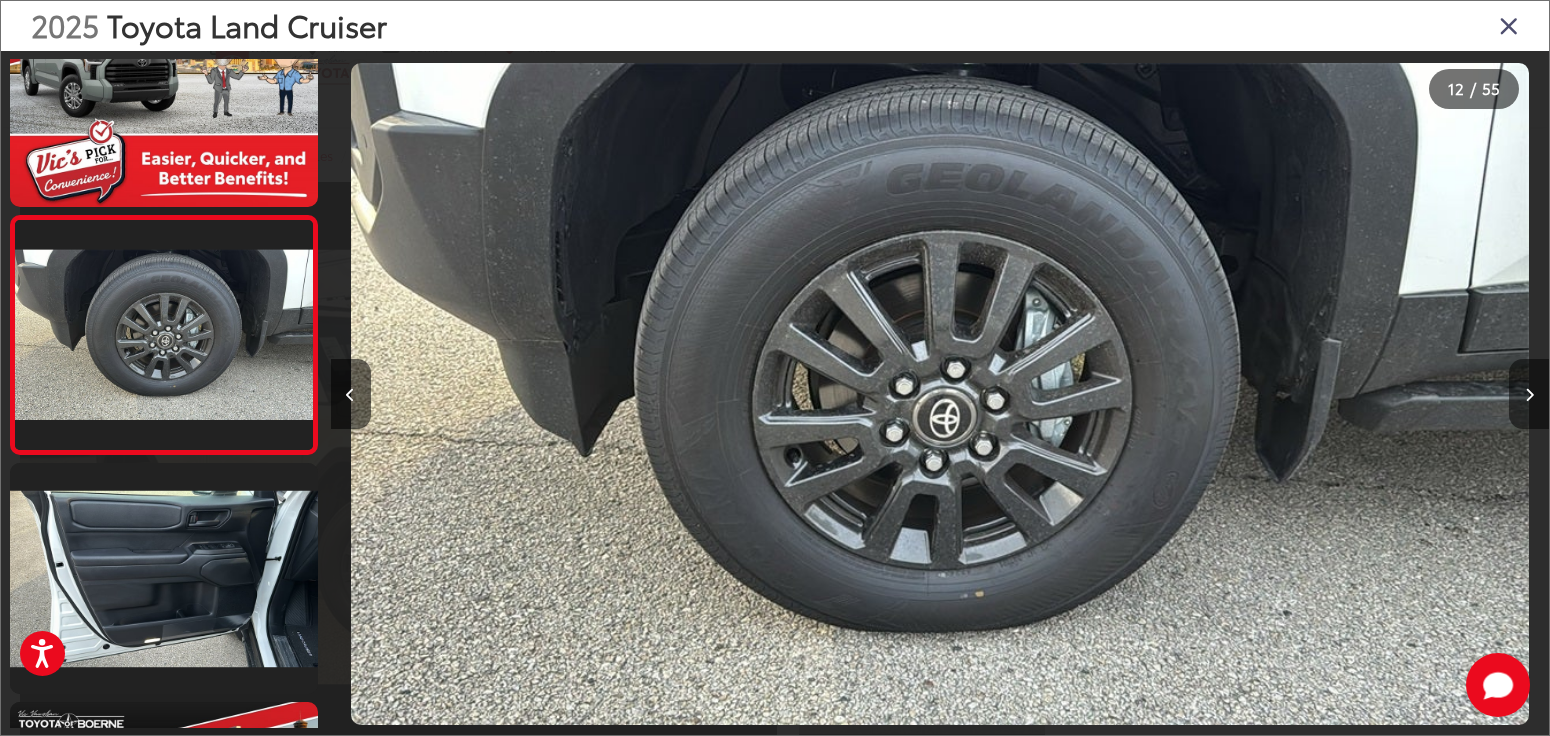 click at bounding box center [1529, 395] 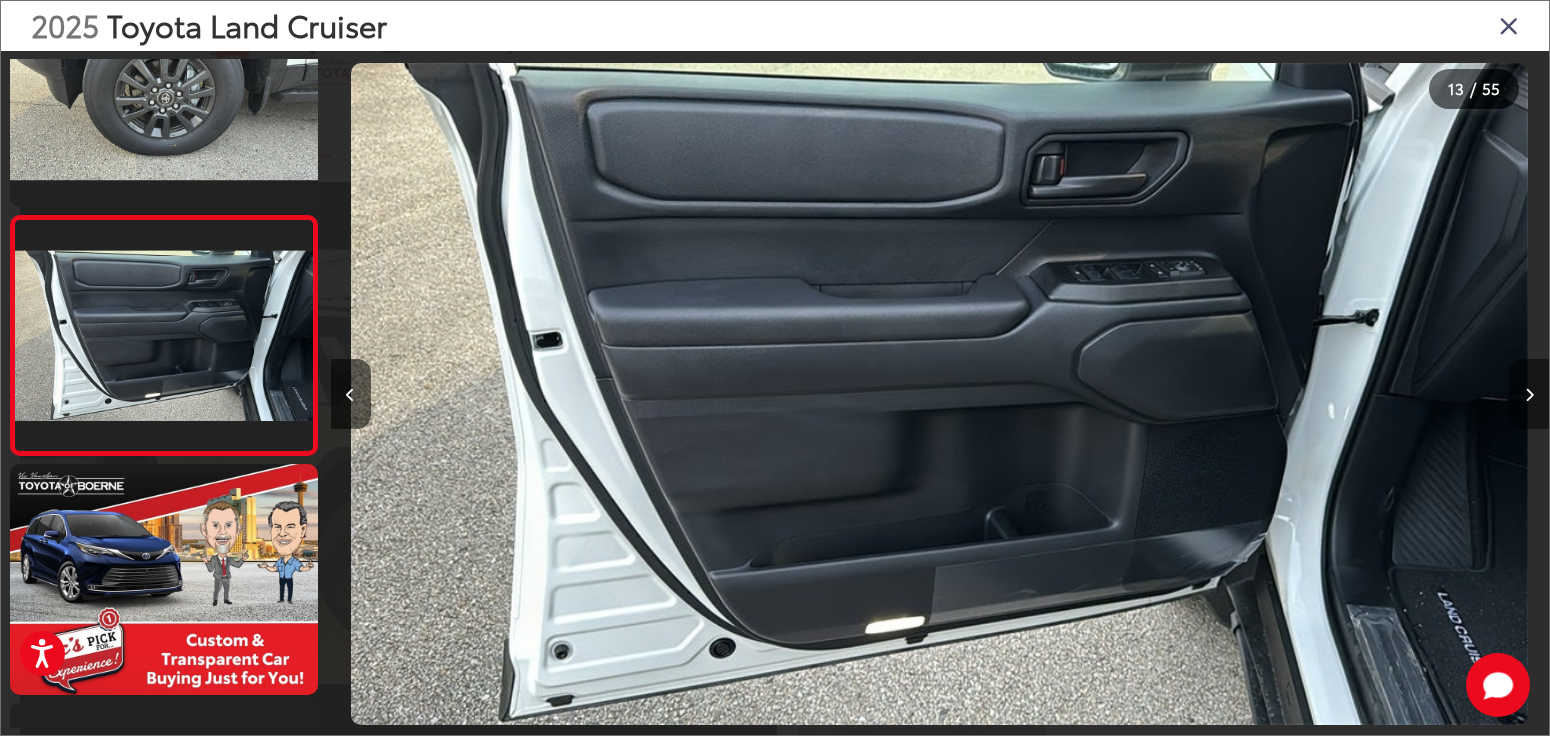 click at bounding box center (1529, 395) 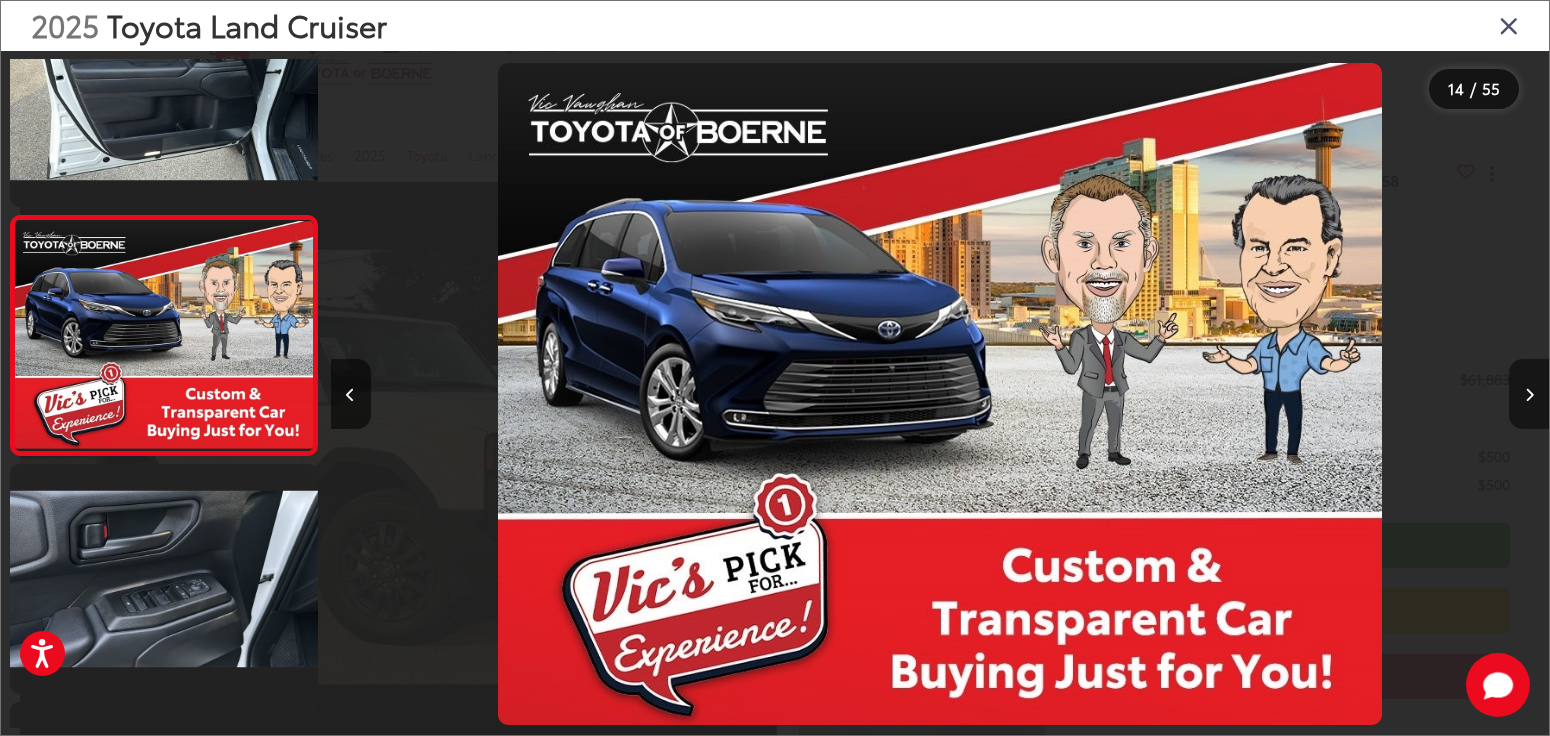 click at bounding box center (1529, 395) 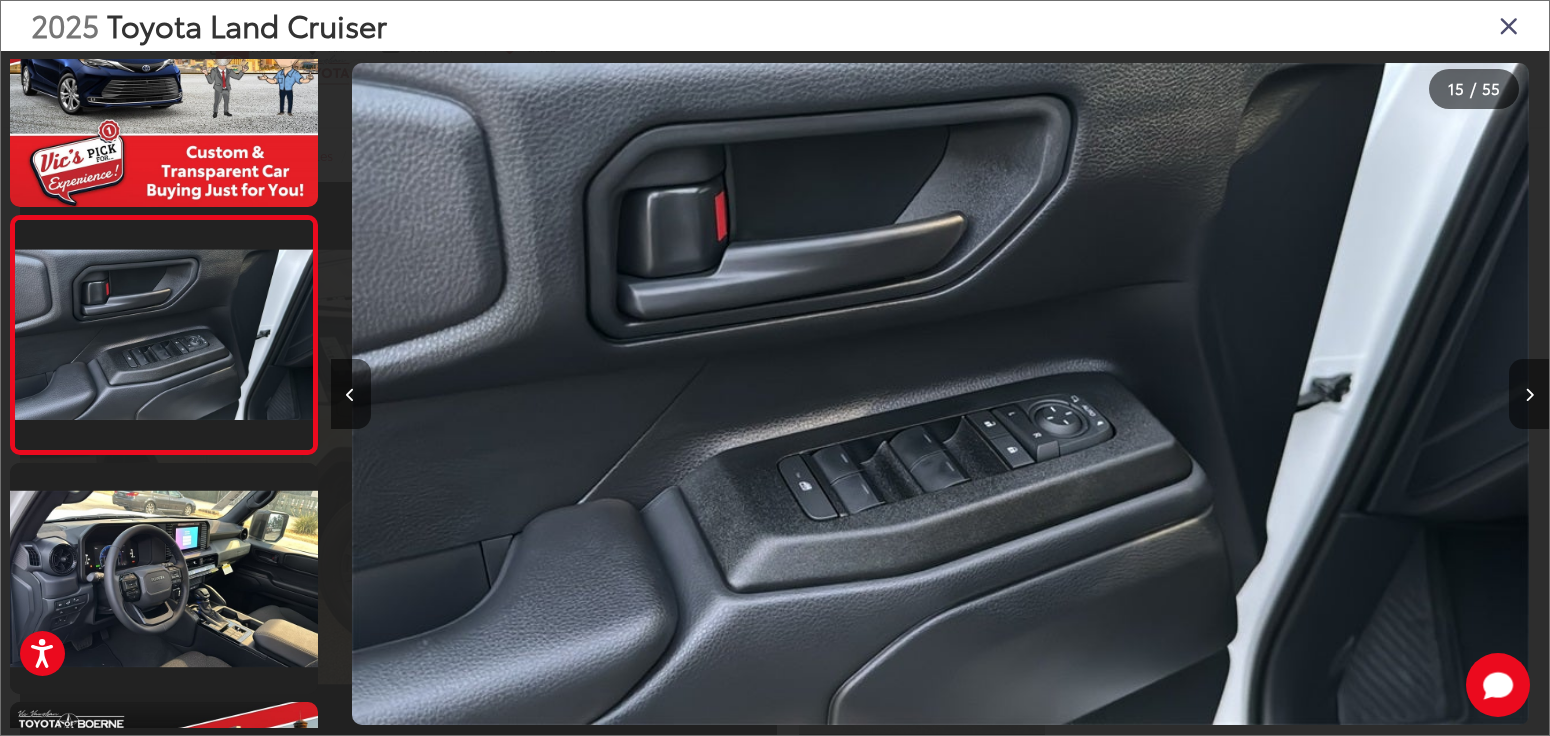 click at bounding box center [1529, 395] 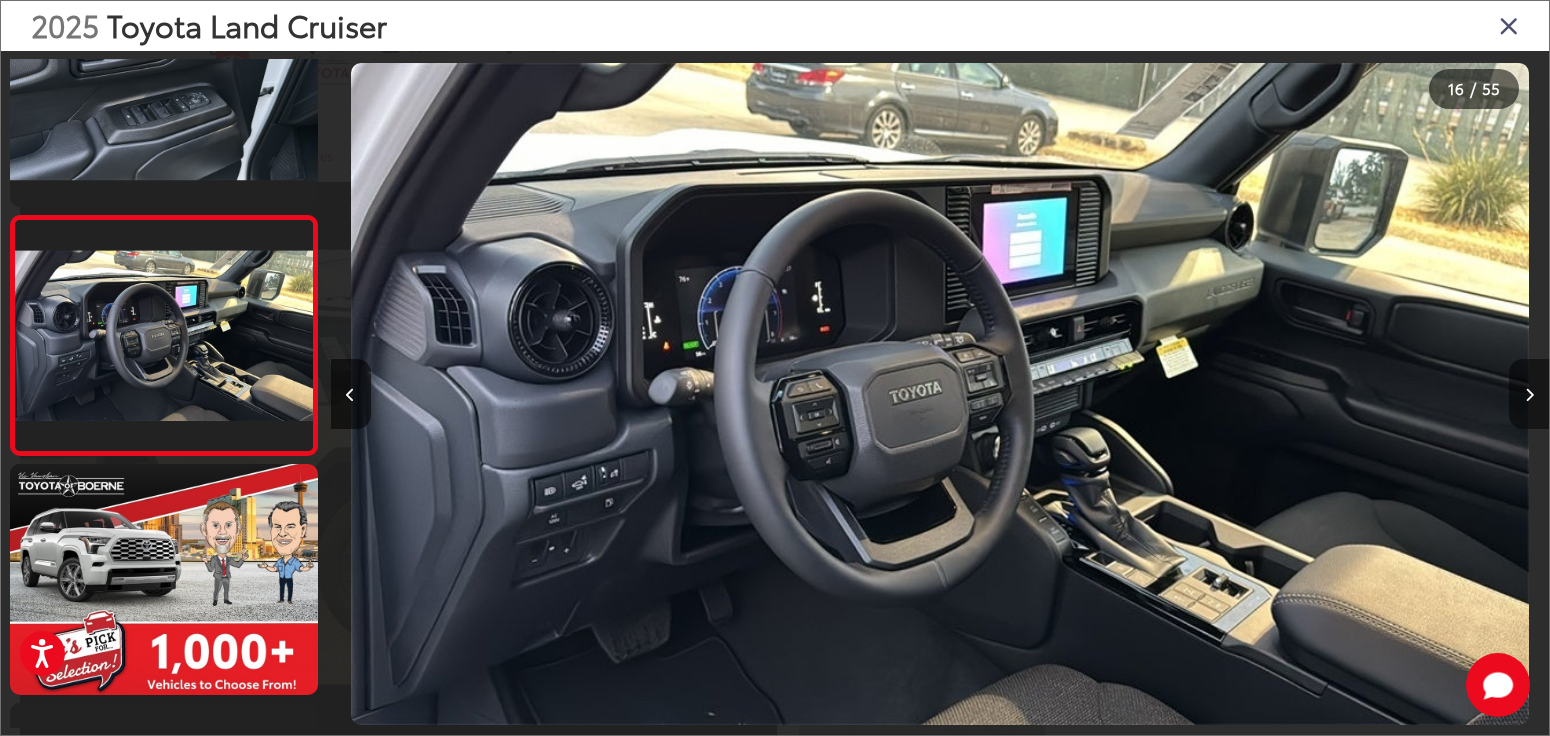 click at bounding box center (1529, 395) 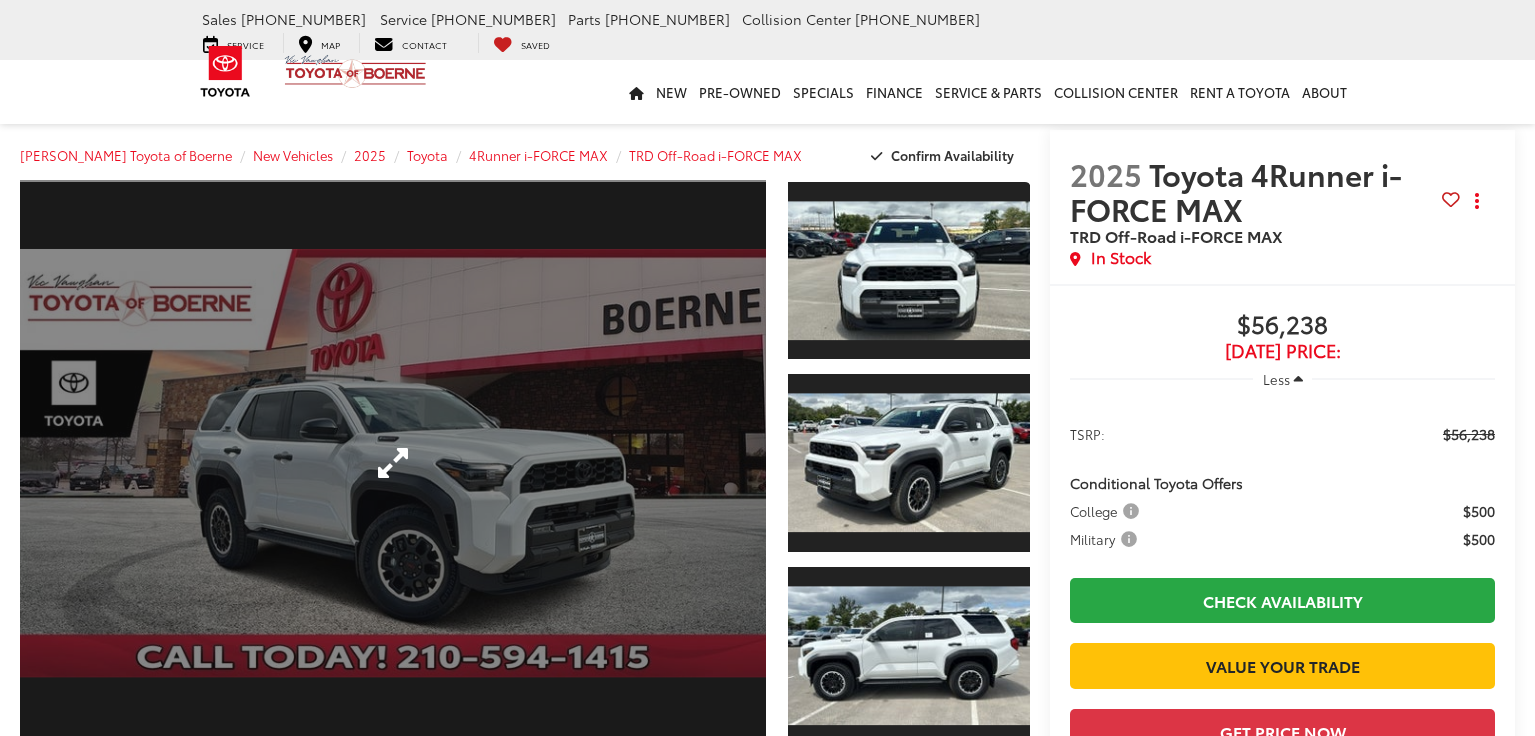 scroll, scrollTop: 0, scrollLeft: 0, axis: both 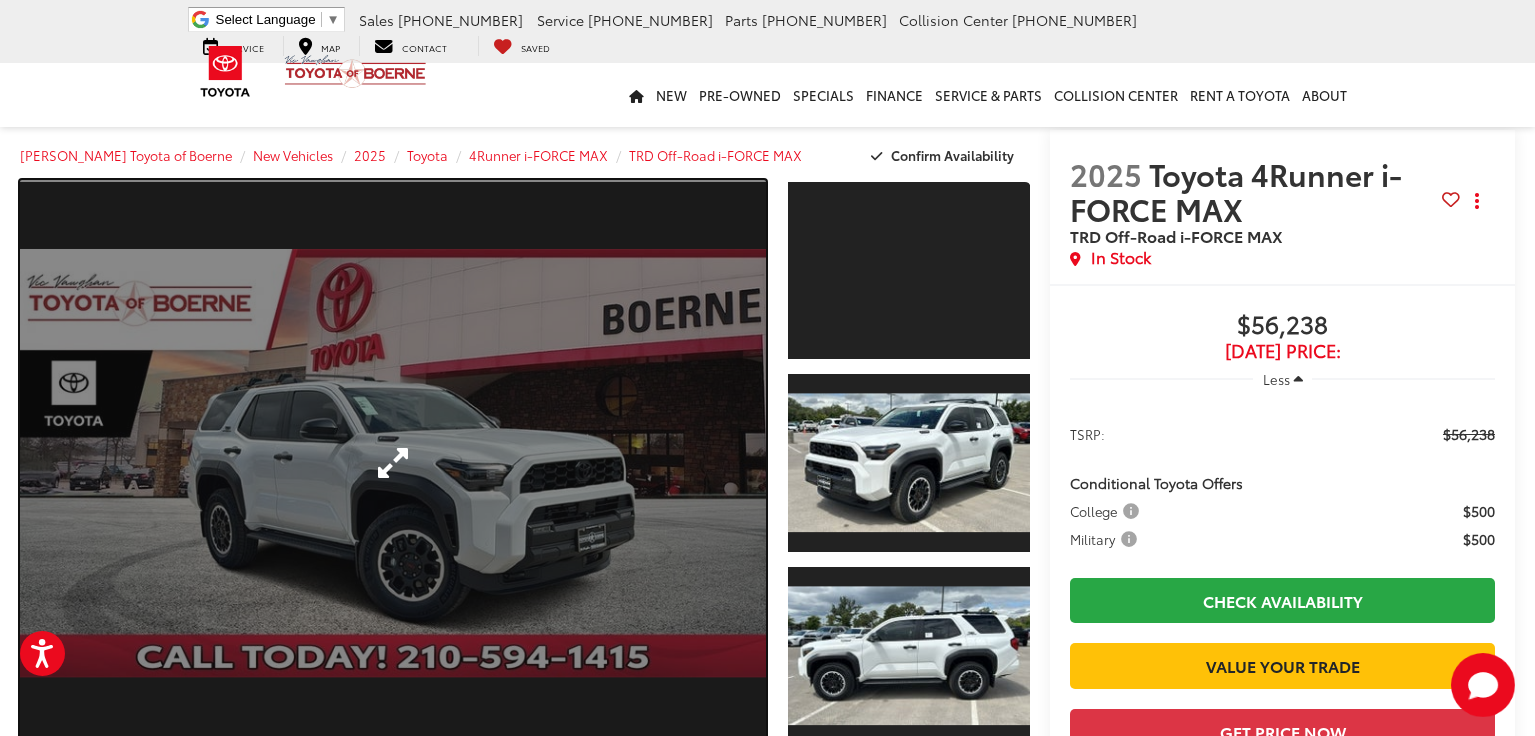 click at bounding box center [393, 463] 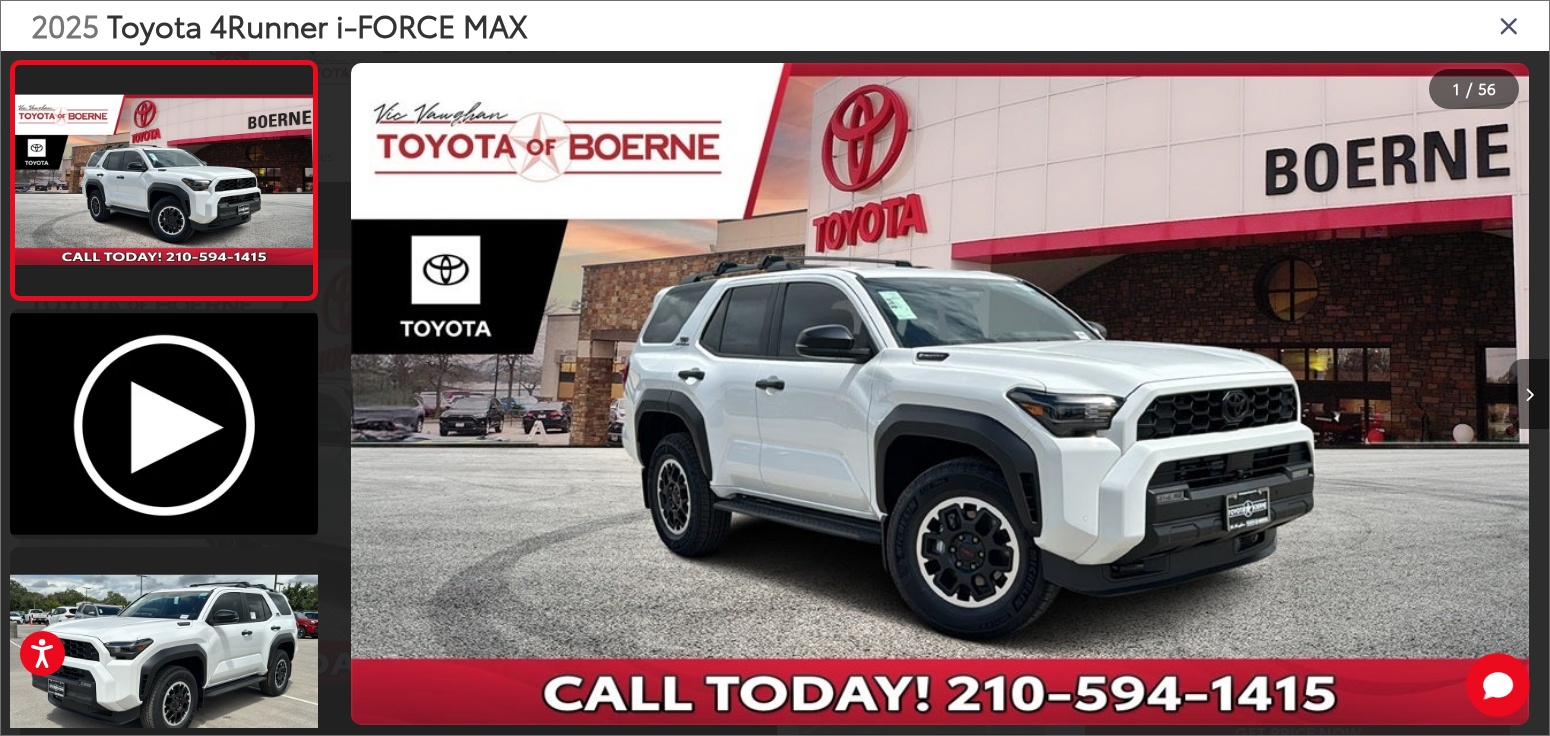 click at bounding box center [1529, 394] 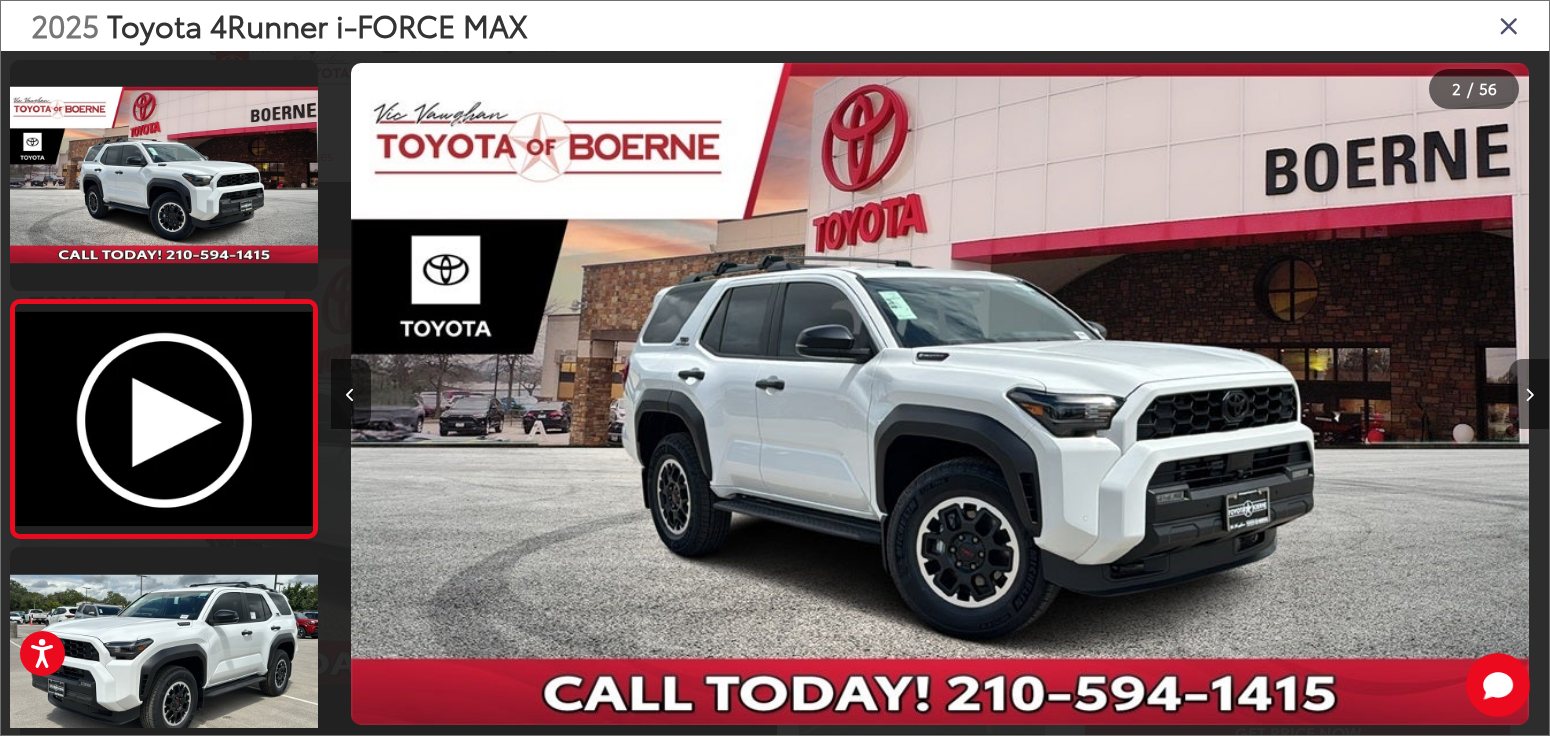 scroll, scrollTop: 0, scrollLeft: 68, axis: horizontal 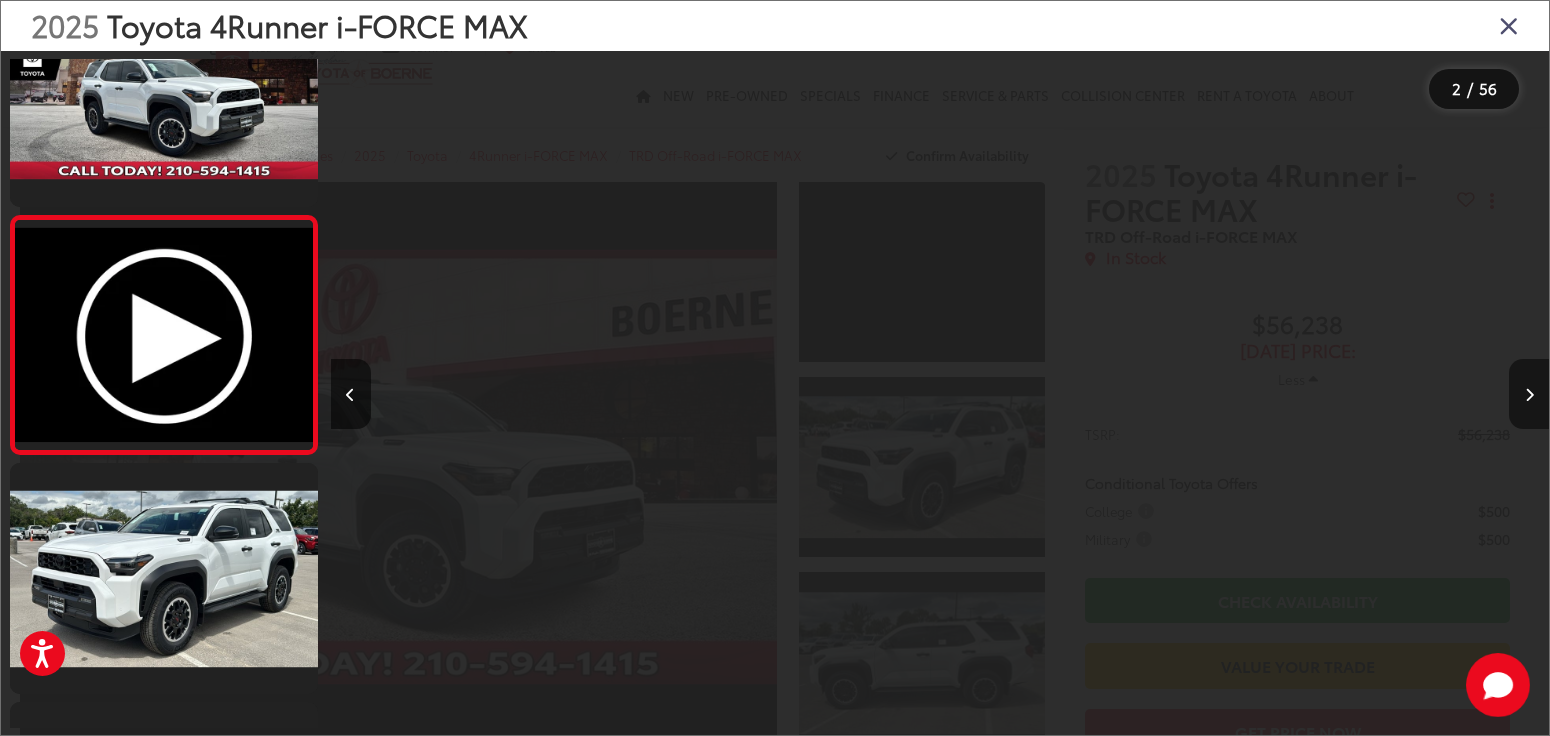 click at bounding box center (1529, 394) 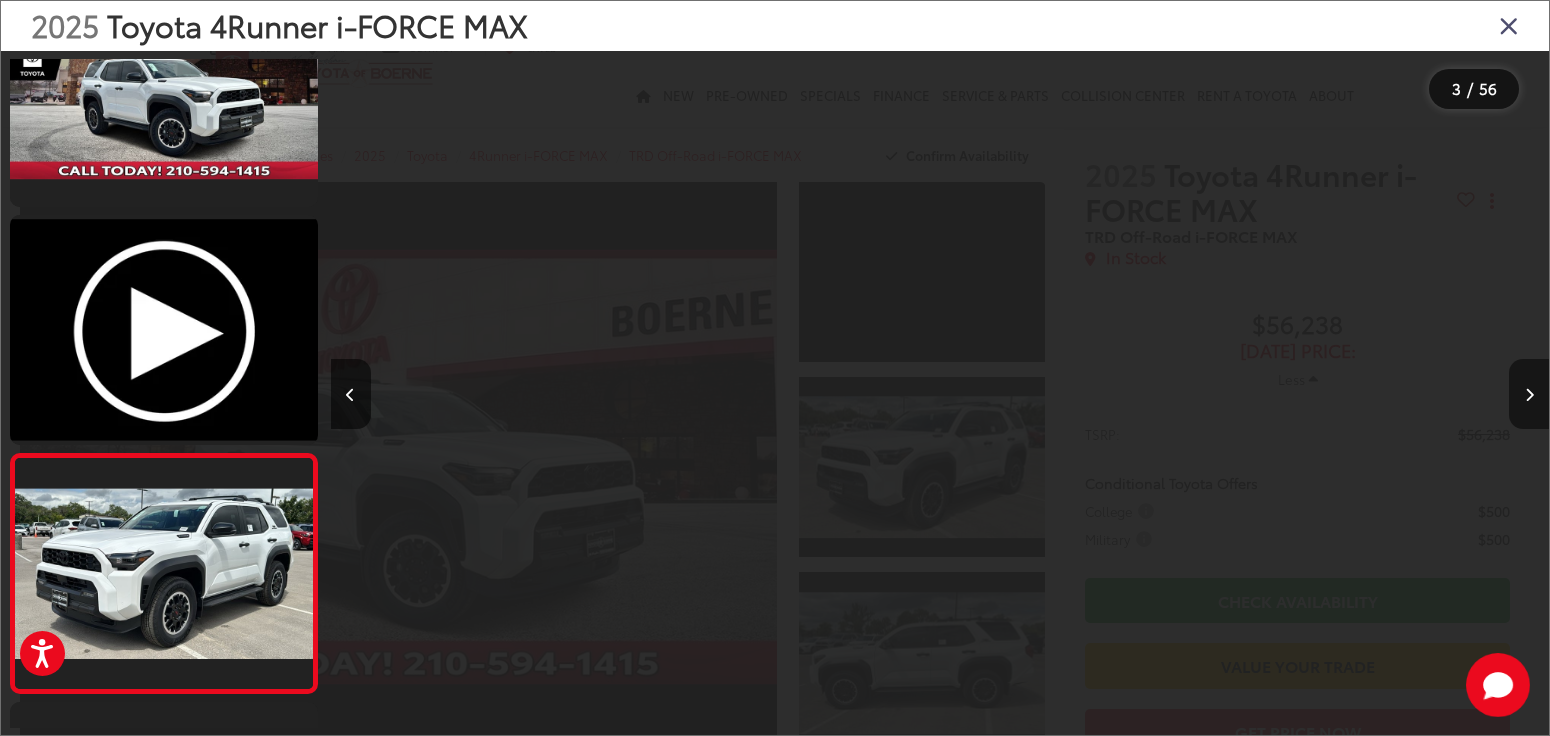 scroll, scrollTop: 0, scrollLeft: 1500, axis: horizontal 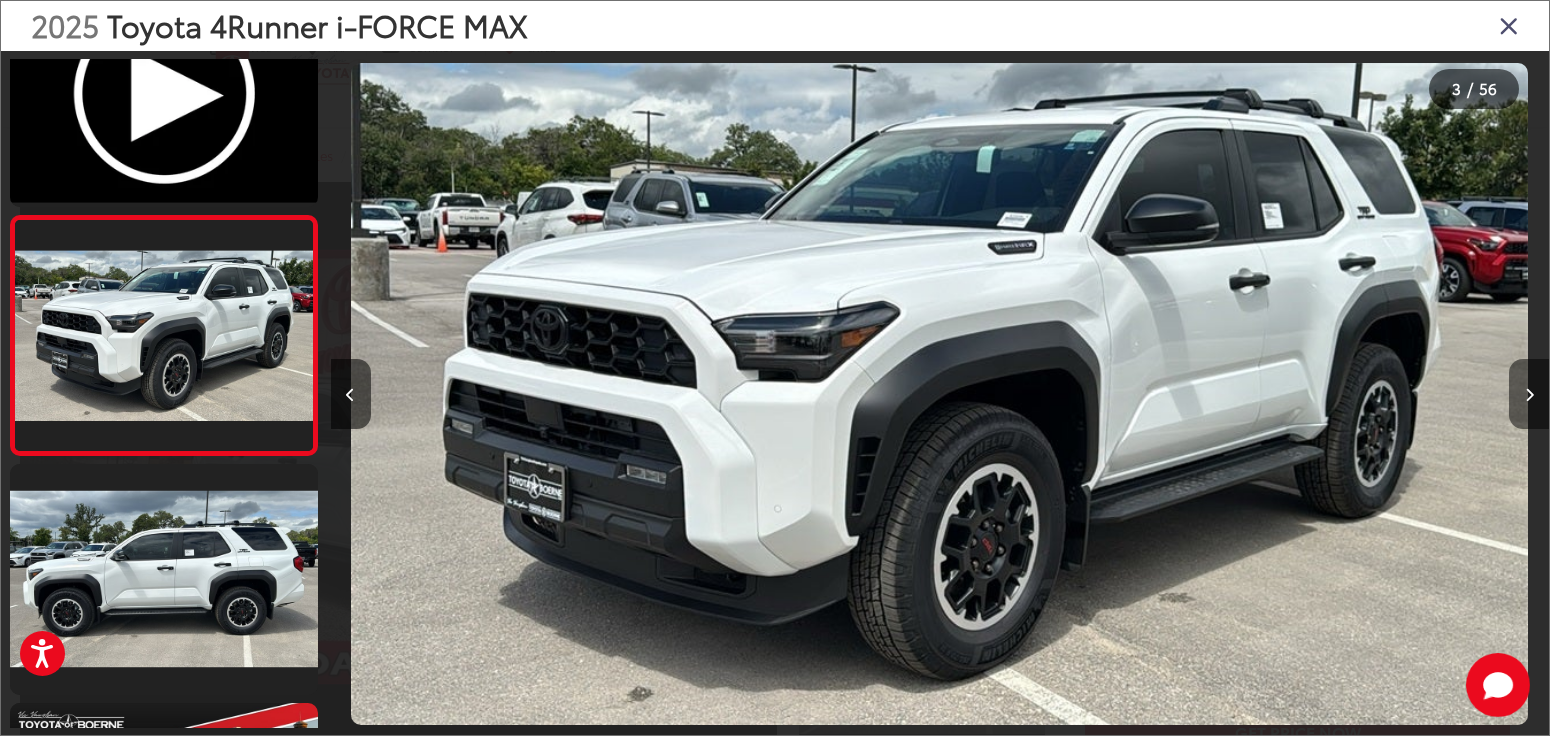 click at bounding box center (1529, 394) 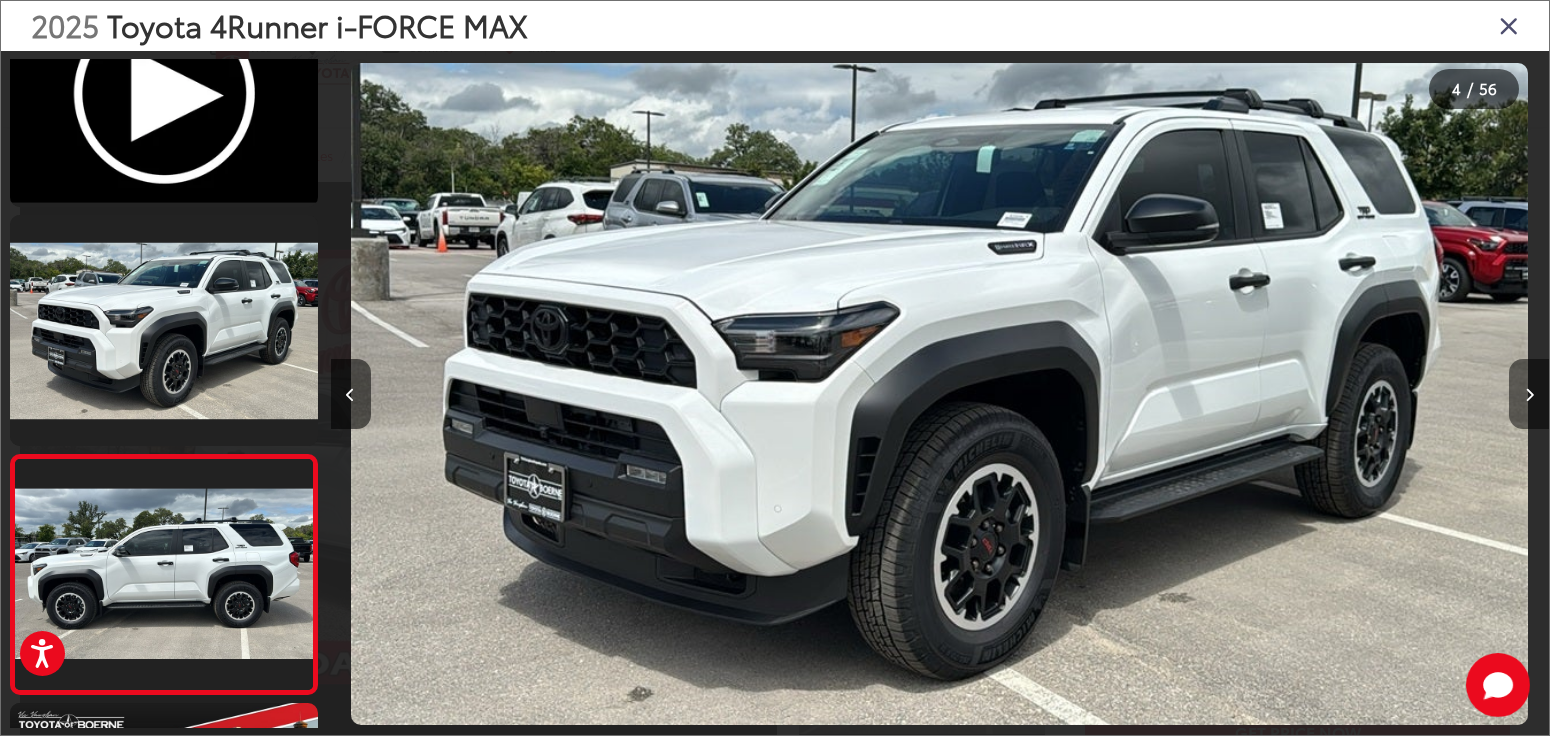 scroll, scrollTop: 0, scrollLeft: 2719, axis: horizontal 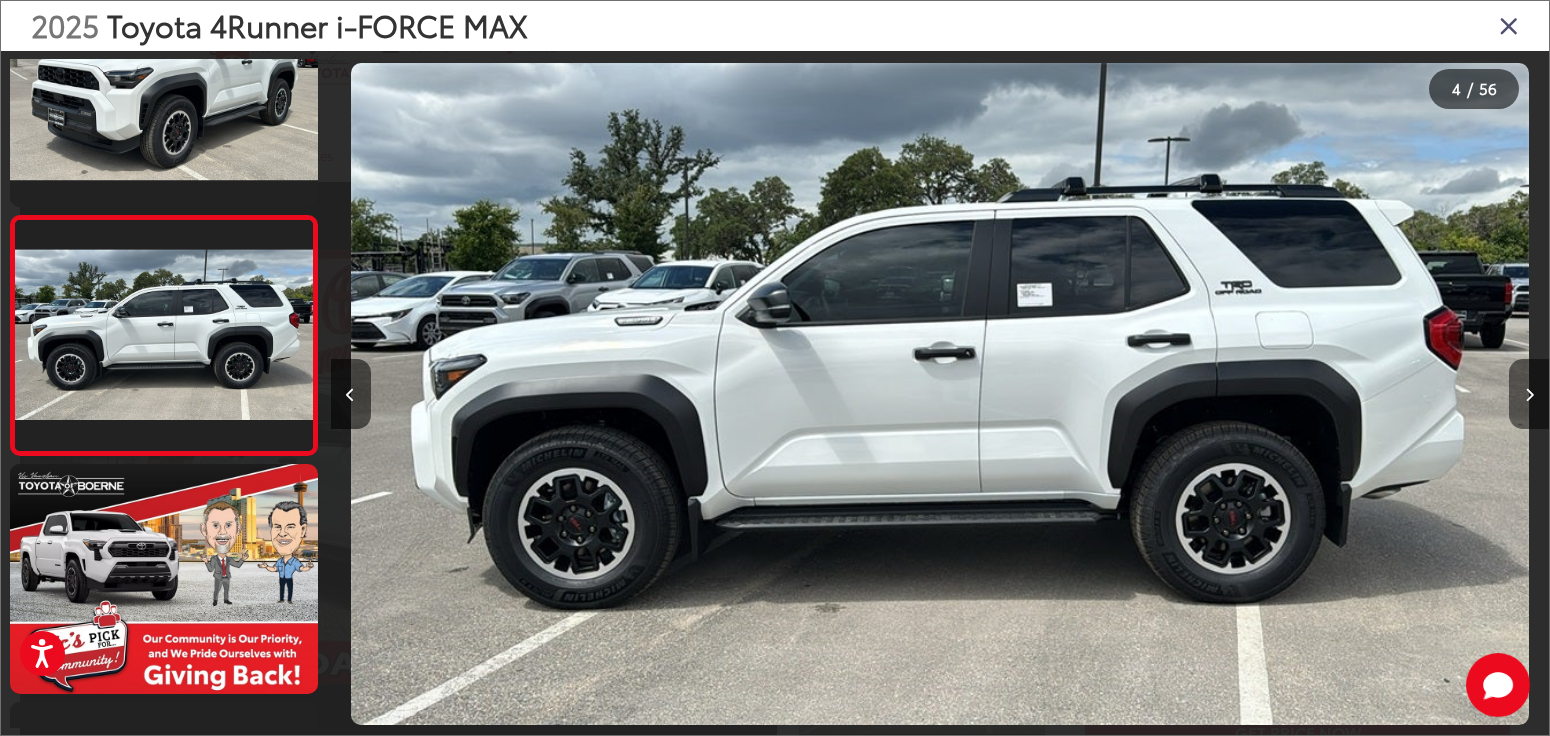 click at bounding box center [1529, 394] 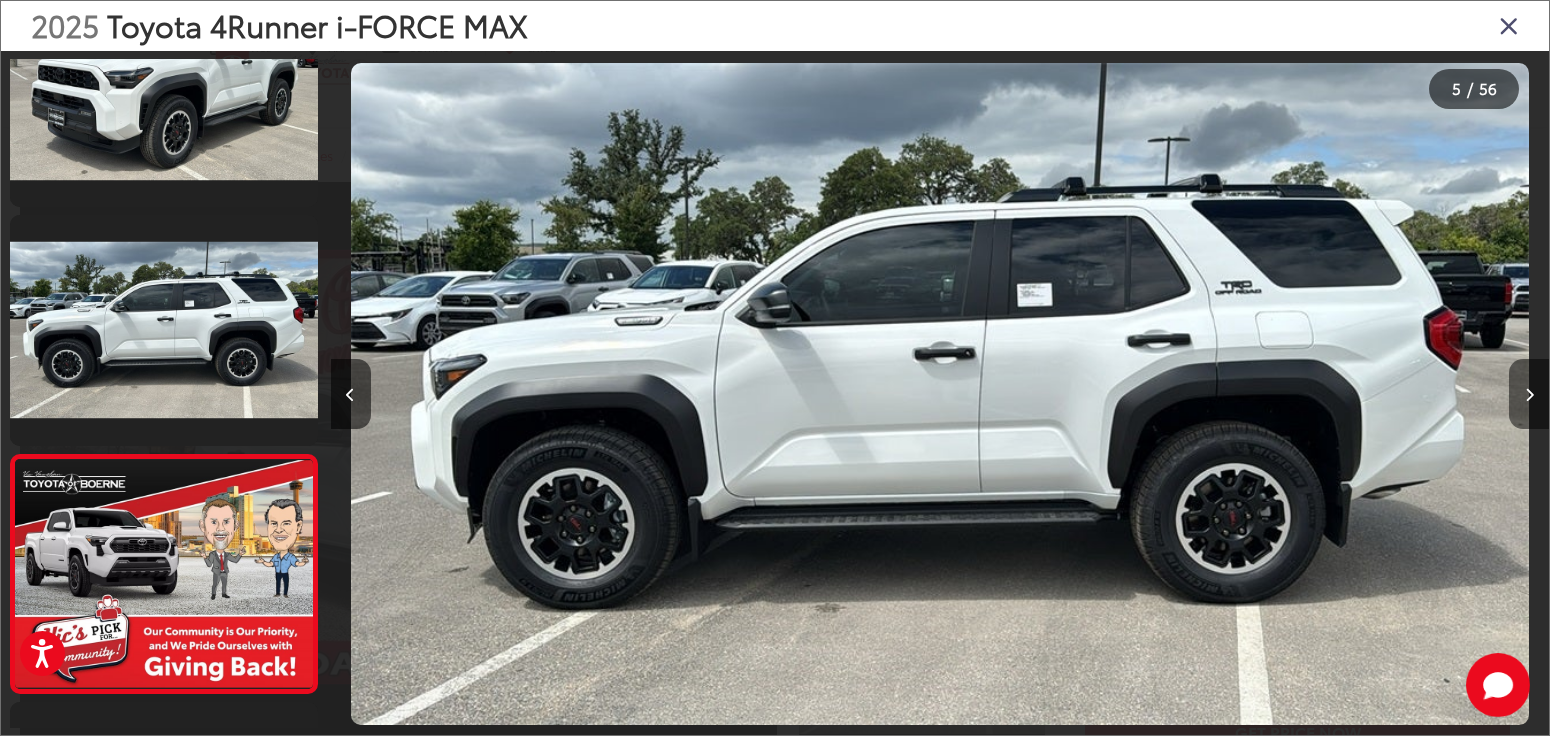 scroll, scrollTop: 0, scrollLeft: 3723, axis: horizontal 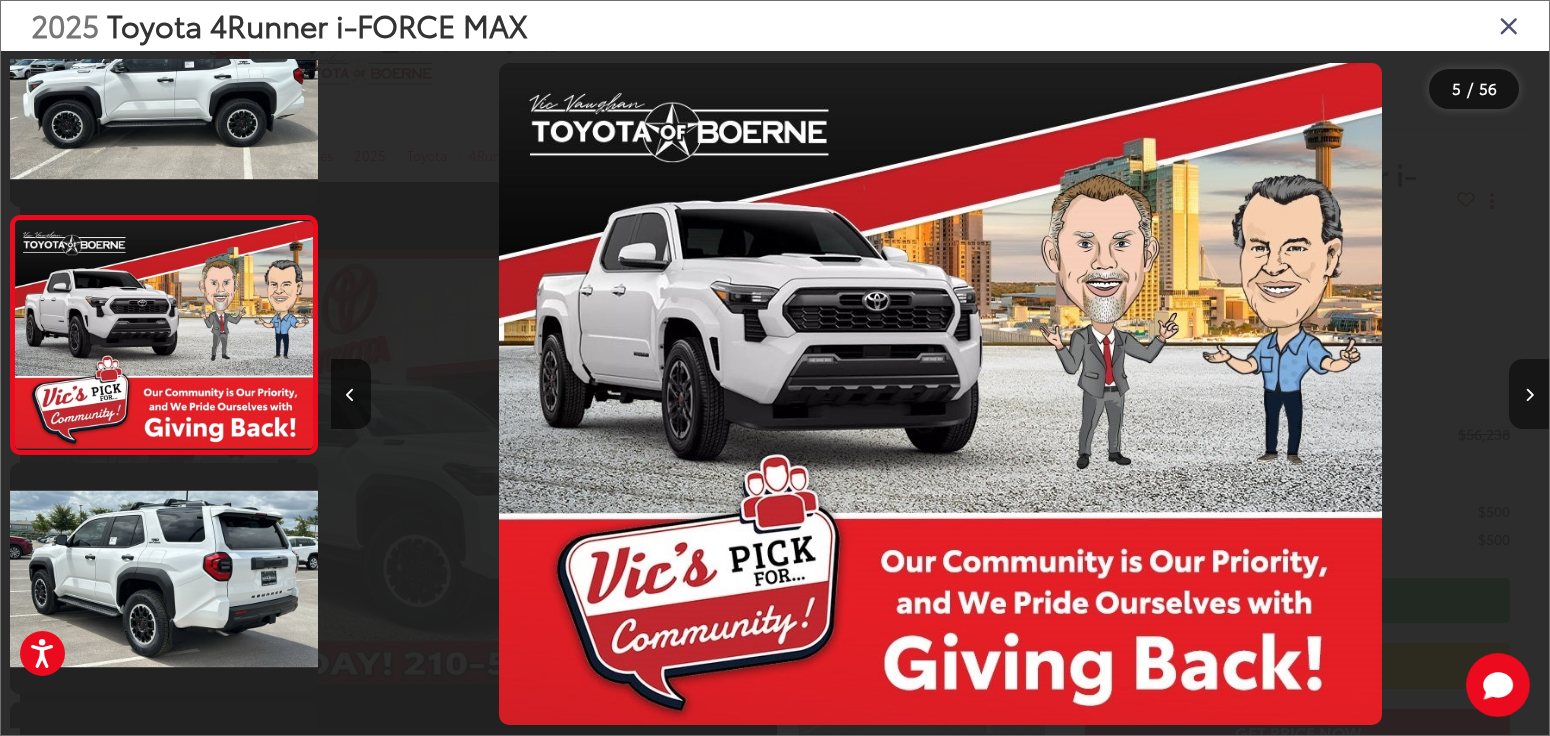 click at bounding box center (1529, 394) 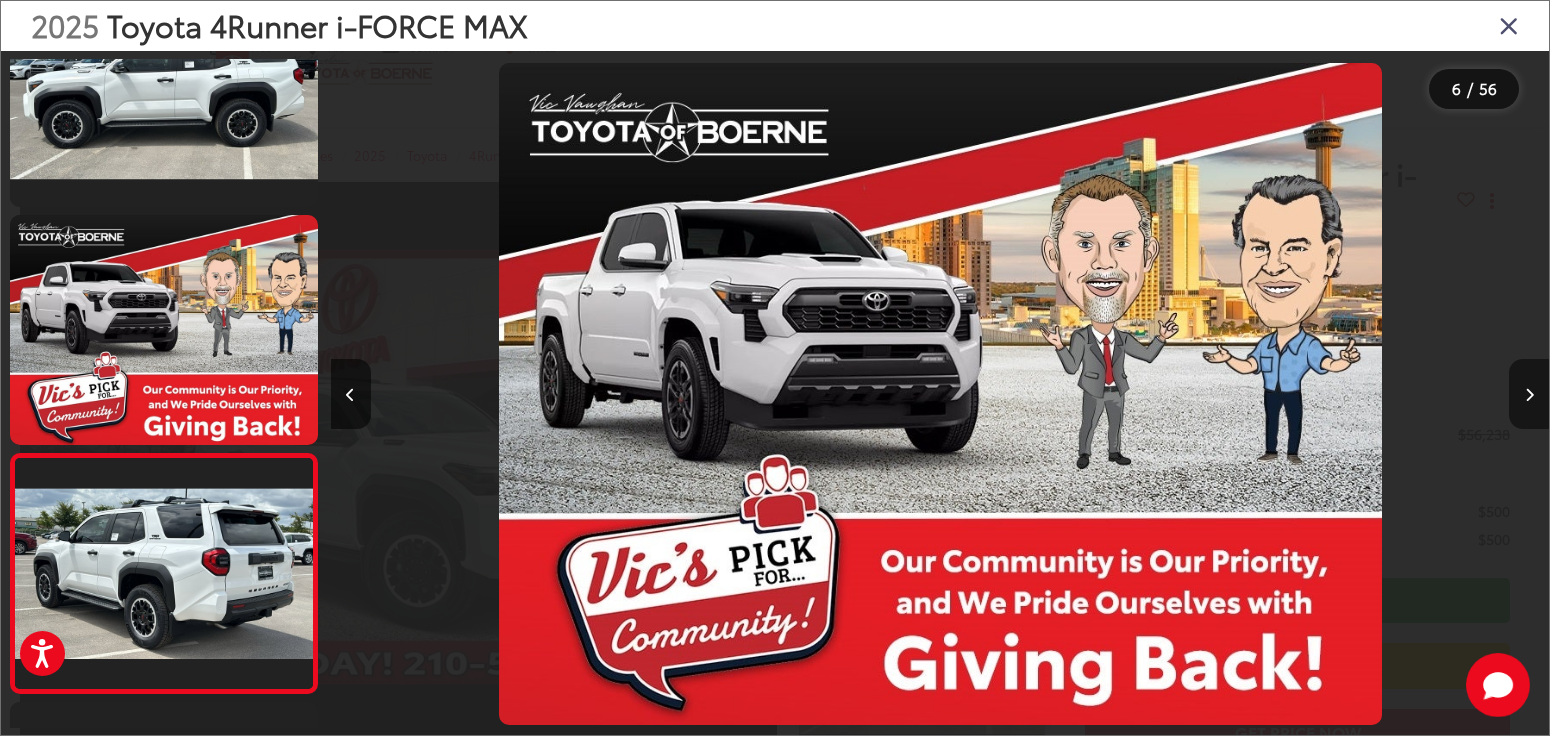 scroll, scrollTop: 0, scrollLeft: 5080, axis: horizontal 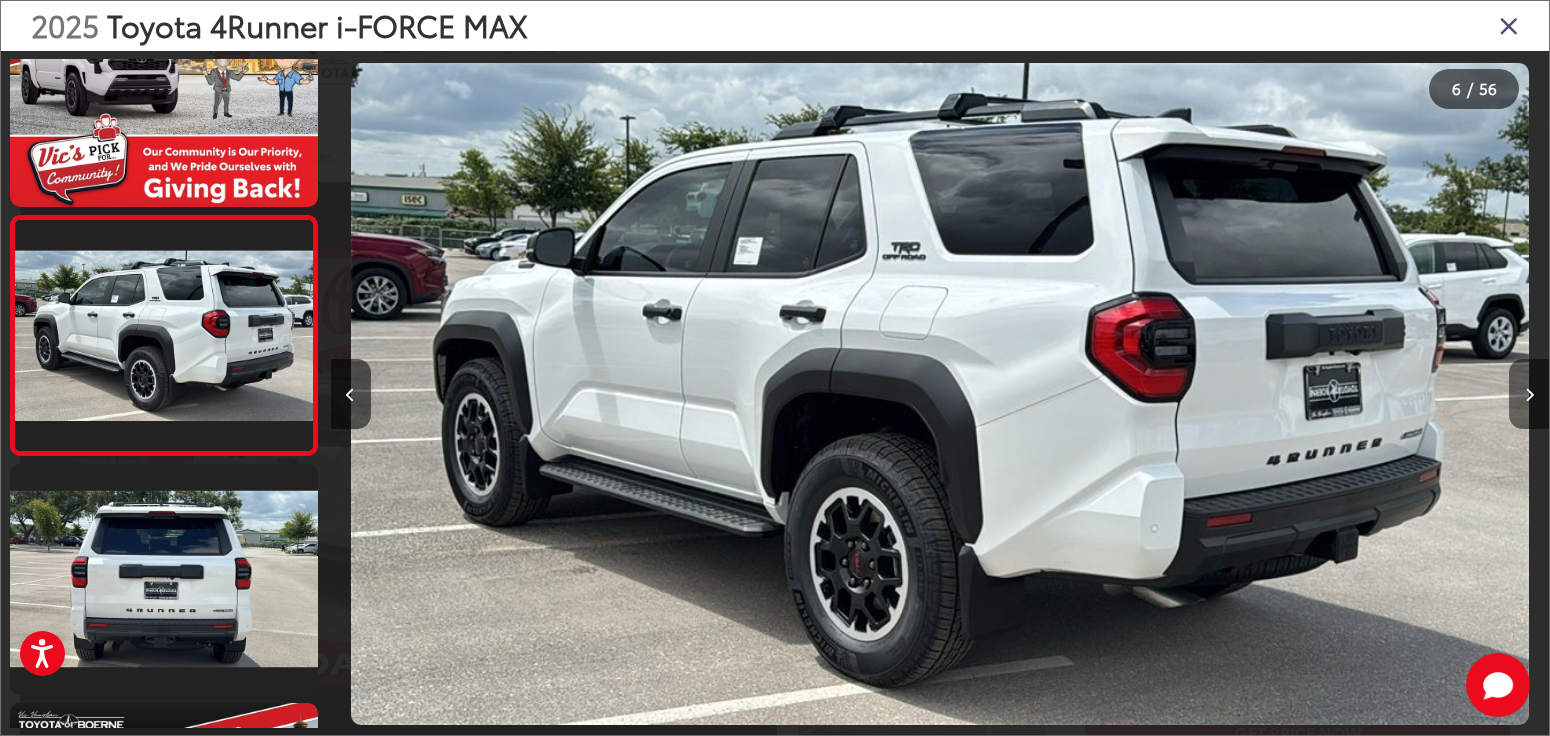 click at bounding box center (1529, 394) 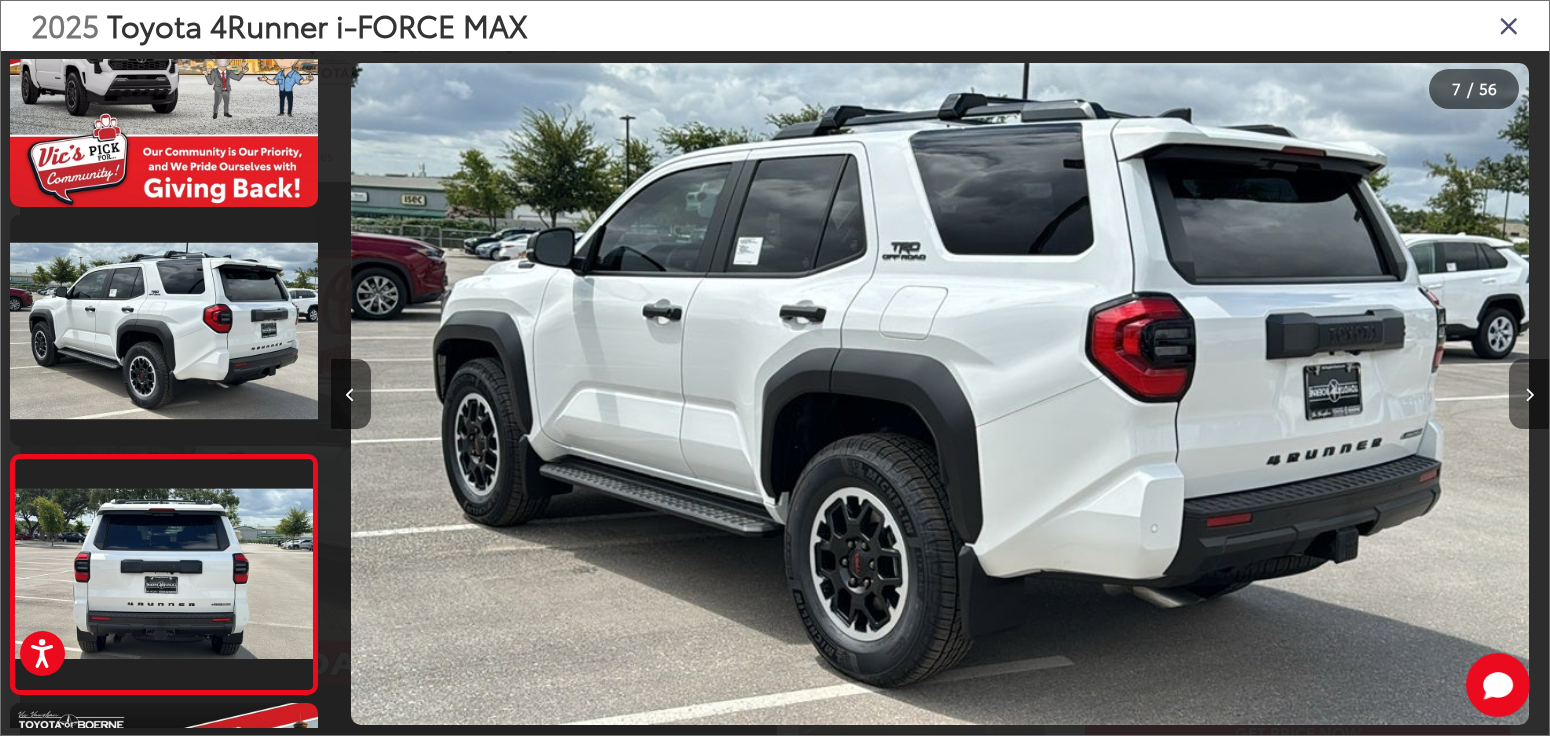 scroll, scrollTop: 0, scrollLeft: 6299, axis: horizontal 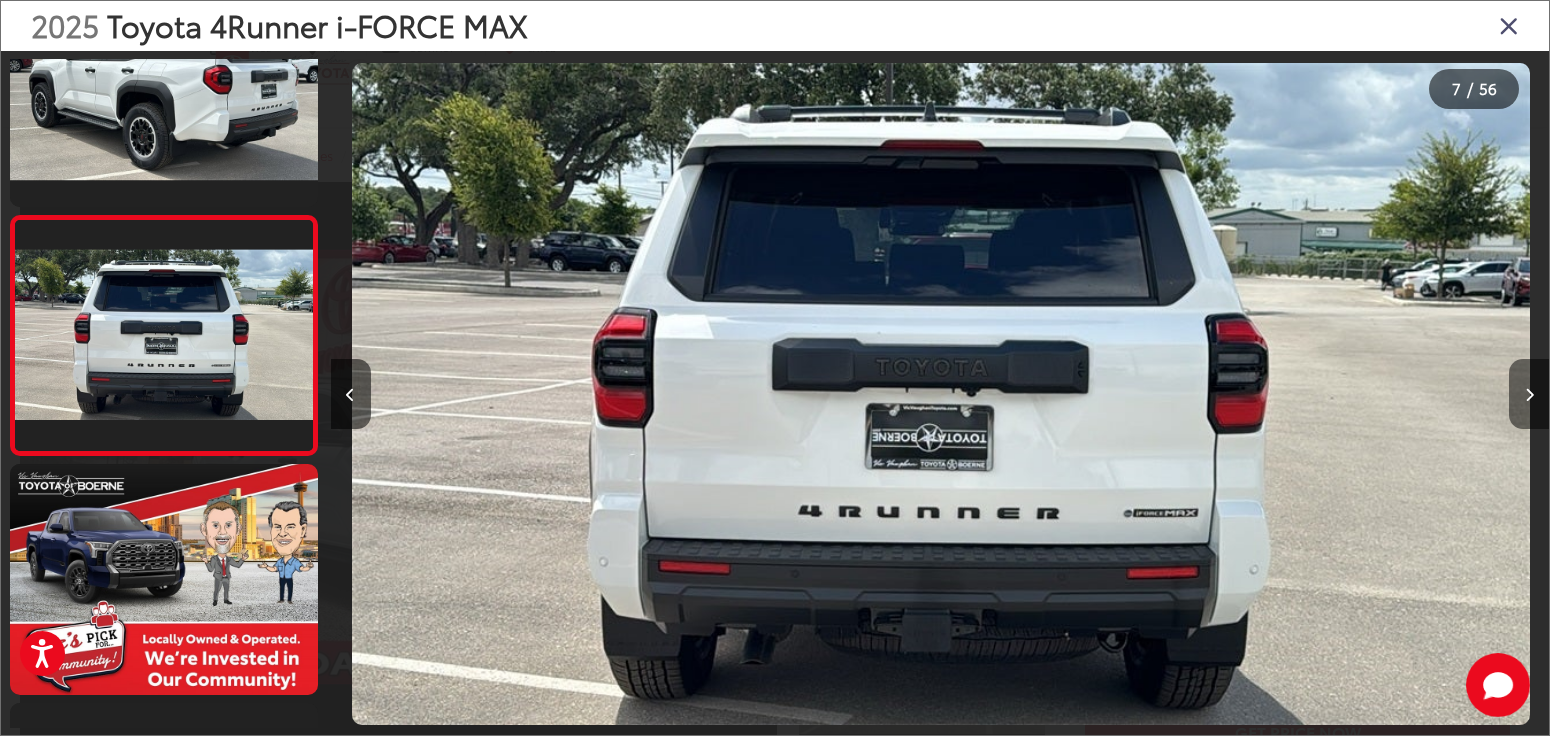 click at bounding box center (1529, 394) 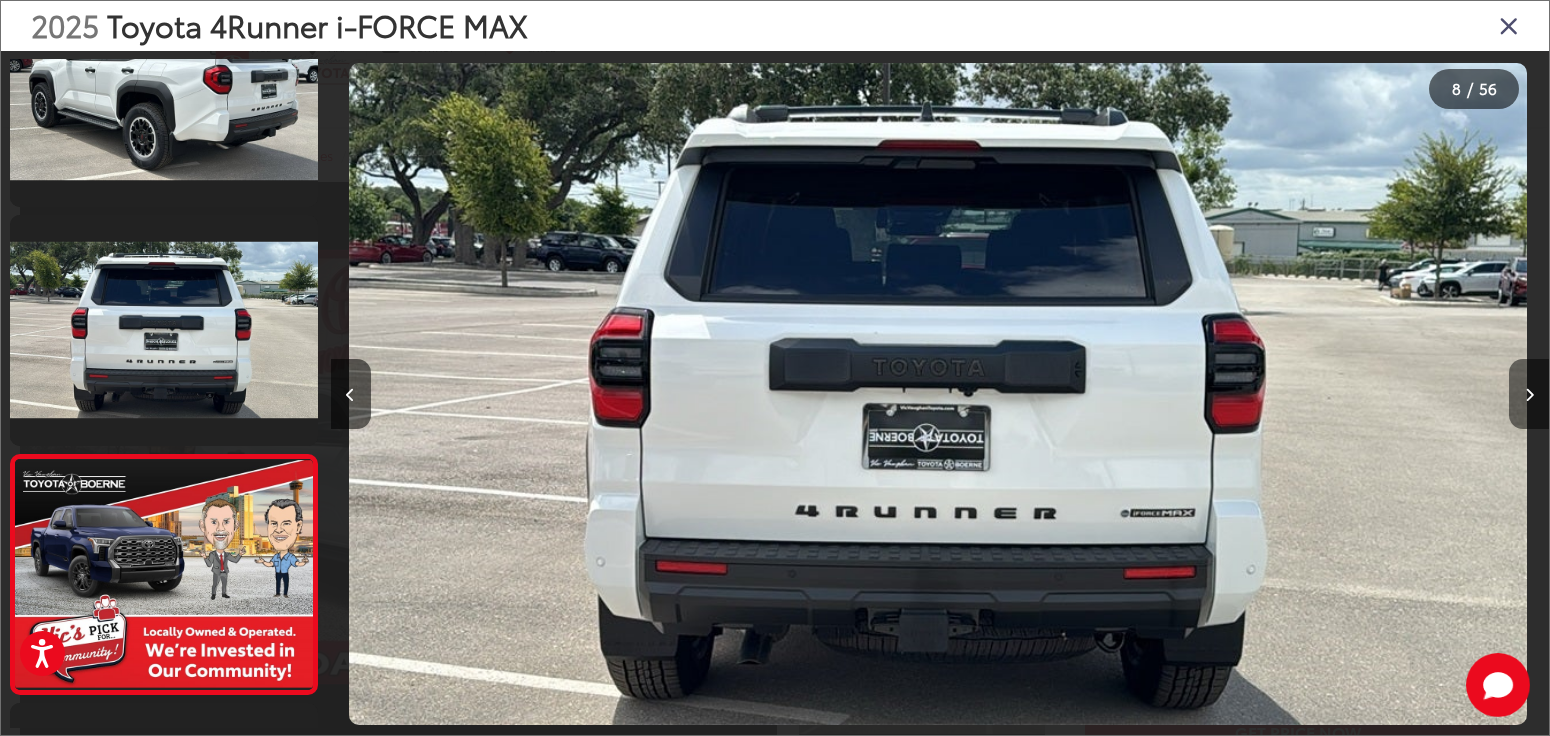 scroll 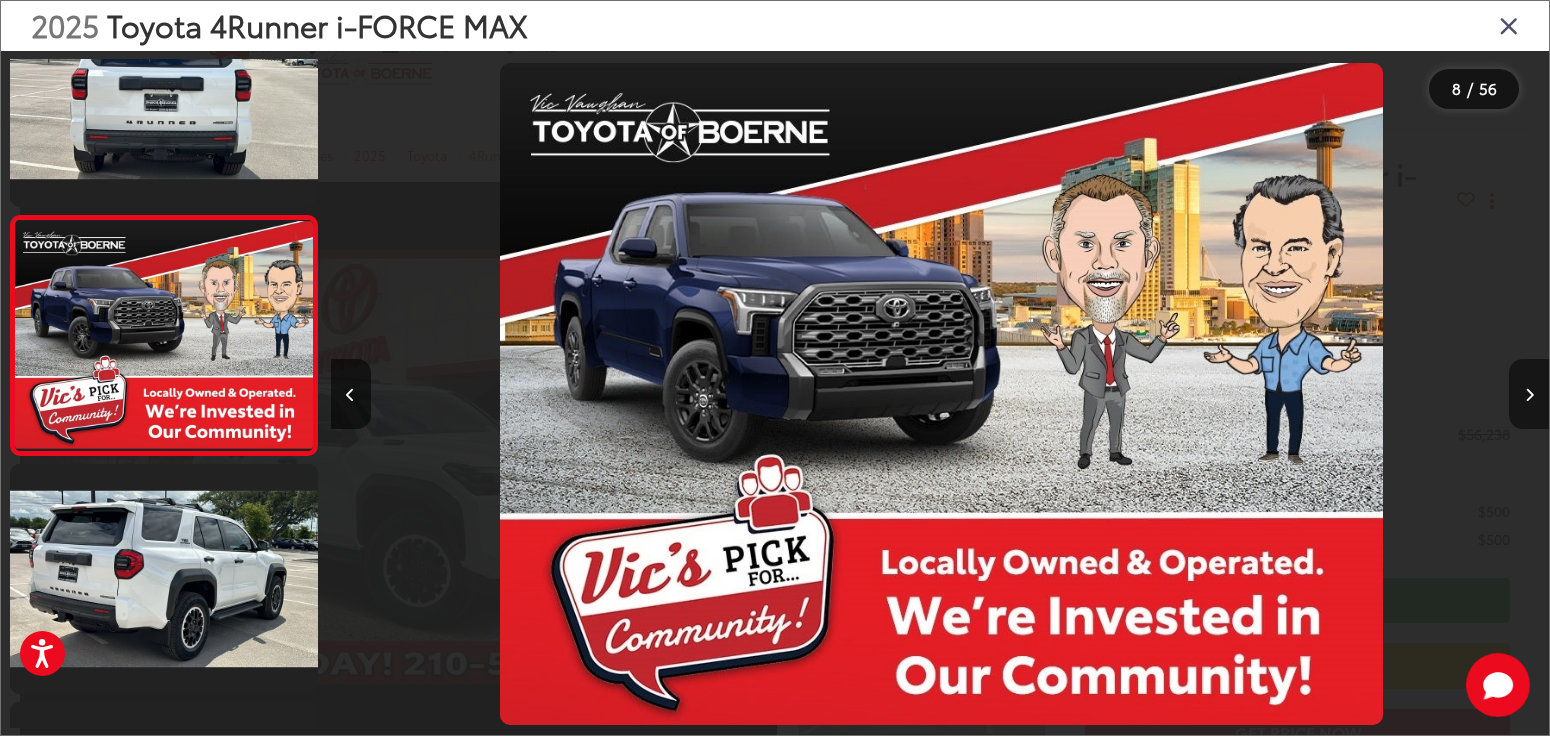 click at bounding box center (1529, 394) 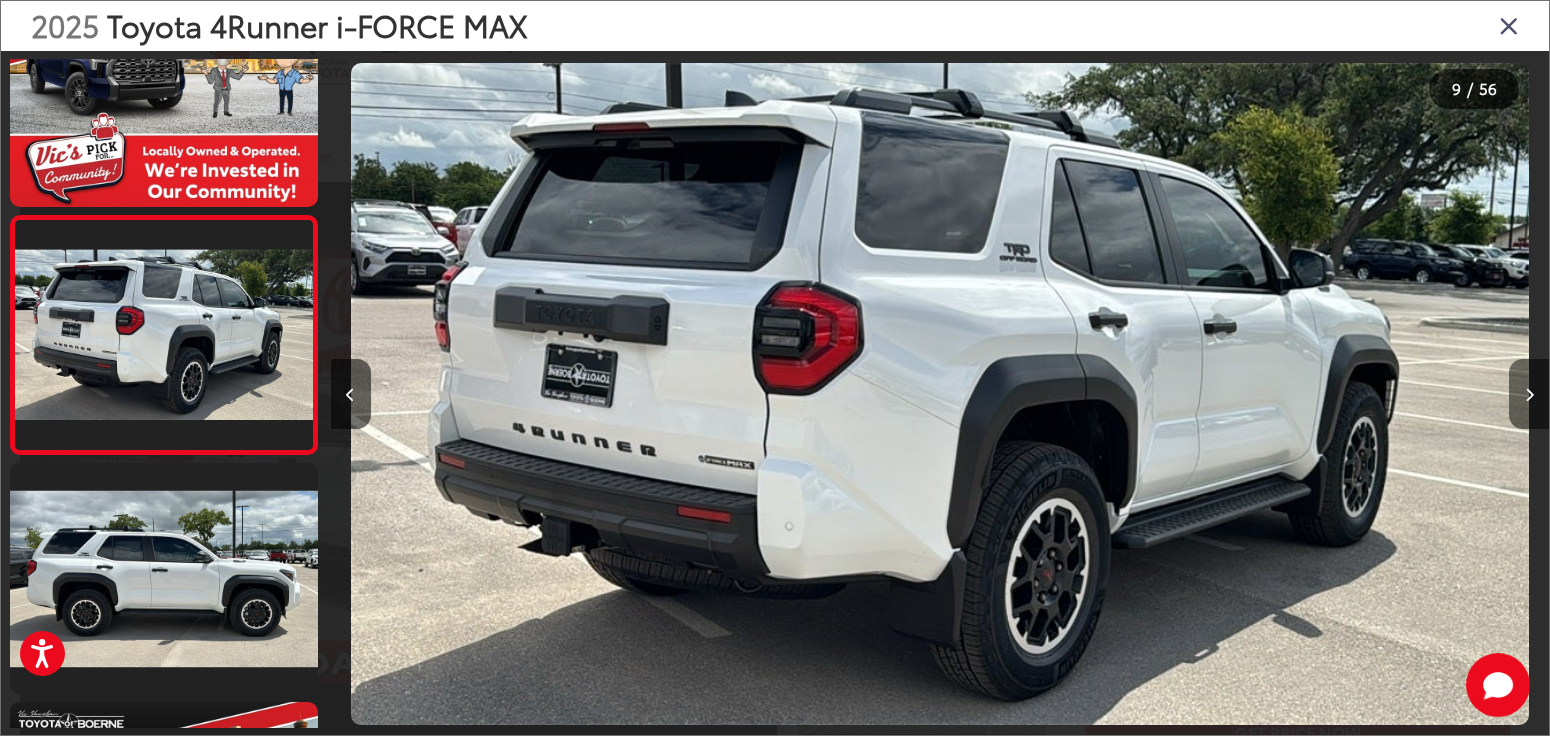 click at bounding box center [1529, 394] 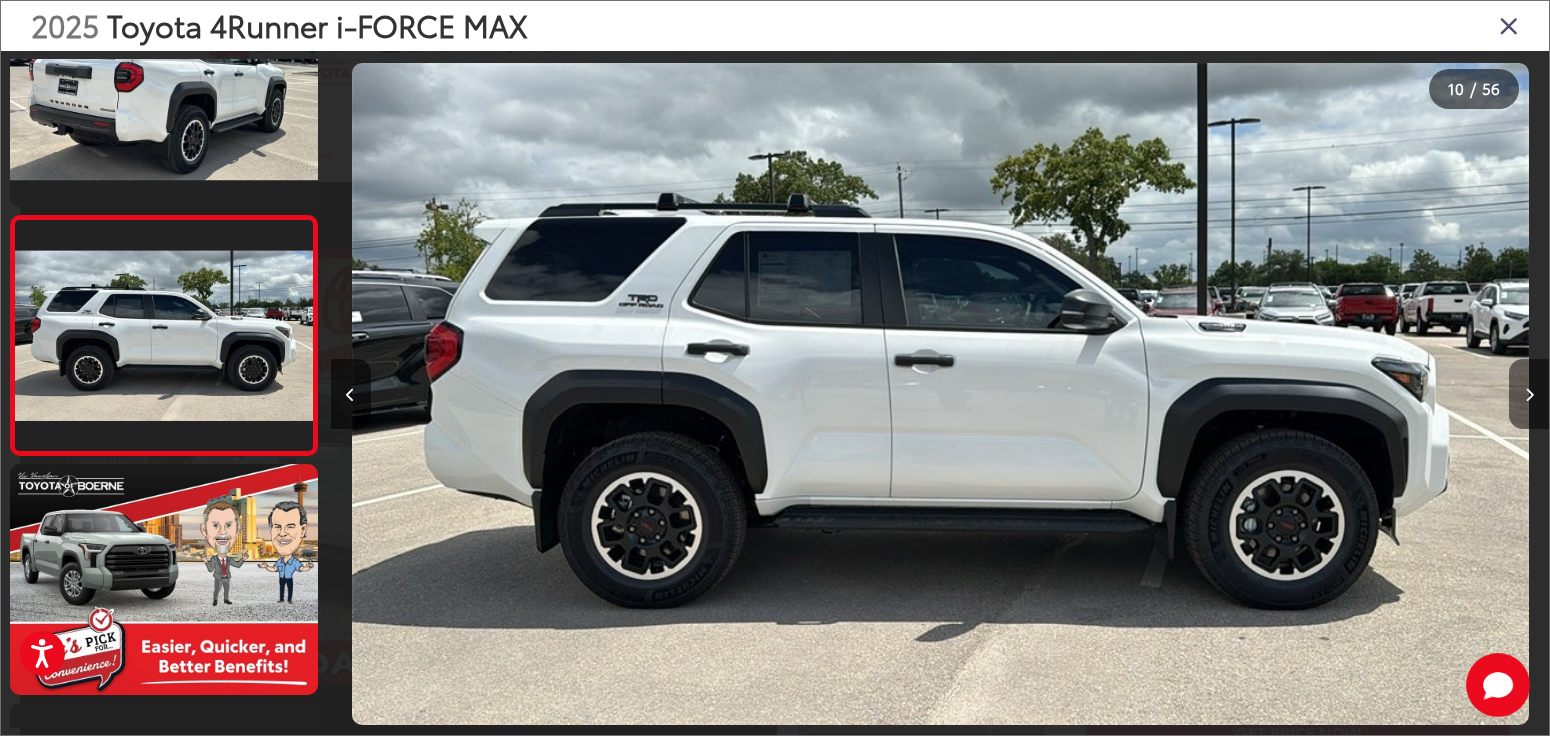 click at bounding box center (1529, 394) 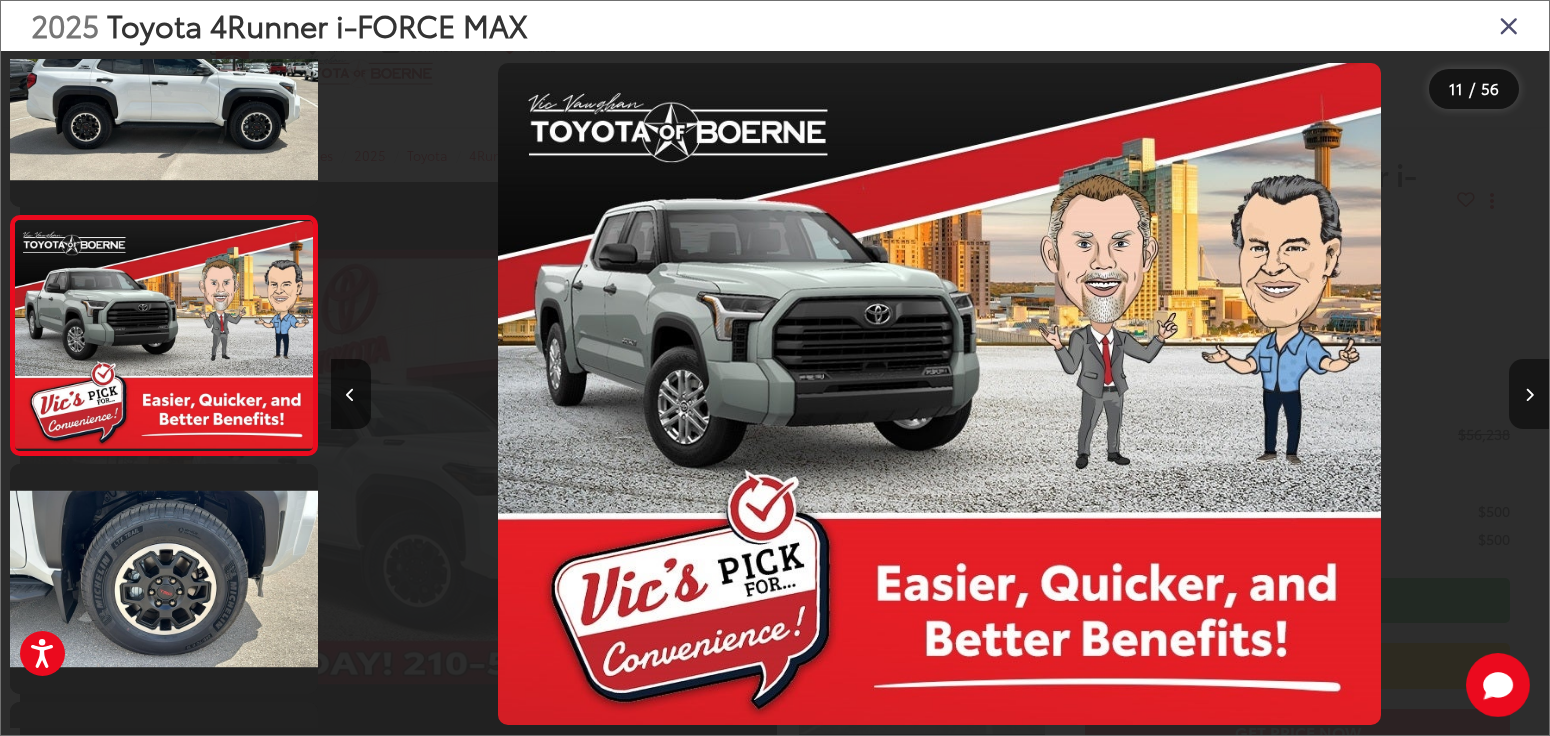click at bounding box center [1529, 394] 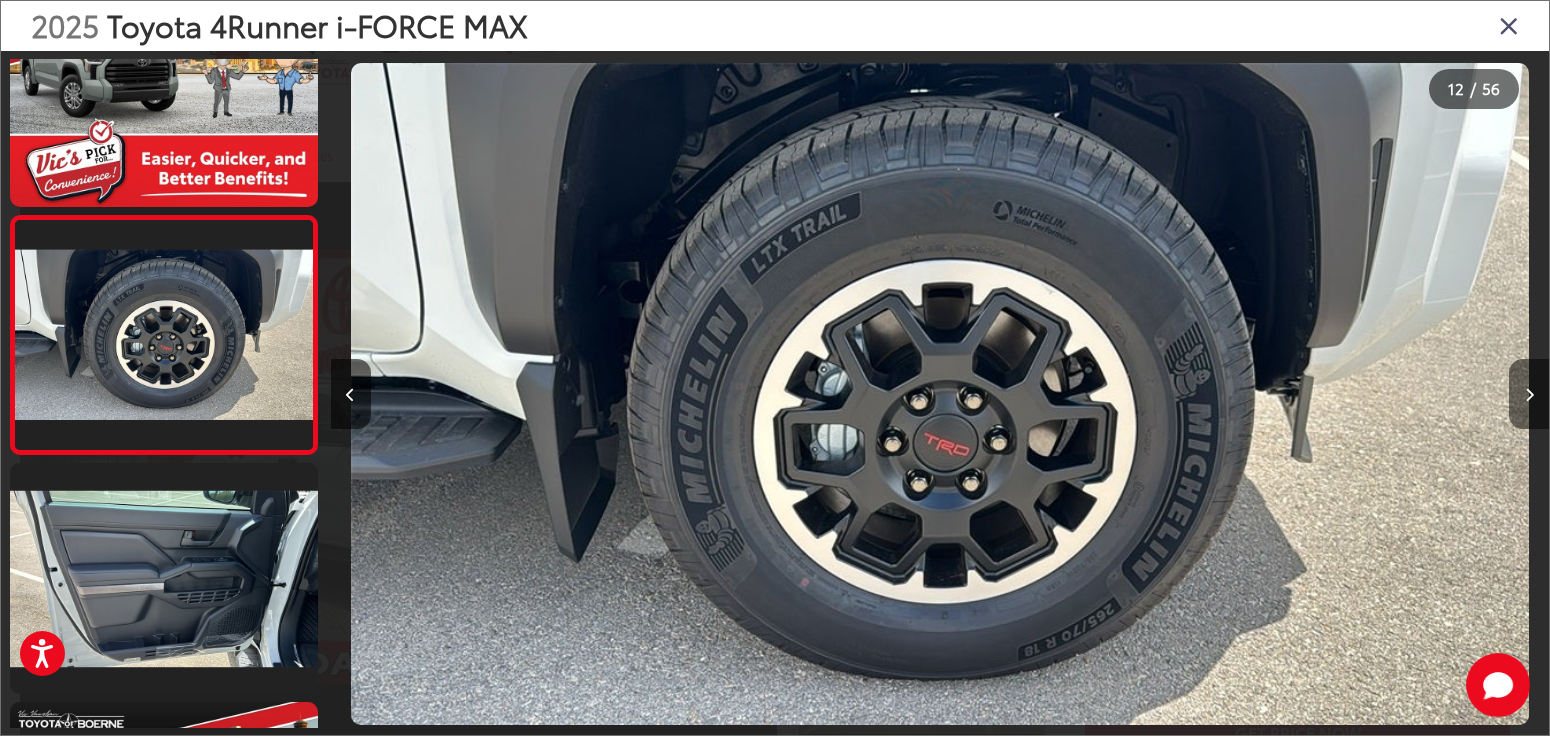 click at bounding box center (1529, 394) 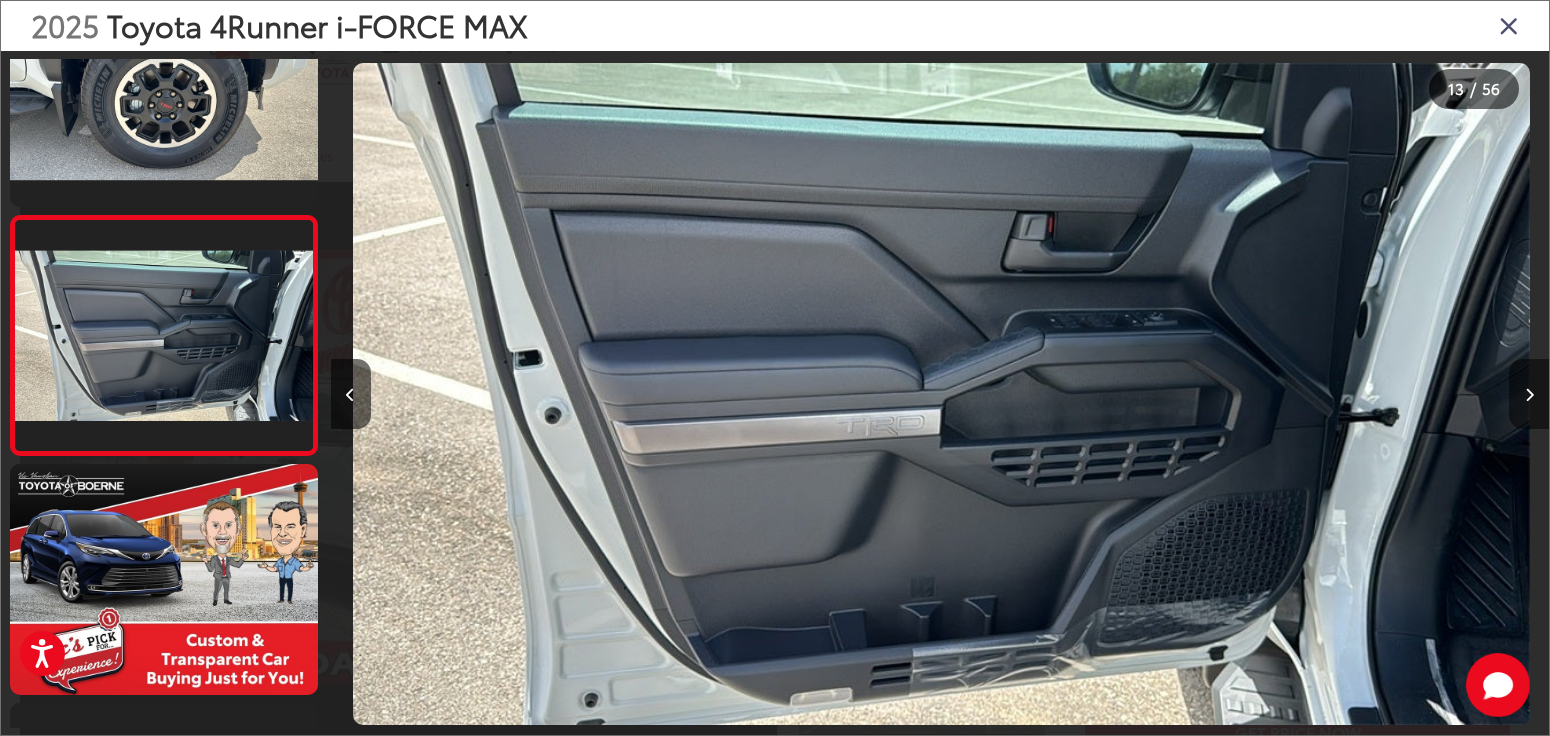 click at bounding box center (1529, 394) 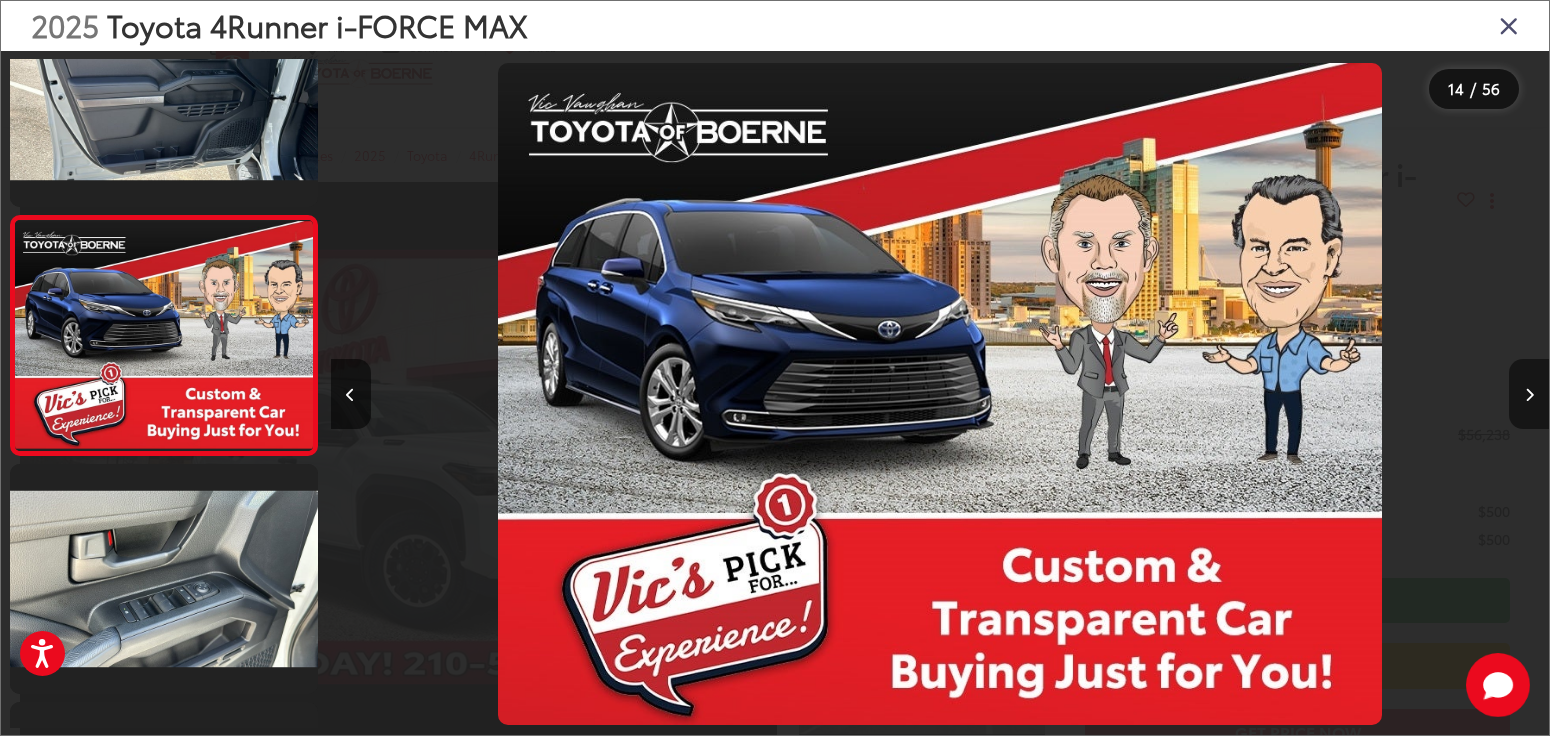 click at bounding box center [1529, 394] 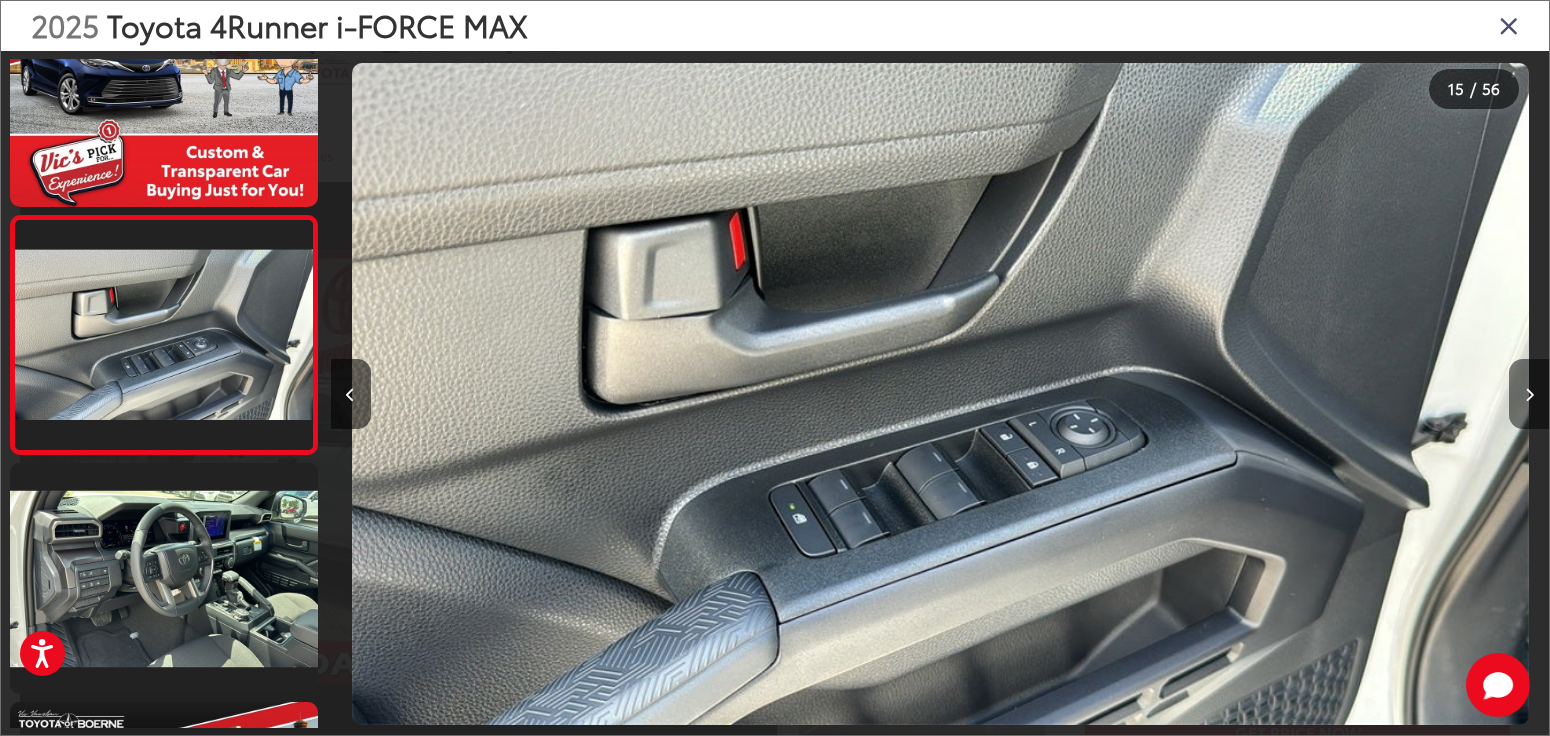 click at bounding box center [1529, 394] 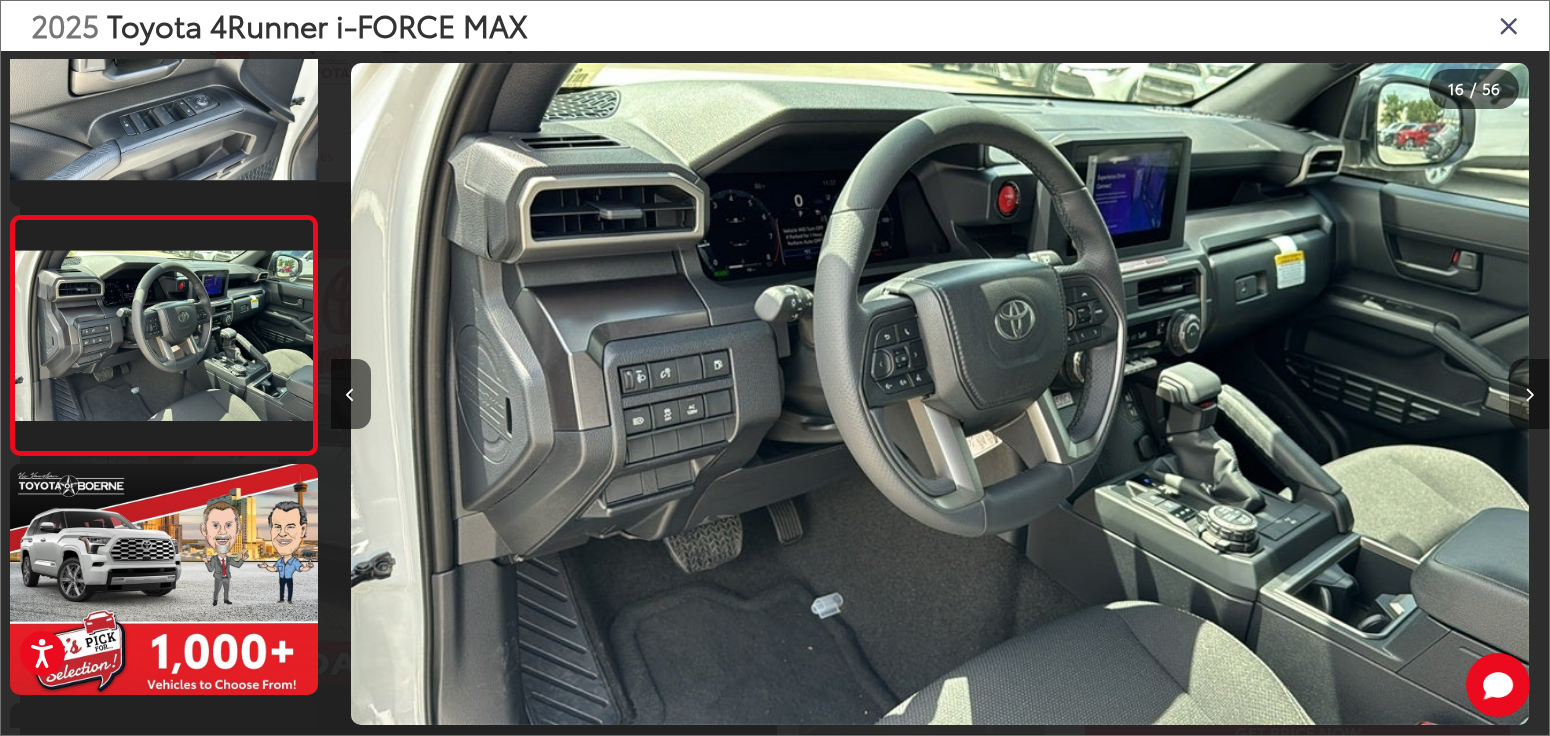click at bounding box center (1529, 394) 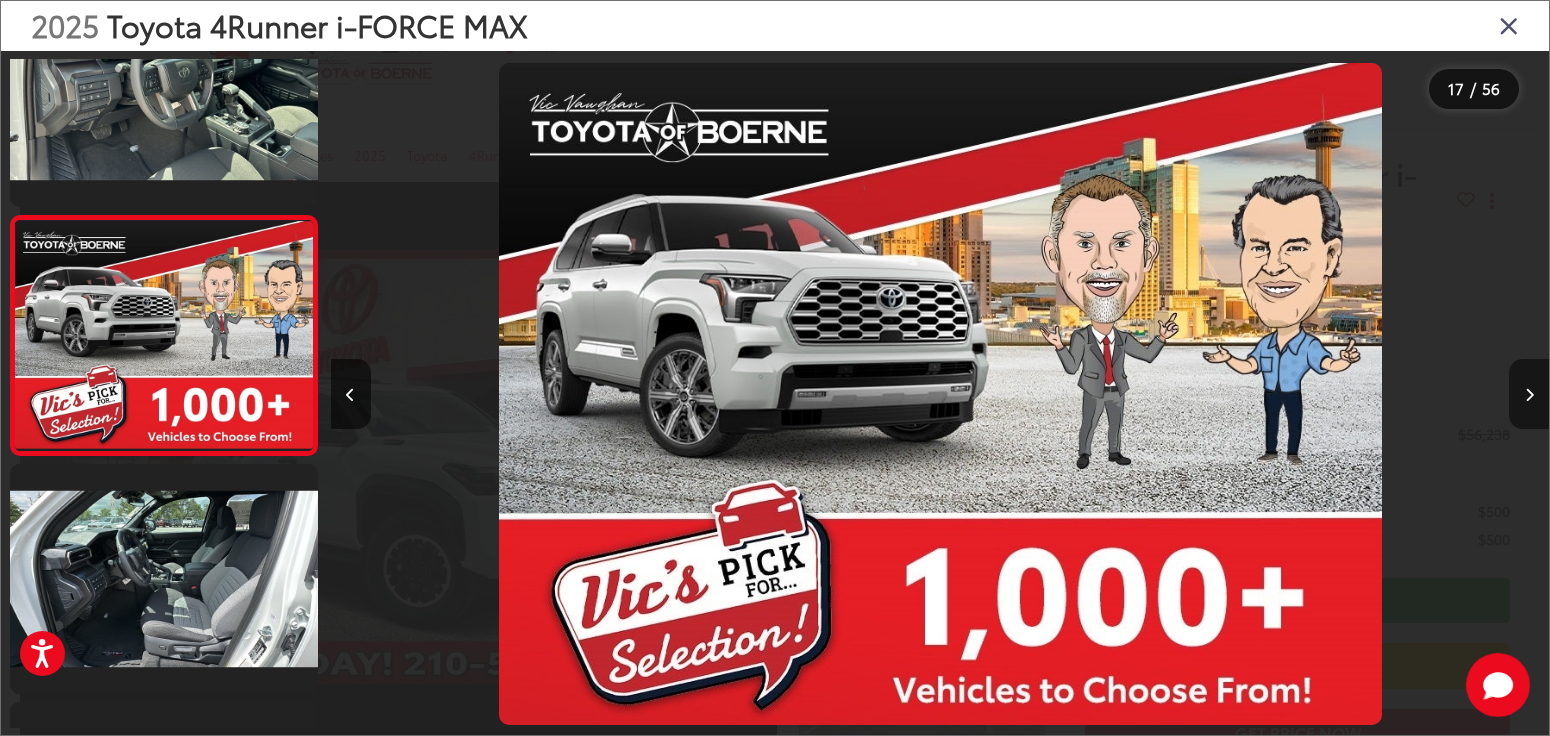 click at bounding box center (1529, 394) 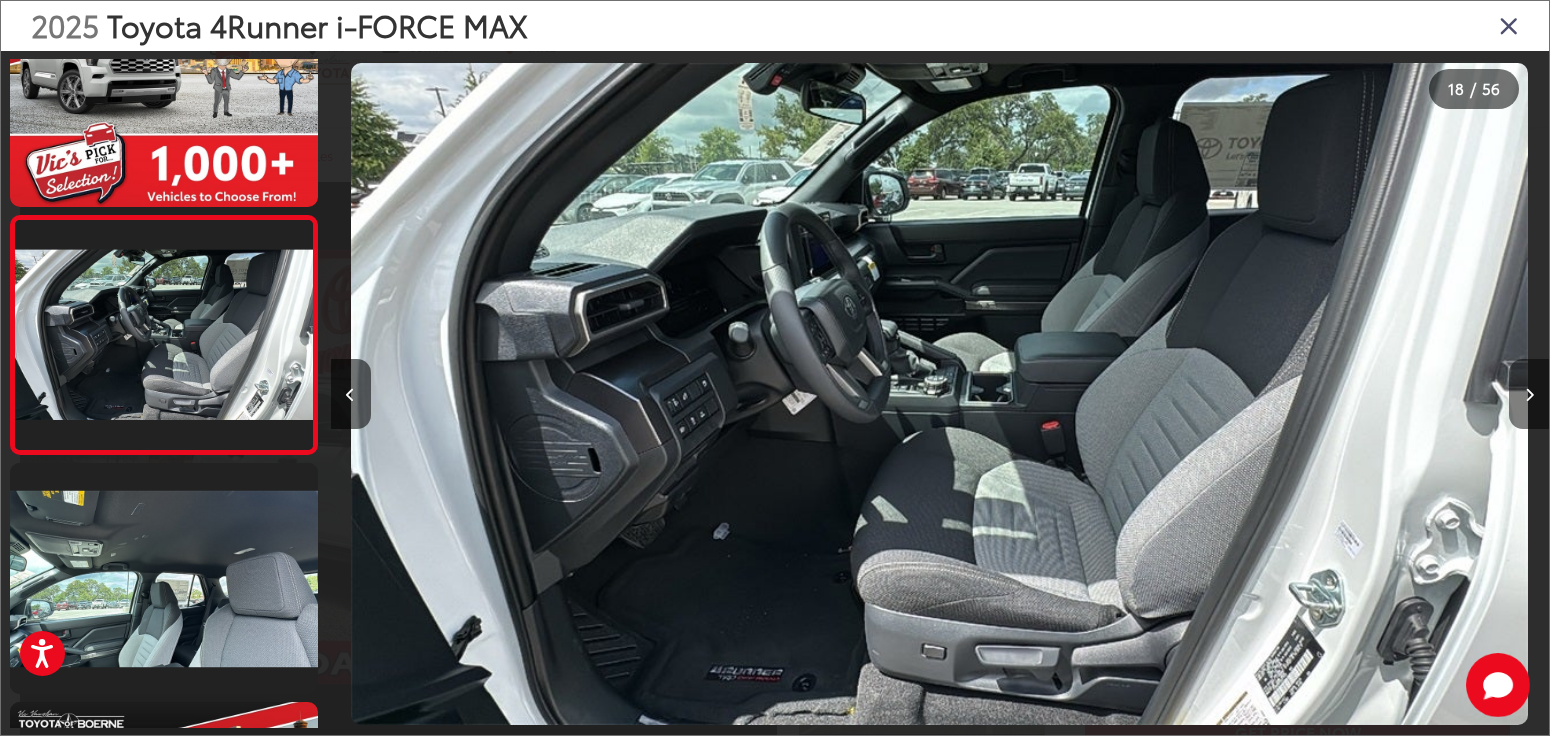 click at bounding box center (1529, 394) 